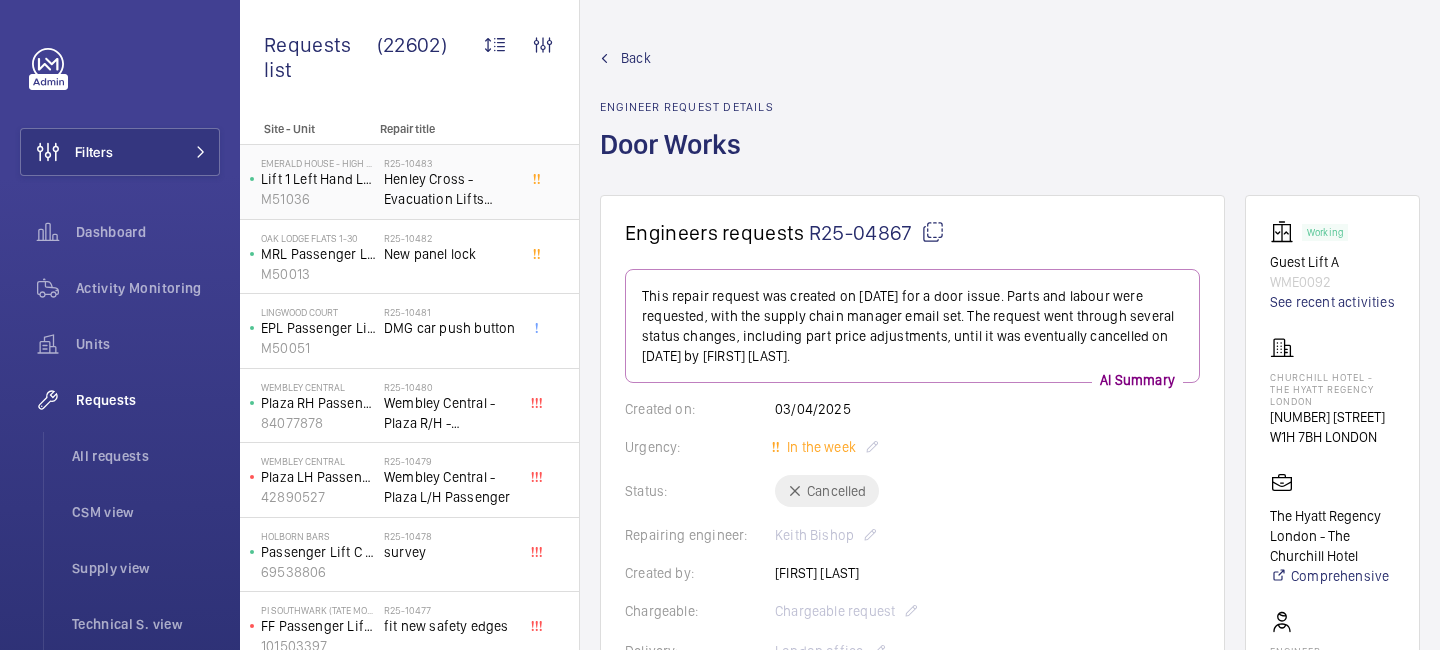 scroll, scrollTop: 0, scrollLeft: 0, axis: both 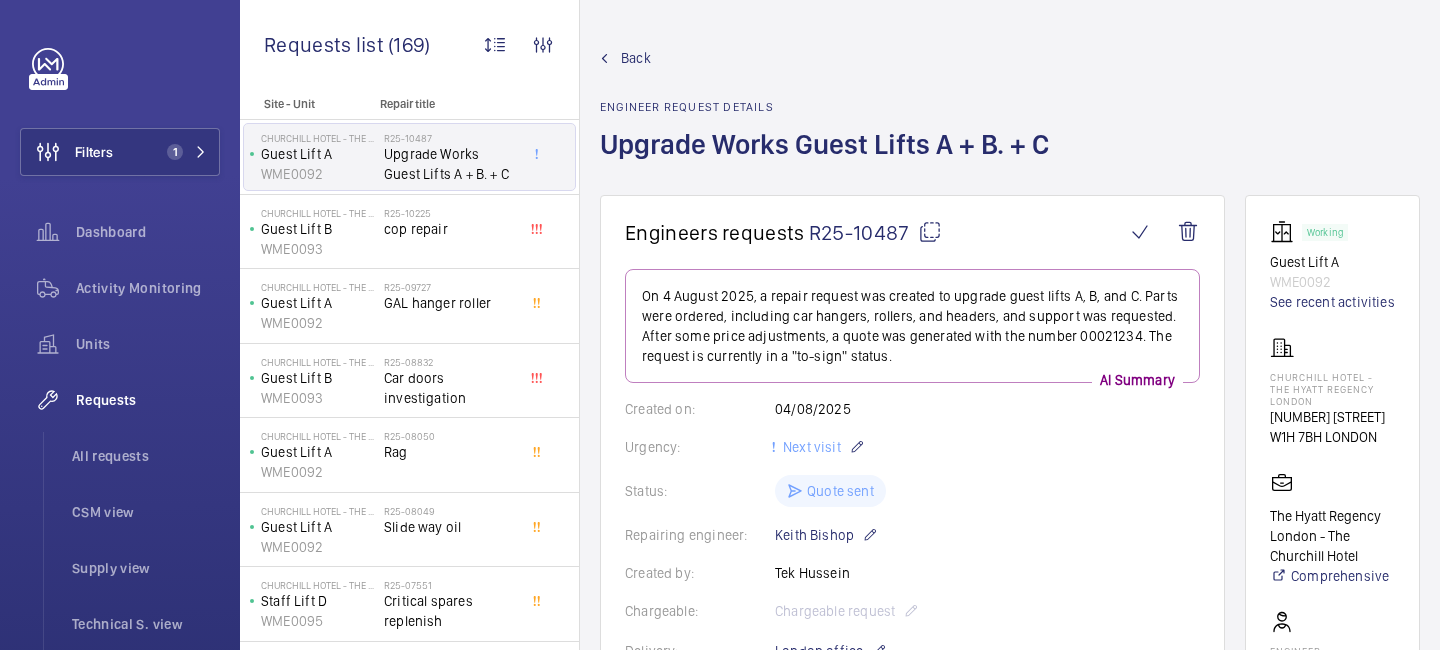 click on "Back" 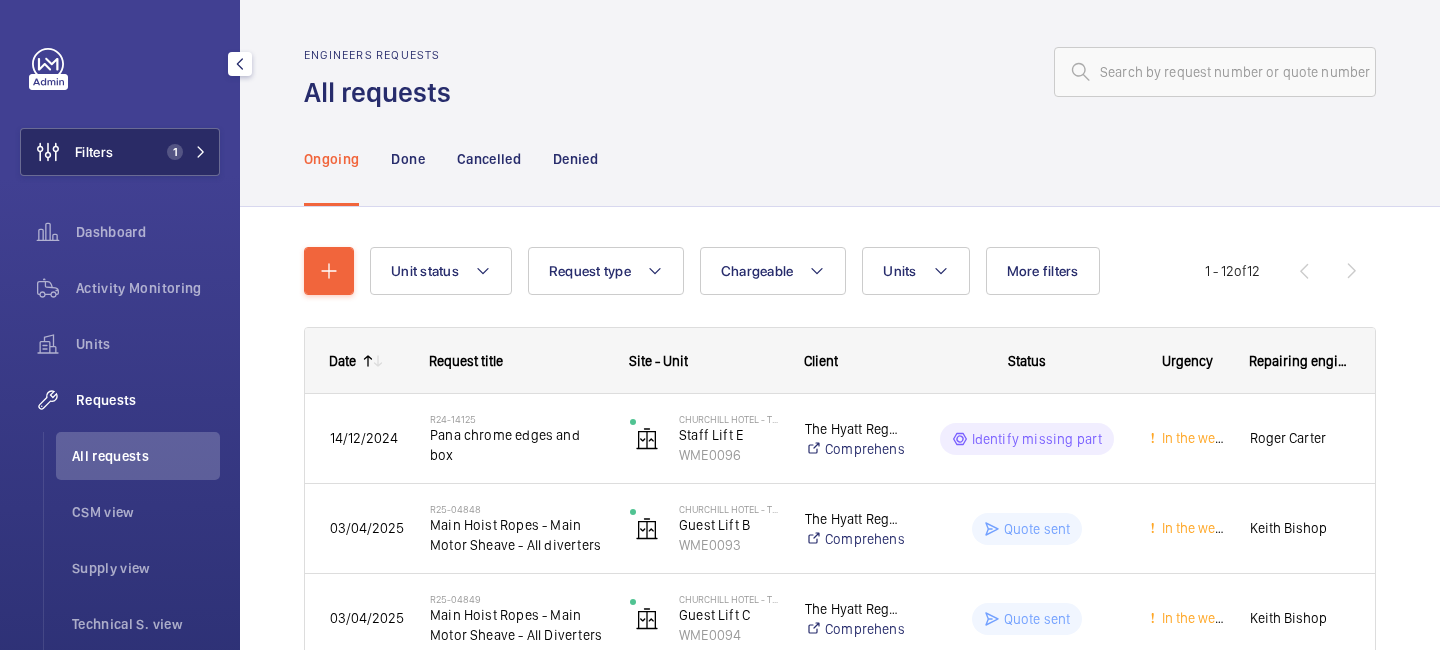 click on "Filters 1" 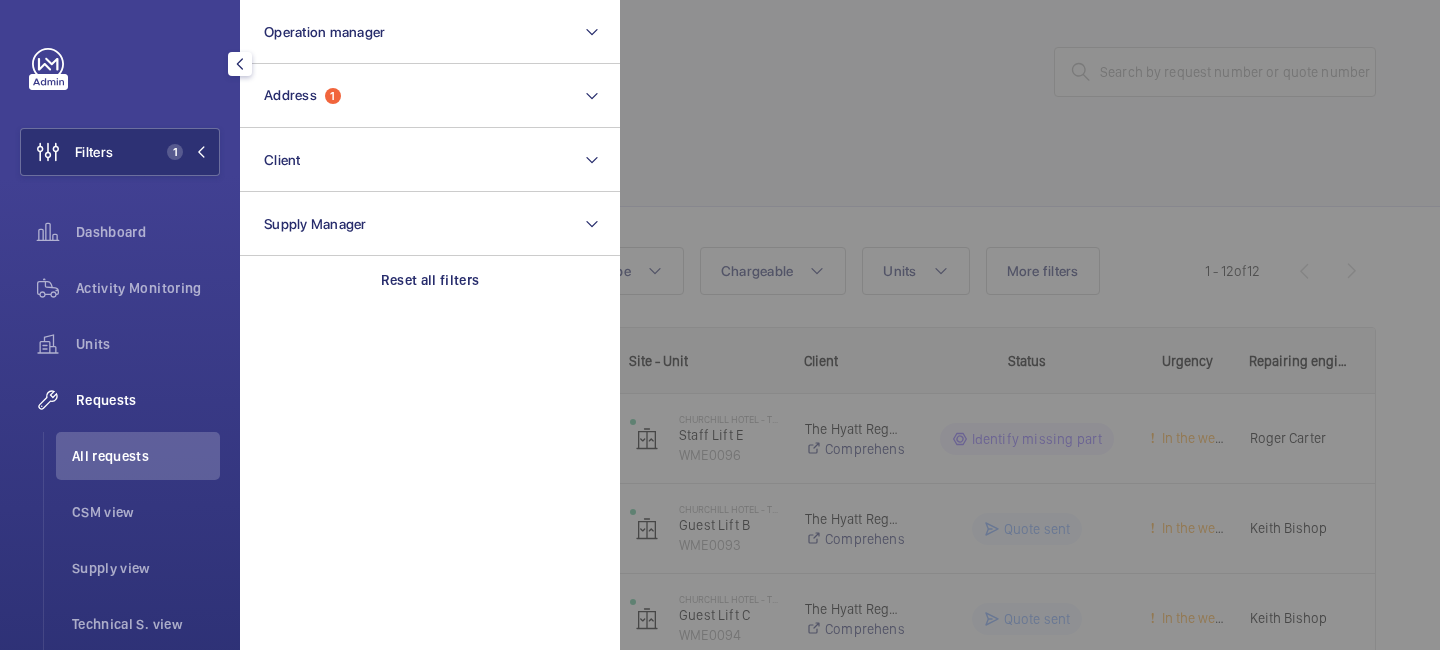 click on "All requests" 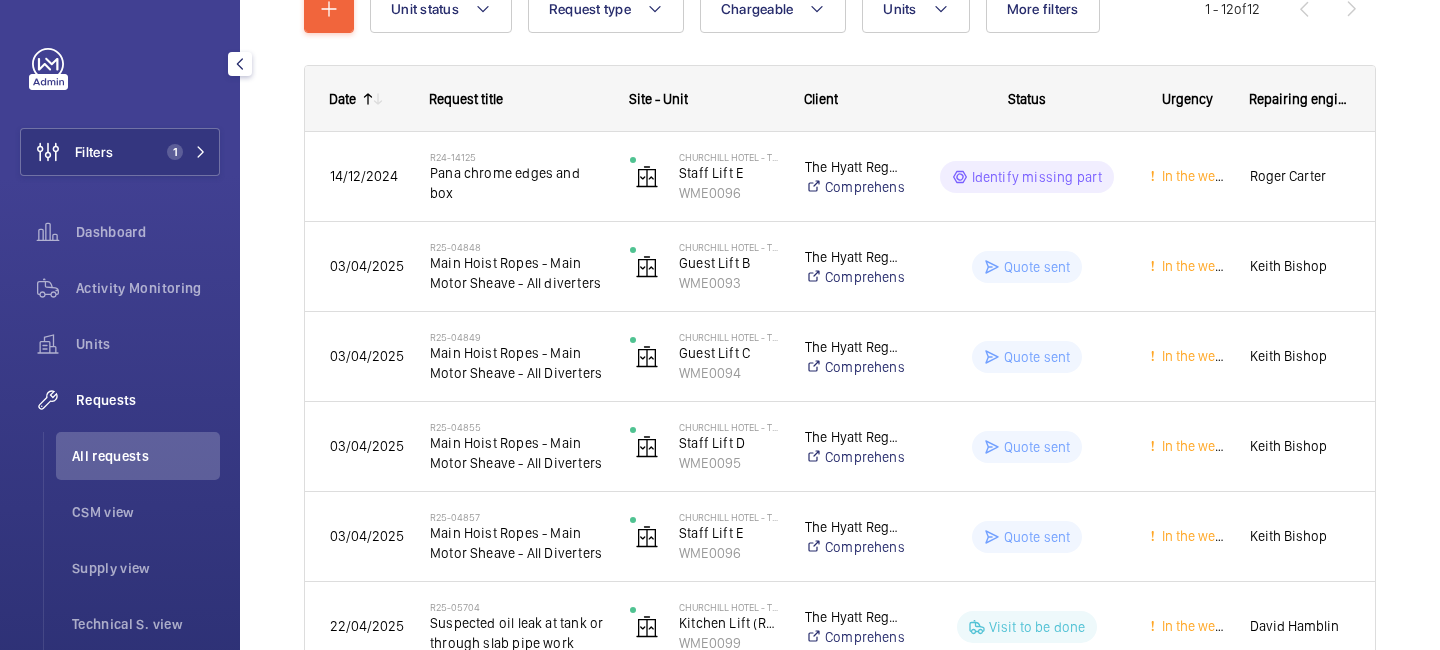 scroll, scrollTop: 0, scrollLeft: 0, axis: both 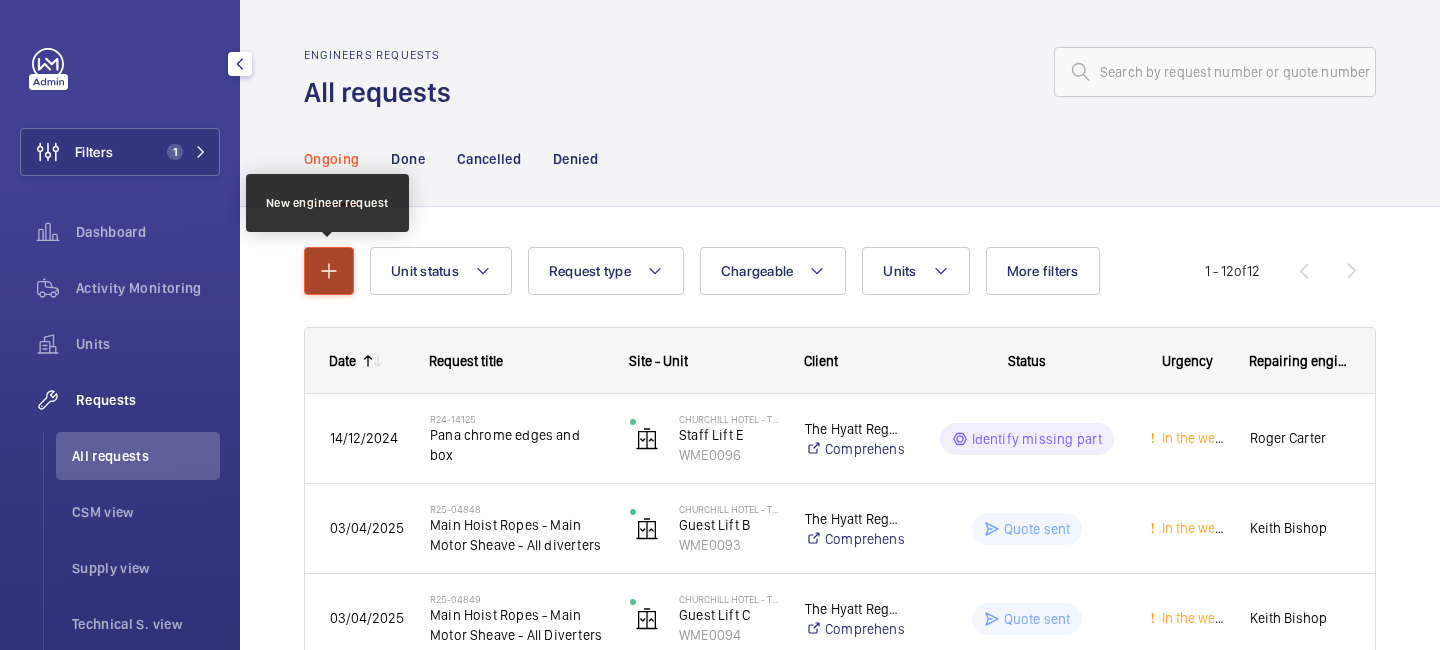 click 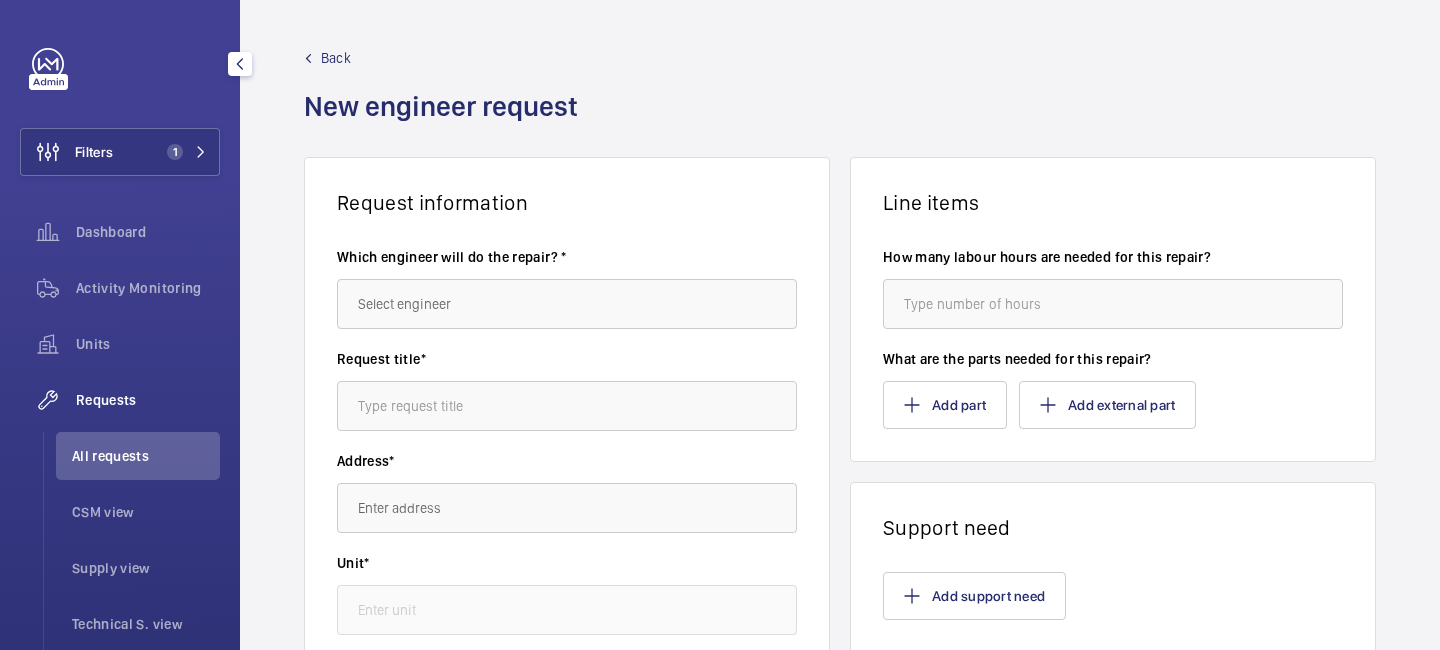 click 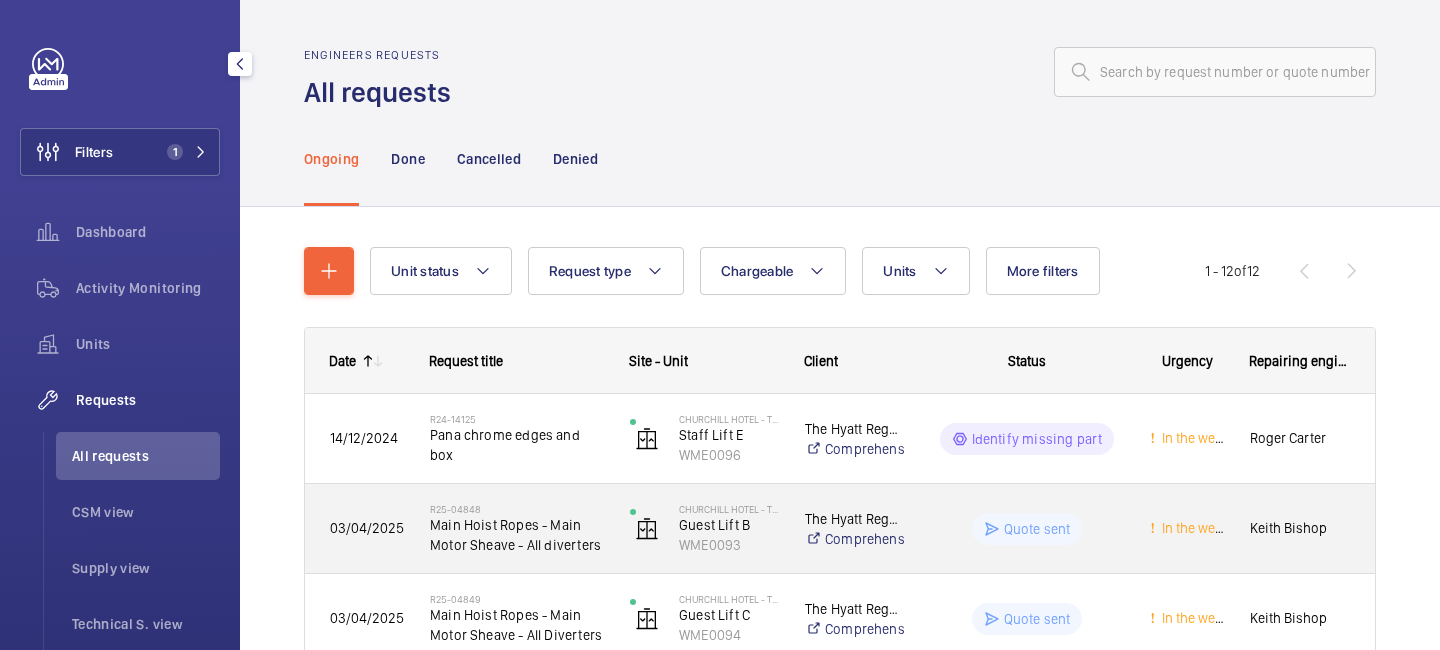 scroll, scrollTop: 921, scrollLeft: 0, axis: vertical 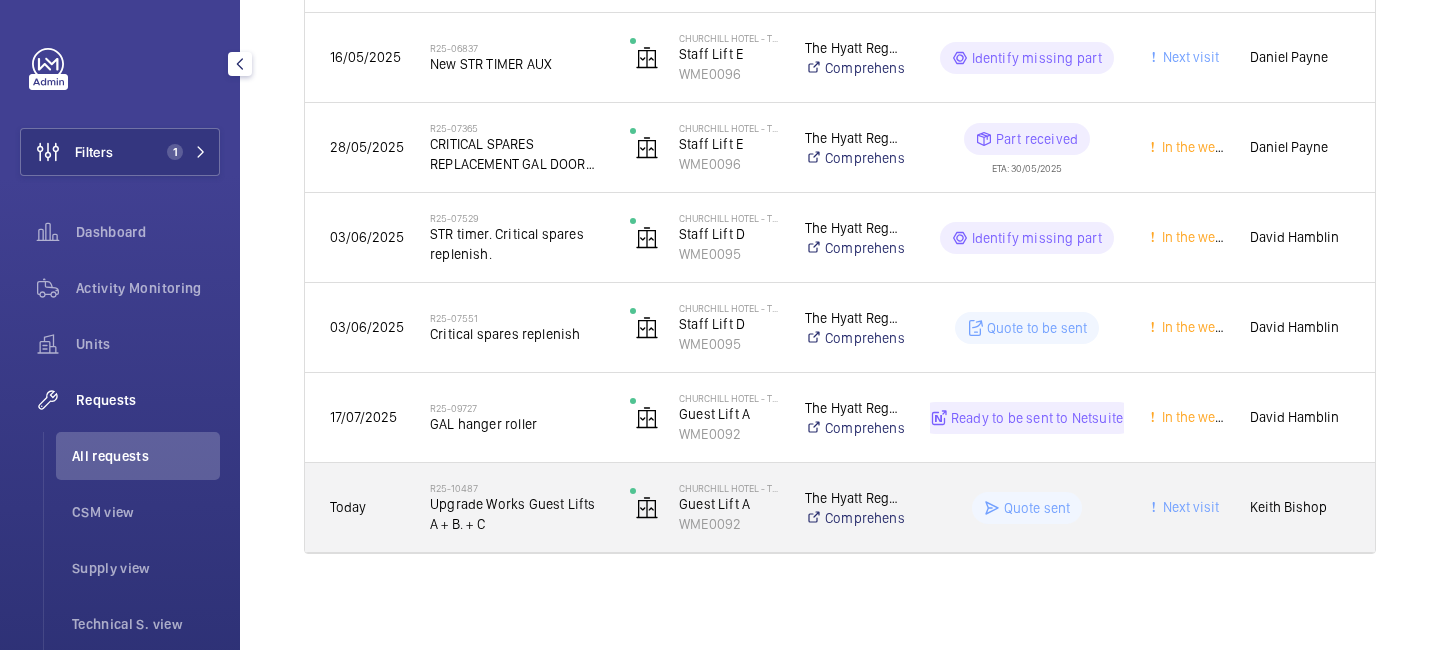 click on "Upgrade Works Guest Lifts A + B. + C" 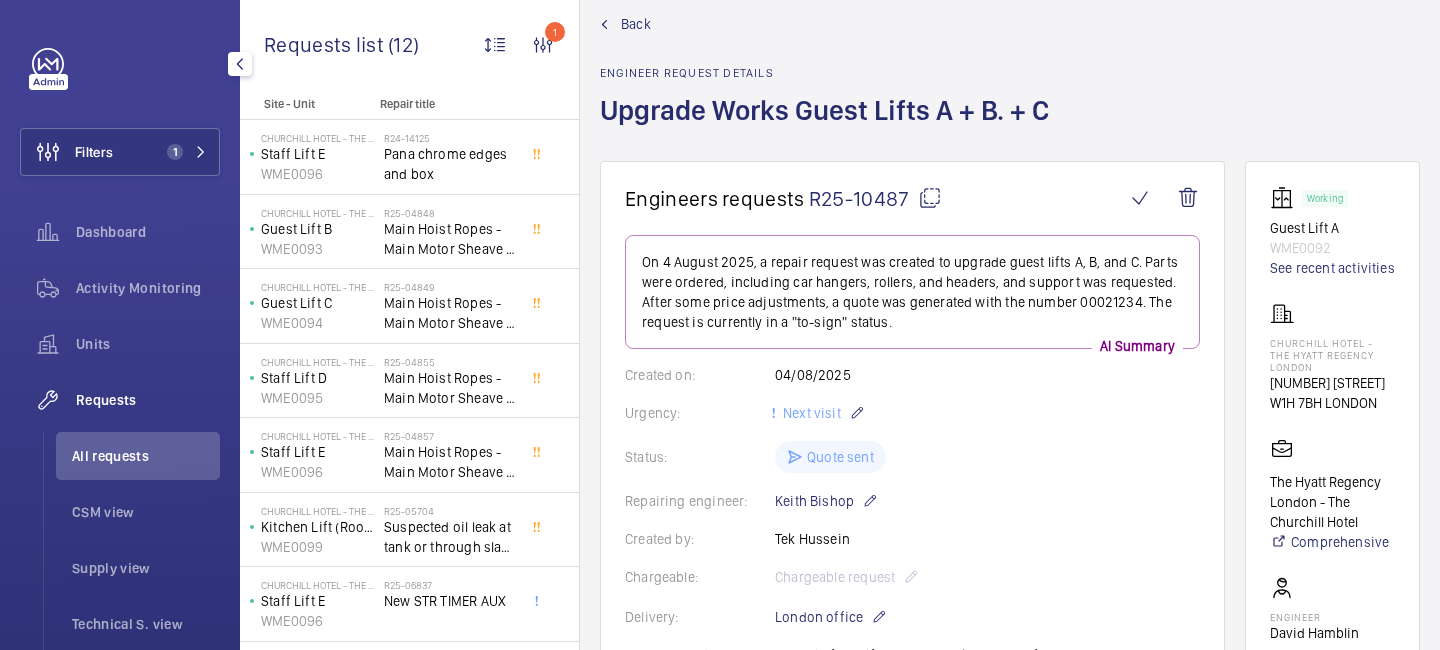 scroll, scrollTop: 0, scrollLeft: 0, axis: both 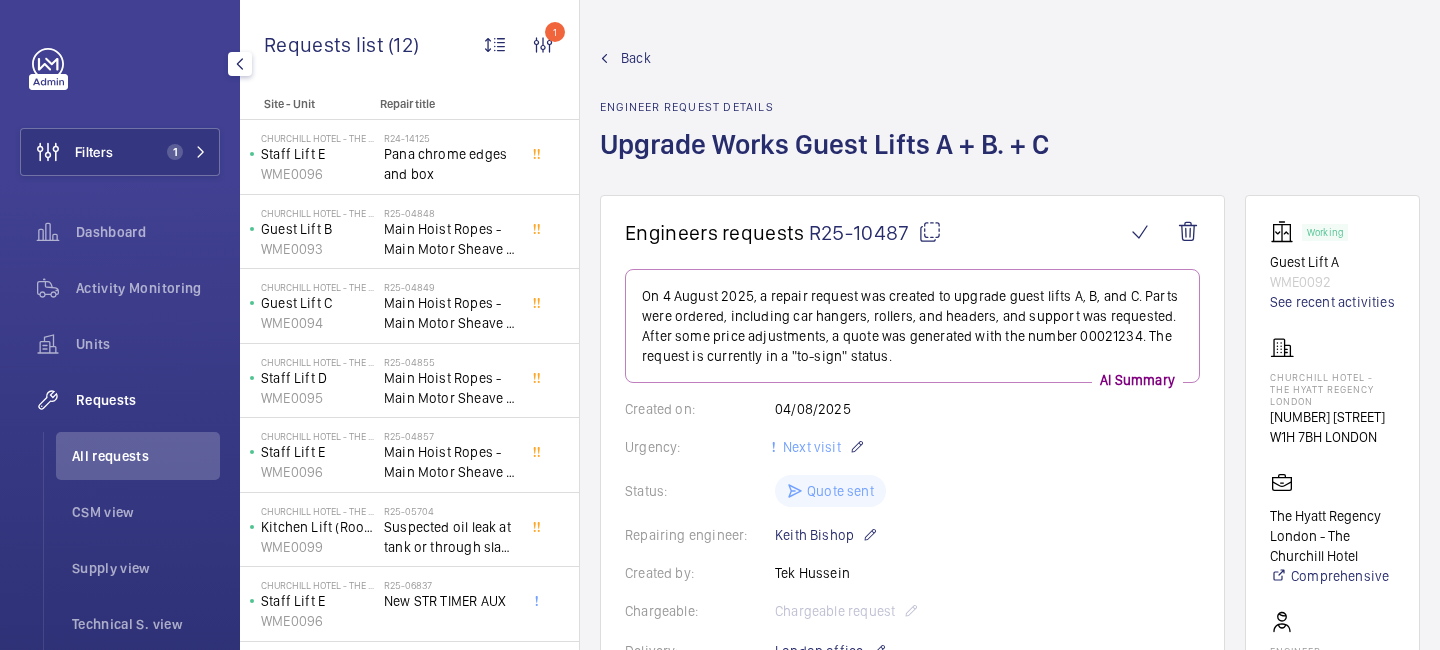 drag, startPoint x: 1054, startPoint y: 141, endPoint x: 606, endPoint y: 142, distance: 448.00113 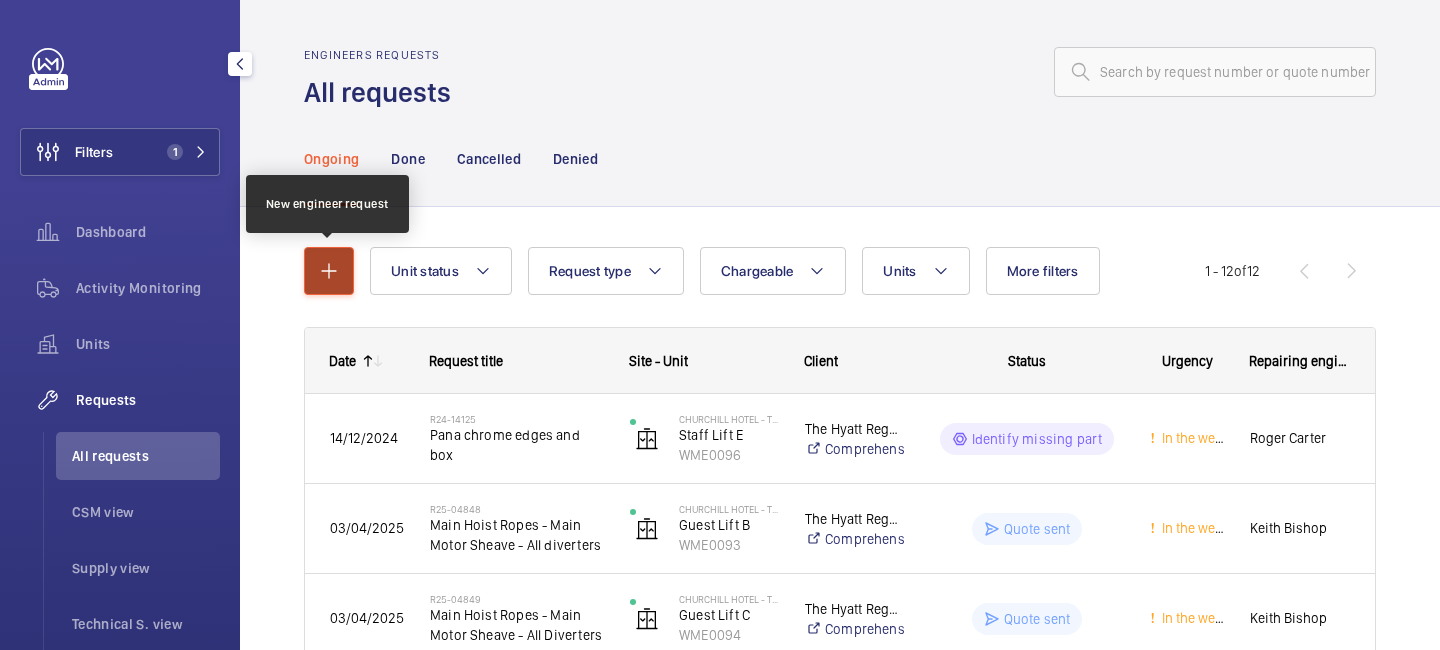 click 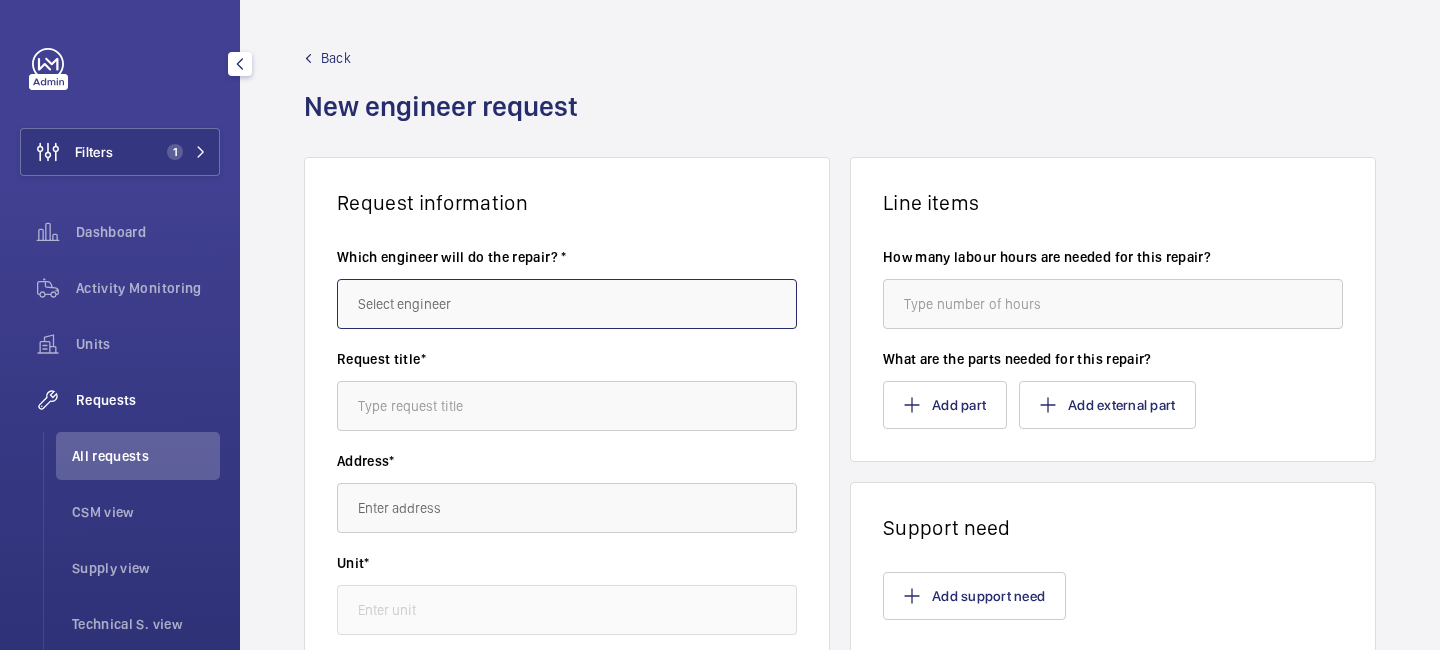 click at bounding box center (567, 304) 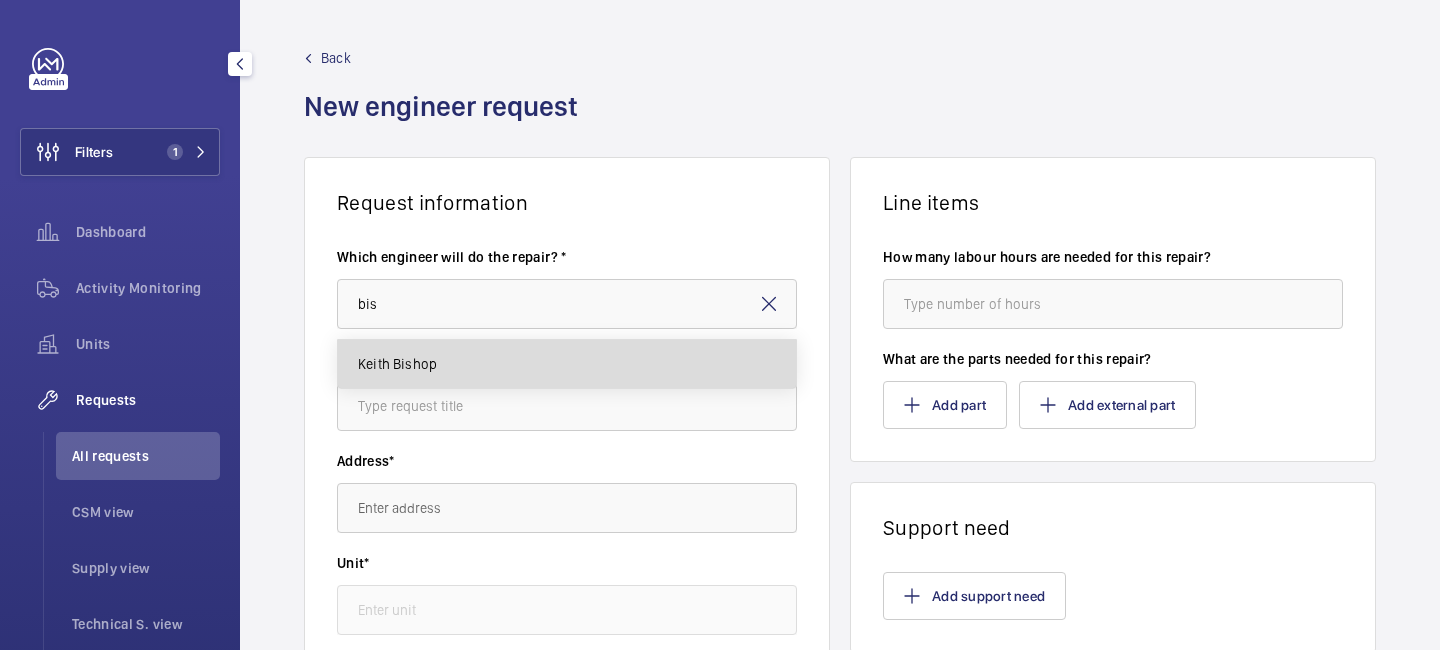 click on "Keith Bishop" at bounding box center [567, 364] 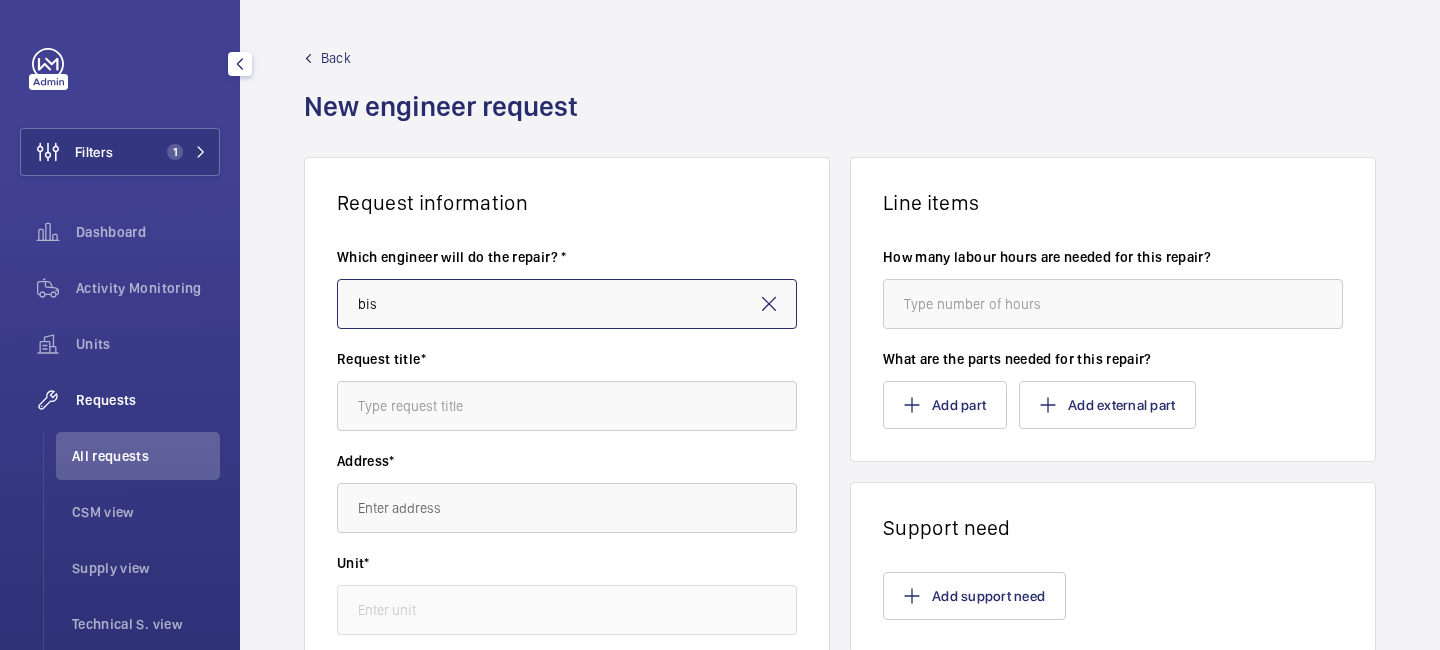 type on "Keith Bishop" 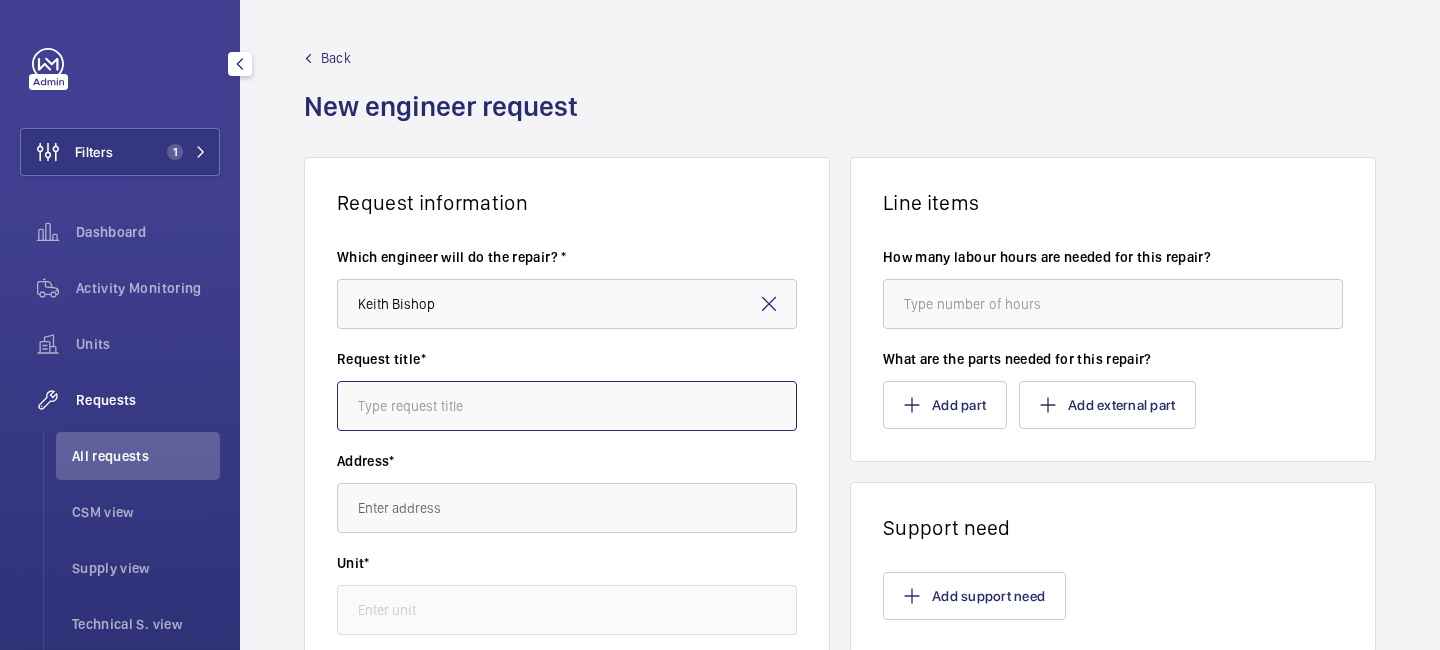 click 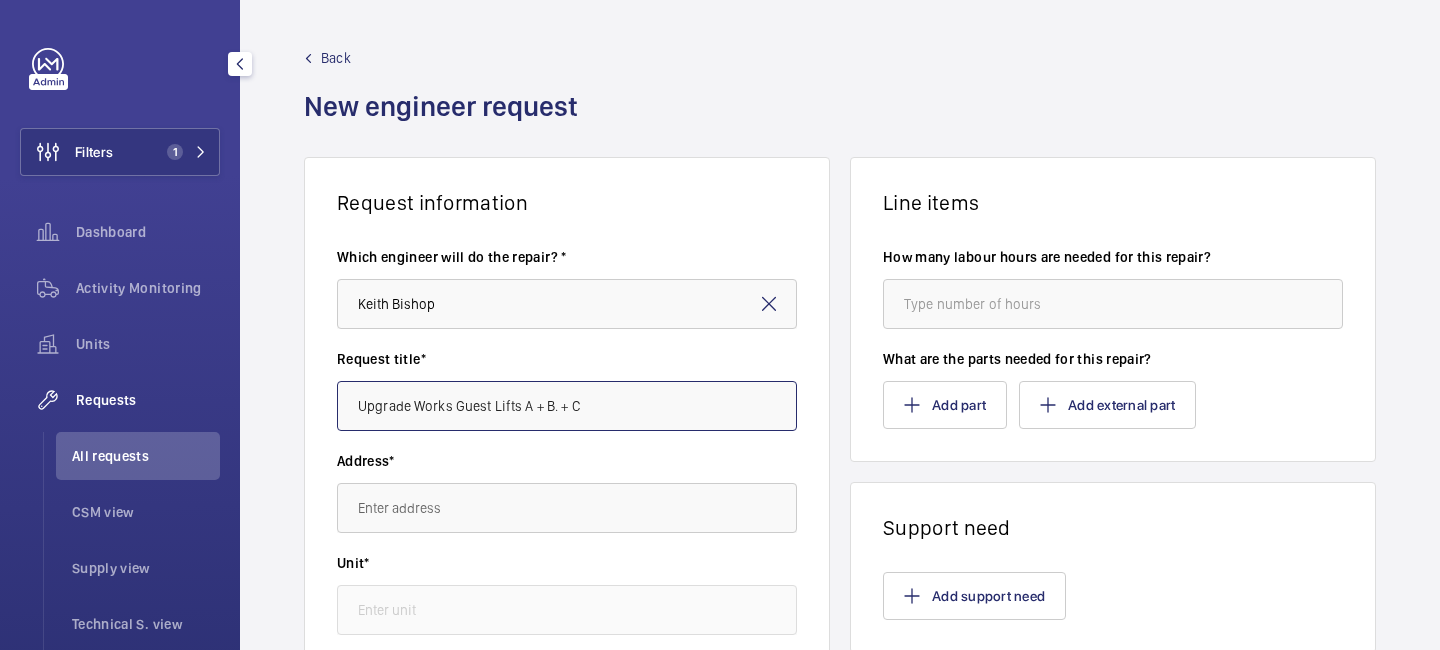 drag, startPoint x: 590, startPoint y: 412, endPoint x: 448, endPoint y: 410, distance: 142.01408 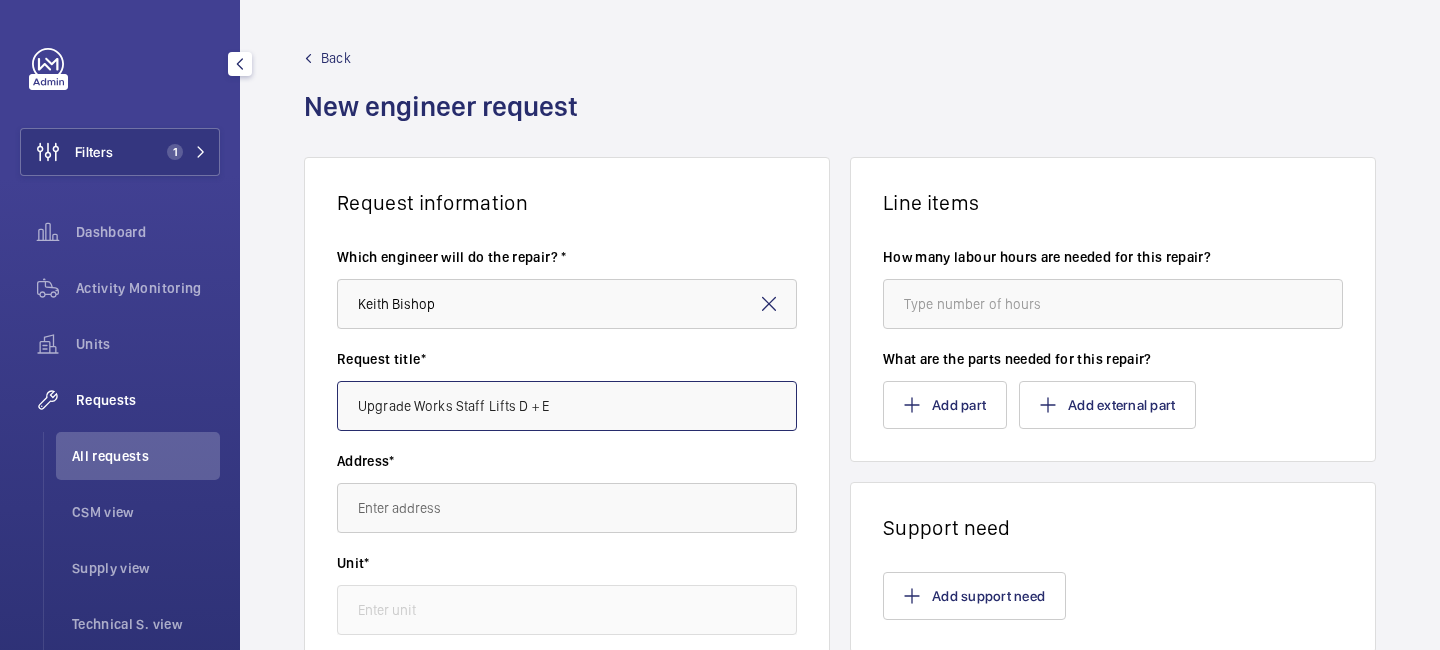 type on "Upgrade Works Staff Lifts D + E" 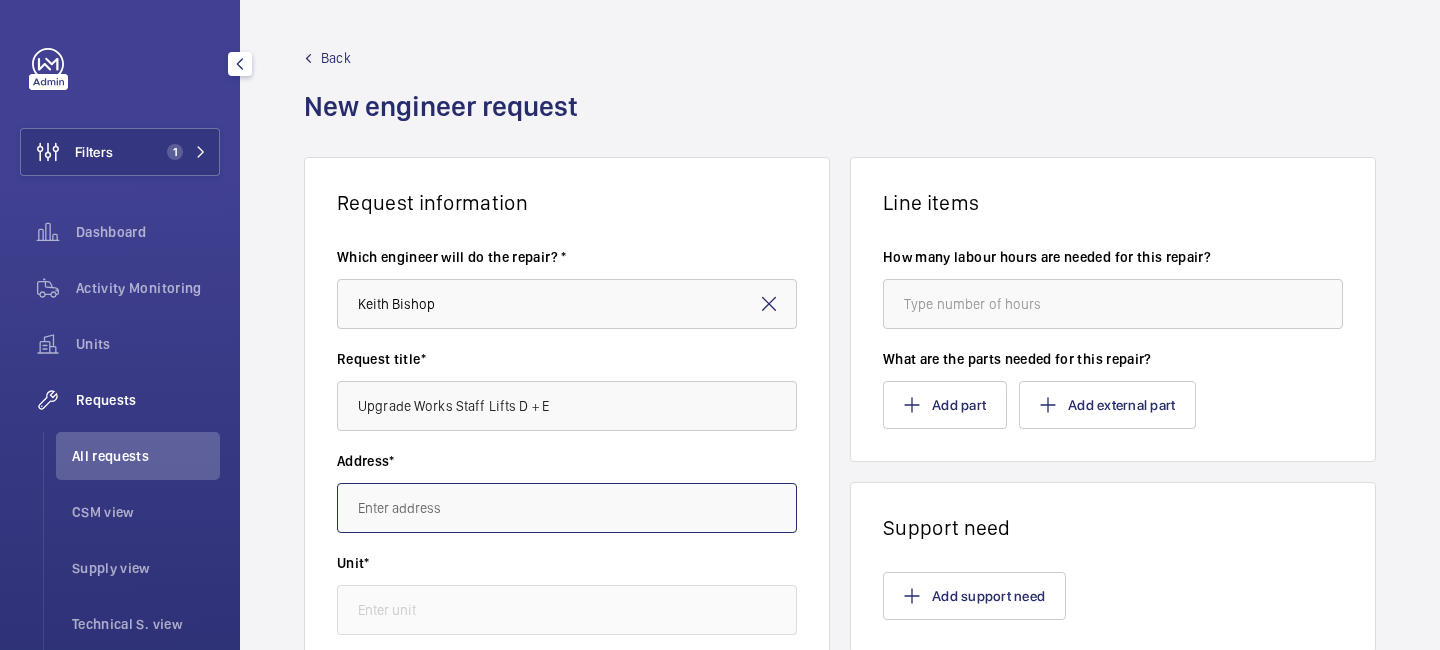 click at bounding box center (567, 508) 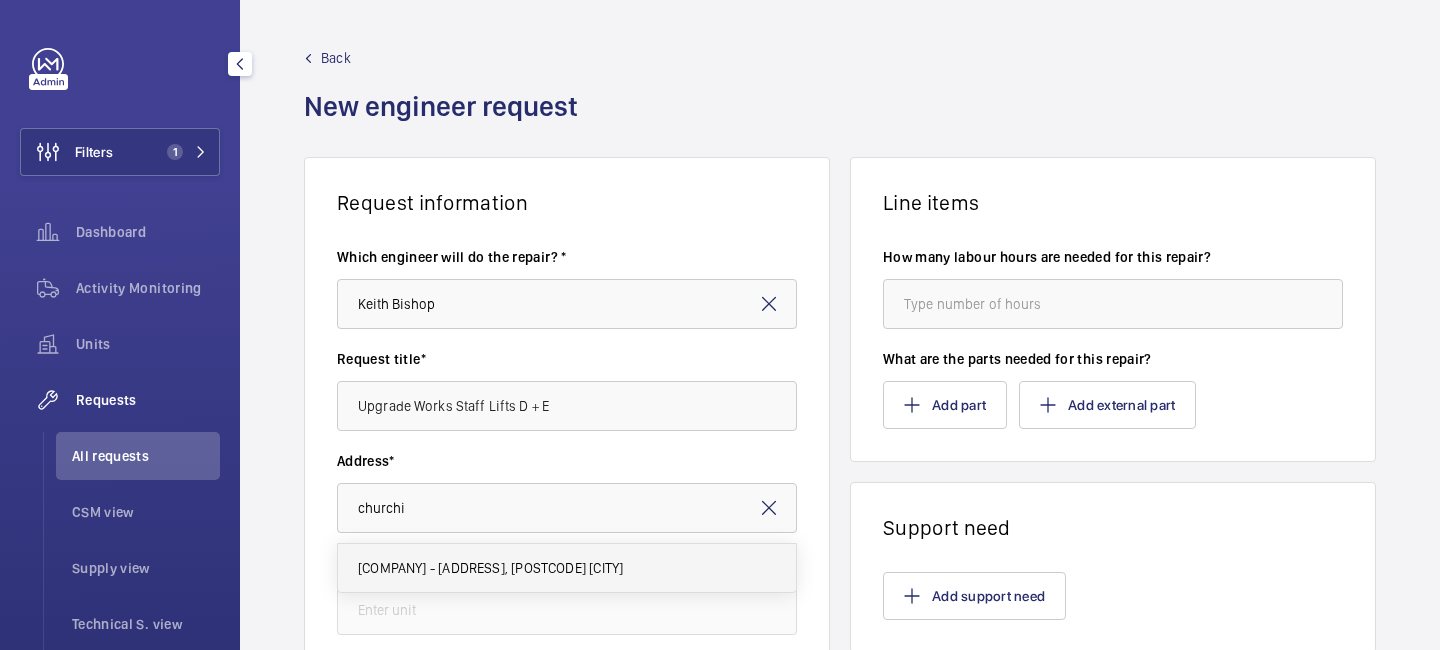 click on "Churchill Hotel - The Hyatt Regency London 30 Portman Square, W1H 7BH LONDON" at bounding box center [567, 568] 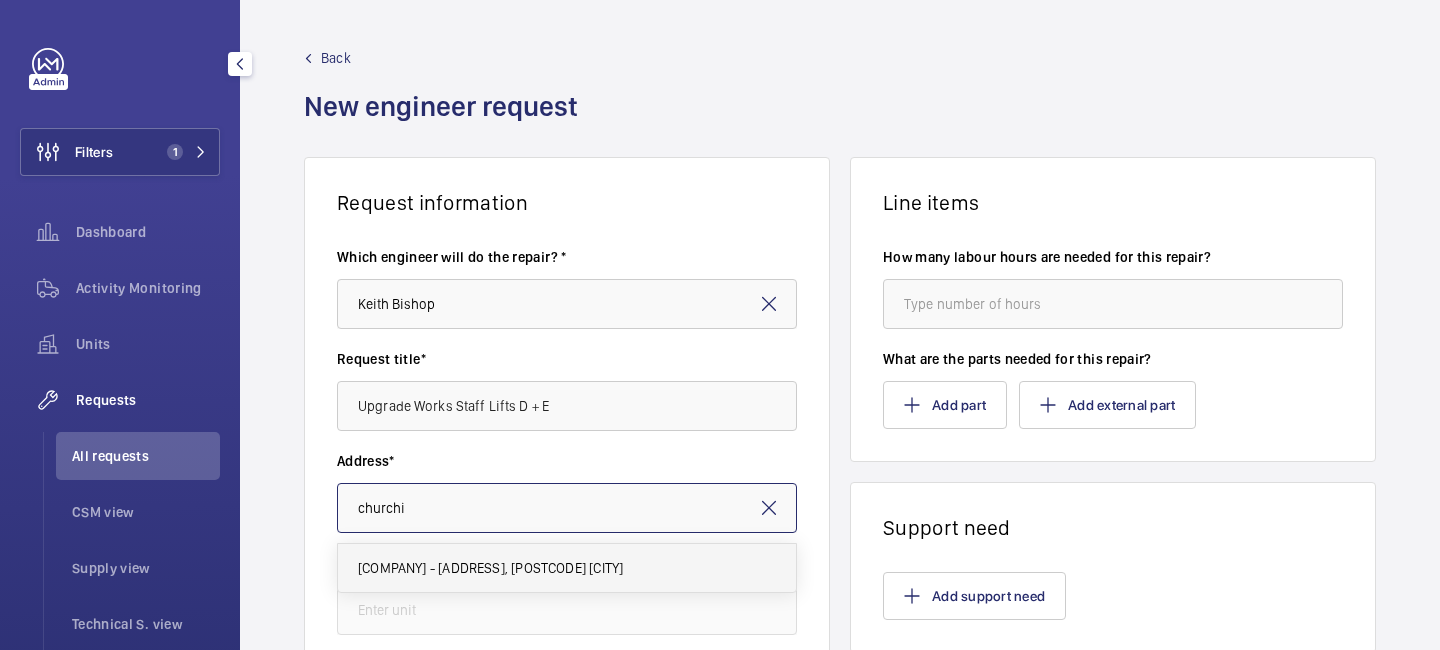 type on "Churchill Hotel - The Hyatt Regency London 30 Portman Square, W1H 7BH LONDON" 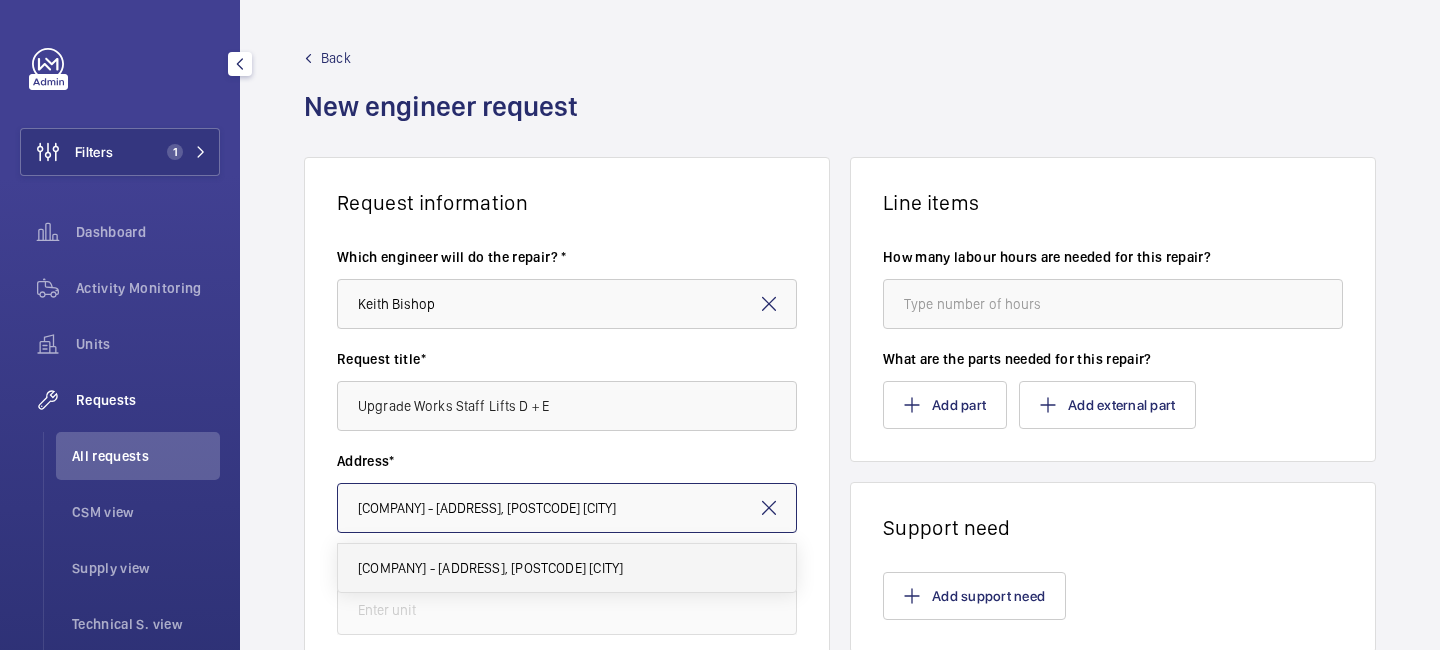 scroll, scrollTop: 0, scrollLeft: 97, axis: horizontal 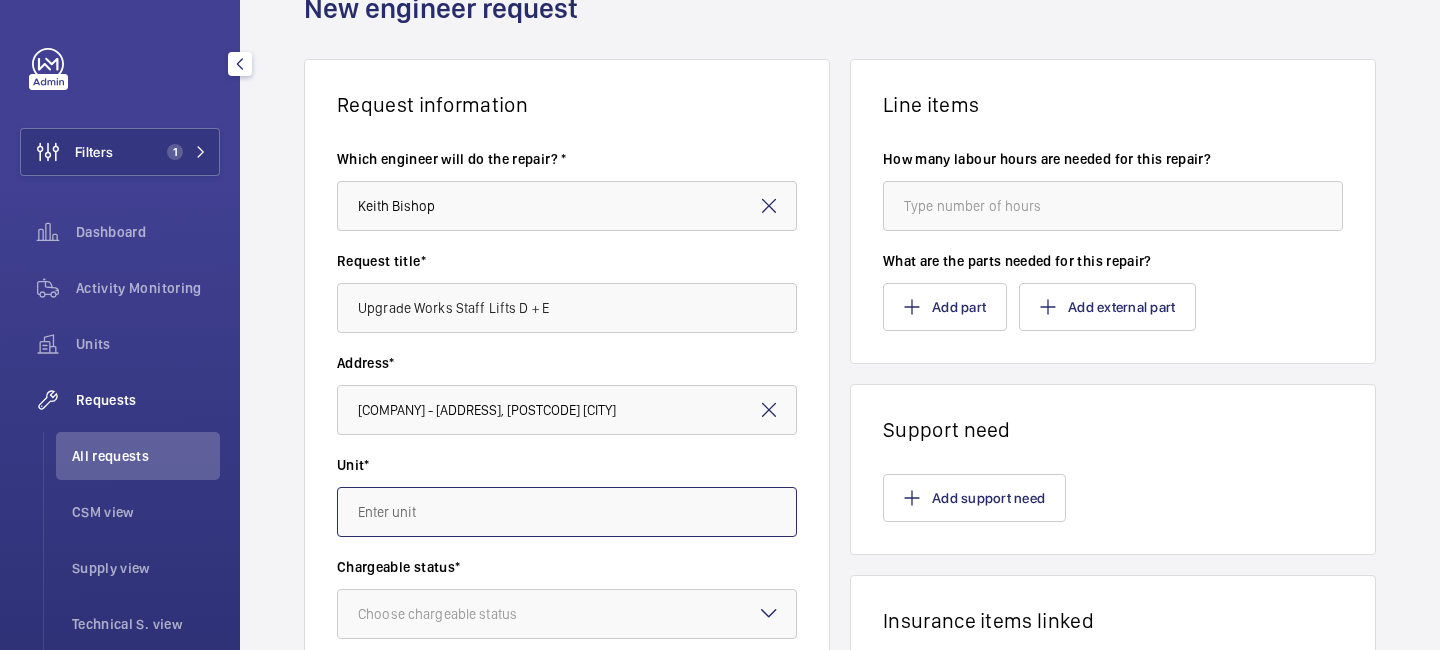 click at bounding box center [567, 512] 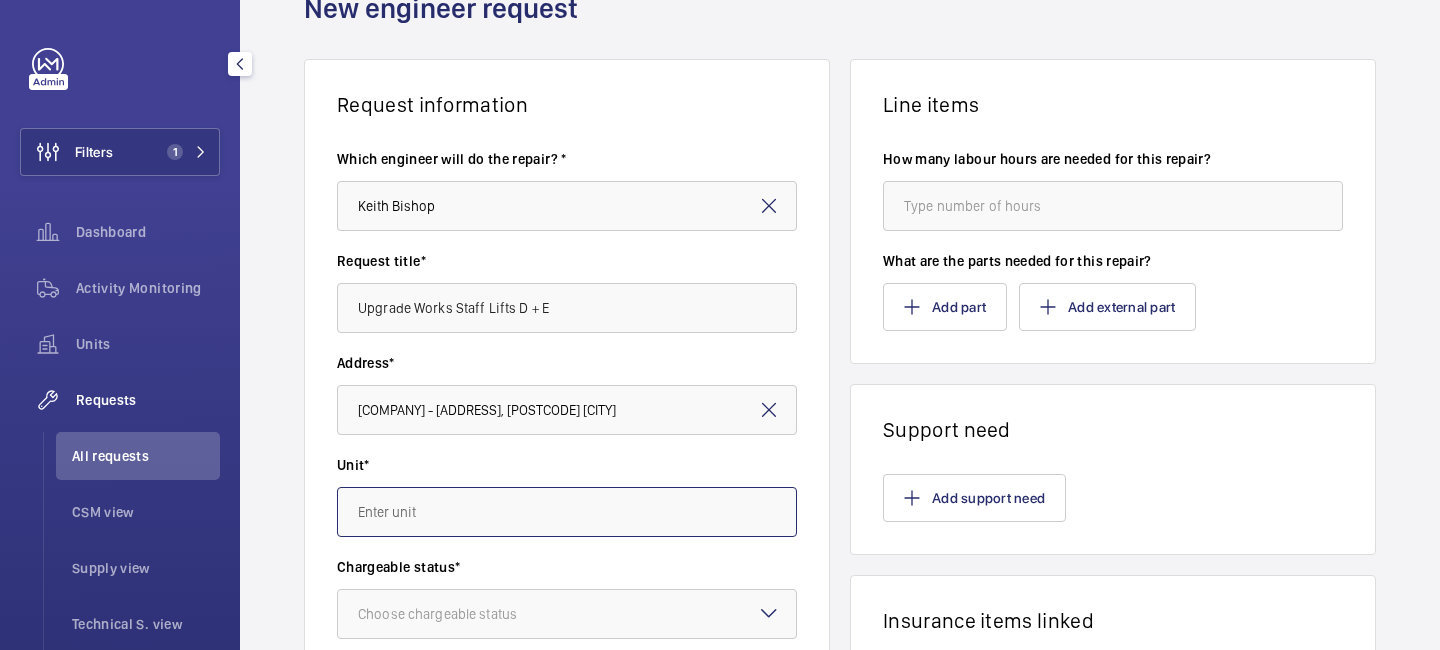 scroll, scrollTop: 0, scrollLeft: 0, axis: both 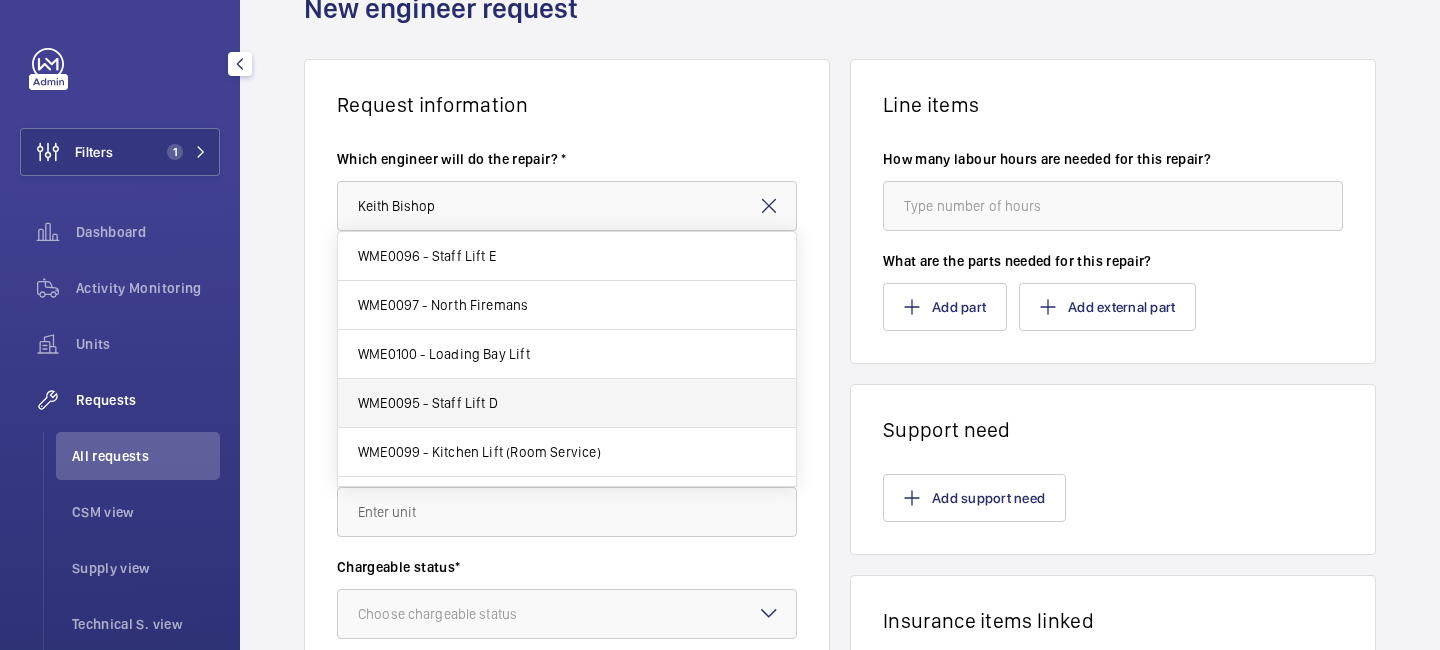 click on "WME0095 - Staff Lift D" at bounding box center [567, 403] 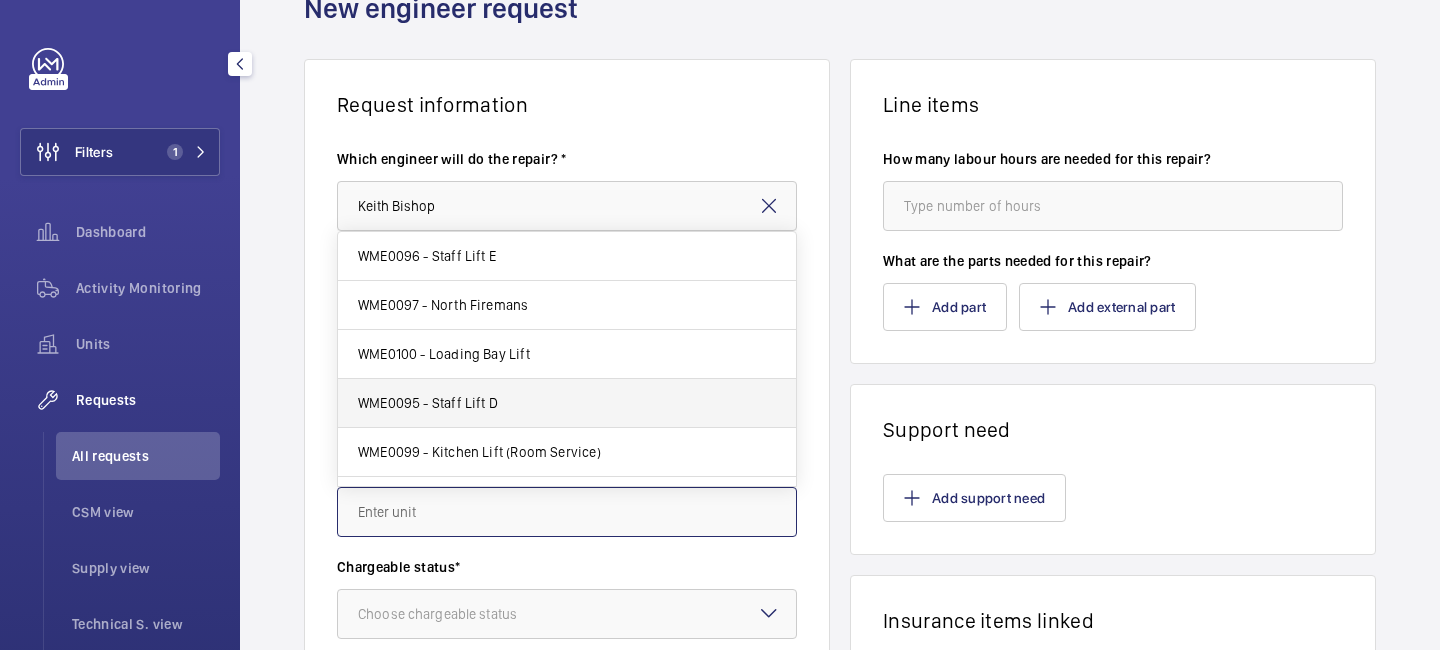 type on "WME0095 - Staff Lift D" 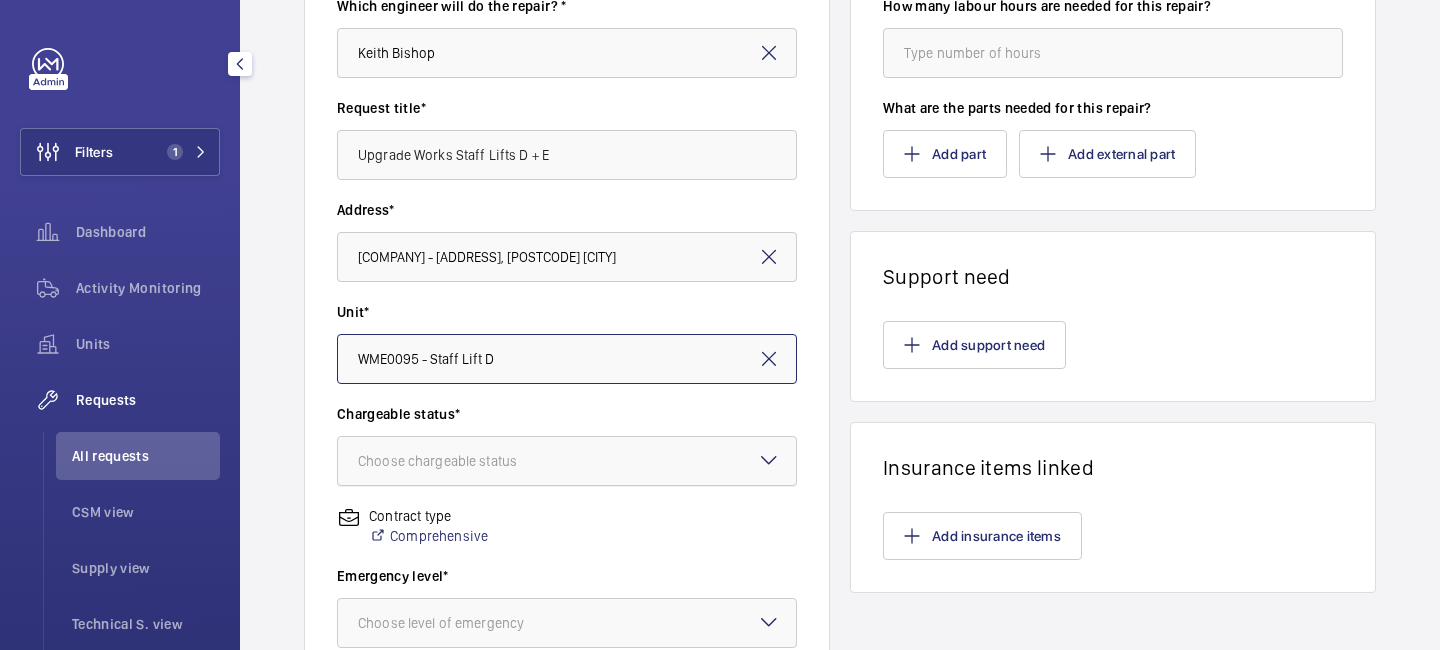 scroll, scrollTop: 318, scrollLeft: 0, axis: vertical 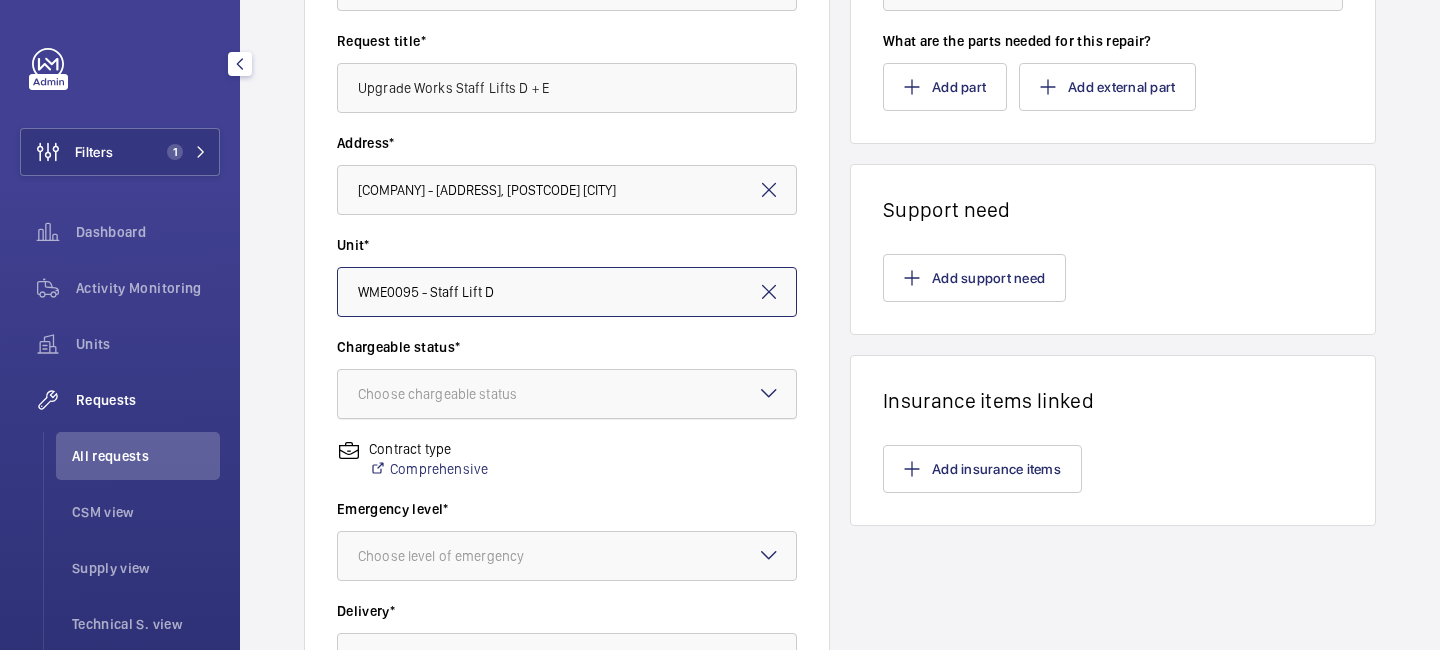 click on "Choose chargeable status" at bounding box center (462, 394) 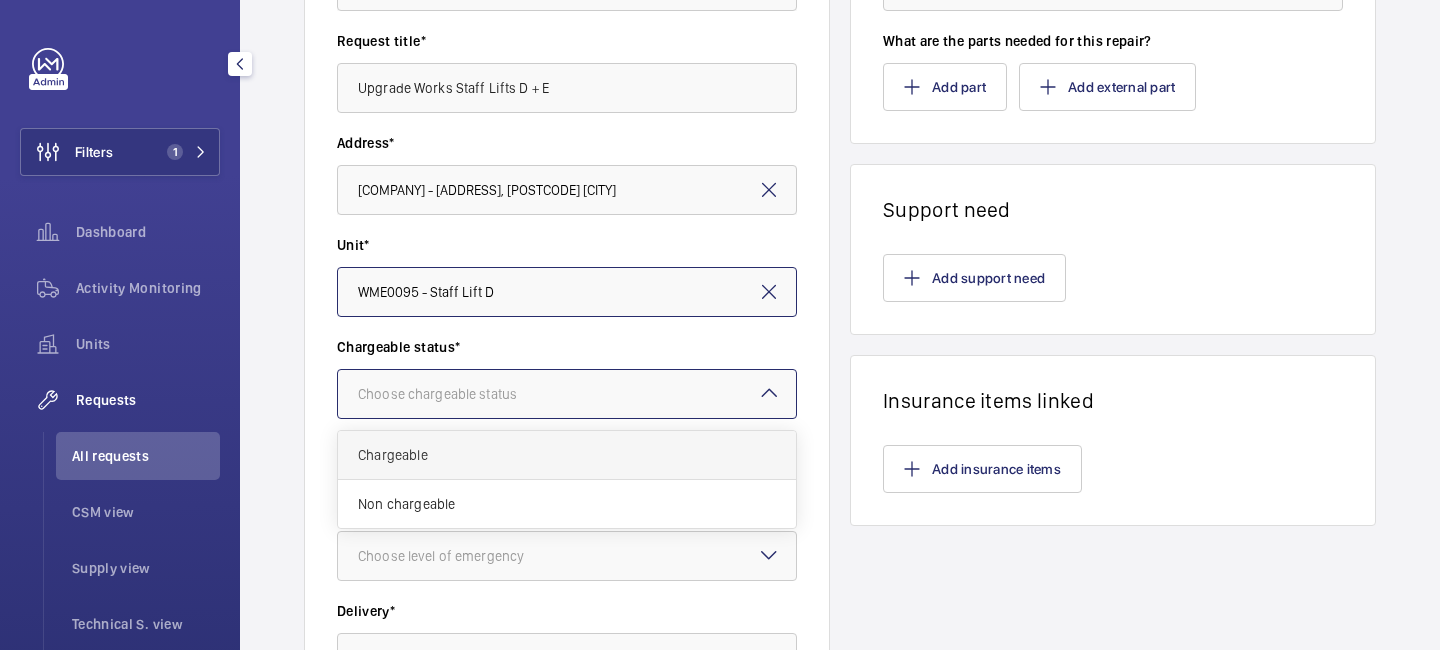 click on "Chargeable" at bounding box center (567, 455) 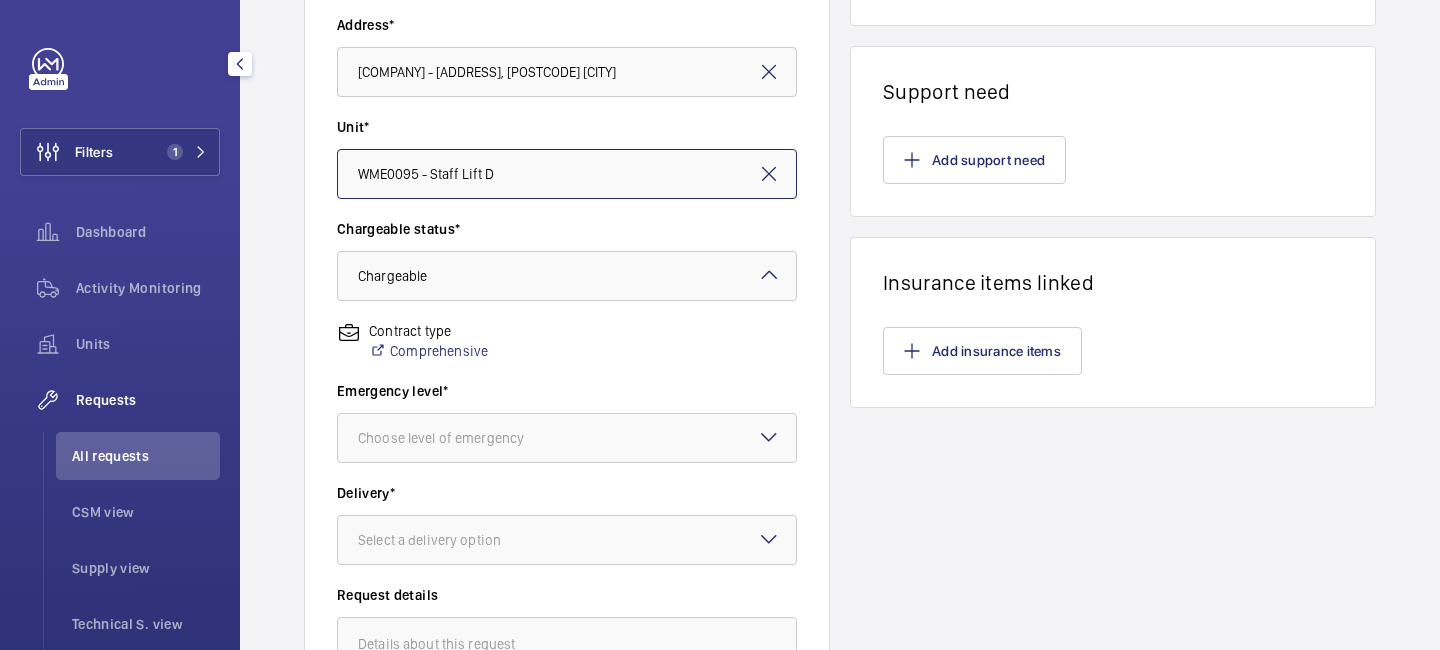 scroll, scrollTop: 465, scrollLeft: 0, axis: vertical 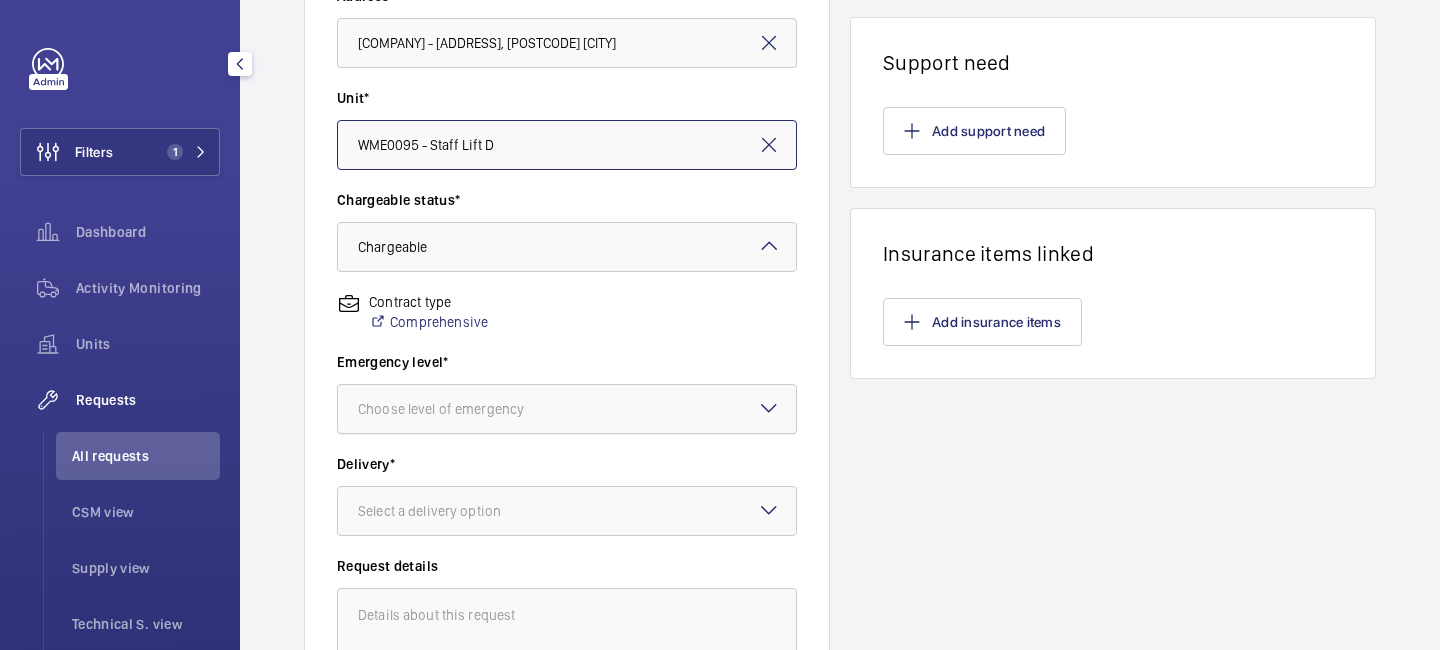 click at bounding box center [567, 409] 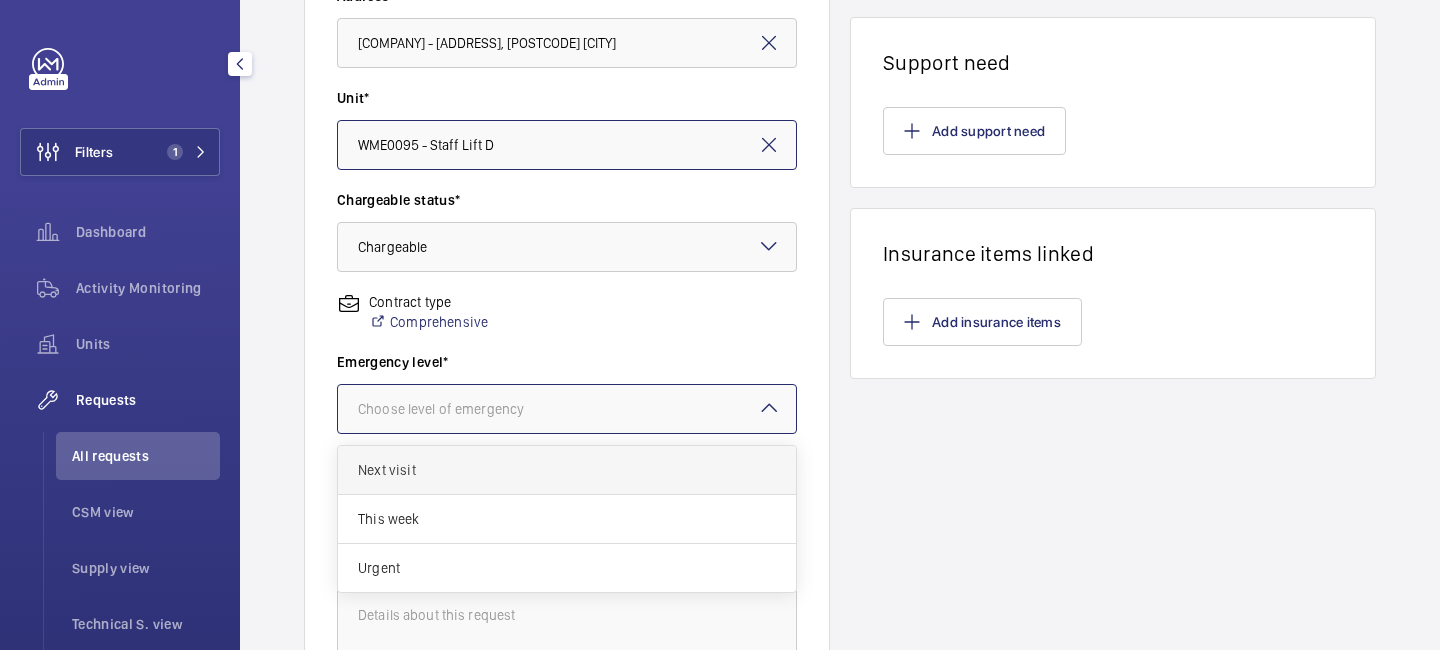 click on "Next visit" at bounding box center [567, 470] 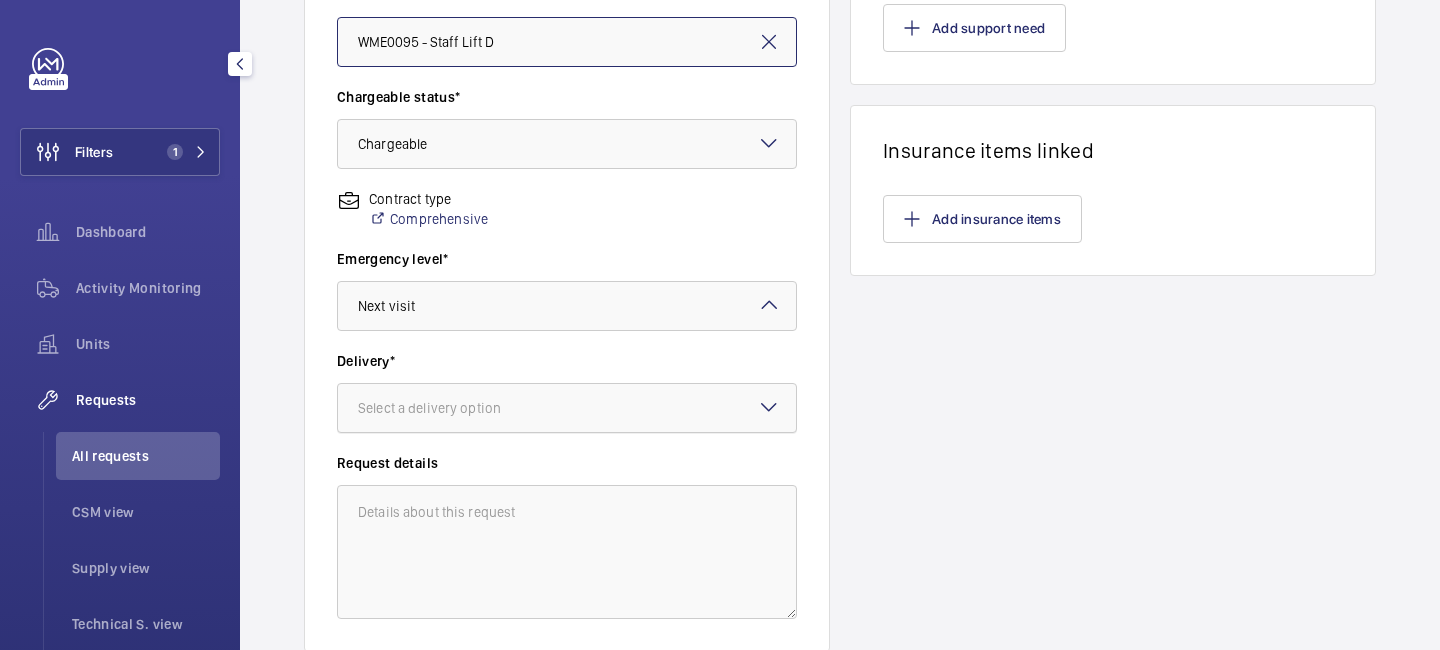 scroll, scrollTop: 577, scrollLeft: 0, axis: vertical 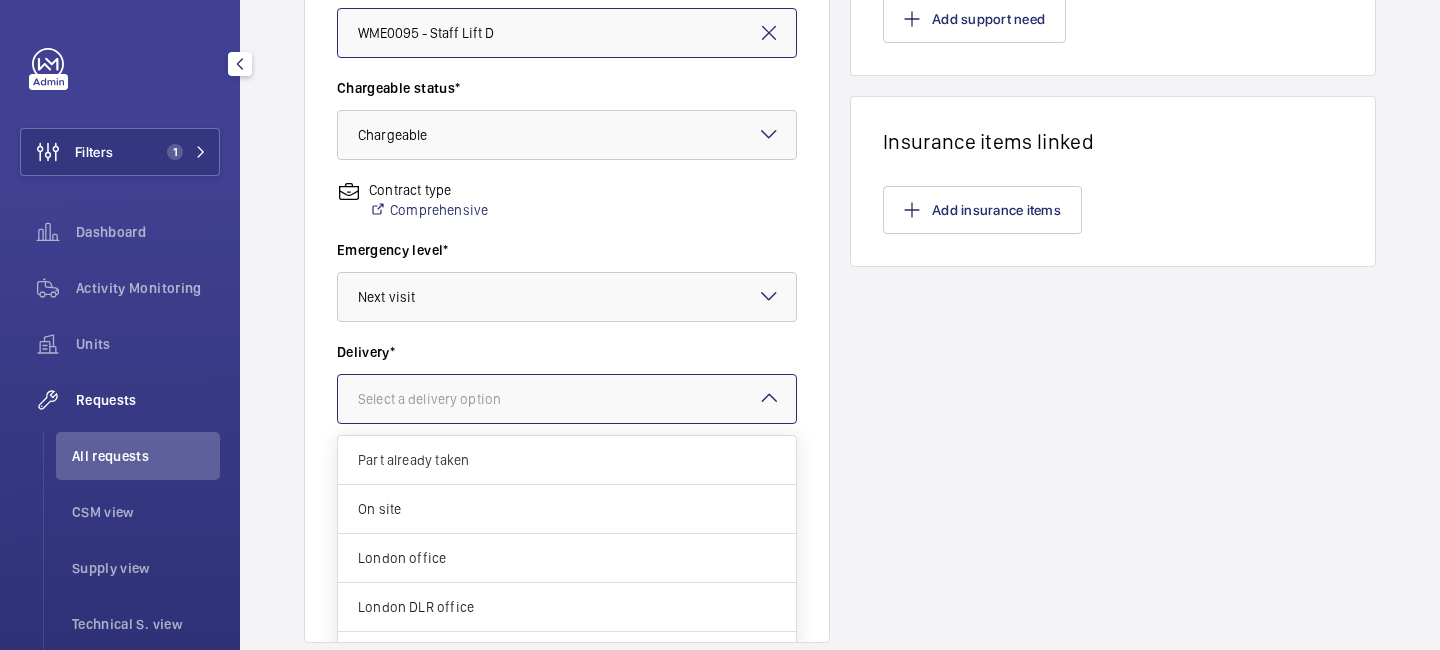 click at bounding box center [567, 399] 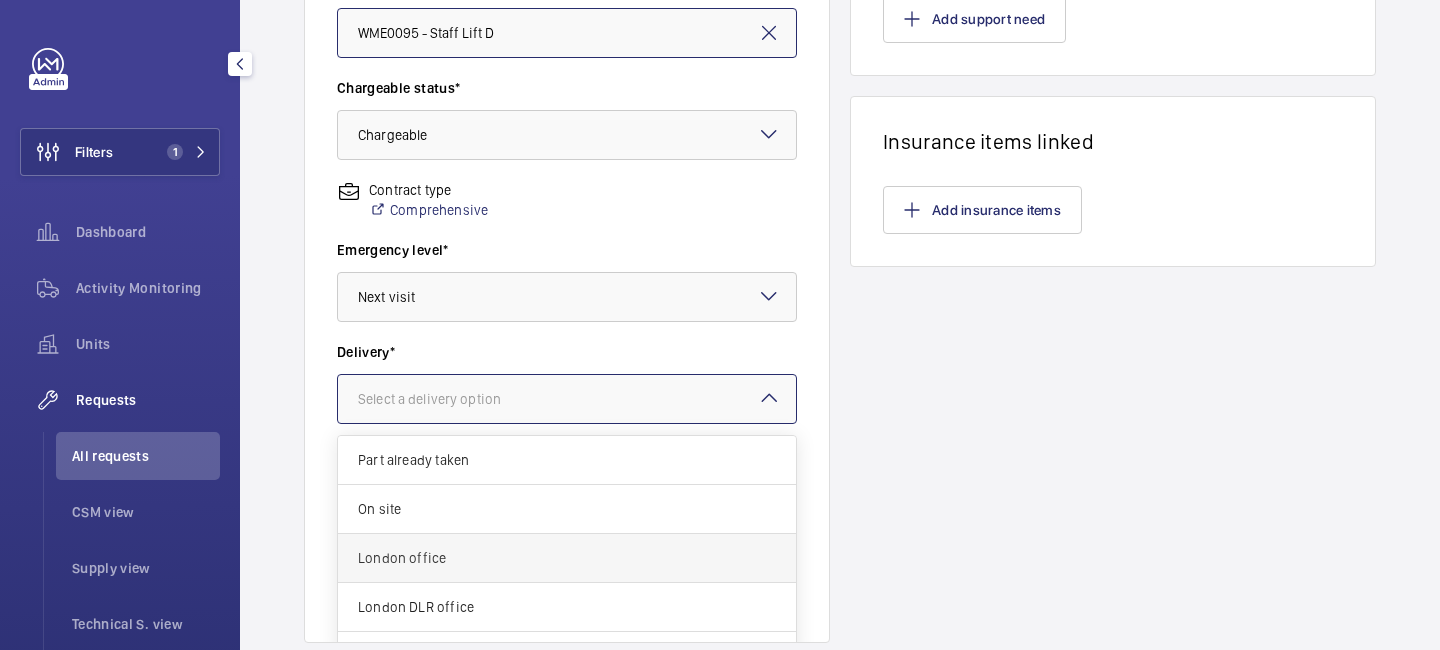 click on "London office" at bounding box center (567, 558) 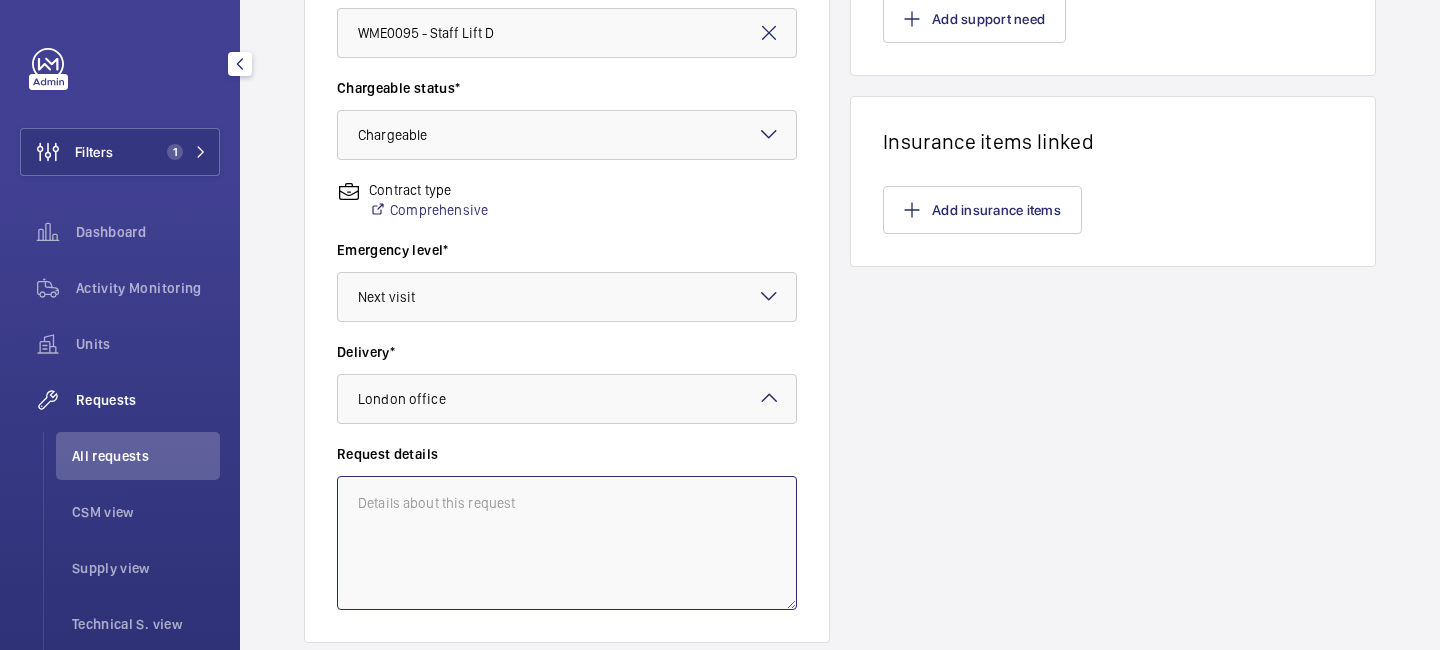 click at bounding box center (567, 543) 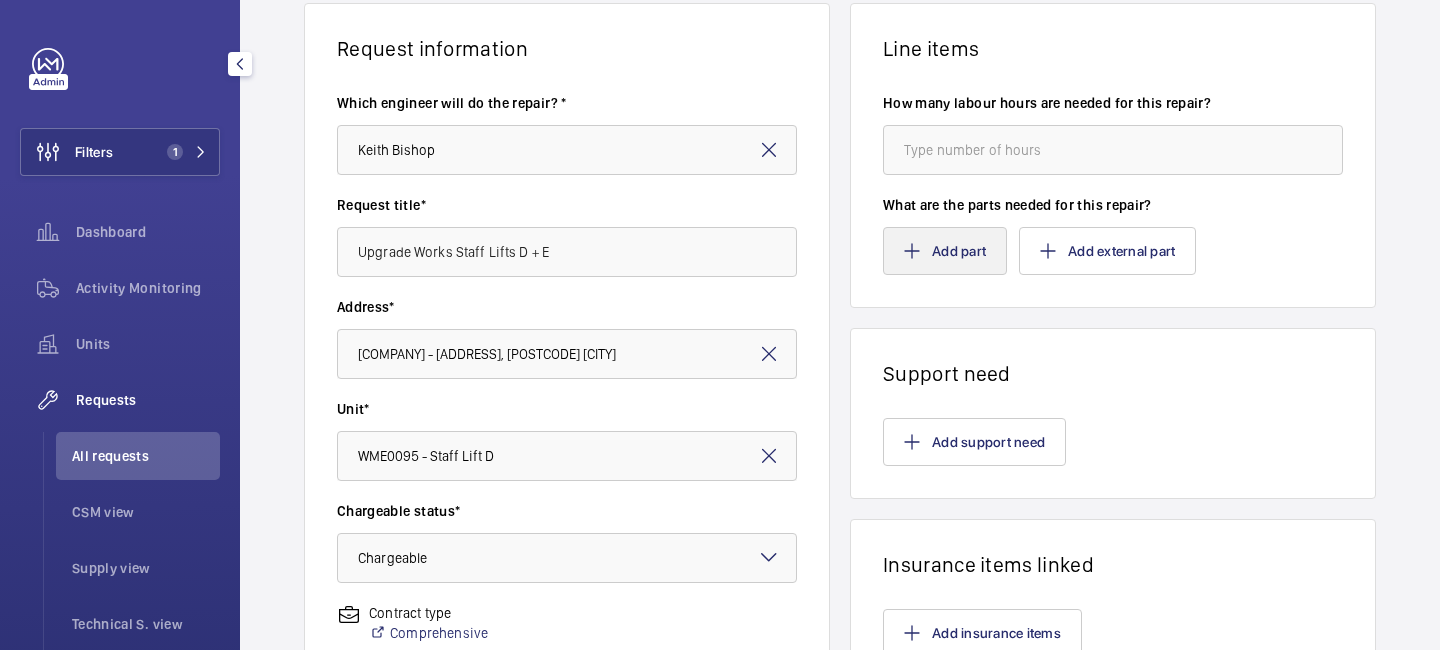 scroll, scrollTop: 112, scrollLeft: 0, axis: vertical 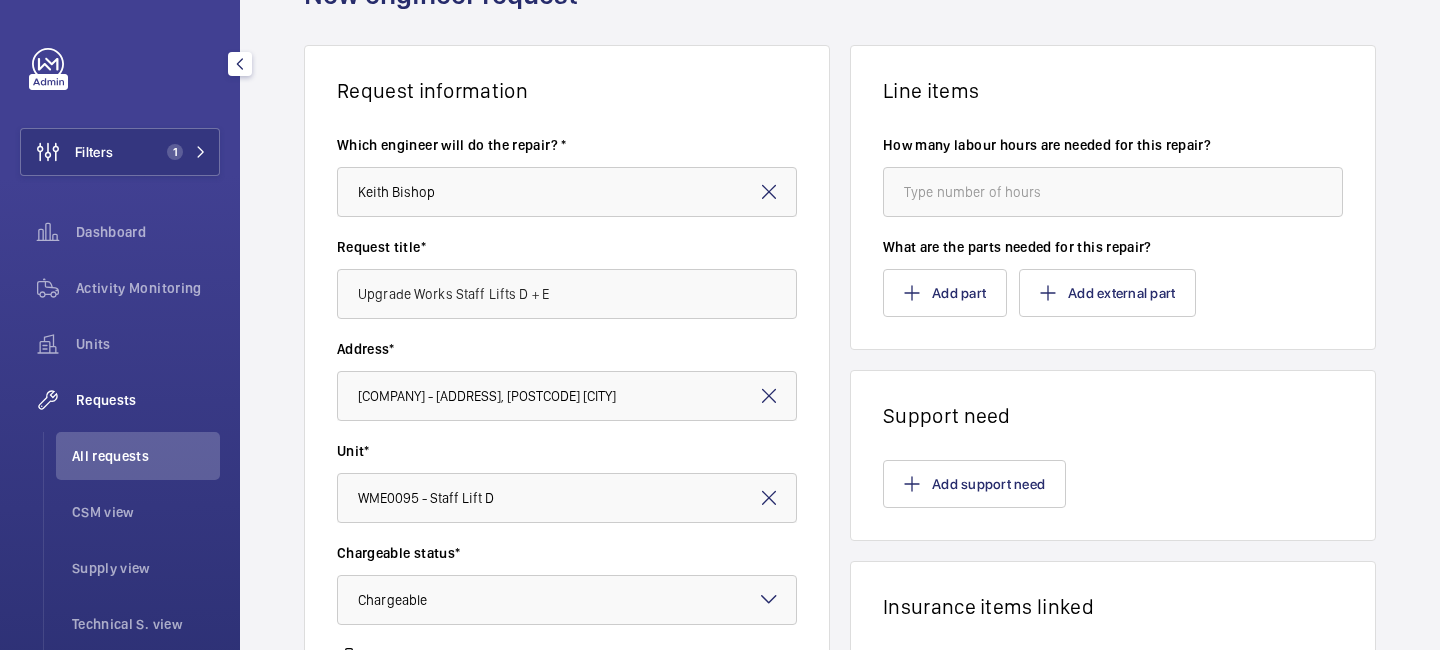 type on "Speak to Tek before ordering anything." 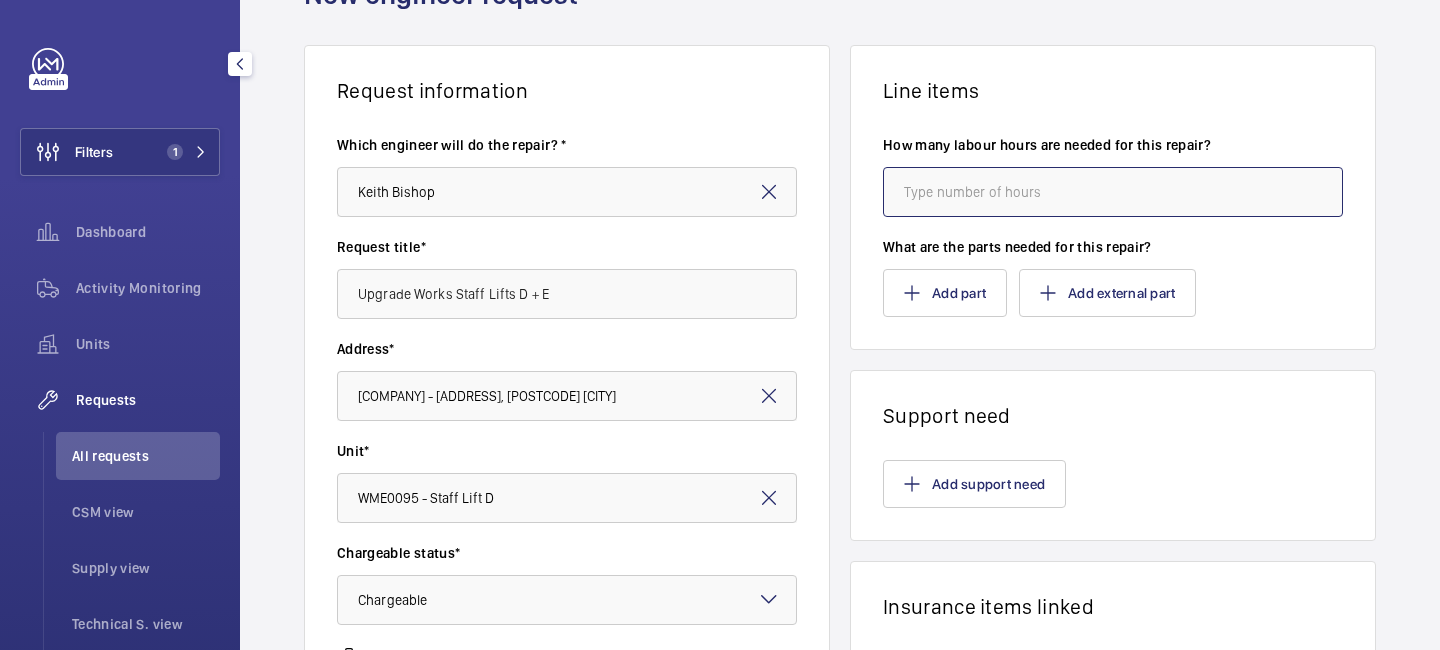 click 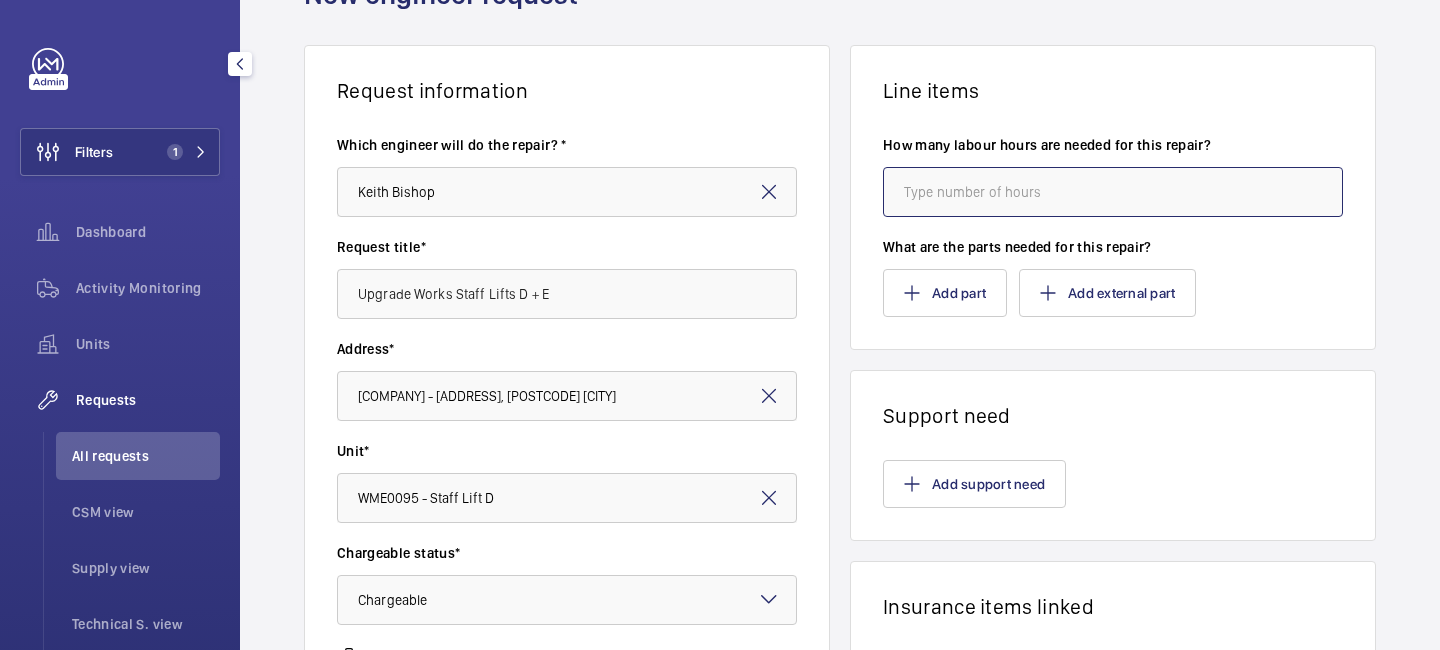 type on "6" 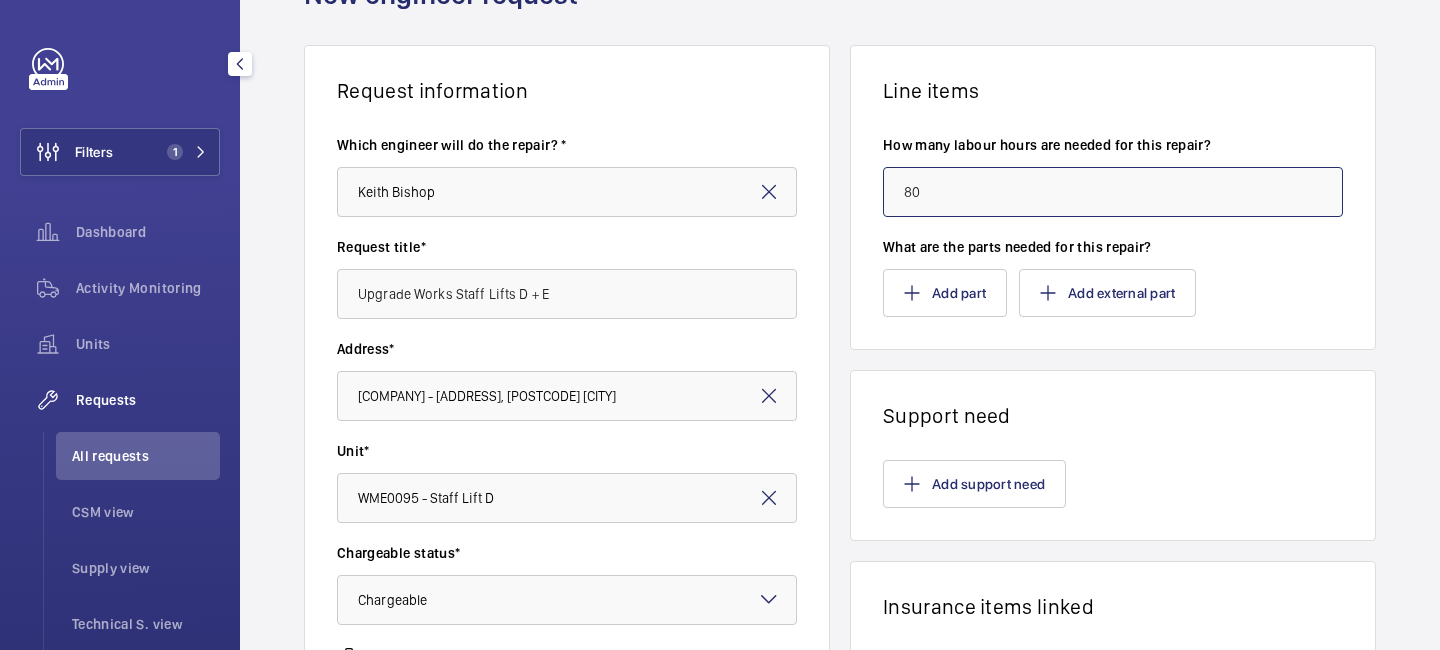 type on "80" 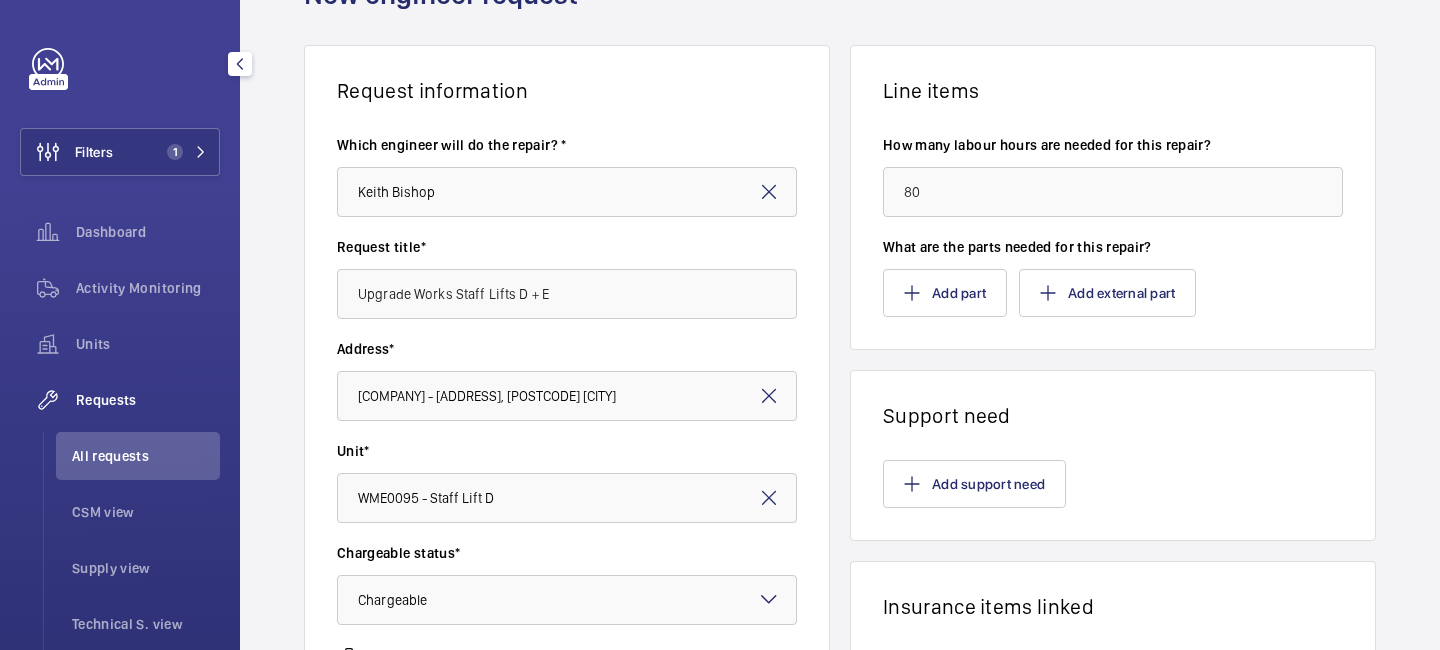 click on "What are the parts needed for this repair?  Add part  Add external part" 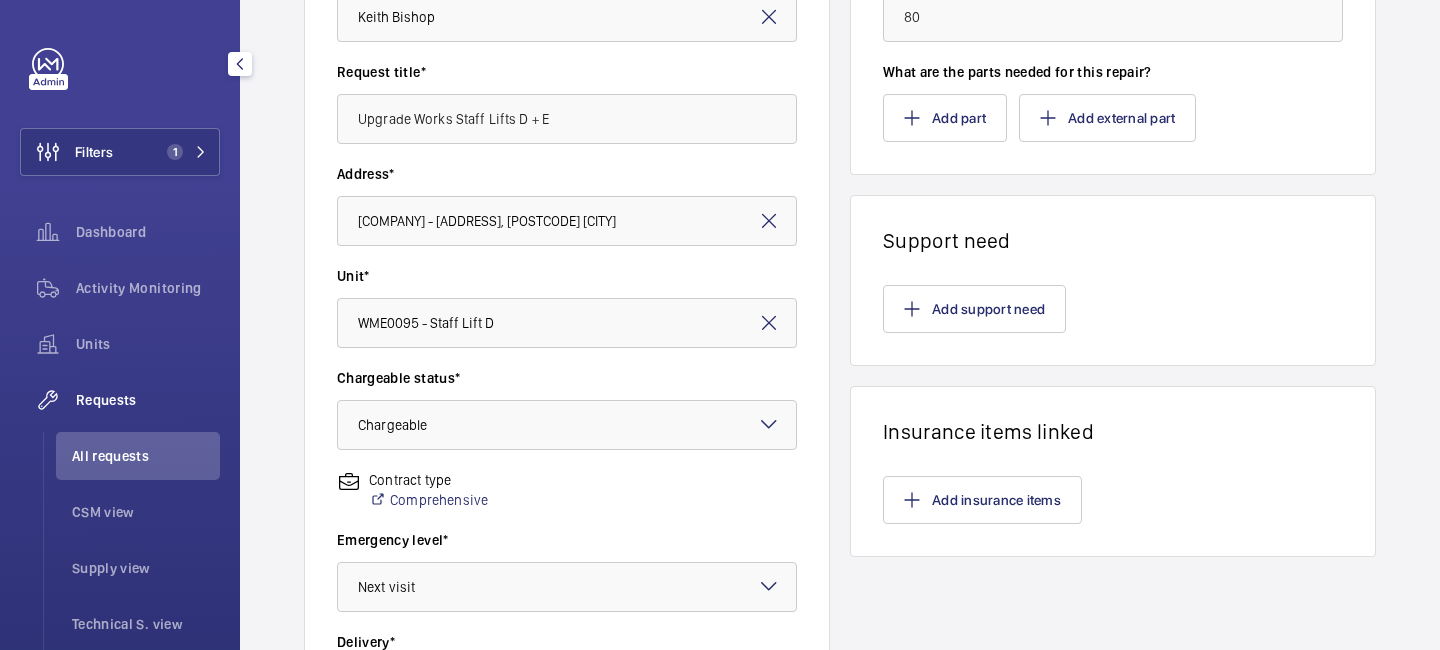 scroll, scrollTop: 401, scrollLeft: 0, axis: vertical 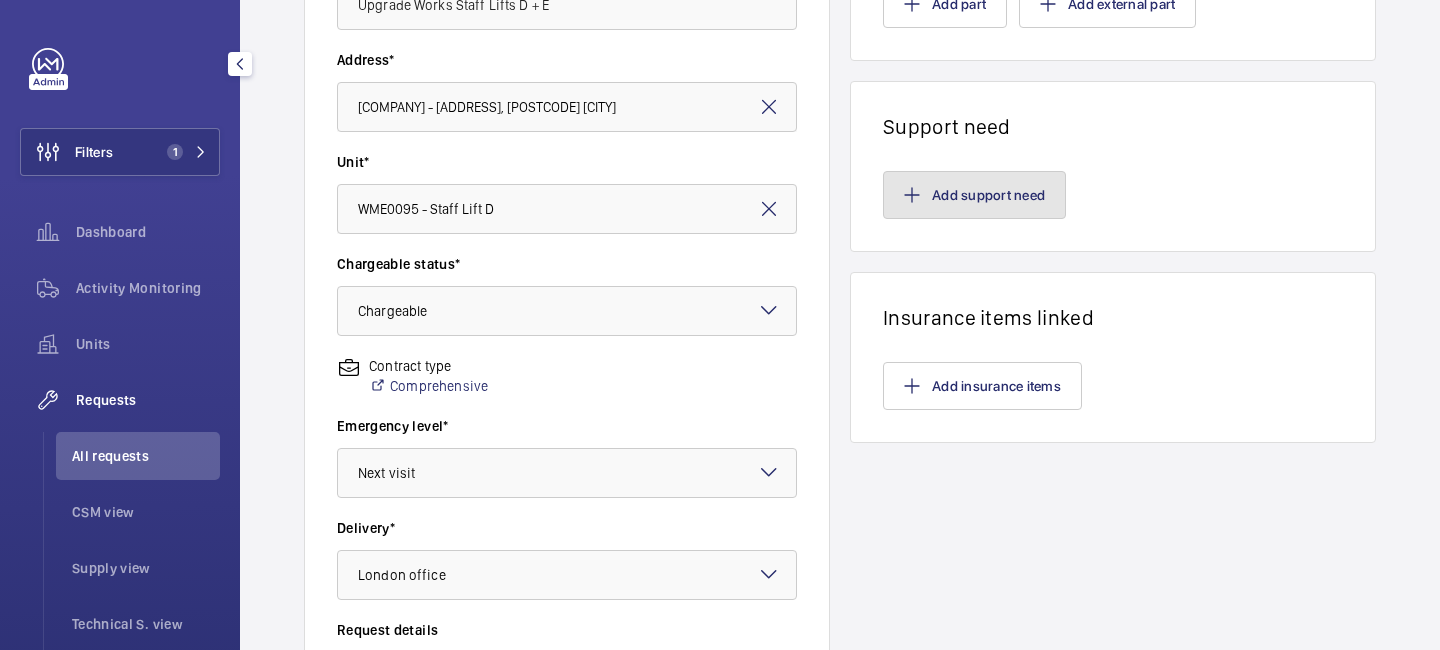 click on "Add support need" 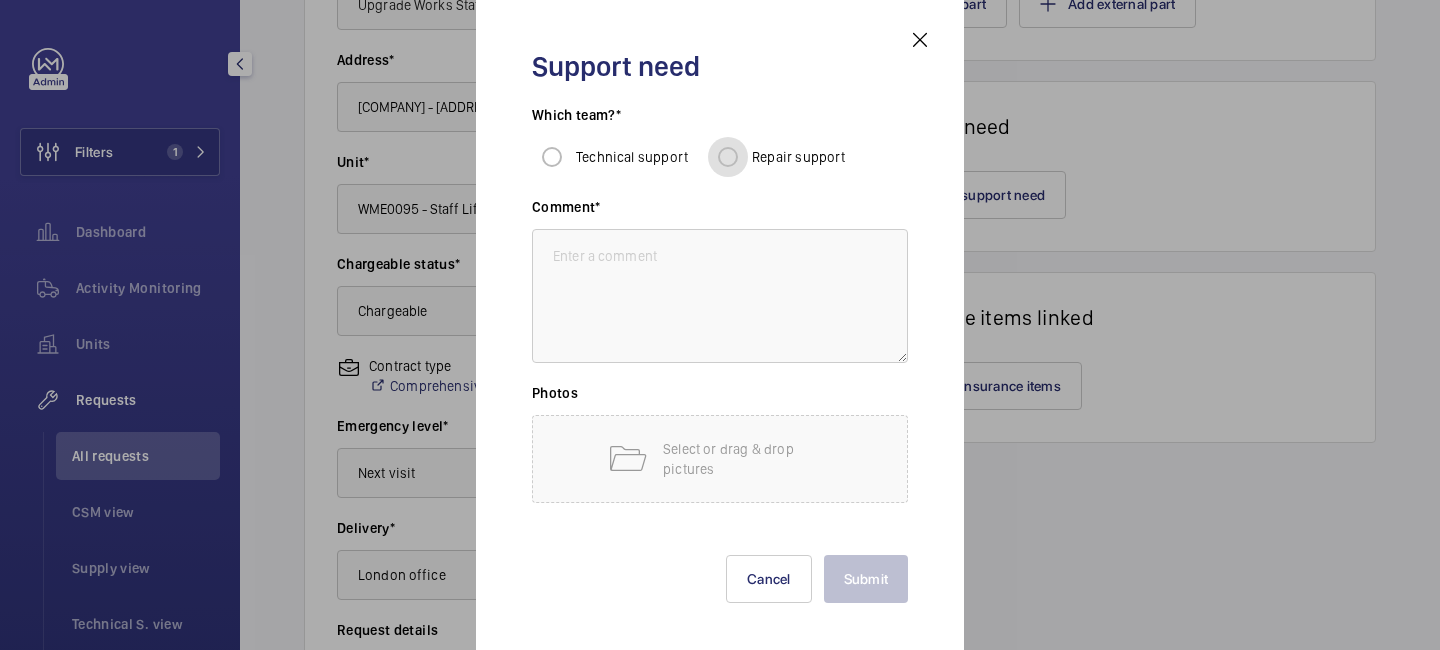 click on "Repair support" at bounding box center (728, 157) 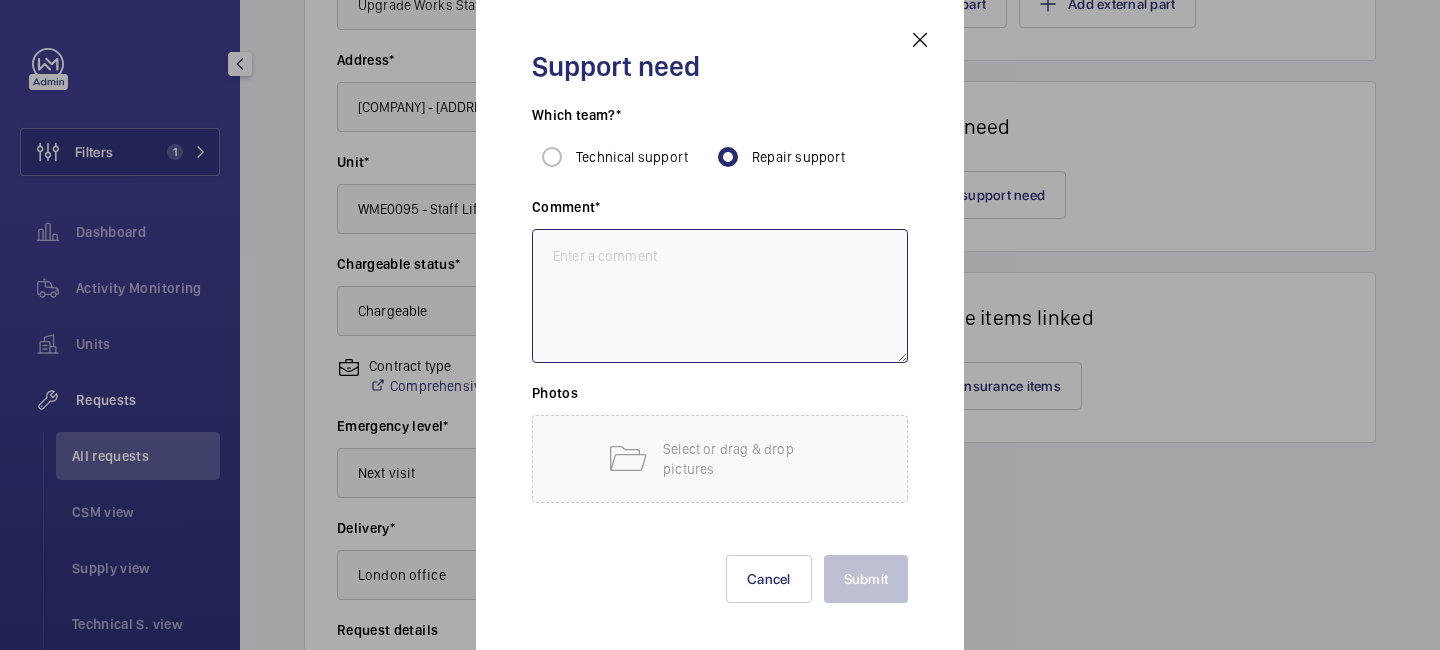 click at bounding box center (720, 296) 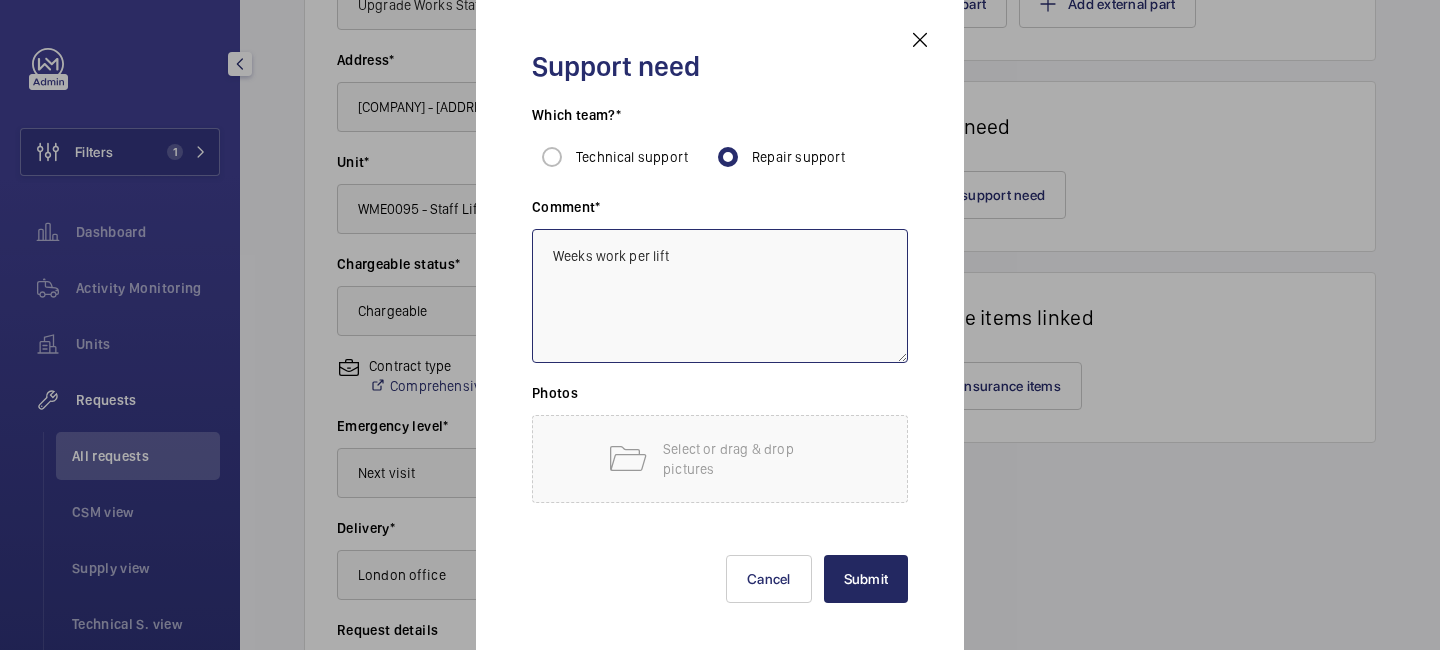 type on "Weeks work per lift" 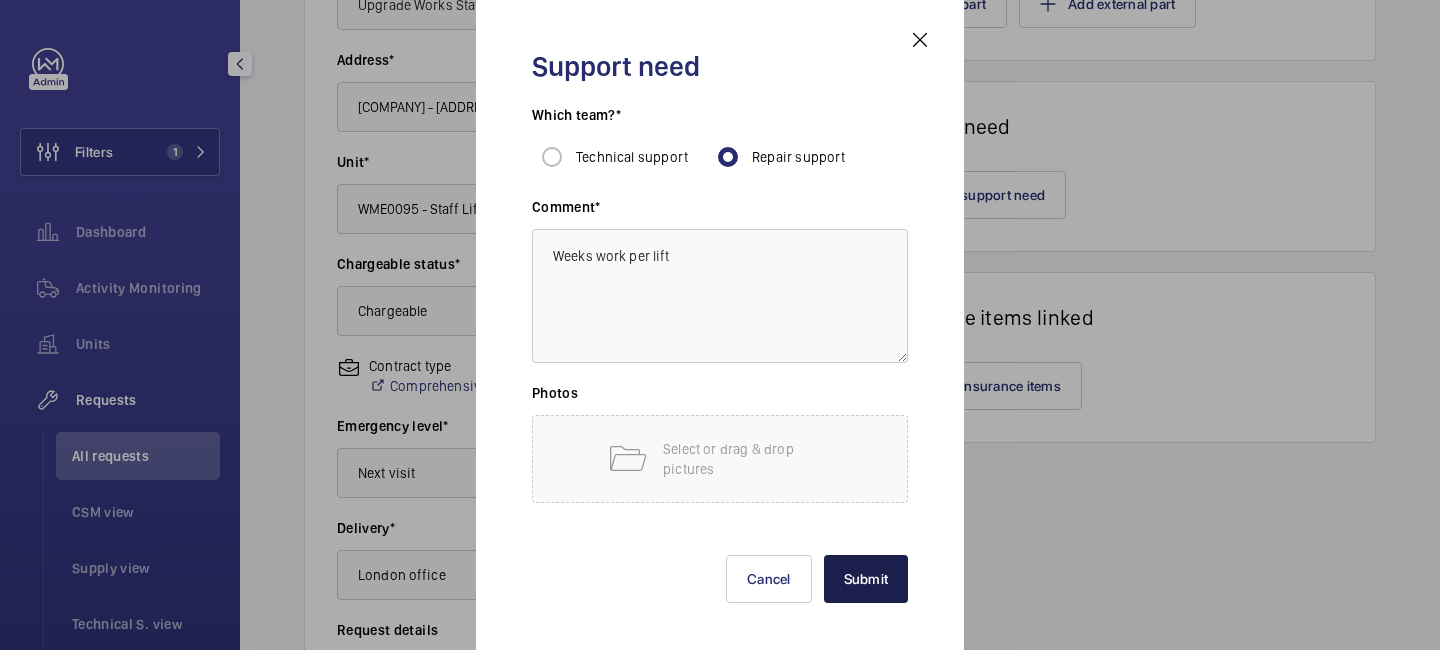 click on "Submit" at bounding box center (866, 579) 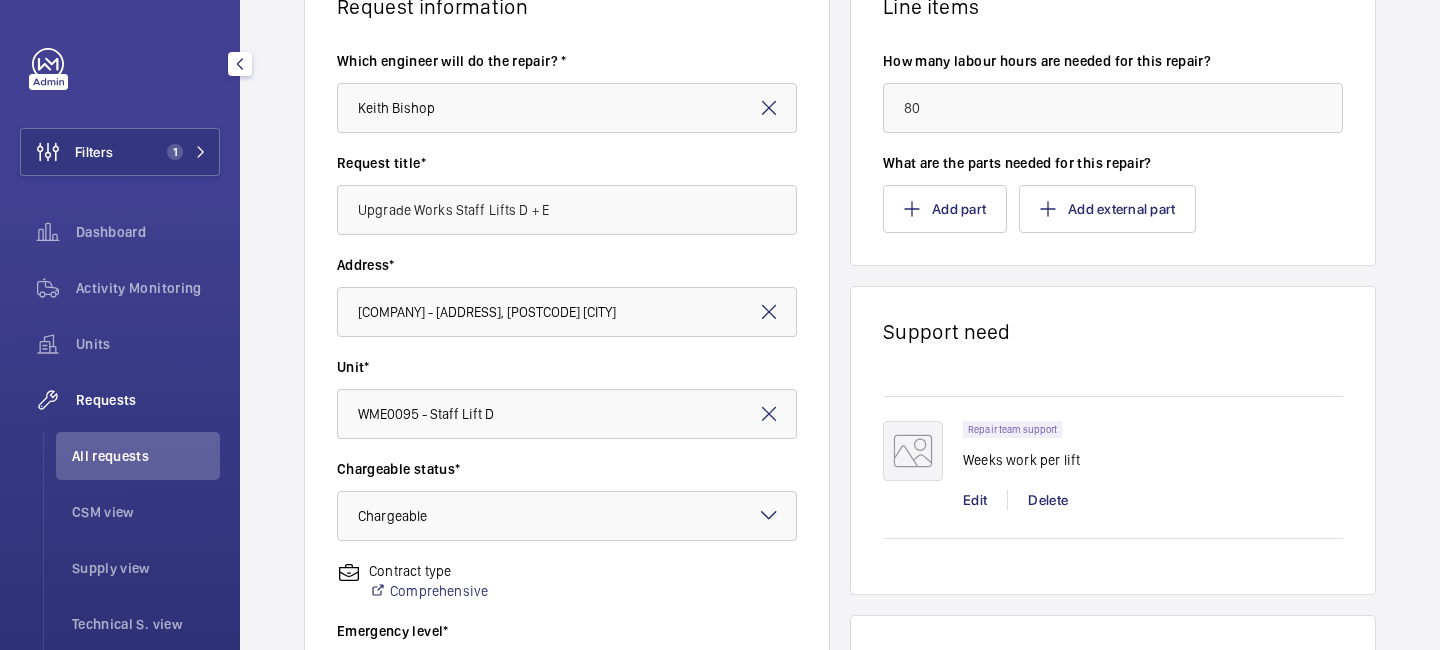 scroll, scrollTop: 714, scrollLeft: 0, axis: vertical 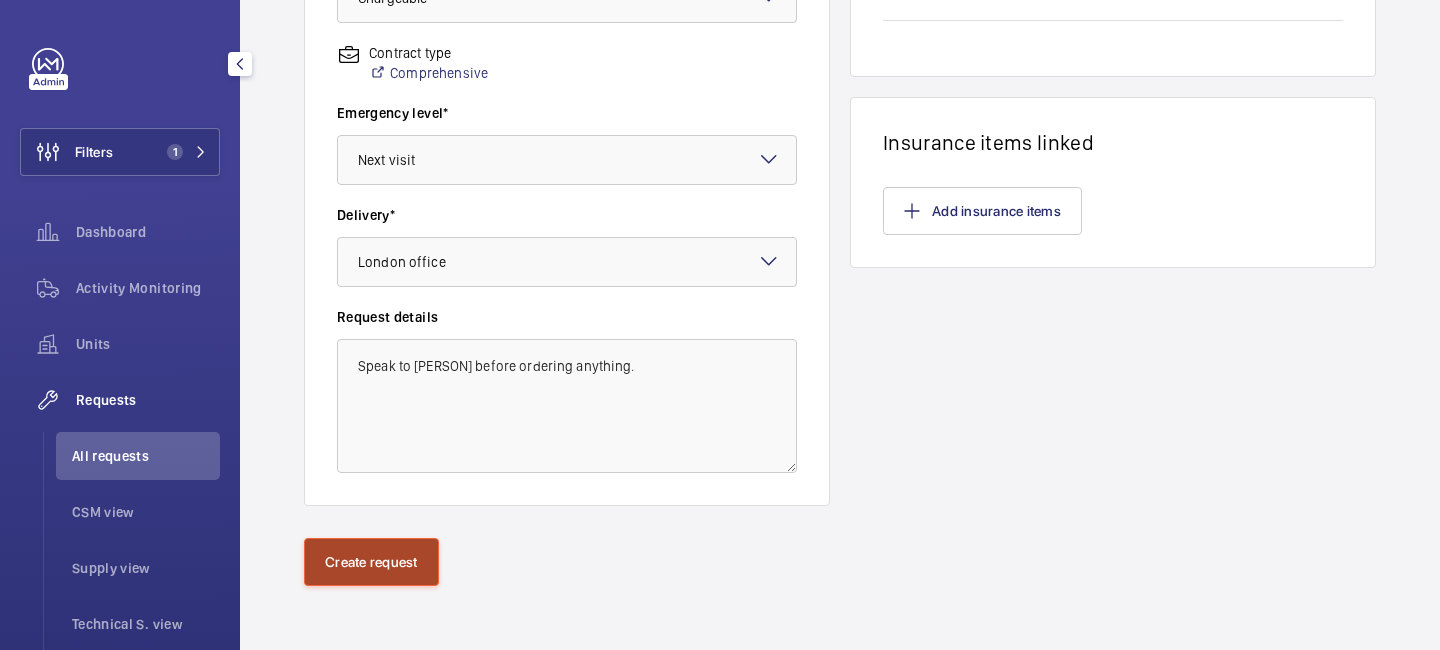 click on "Create request" 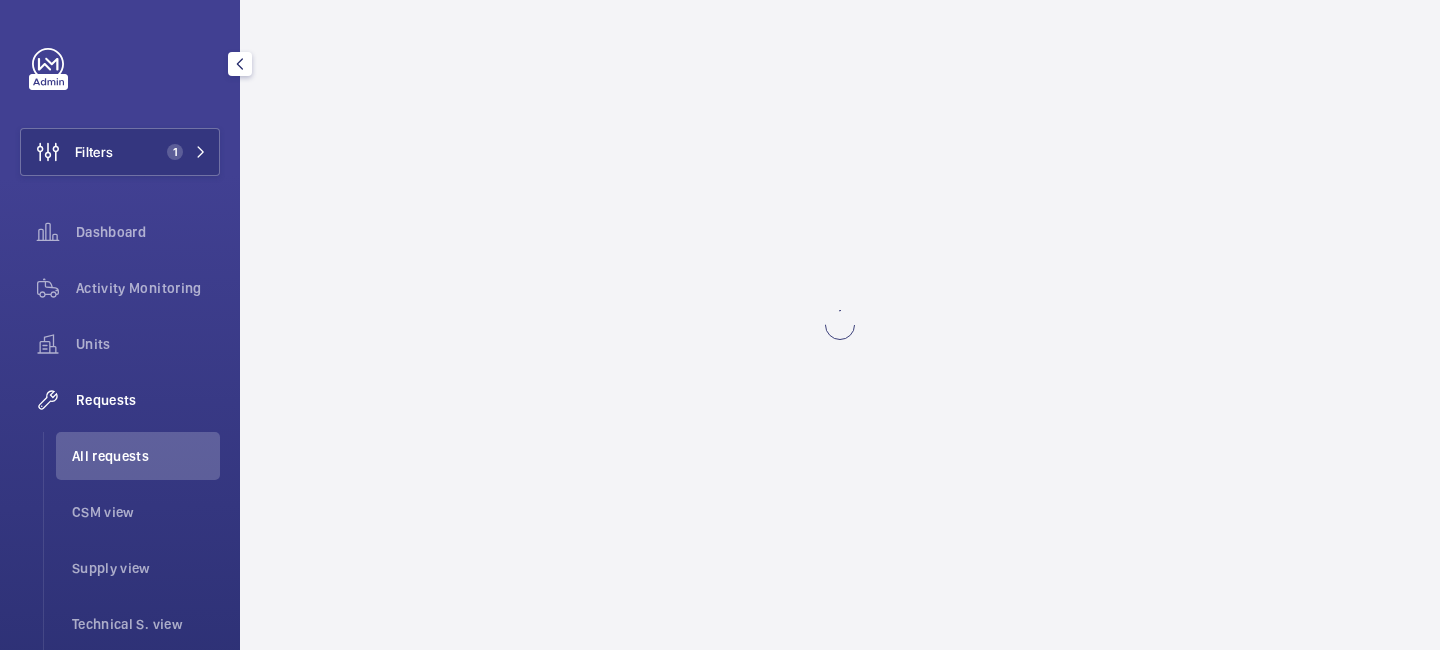 scroll, scrollTop: 0, scrollLeft: 0, axis: both 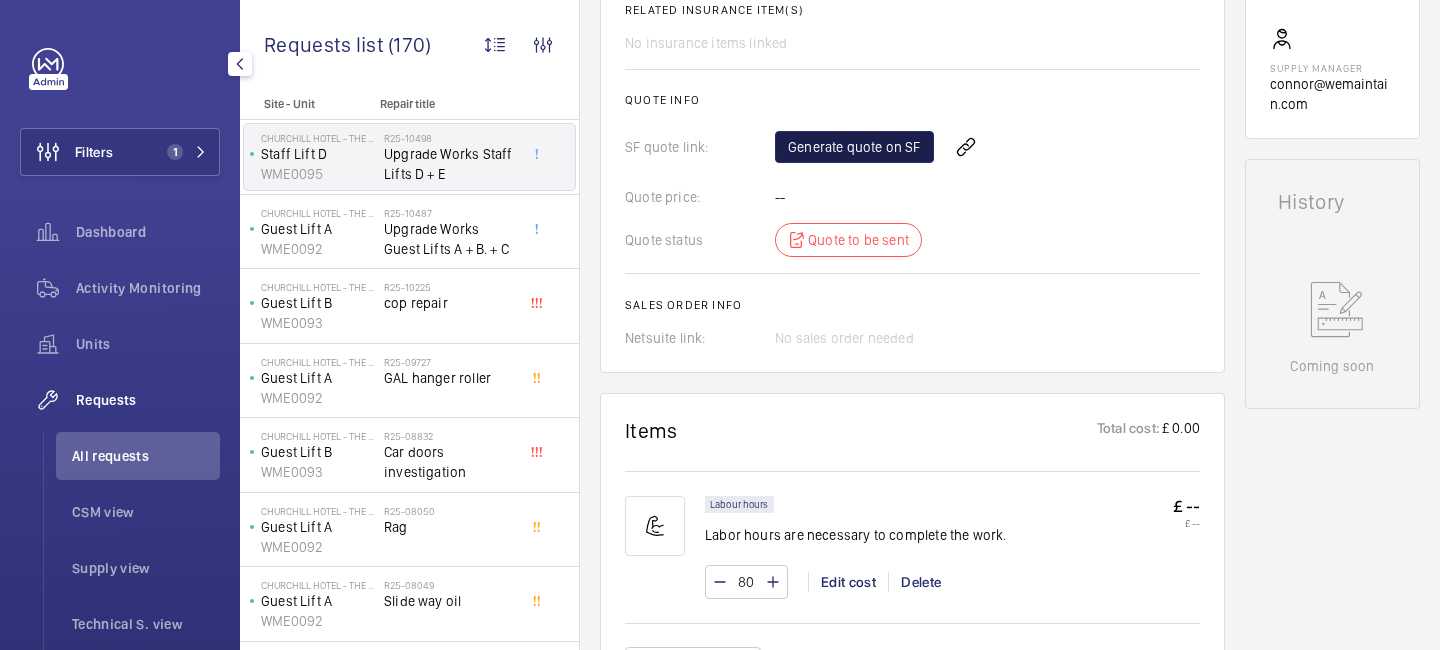click on "Generate quote on SF" 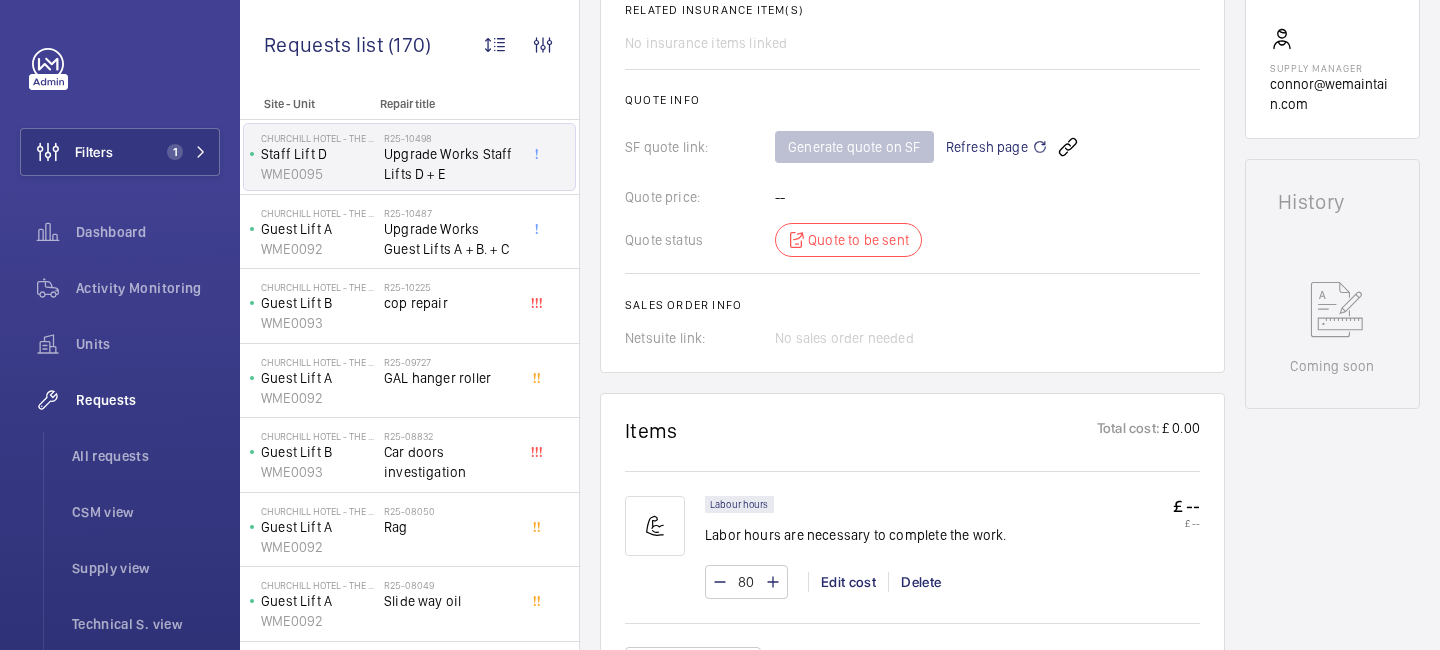 scroll, scrollTop: 0, scrollLeft: 0, axis: both 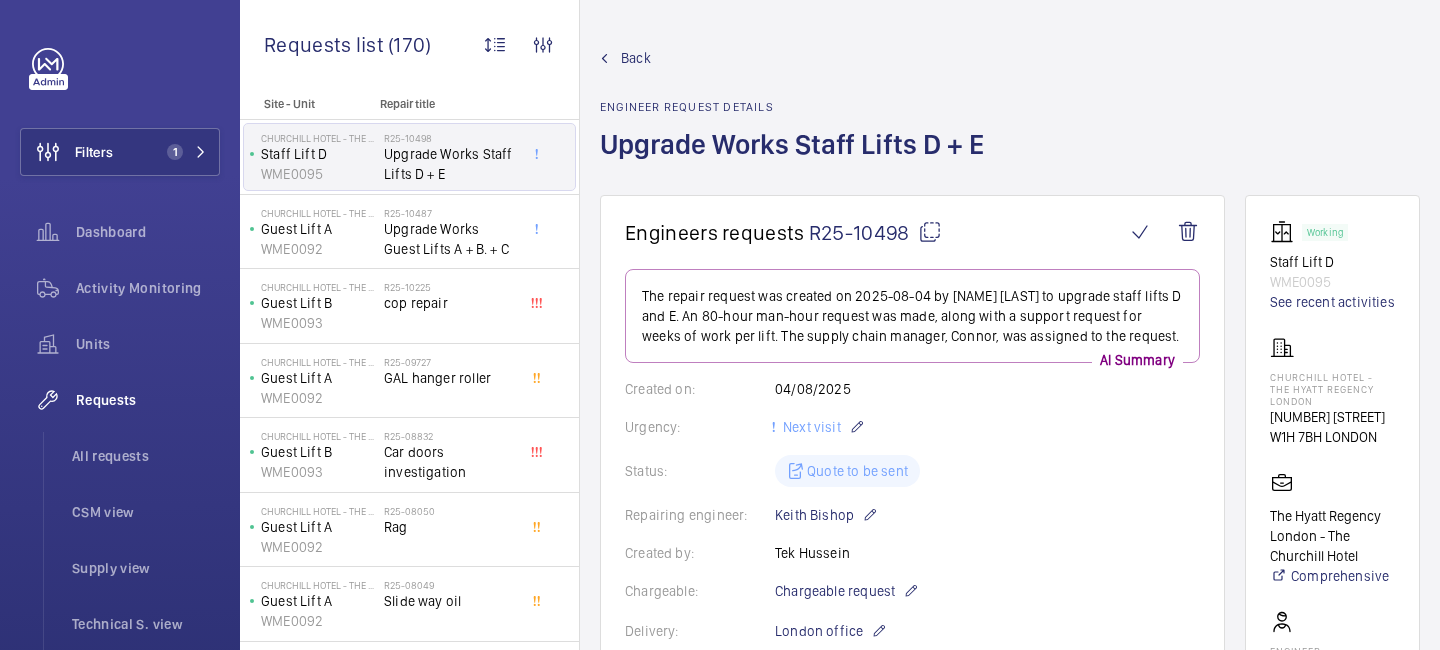 click on "Back" 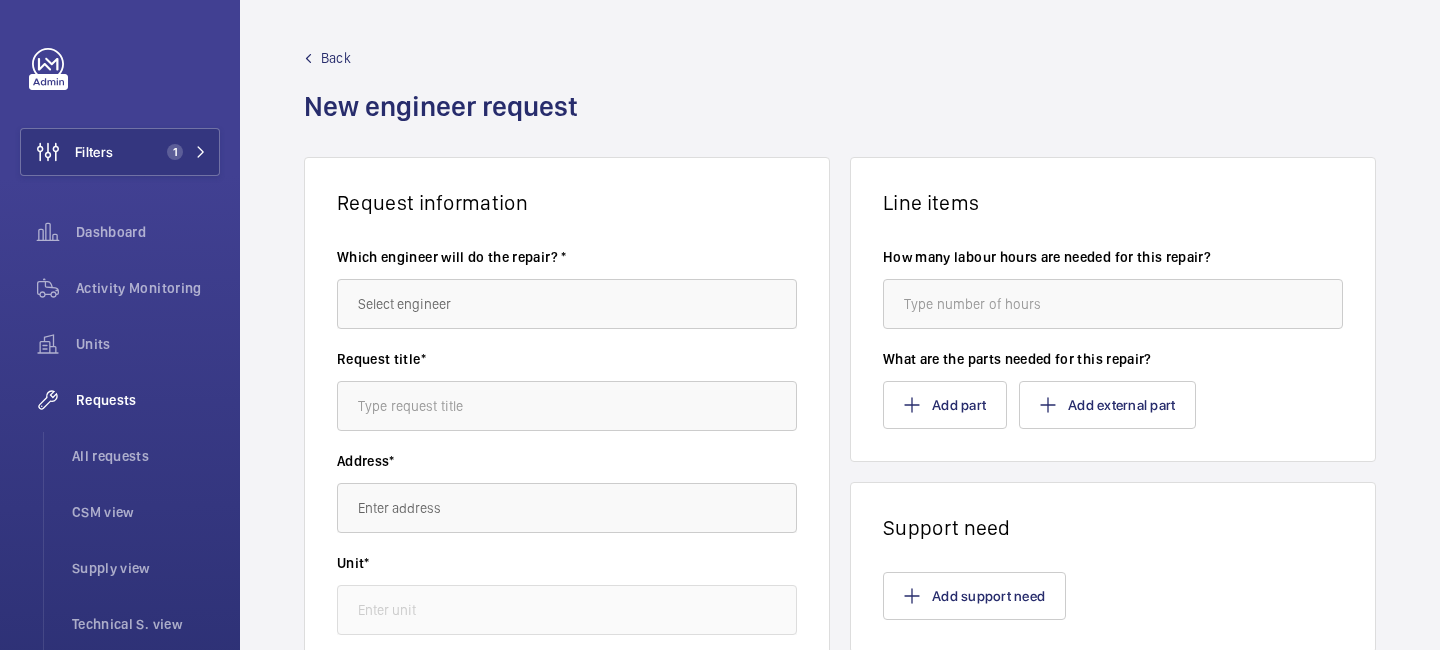 click on "Back" 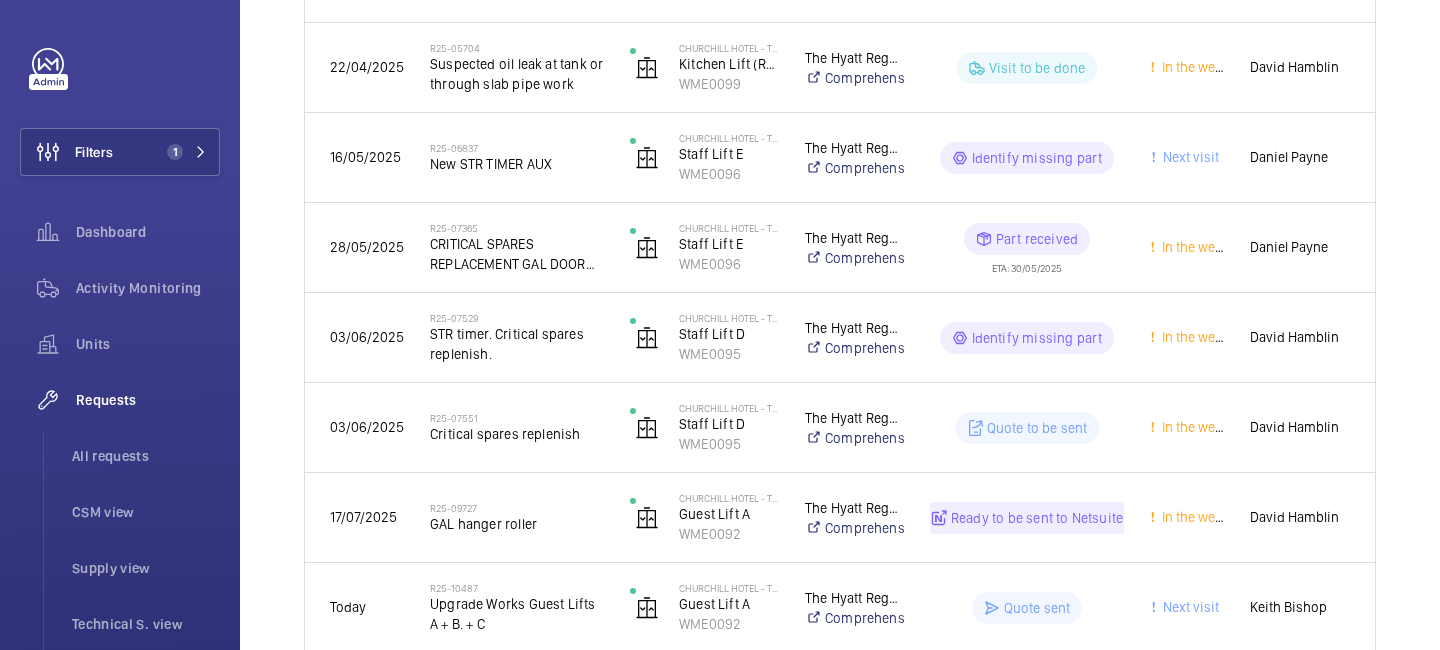 scroll, scrollTop: 1011, scrollLeft: 0, axis: vertical 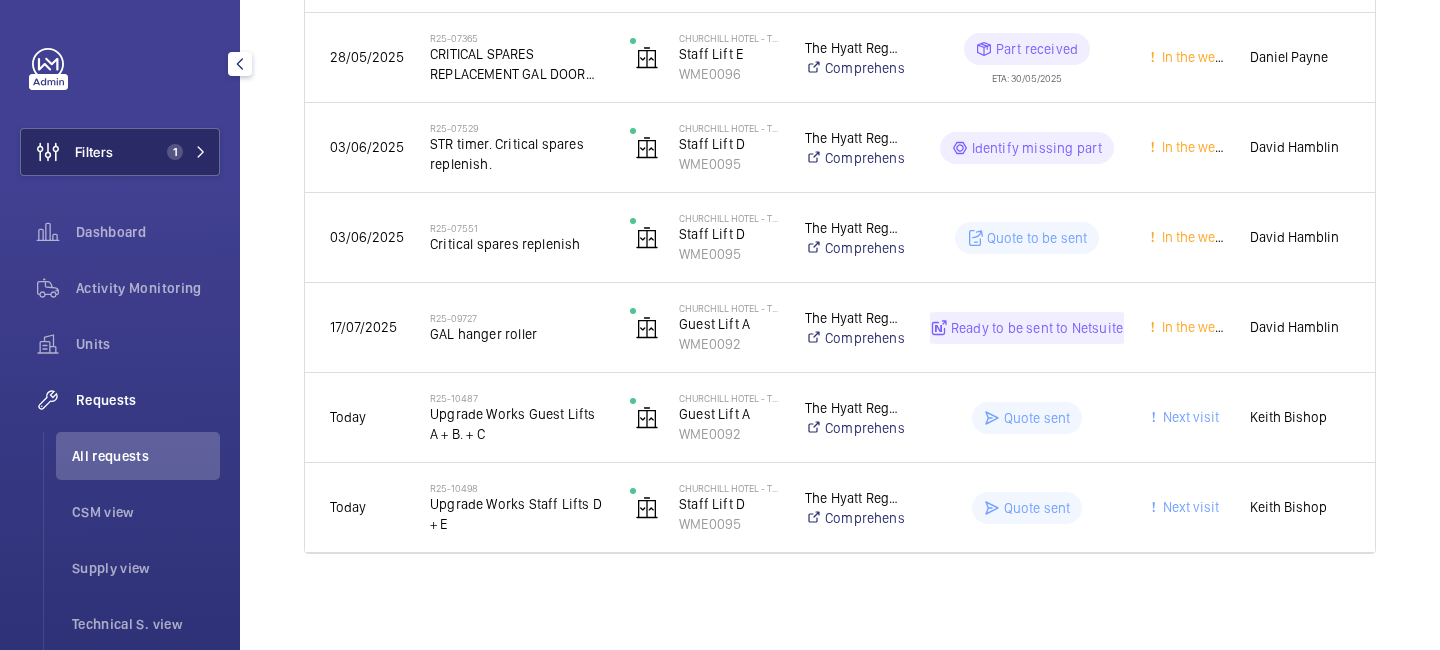 click on "Filters 1" 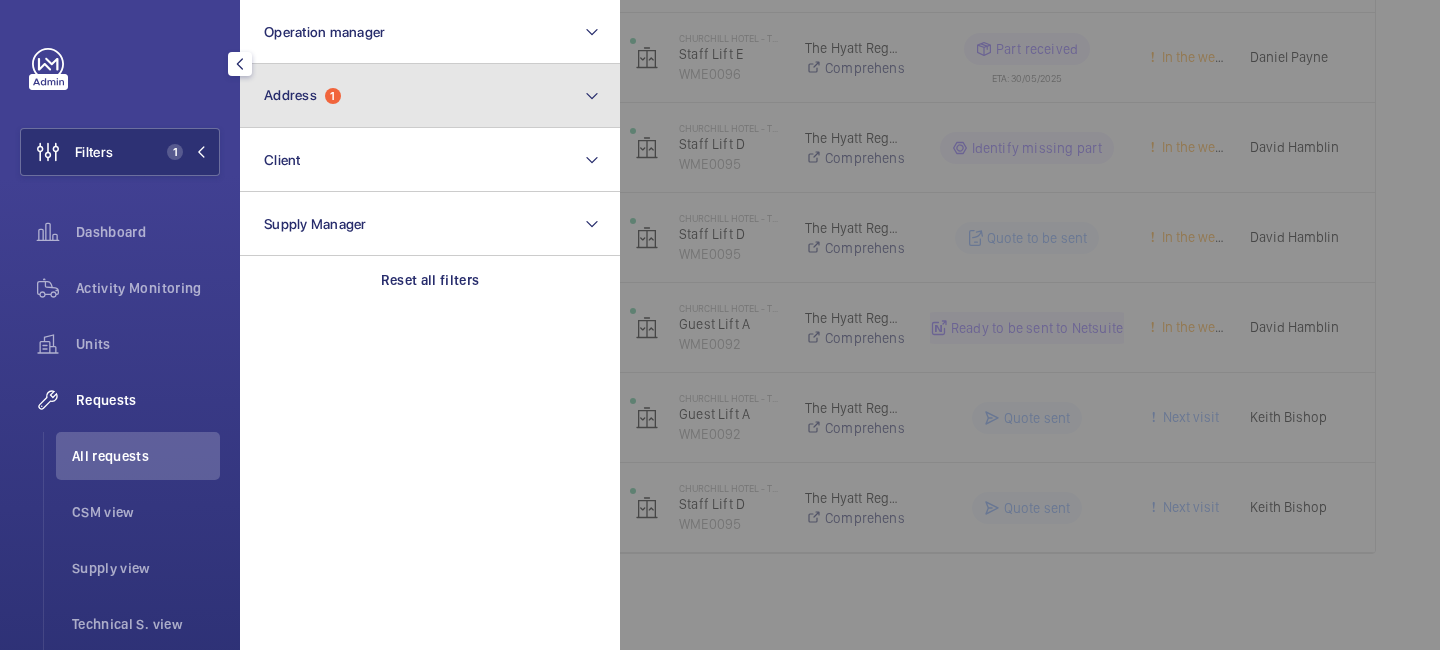 click on "Address  1" 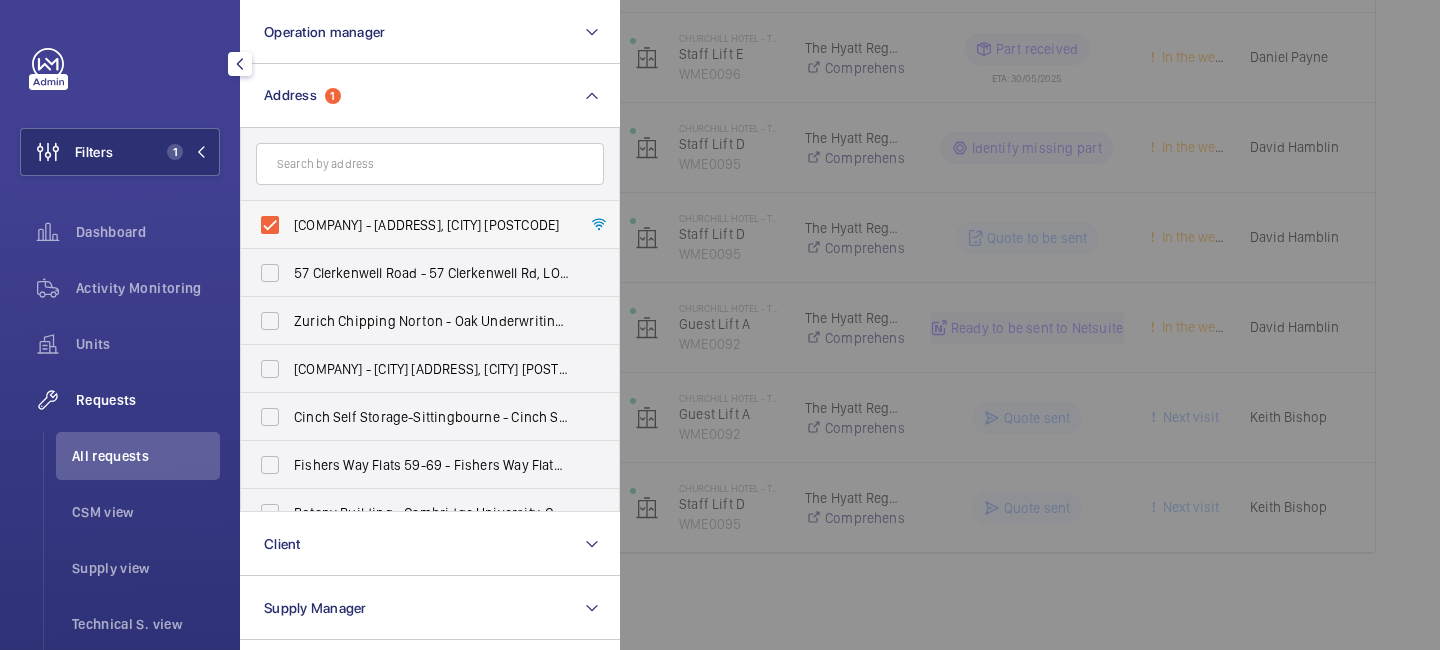 click on "Churchill Hotel - The Hyatt Regency London - 30 Portman Square, LONDON W1H 7BH" at bounding box center [415, 225] 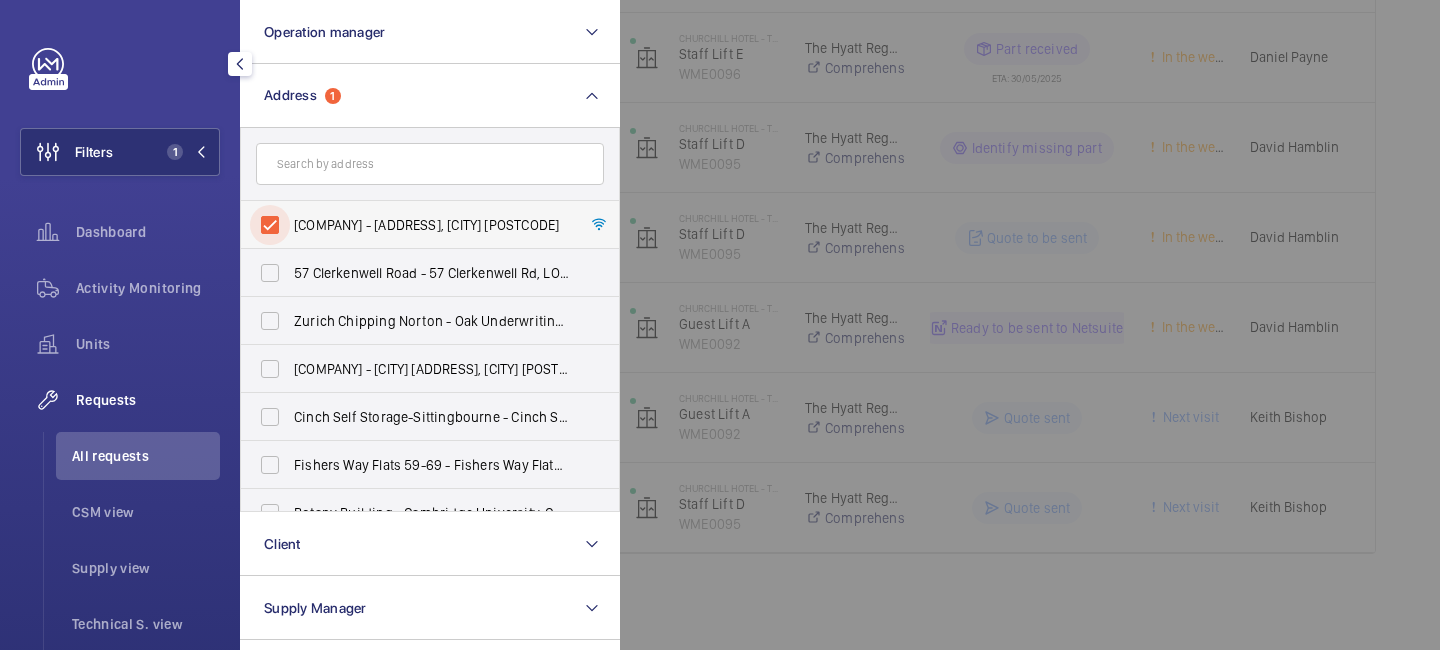 click on "Churchill Hotel - The Hyatt Regency London - 30 Portman Square, LONDON W1H 7BH" at bounding box center [270, 225] 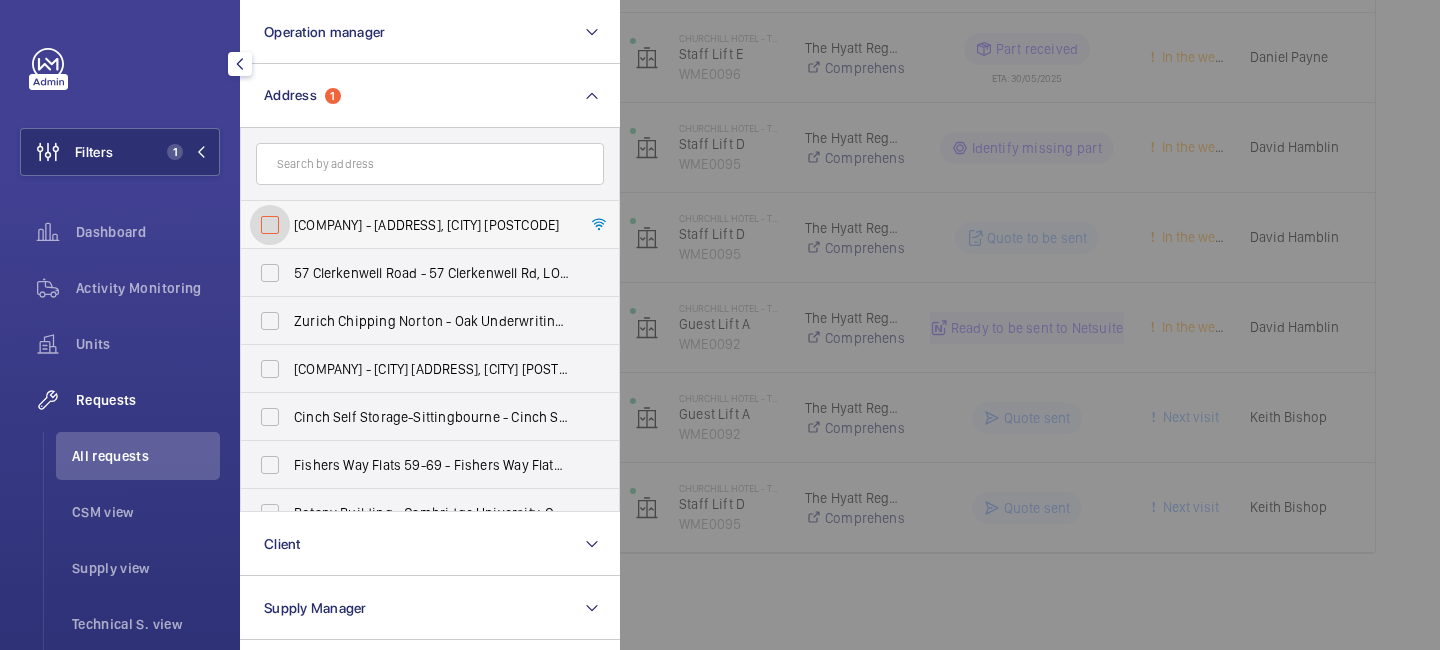 checkbox on "false" 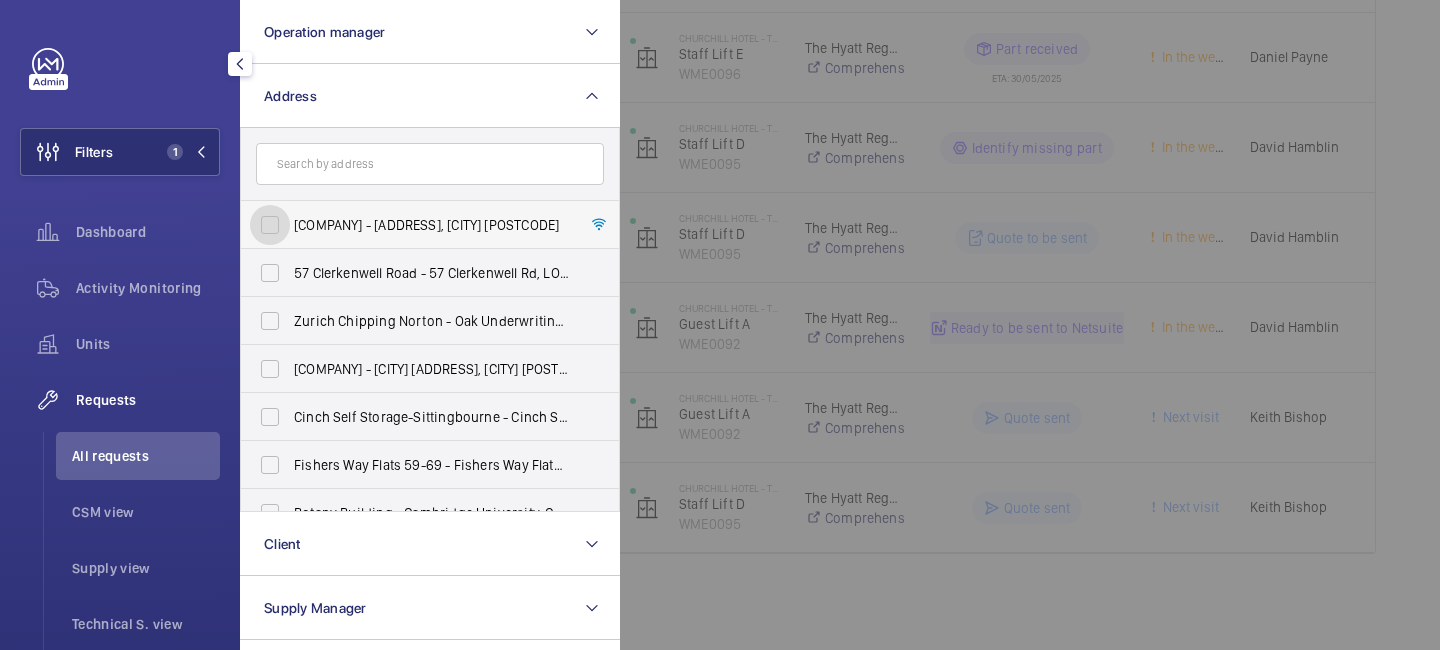 scroll, scrollTop: 251, scrollLeft: 0, axis: vertical 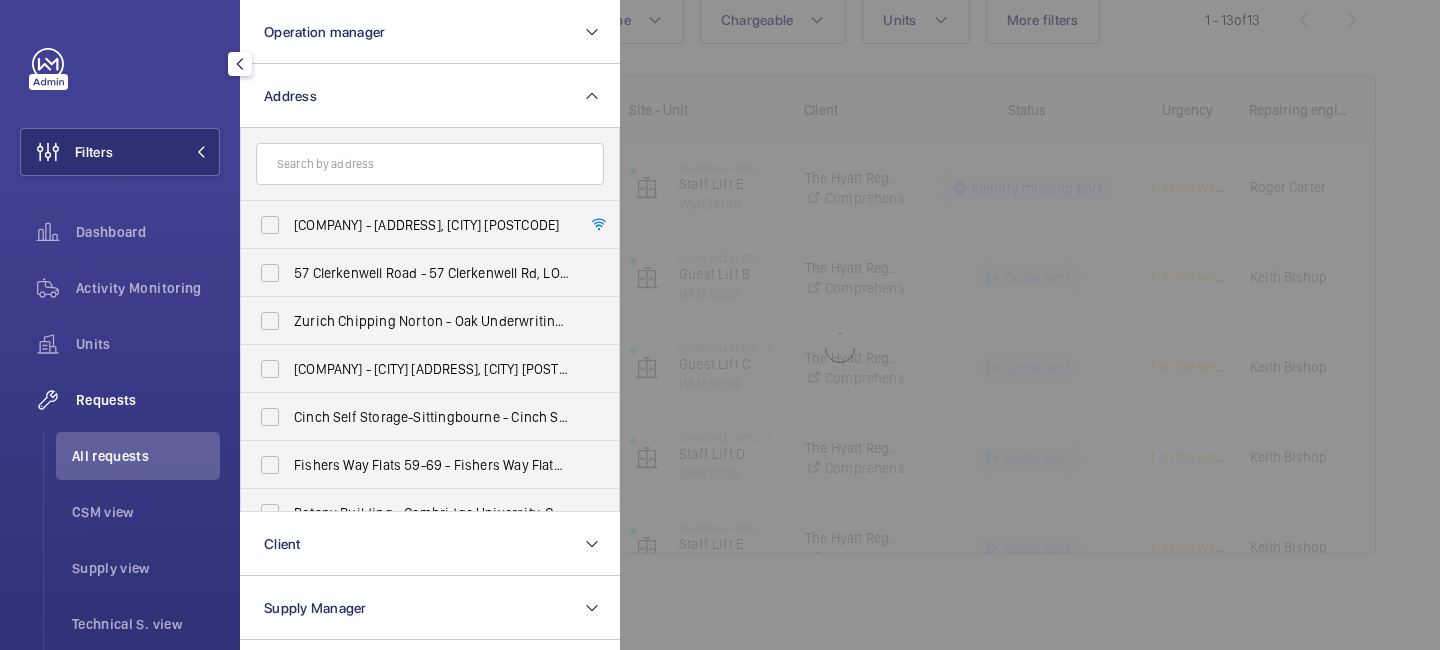 click 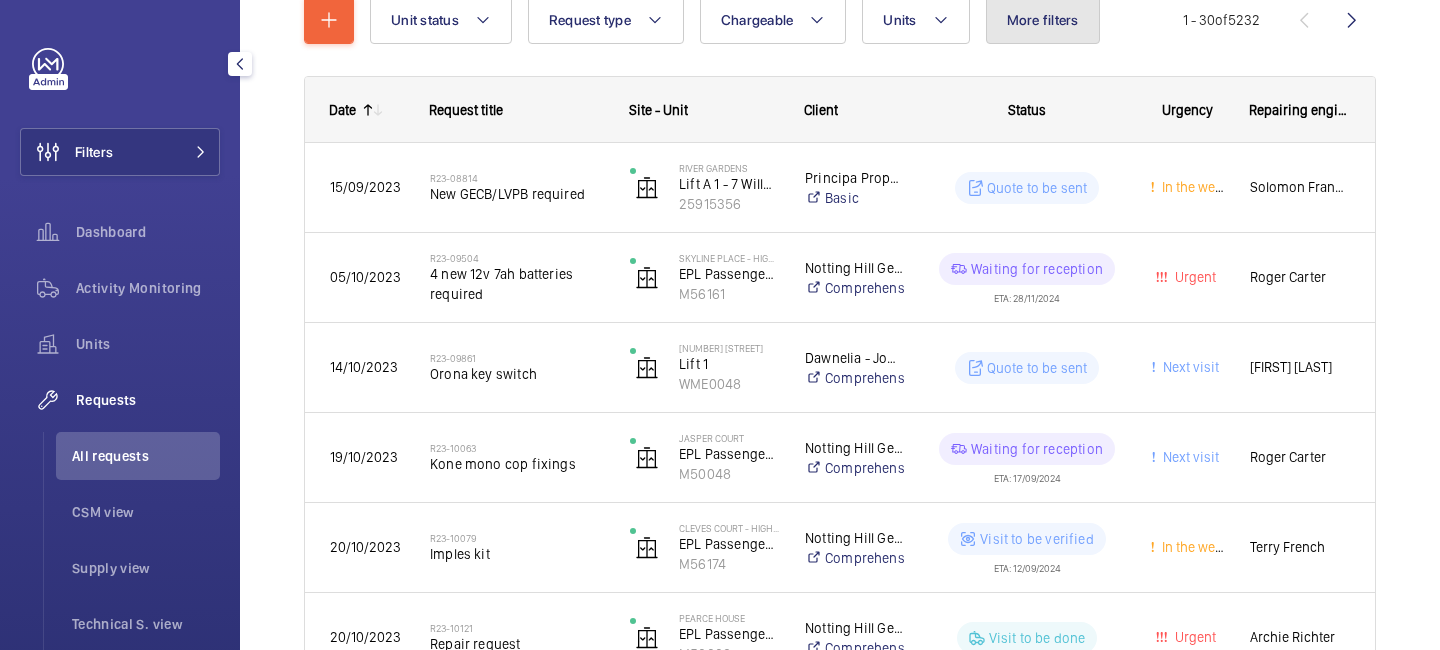 click on "More filters" 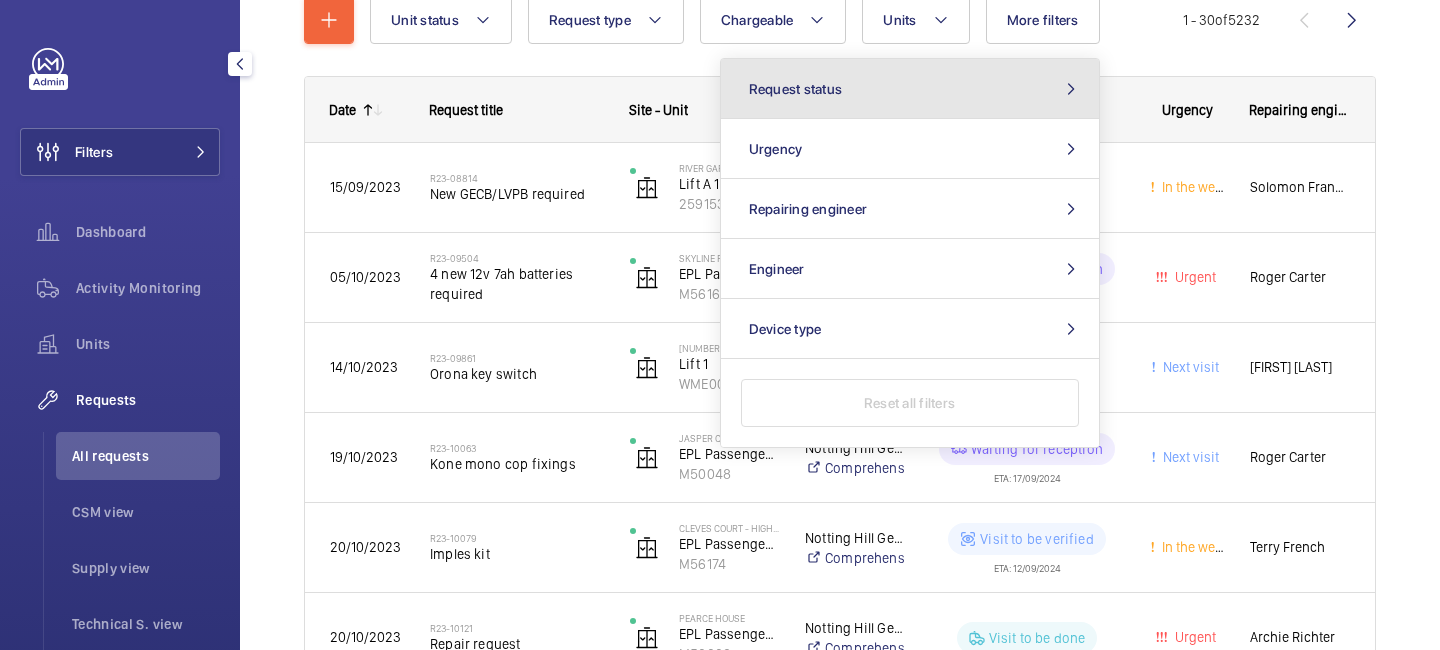 click on "Request status" 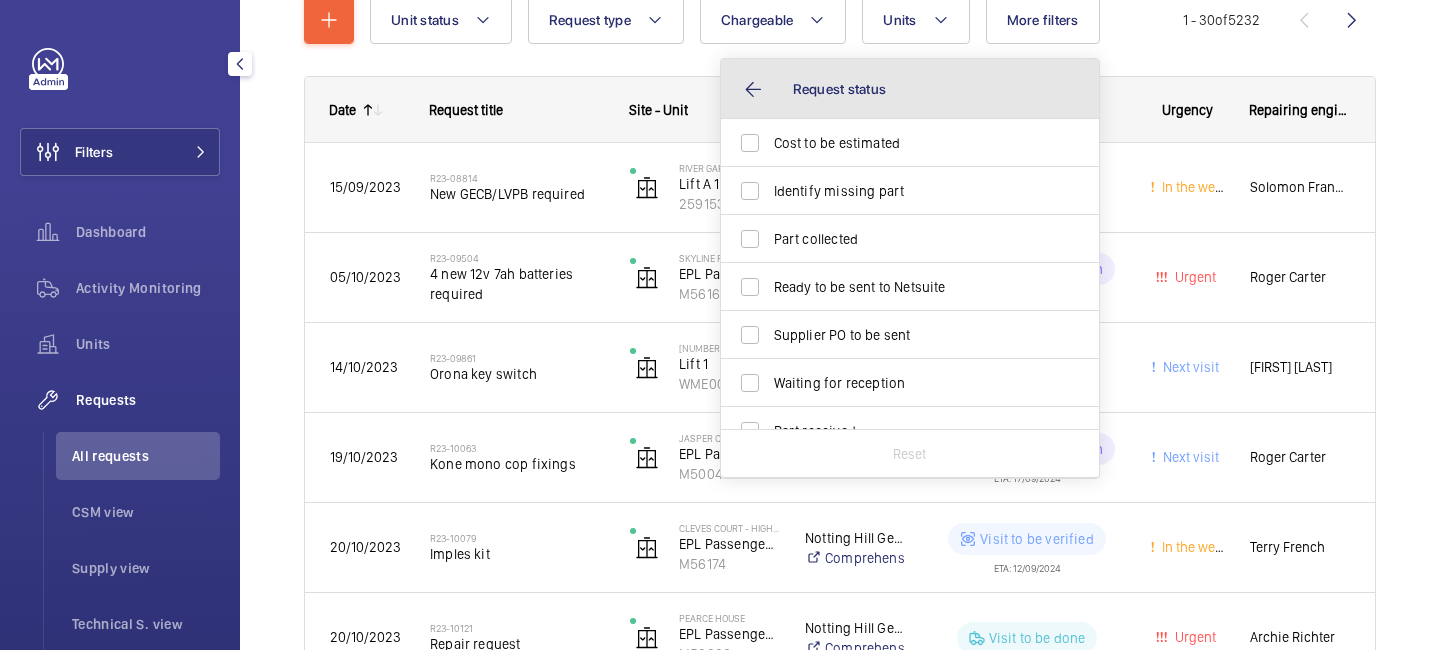 click on "Request status" 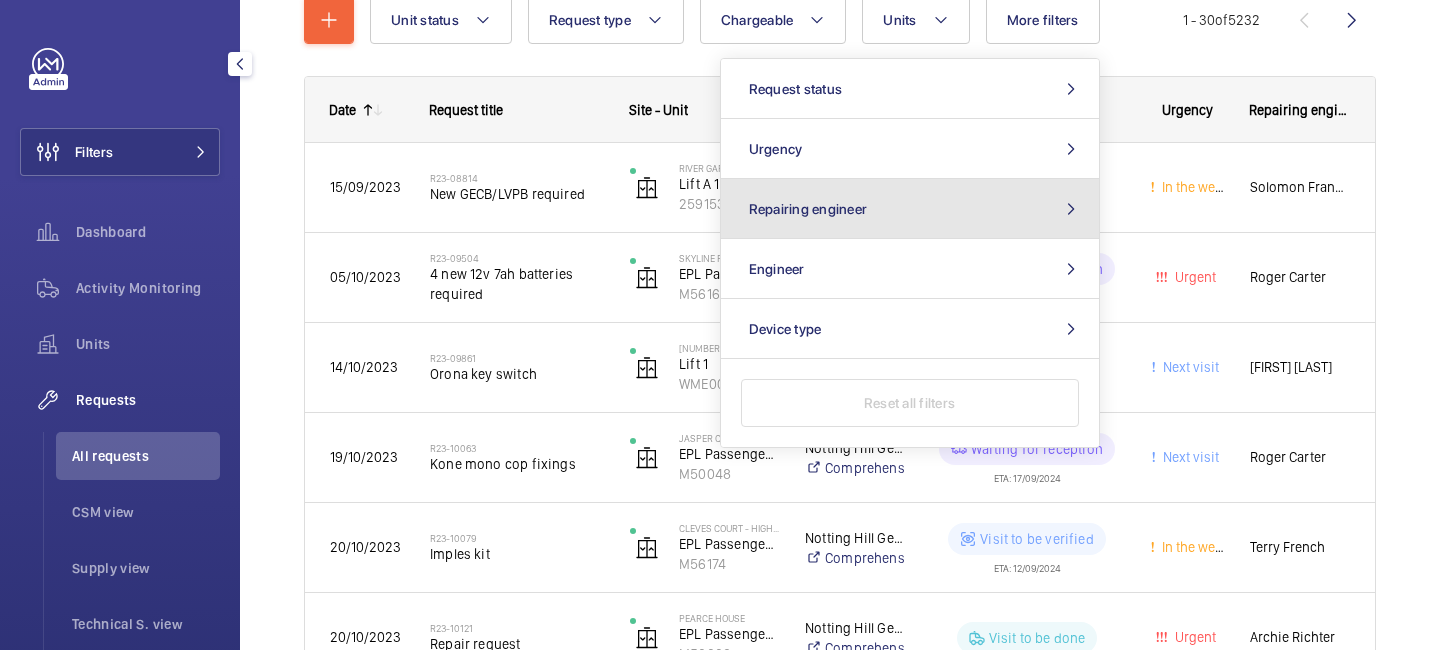 click on "Repairing engineer" 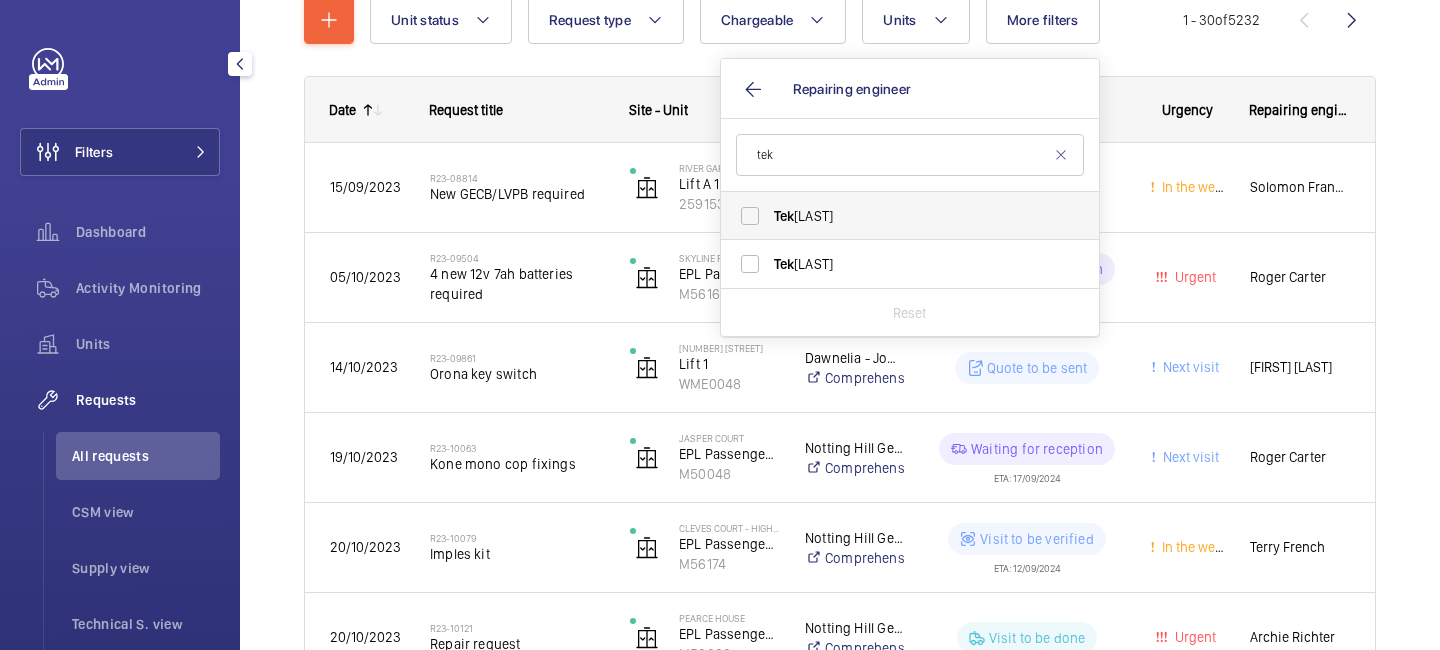 type on "tek" 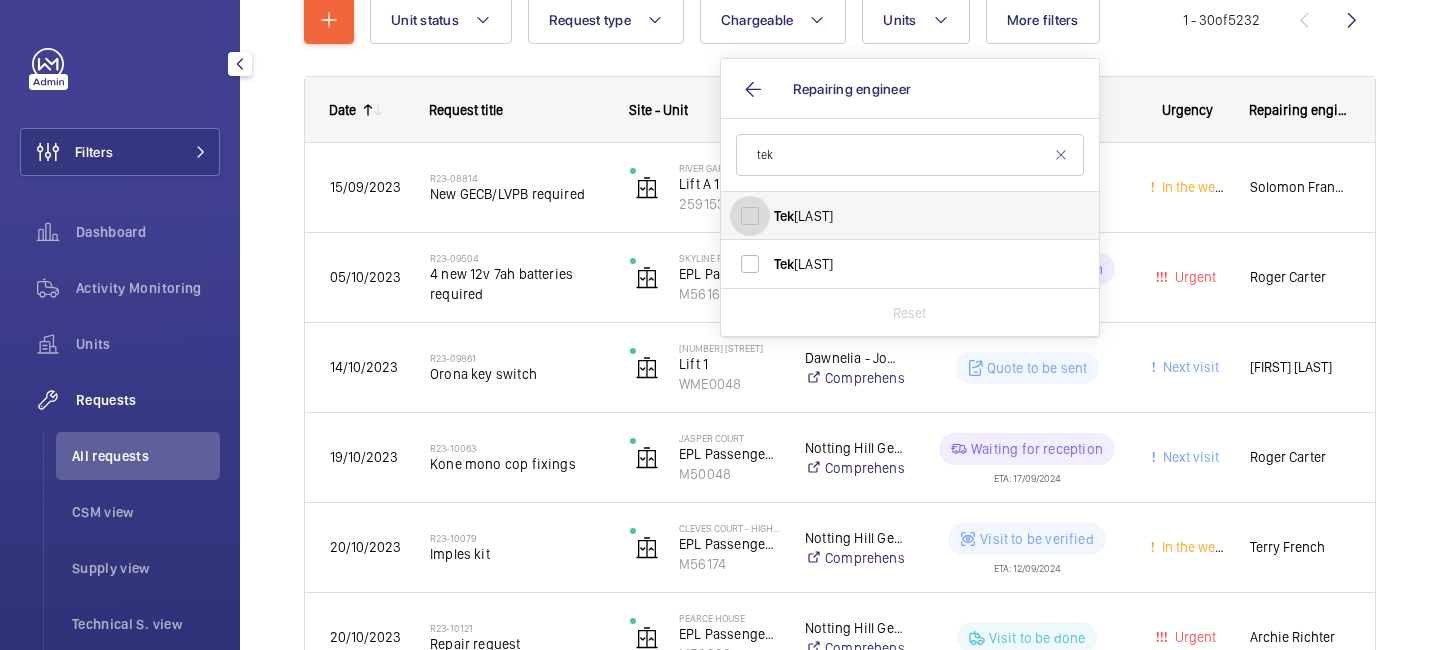 click on "Tek  Hussein" at bounding box center (750, 216) 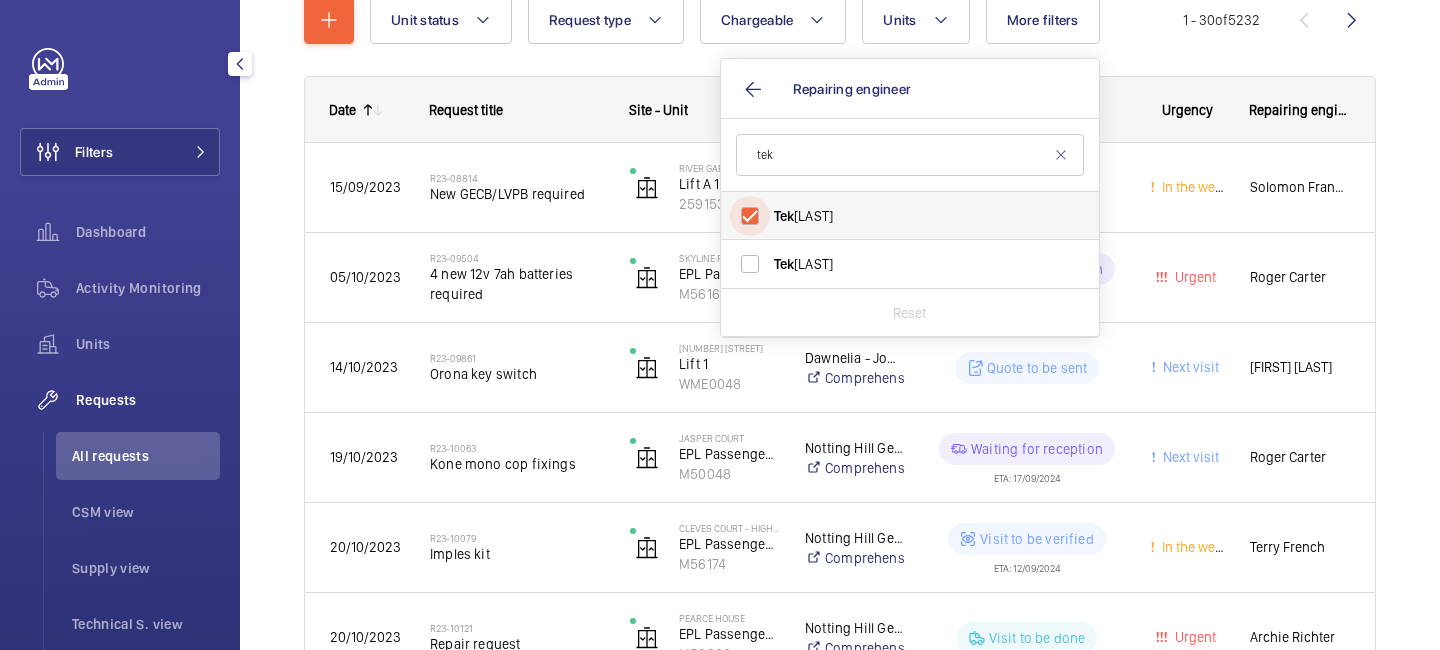 checkbox on "true" 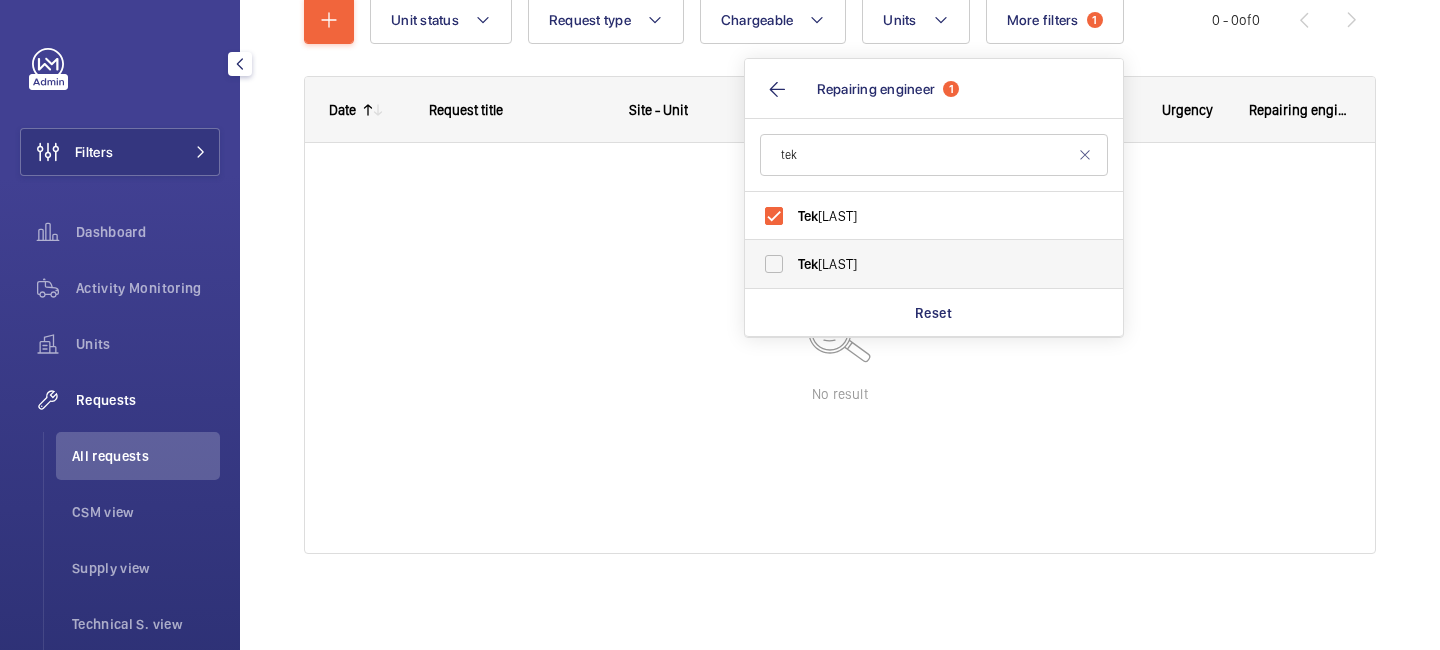 click on "Tek  Hussein" at bounding box center [935, 264] 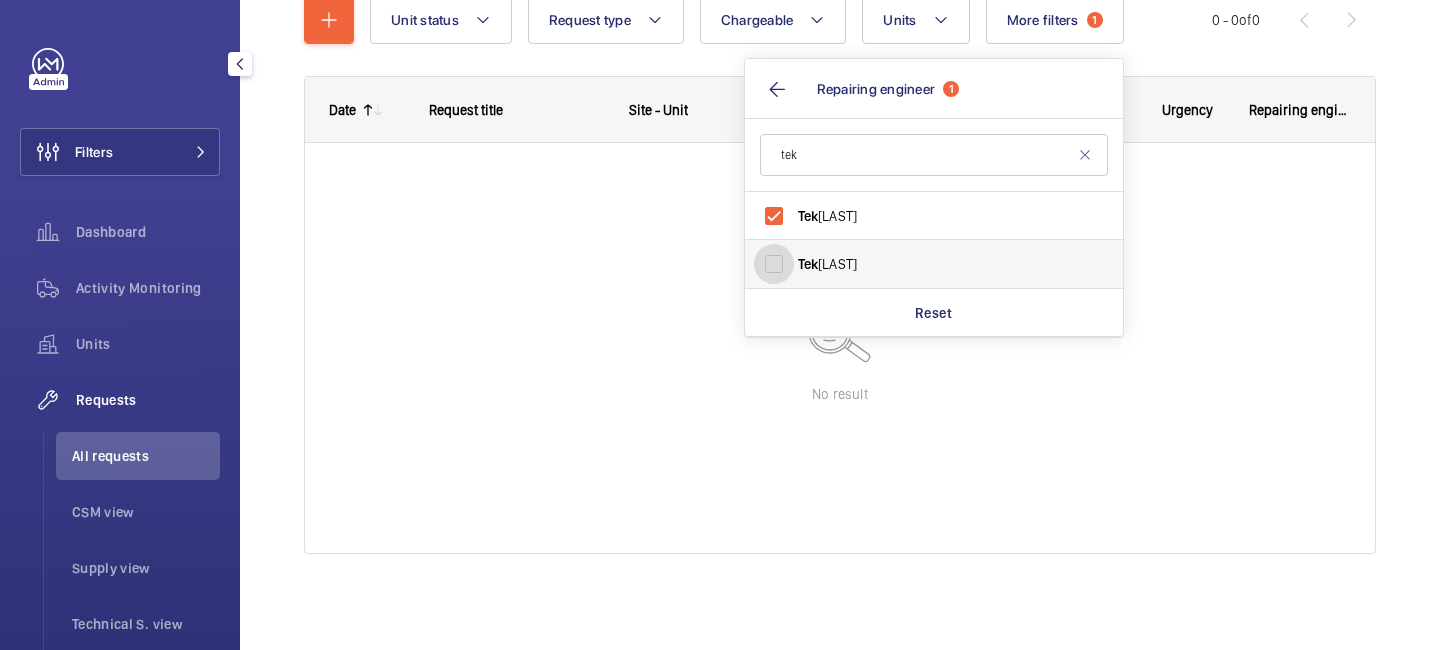 click on "Tek  Hussein" at bounding box center (774, 264) 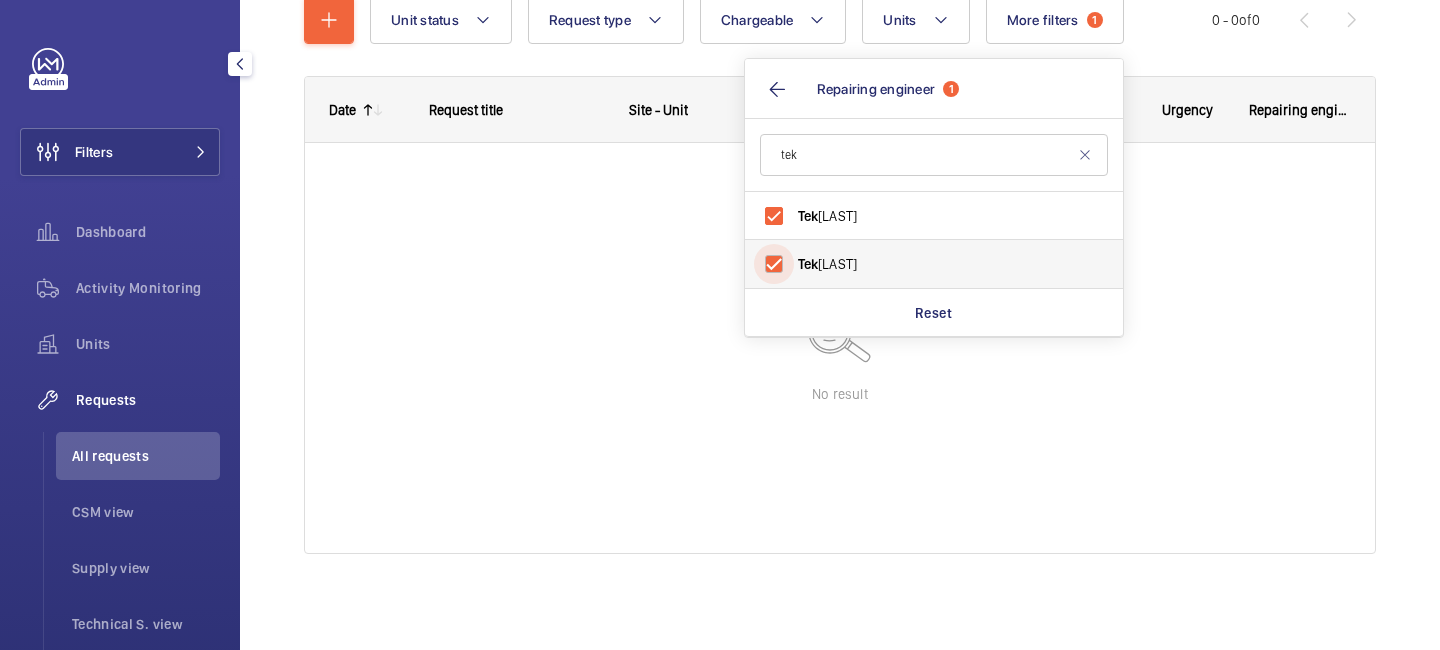 checkbox on "true" 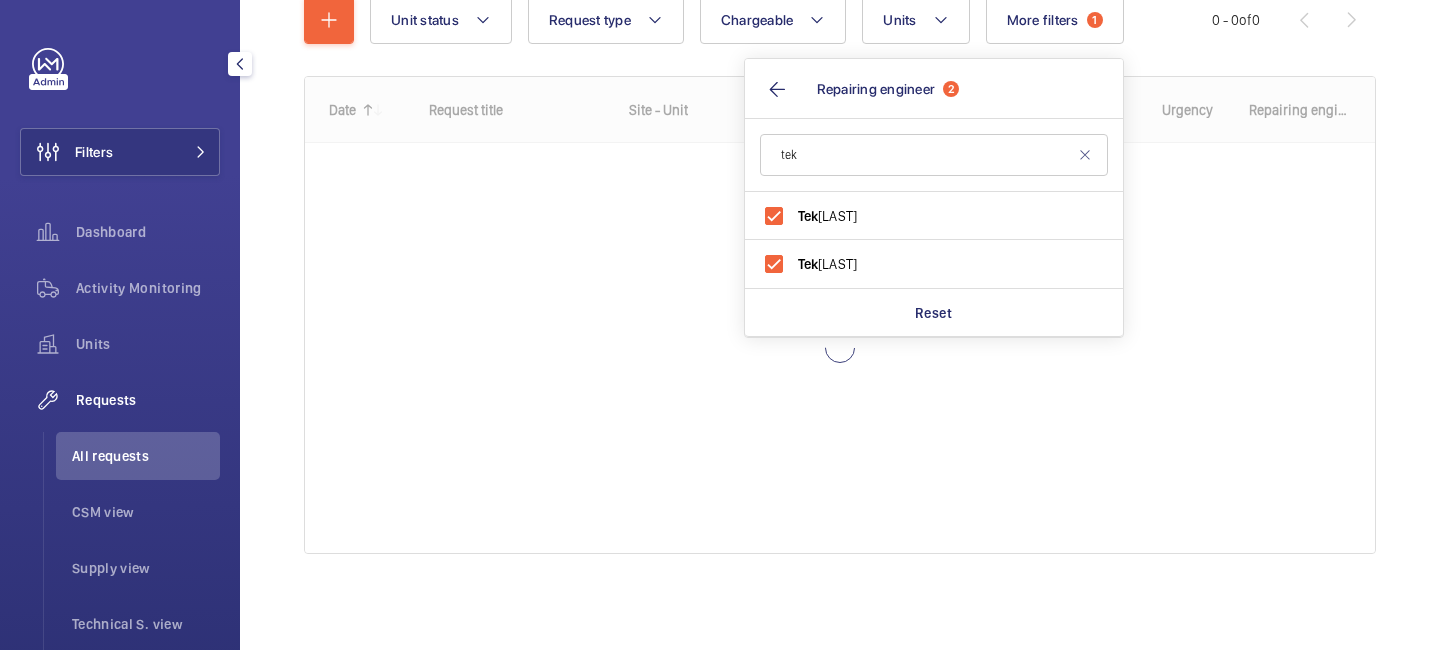 click on "0 - 0  of  0" 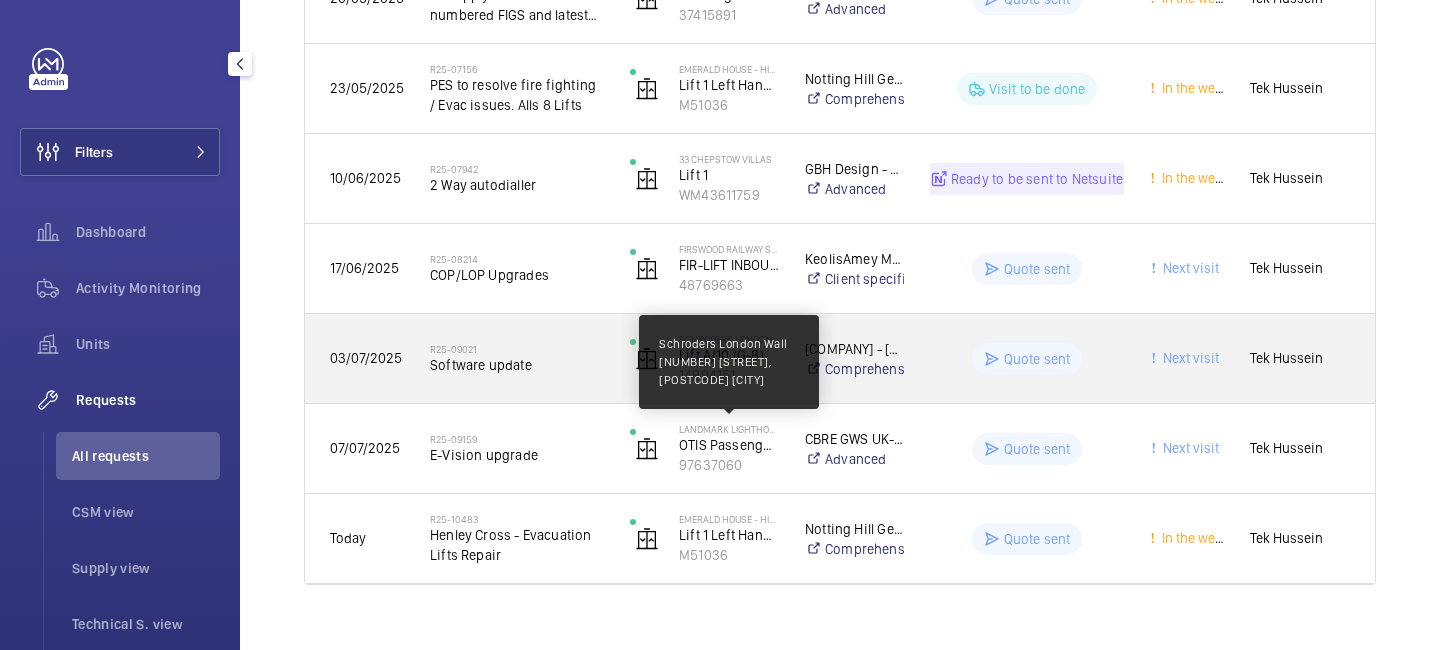 scroll, scrollTop: 561, scrollLeft: 0, axis: vertical 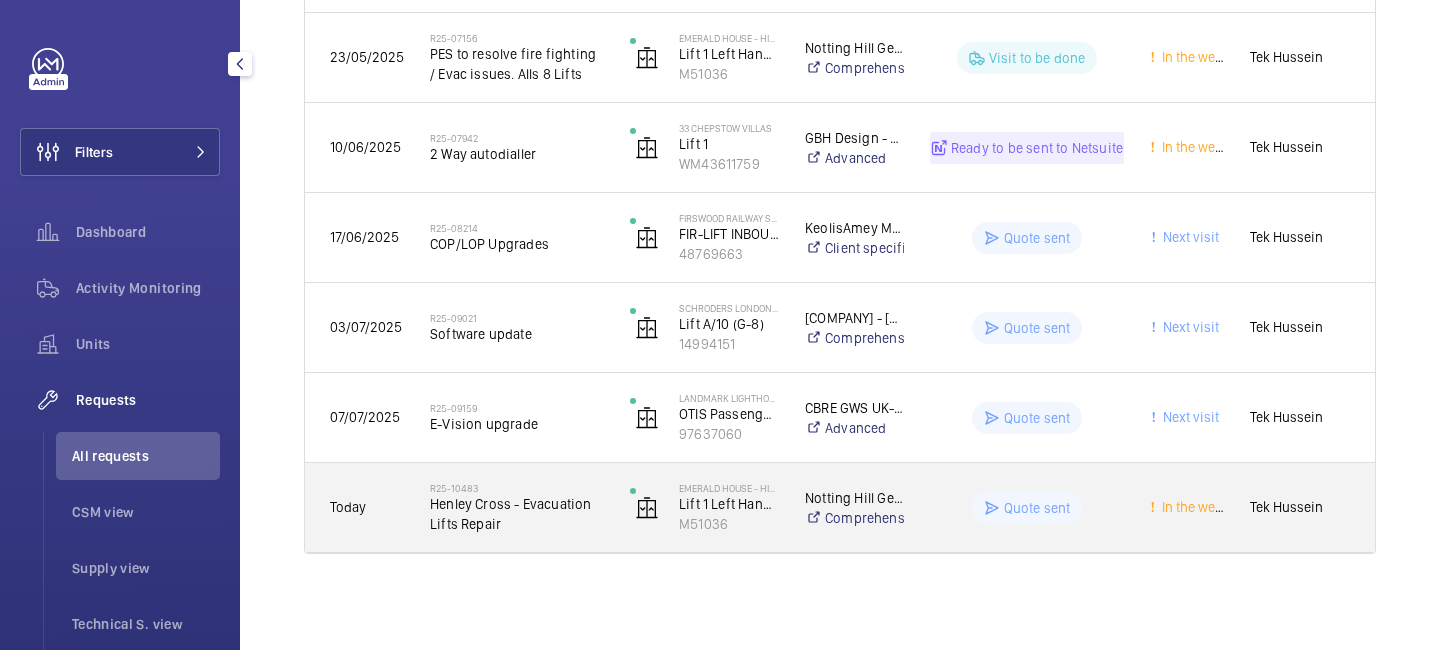 click on "Henley Cross - Evacuation Lifts Repair" 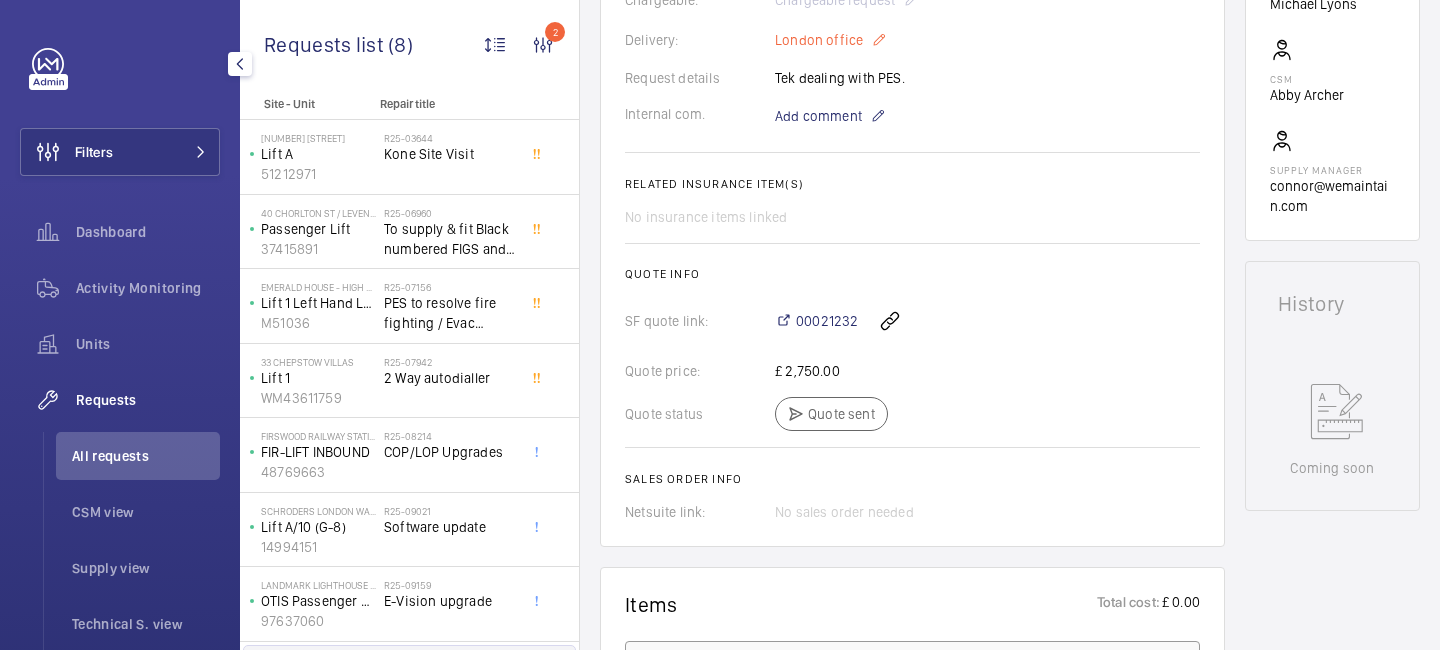 scroll, scrollTop: 629, scrollLeft: 0, axis: vertical 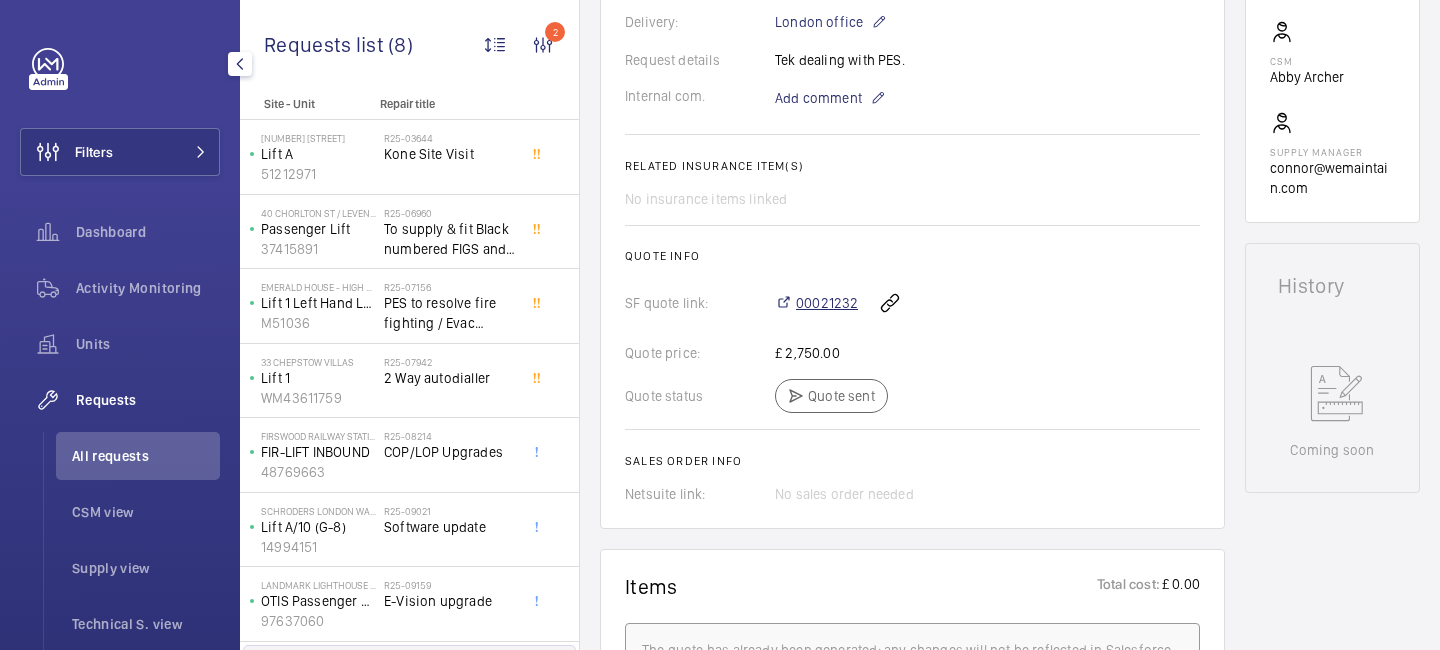 click on "00021232" 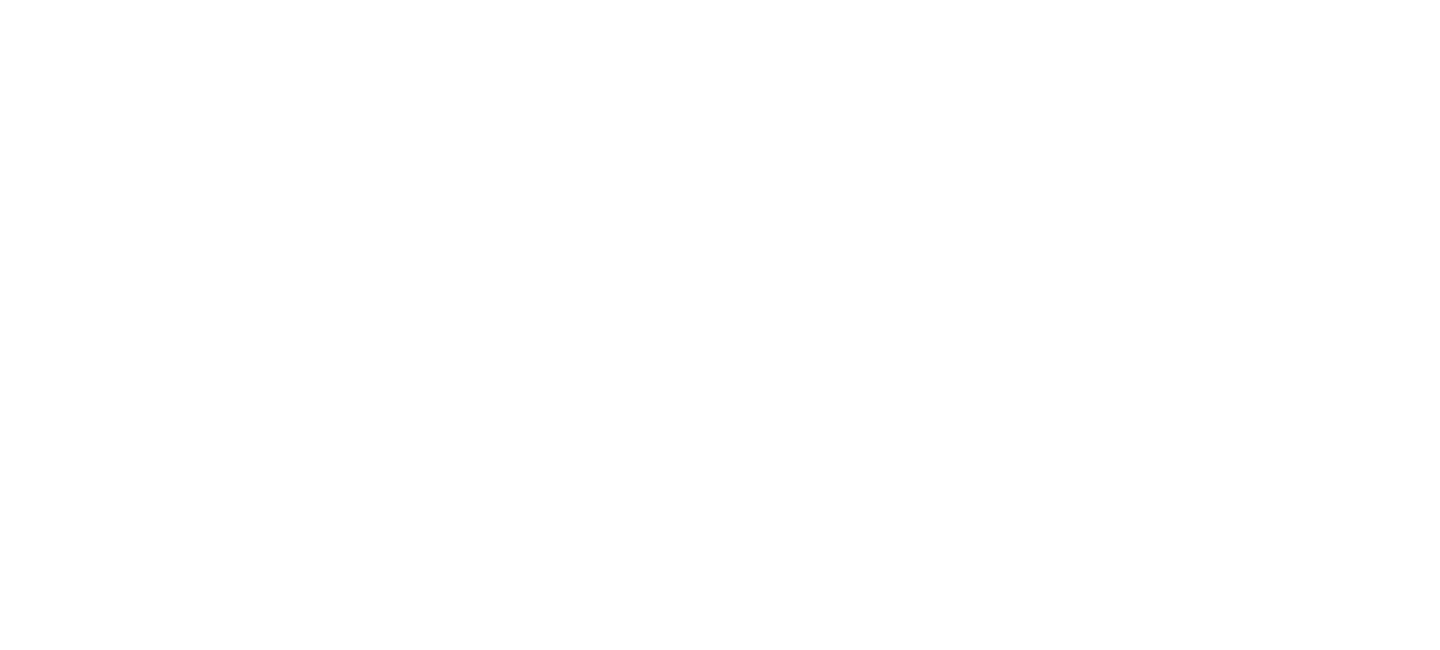 scroll, scrollTop: 0, scrollLeft: 0, axis: both 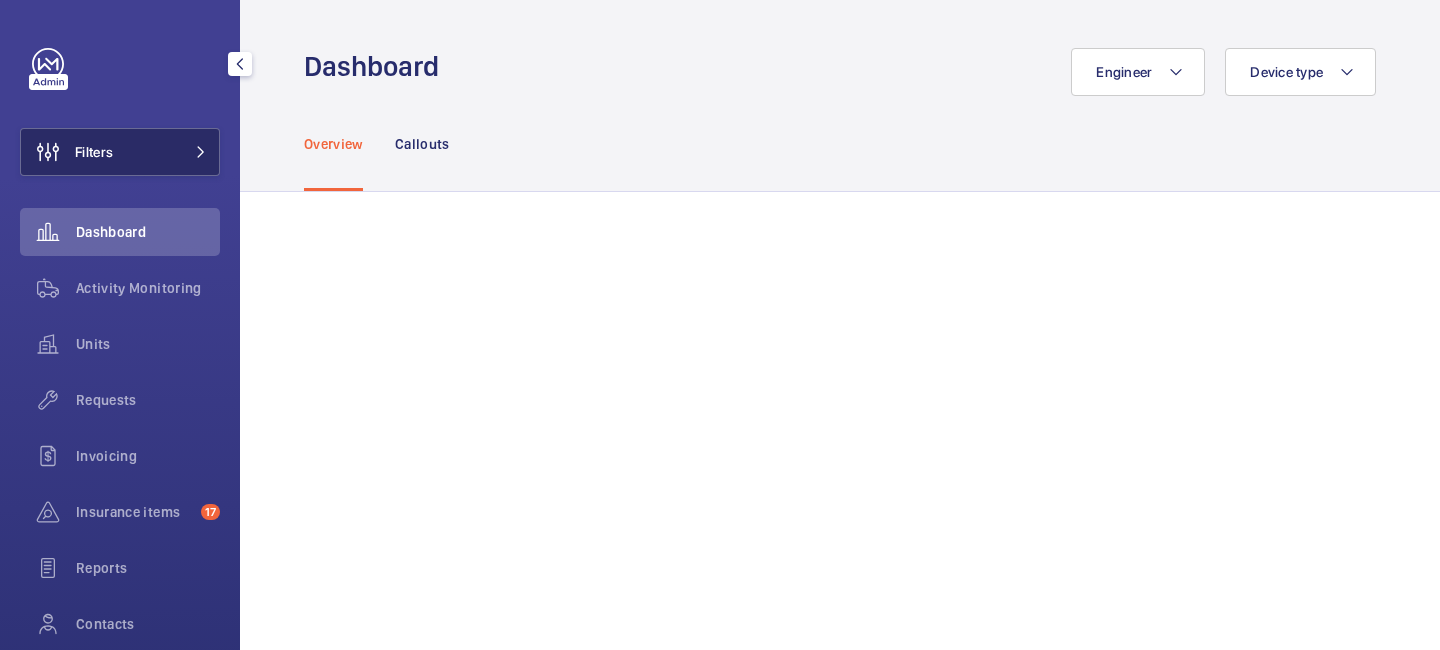 click 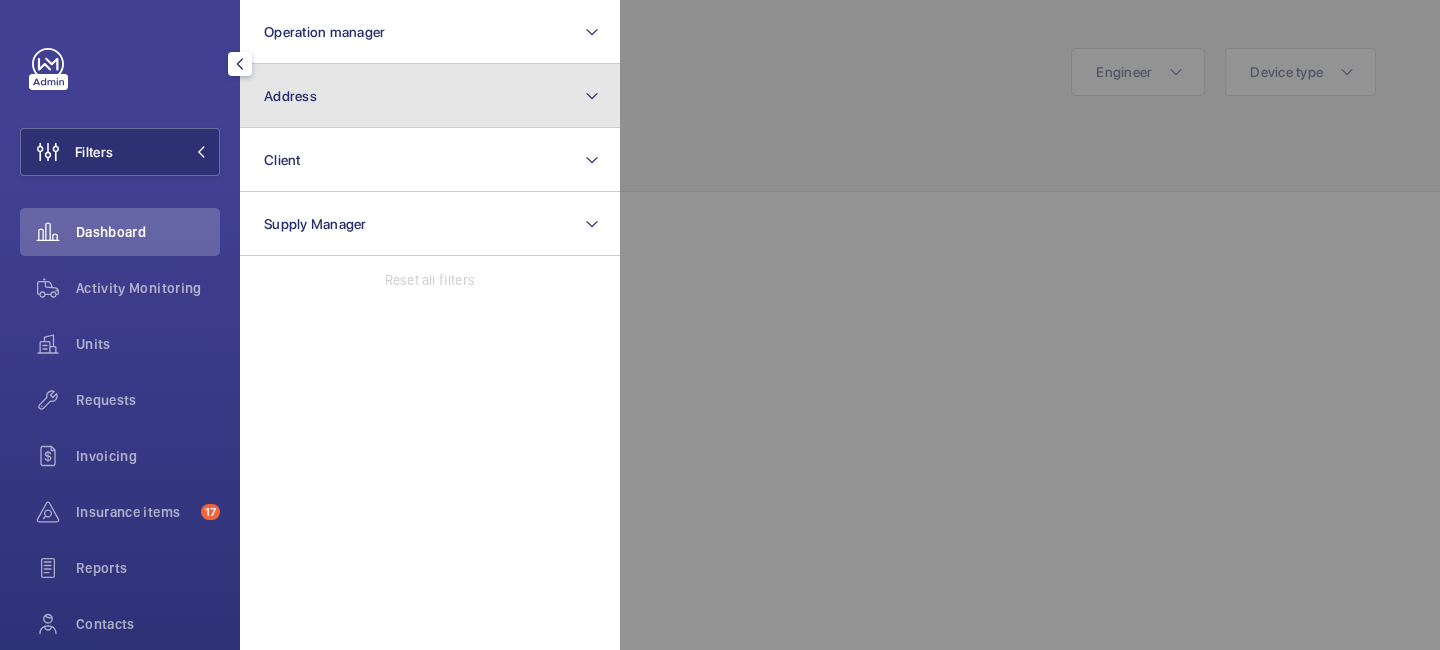 click on "Address" 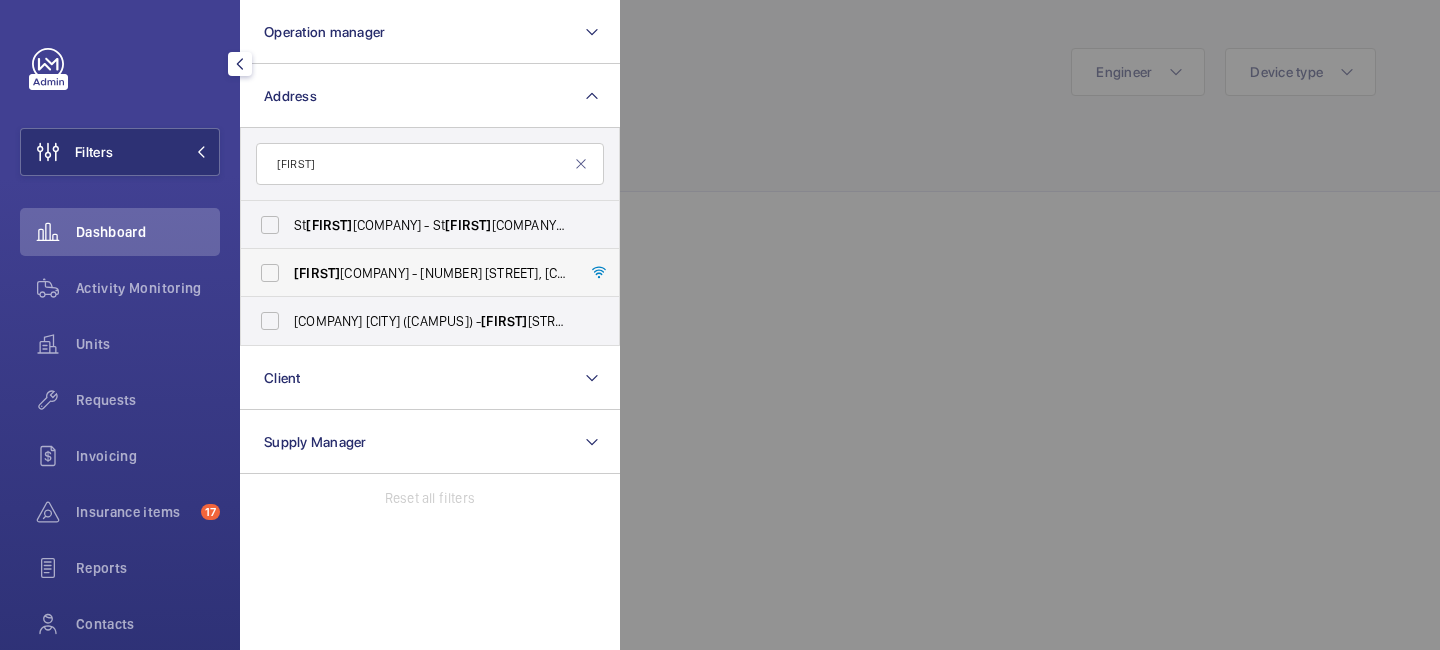 type on "[FIRST]" 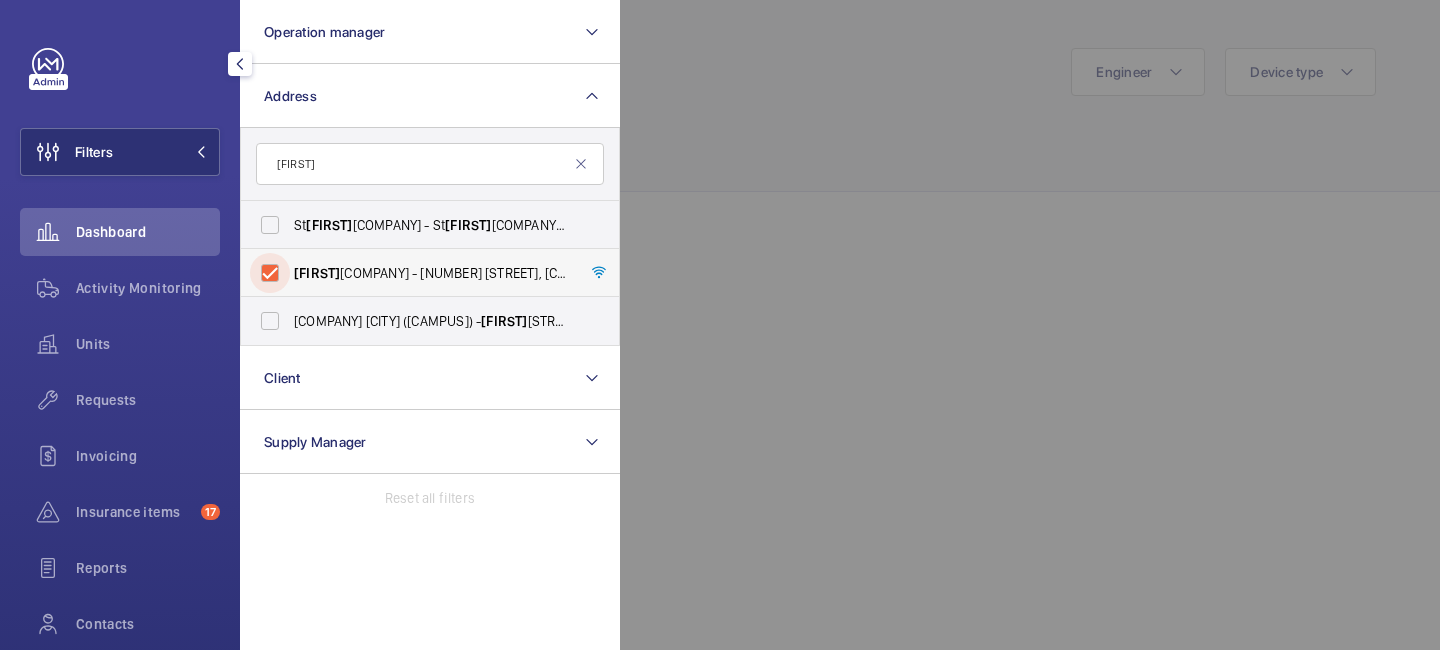 checkbox on "true" 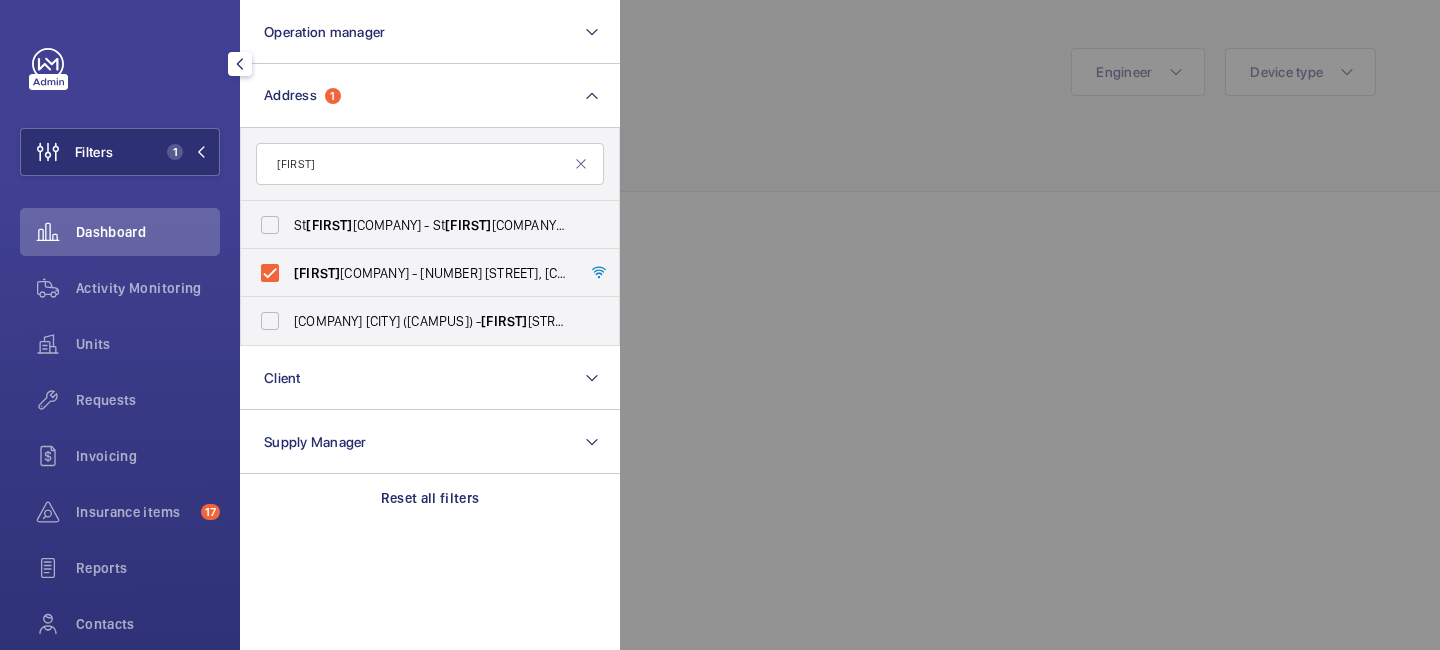 click 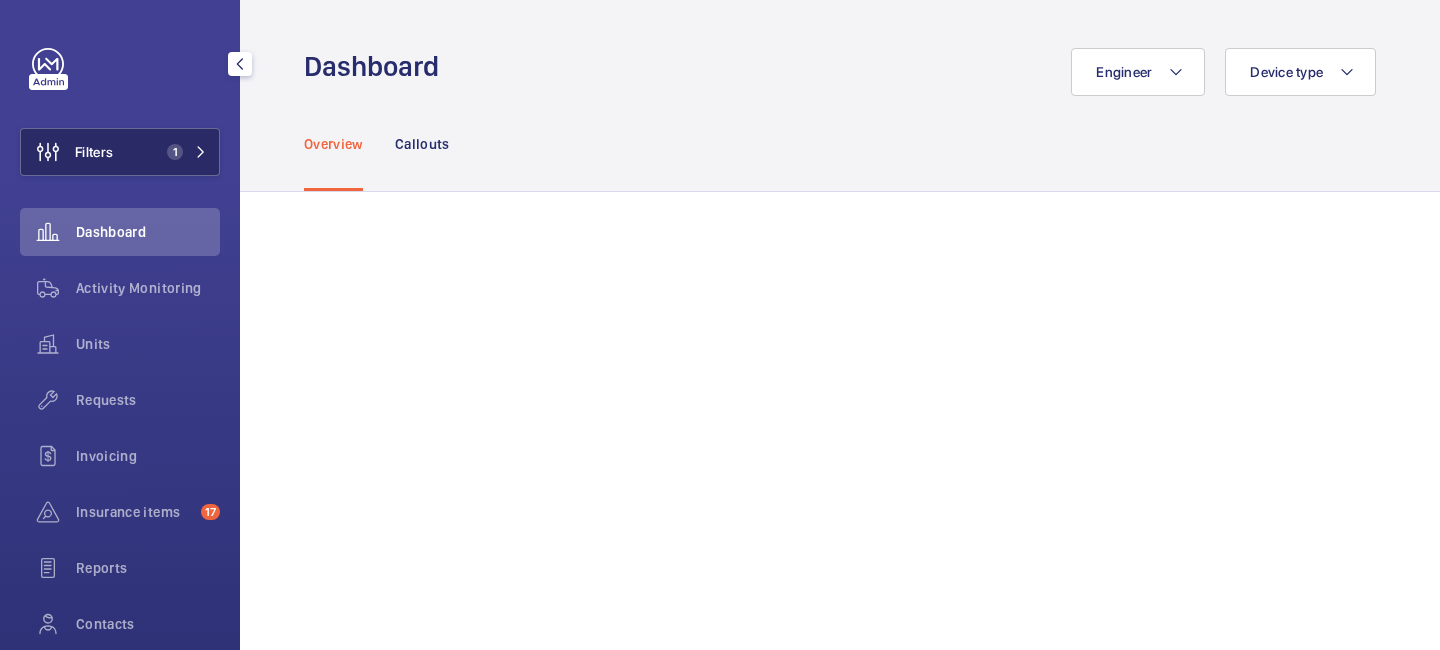 click on "Filters 1" 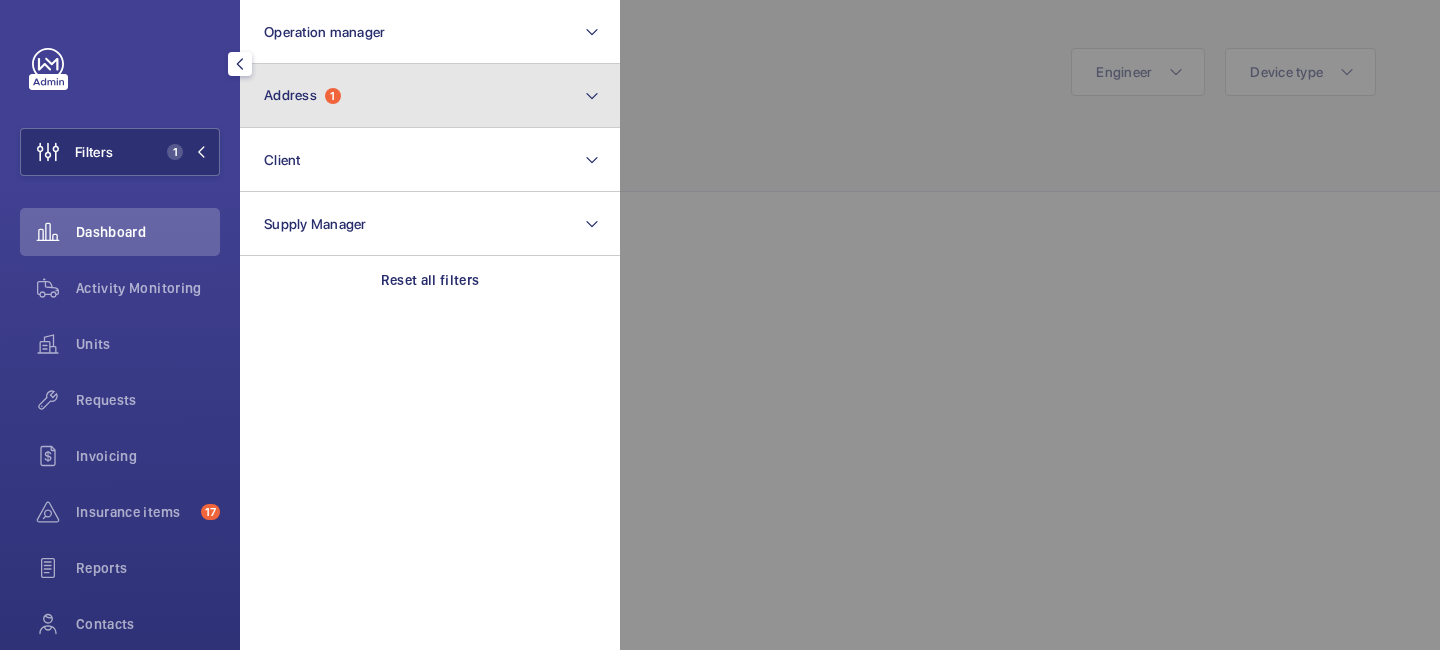 click on "Address  1" 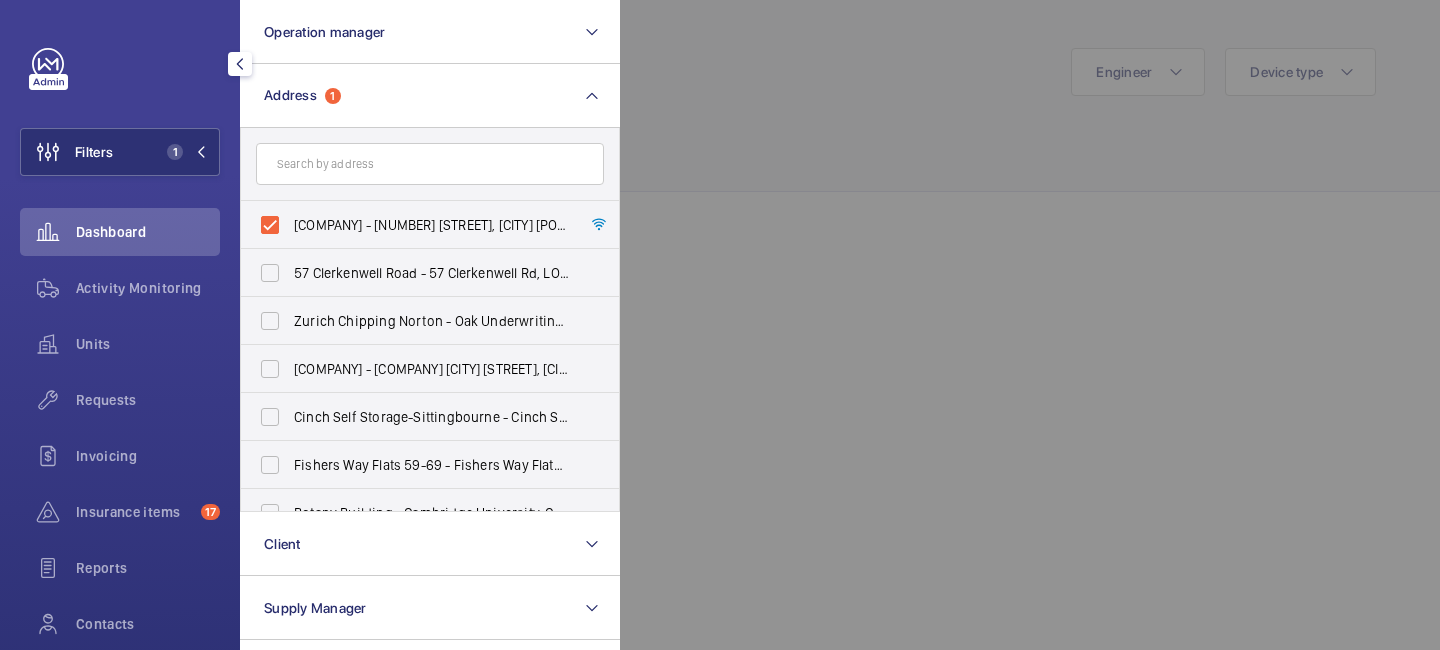 click 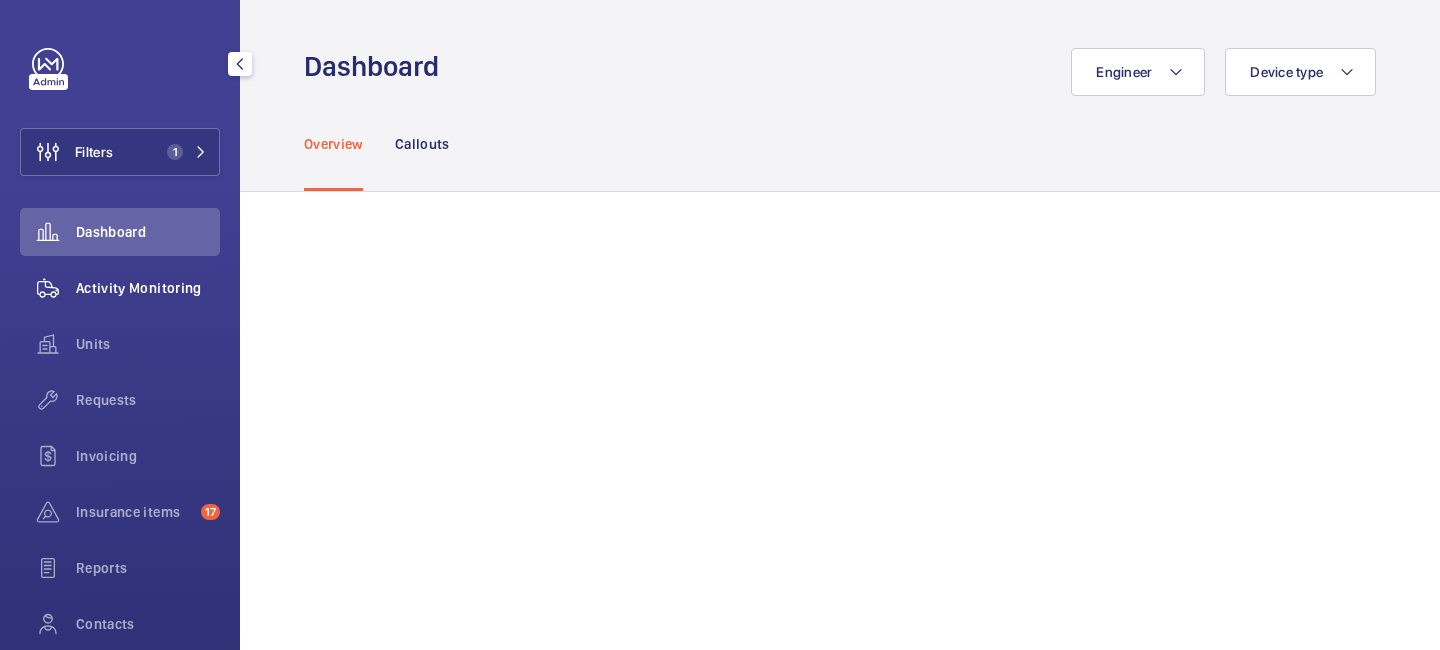 click on "Activity Monitoring" 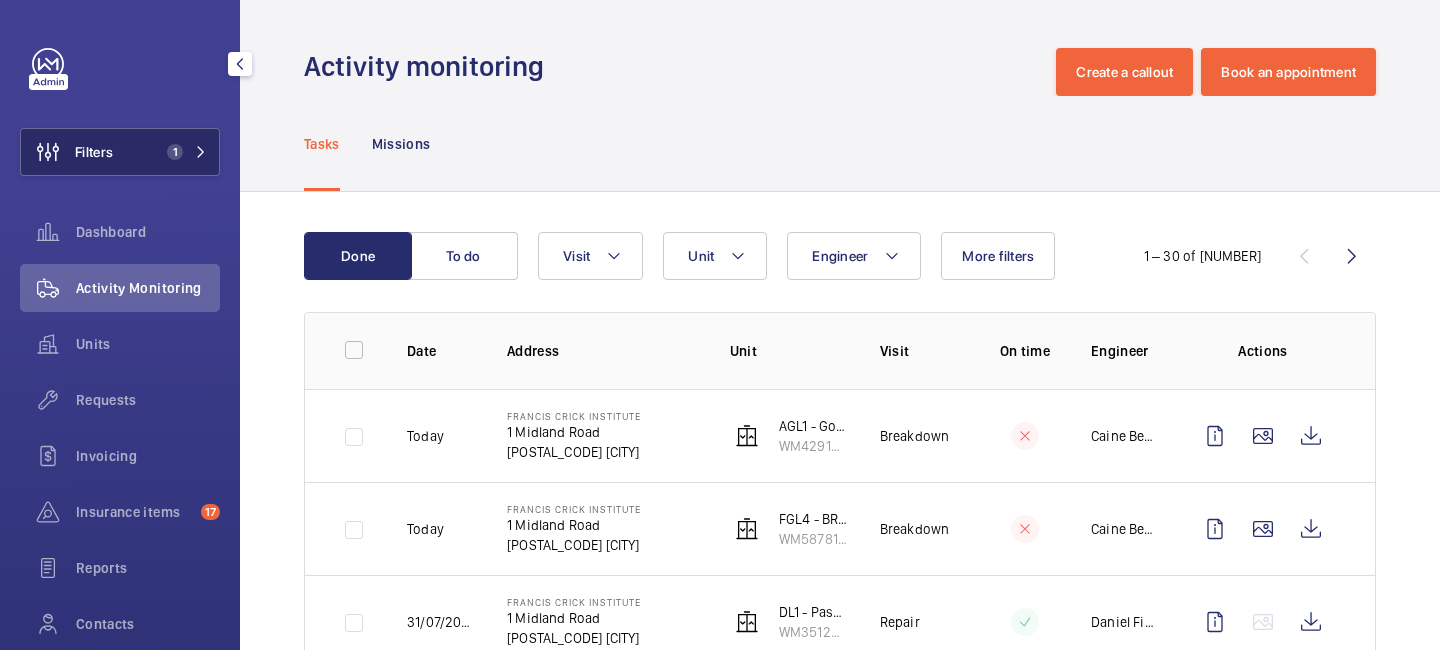 click on "Filters 1" 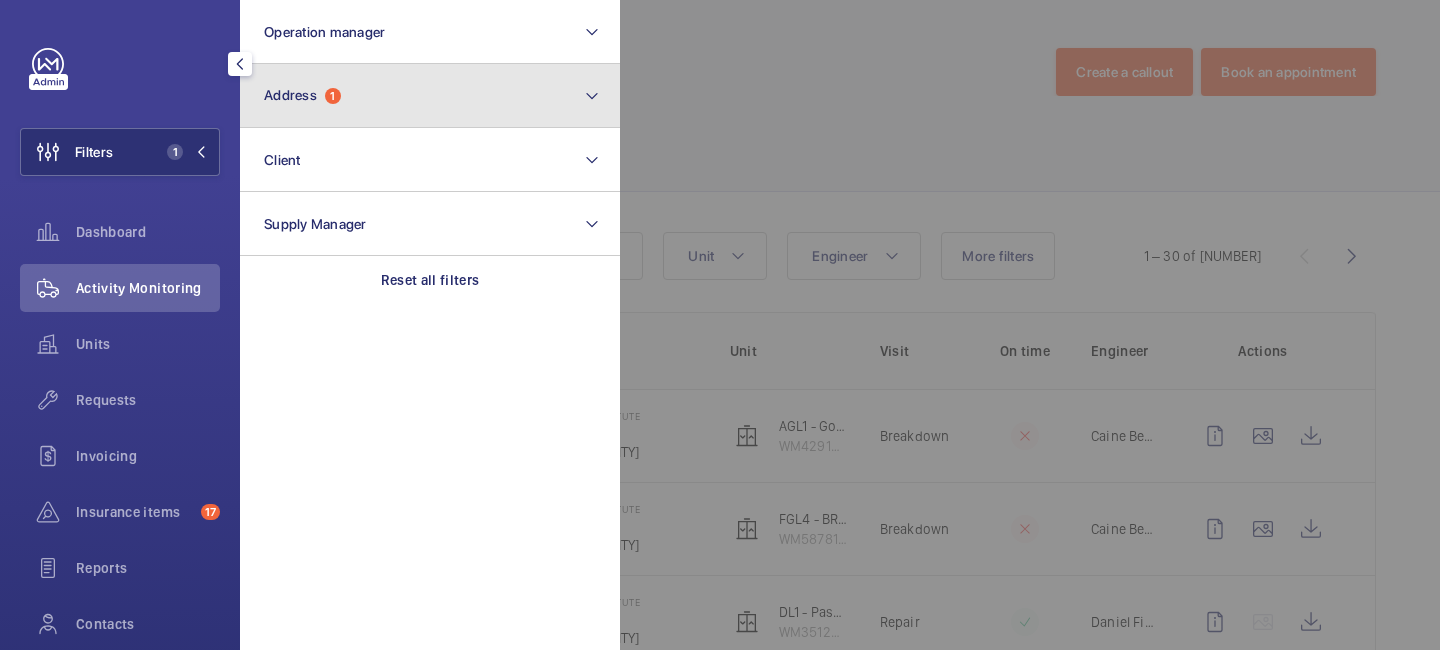 click on "Address  1" 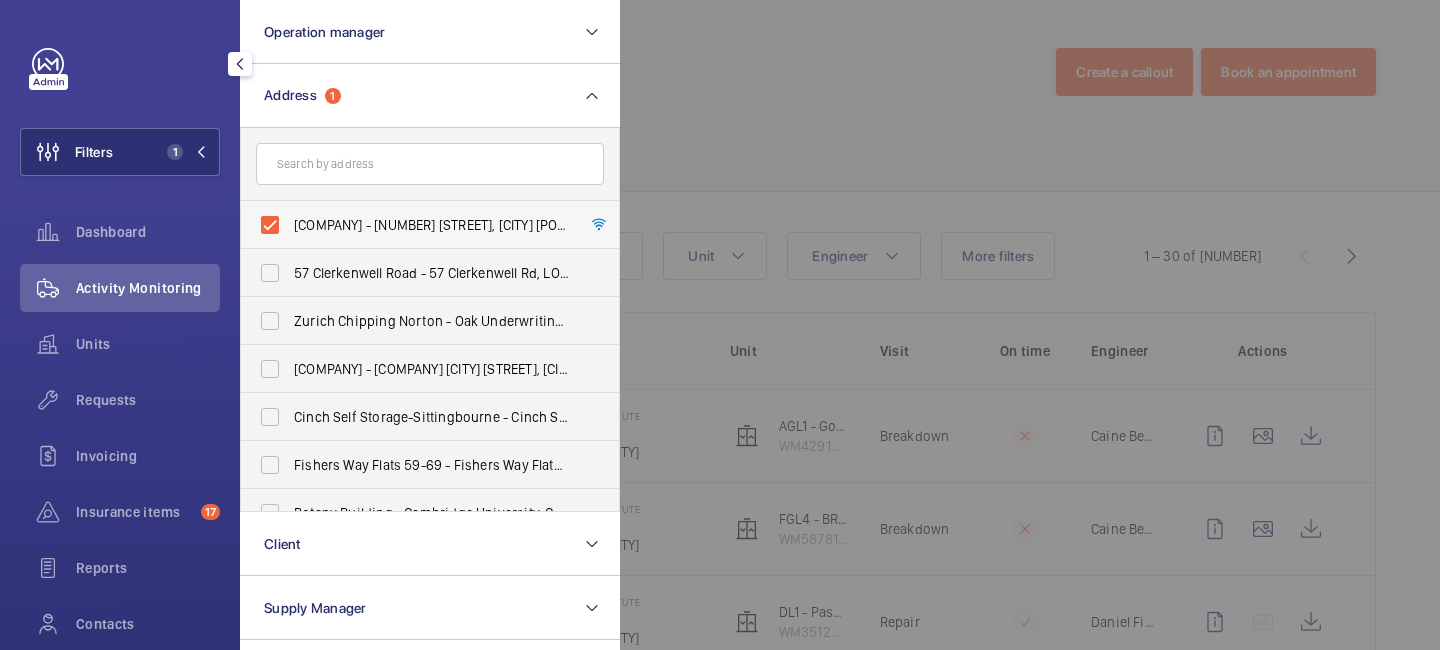 click on "Francis Crick Institute - 1 Midland Road, LONDON NW1 1AT" at bounding box center (415, 225) 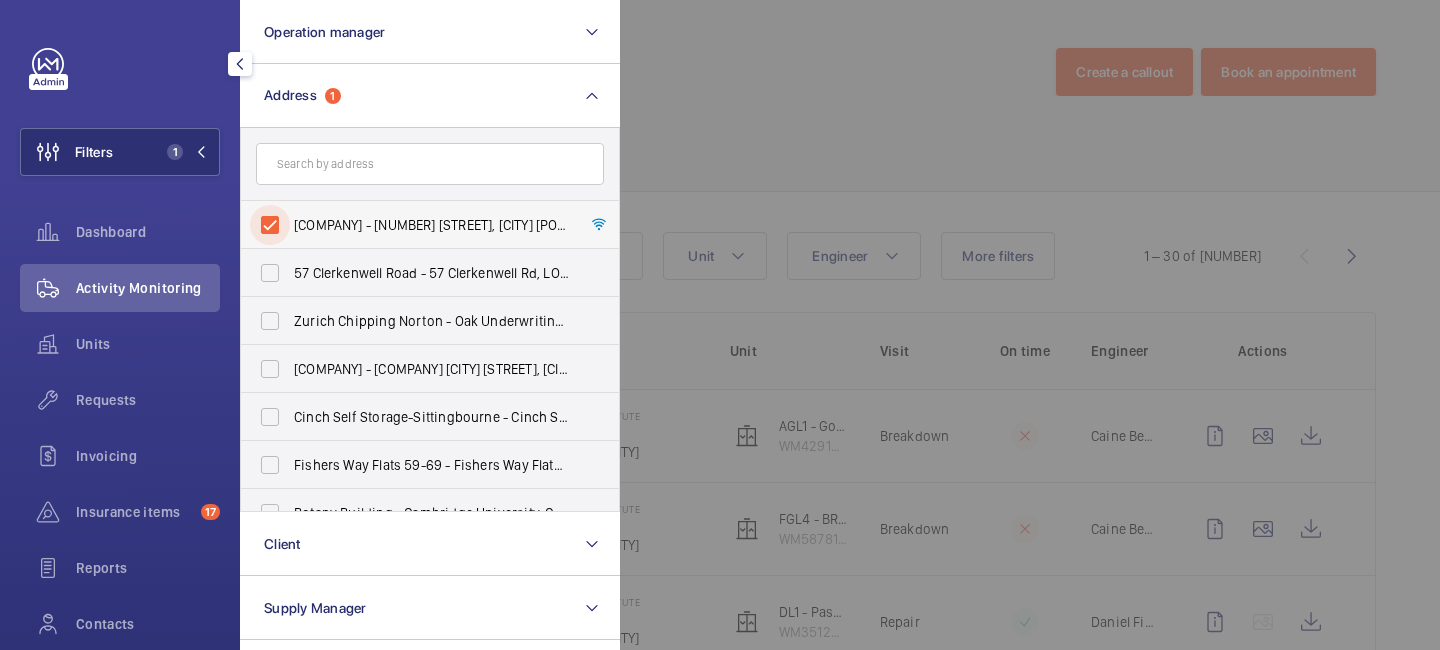 click on "Francis Crick Institute - 1 Midland Road, LONDON NW1 1AT" at bounding box center [270, 225] 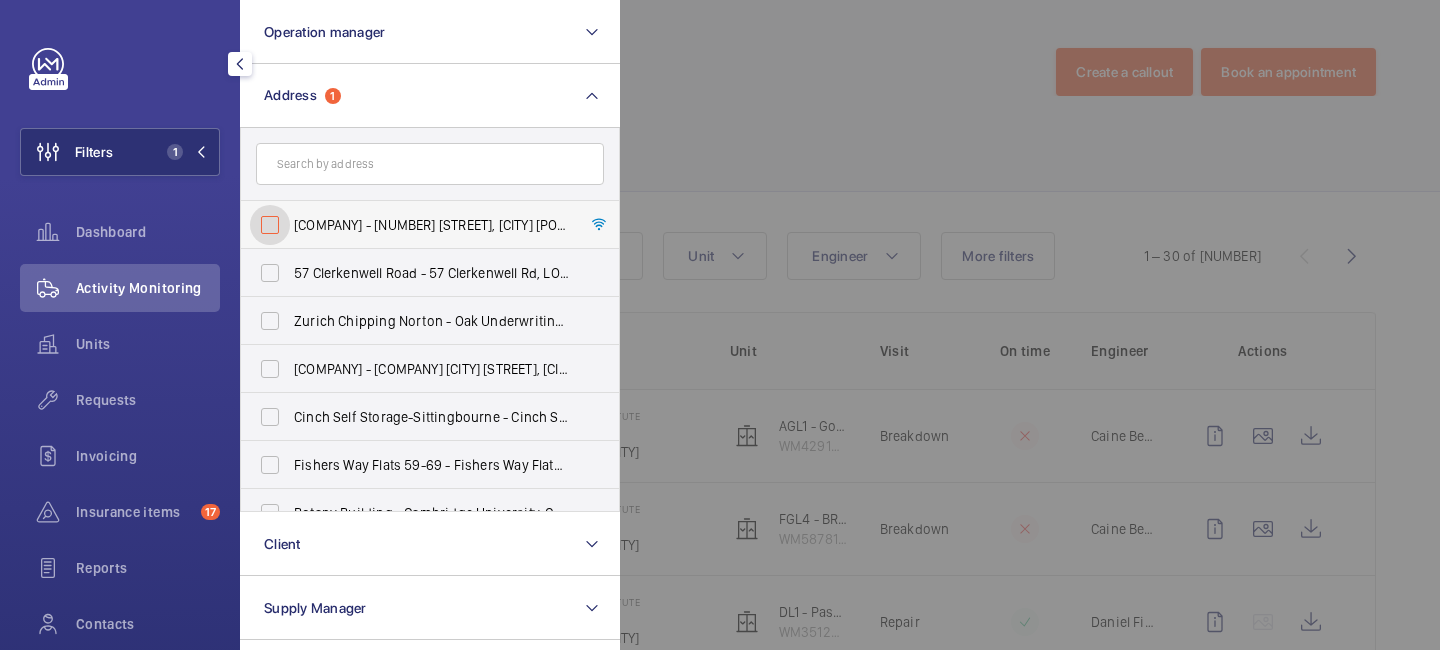 checkbox on "false" 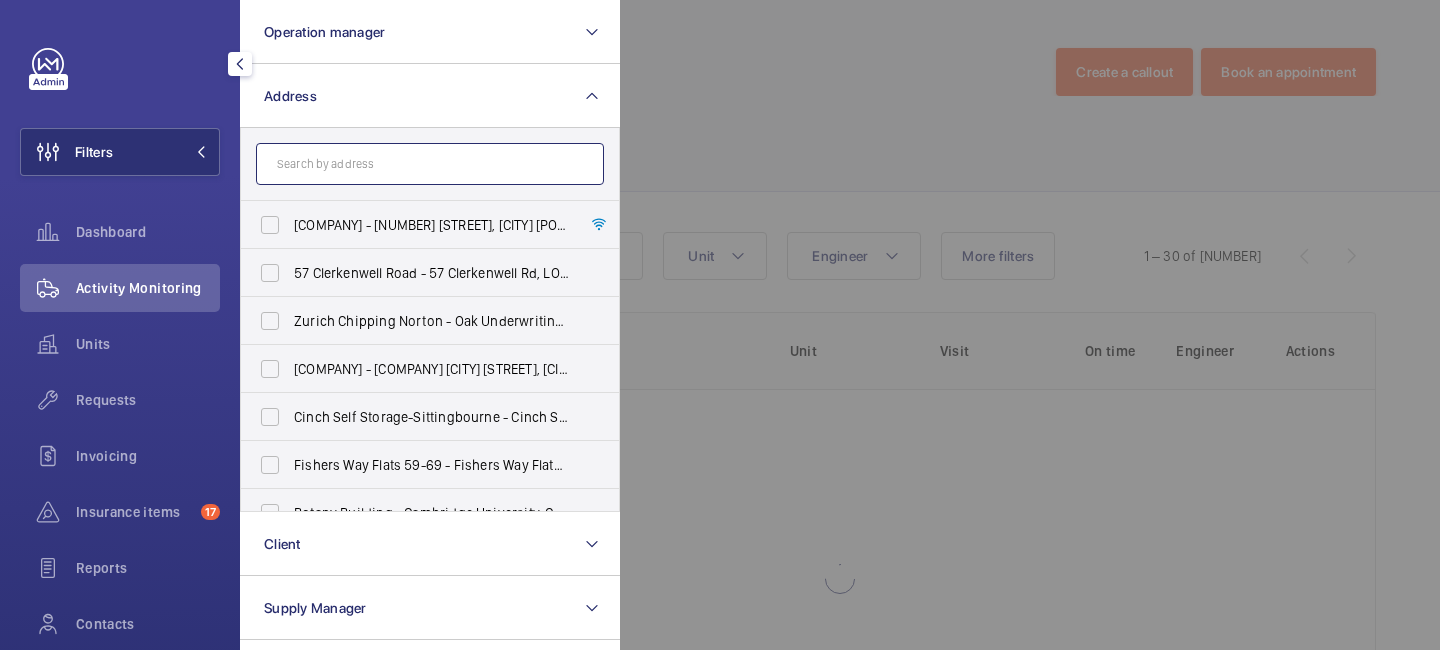 click 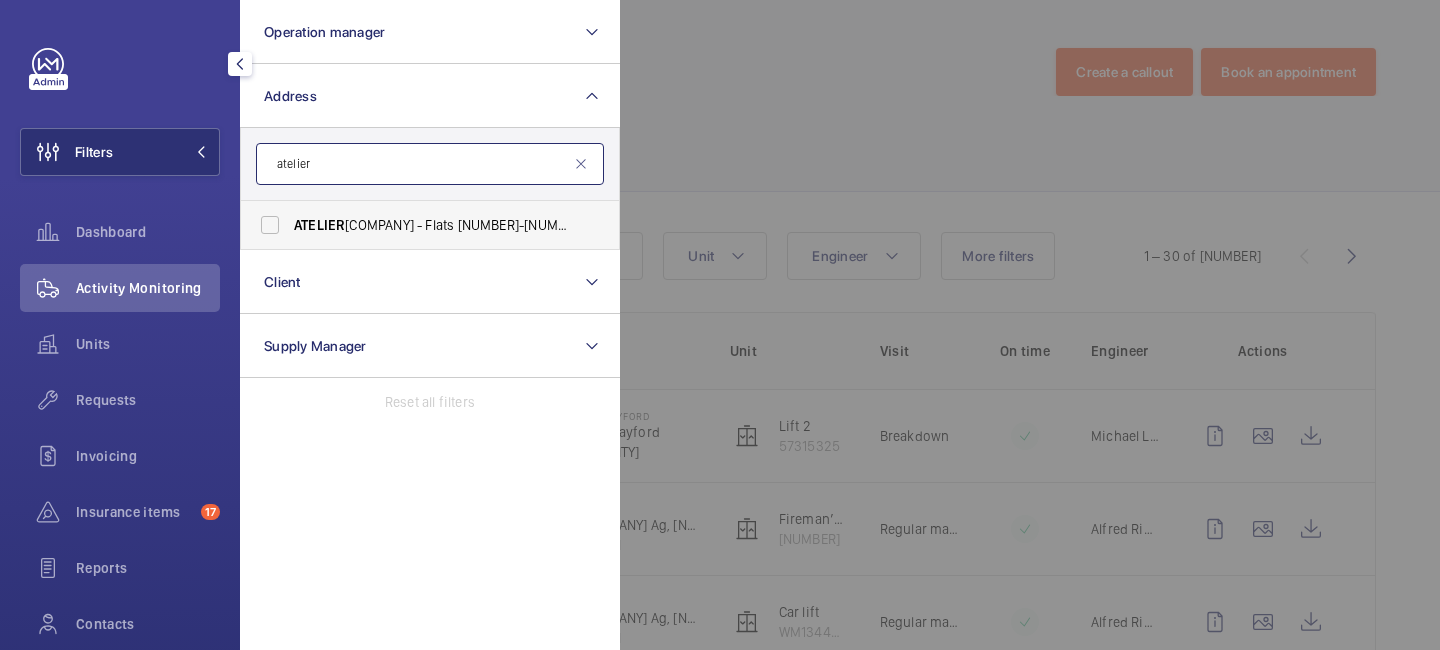 type on "atelier" 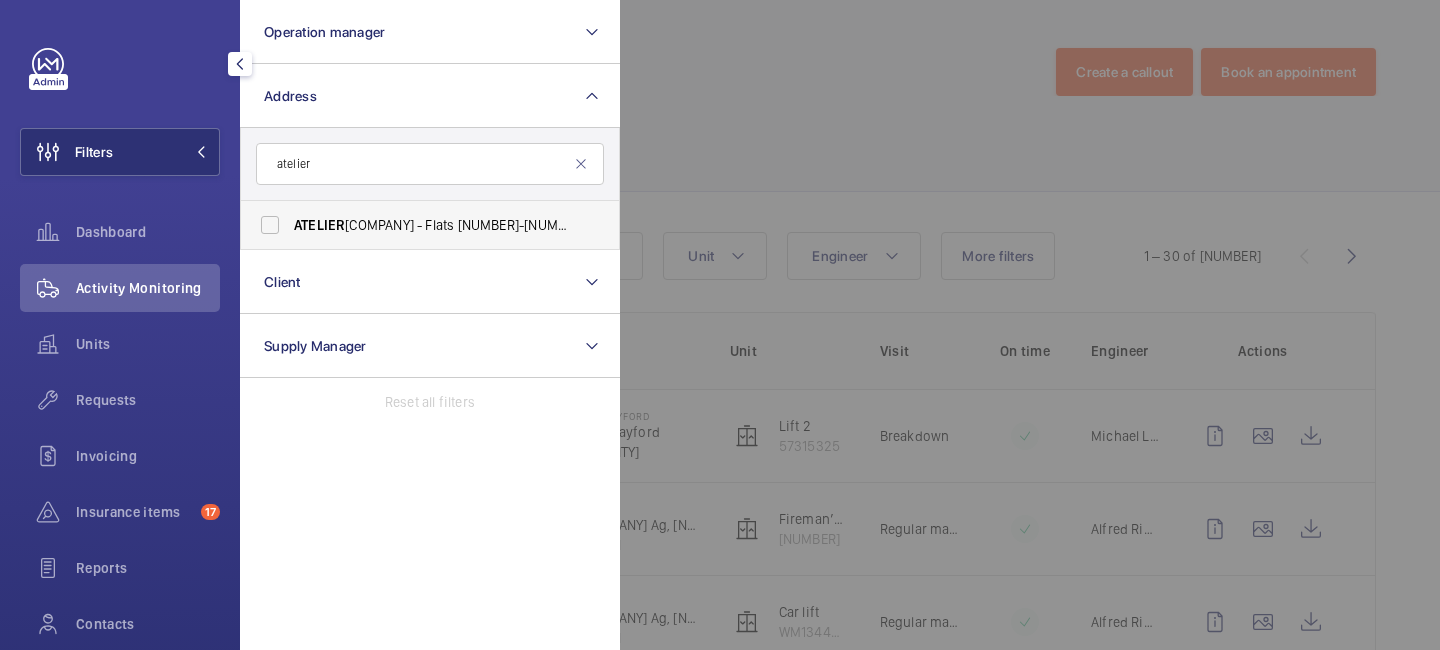 click on "ATELIER  COURT - Flats 1-11  Atelier  Court, 4-6 Watson's Street, New Cross, London, SE8 4DE, LONDON SE8 4DE" at bounding box center (431, 225) 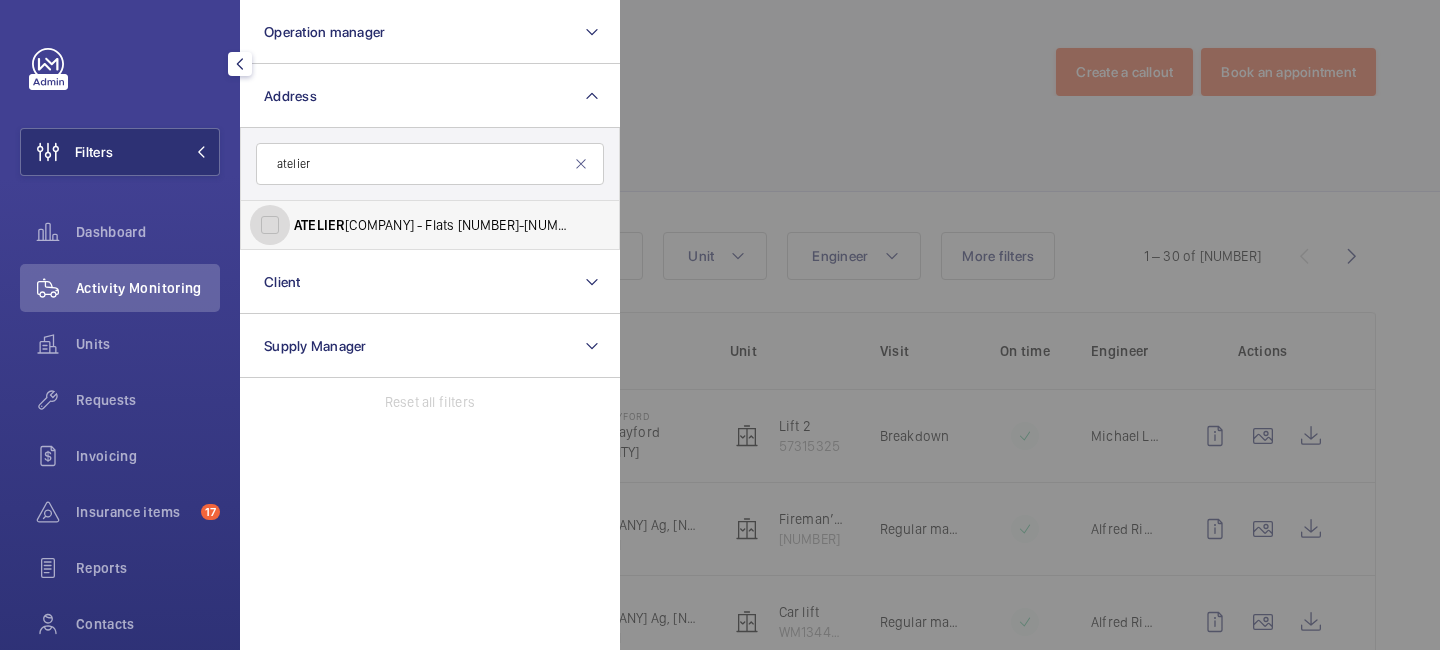 click on "ATELIER  COURT - Flats 1-11  Atelier  Court, 4-6 Watson's Street, New Cross, London, SE8 4DE, LONDON SE8 4DE" at bounding box center (270, 225) 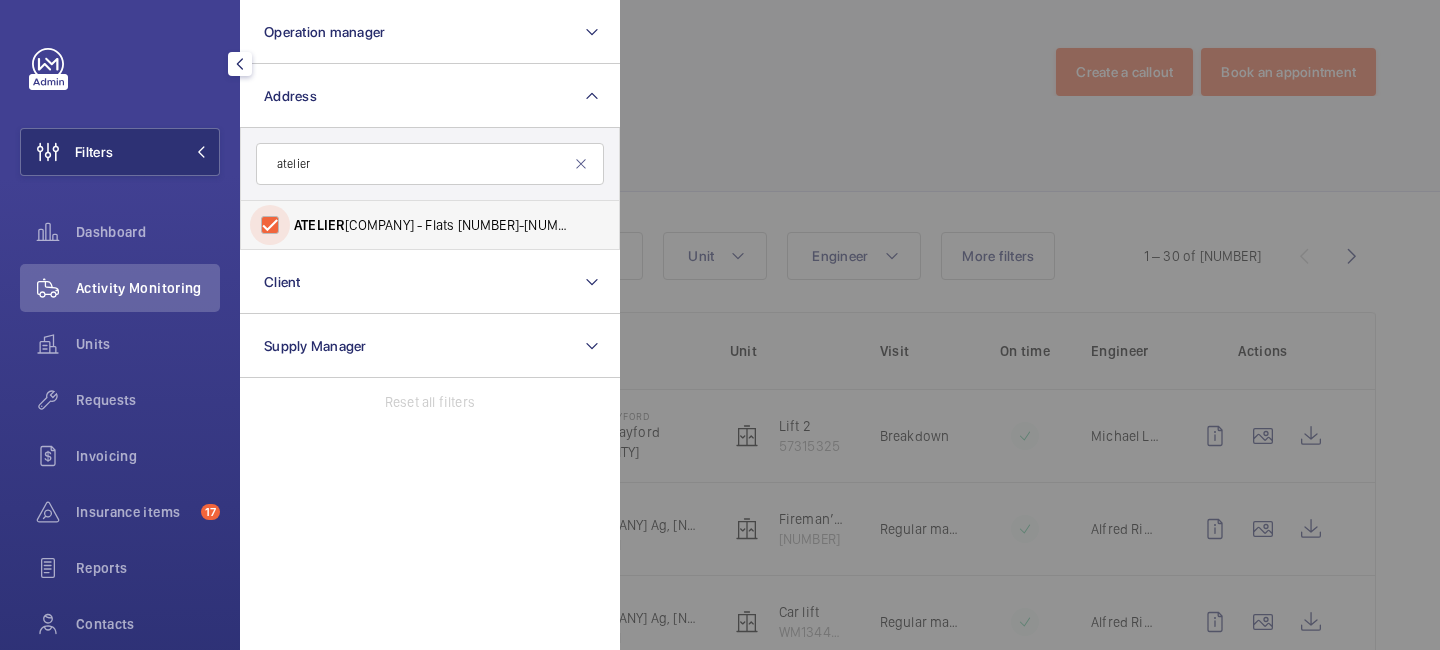 checkbox on "true" 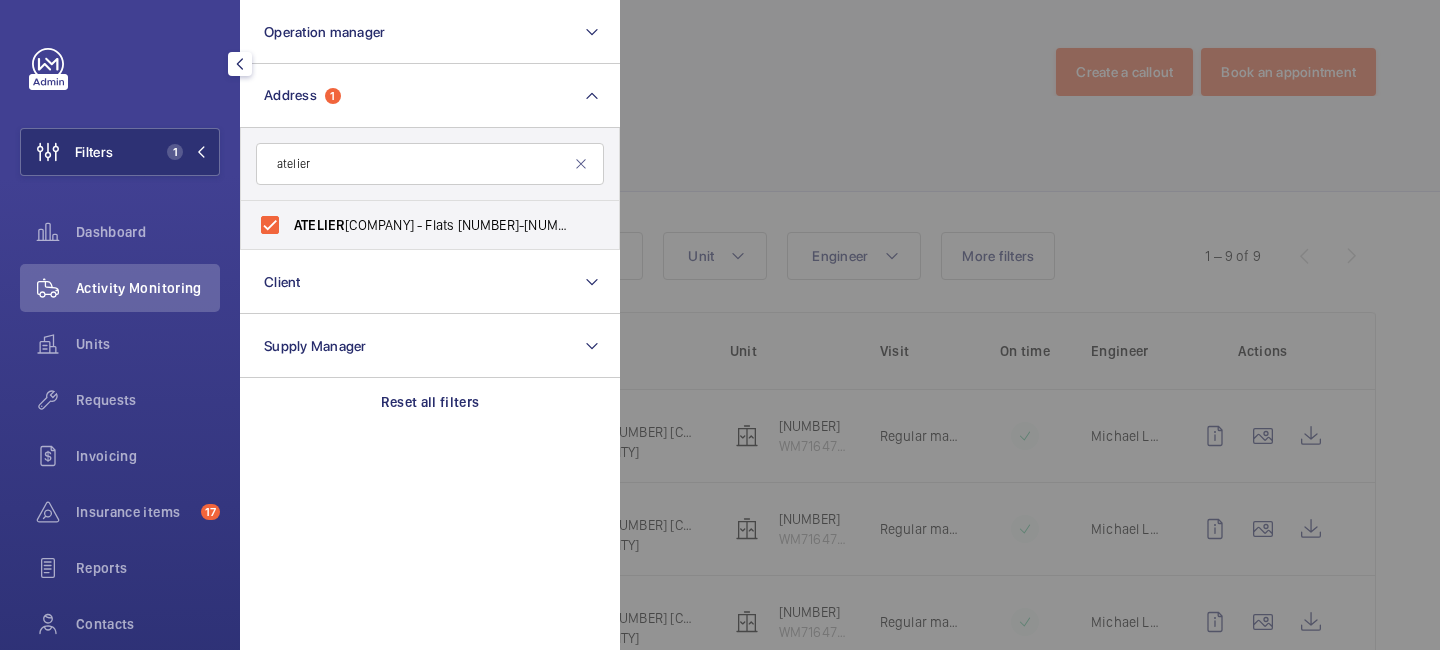 click 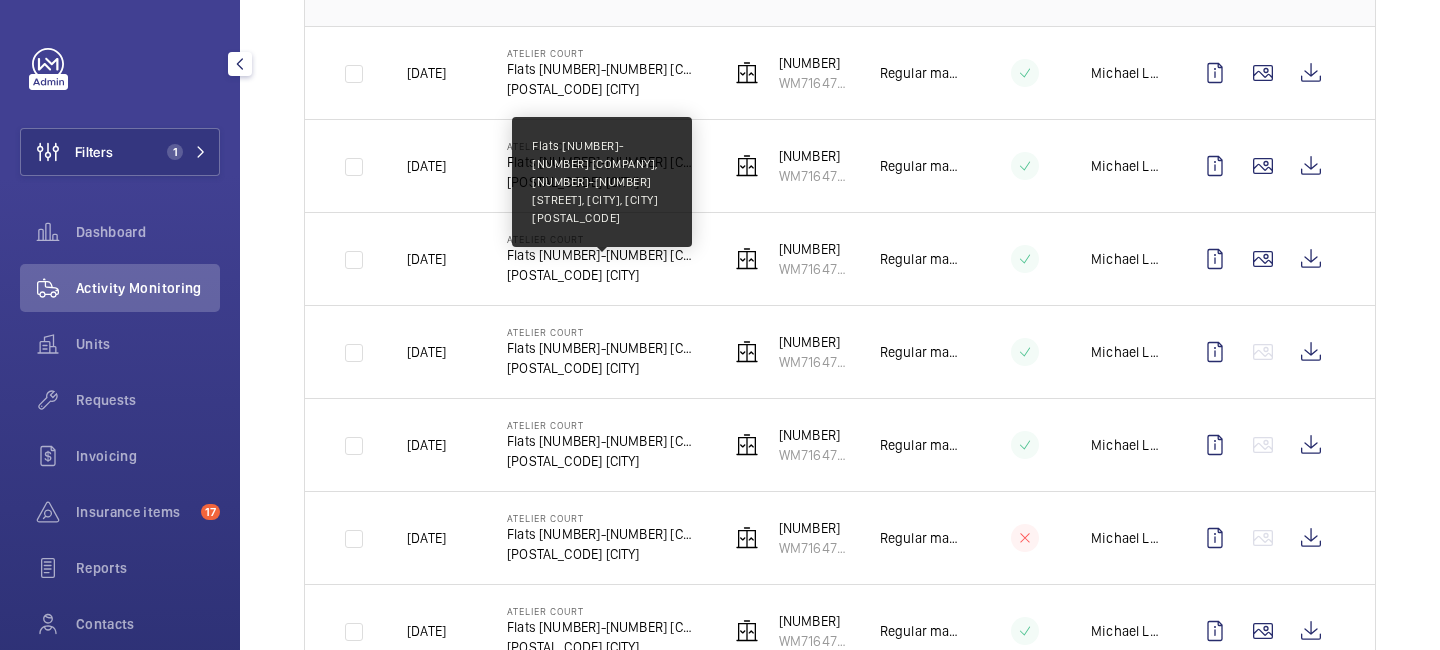 scroll, scrollTop: 0, scrollLeft: 0, axis: both 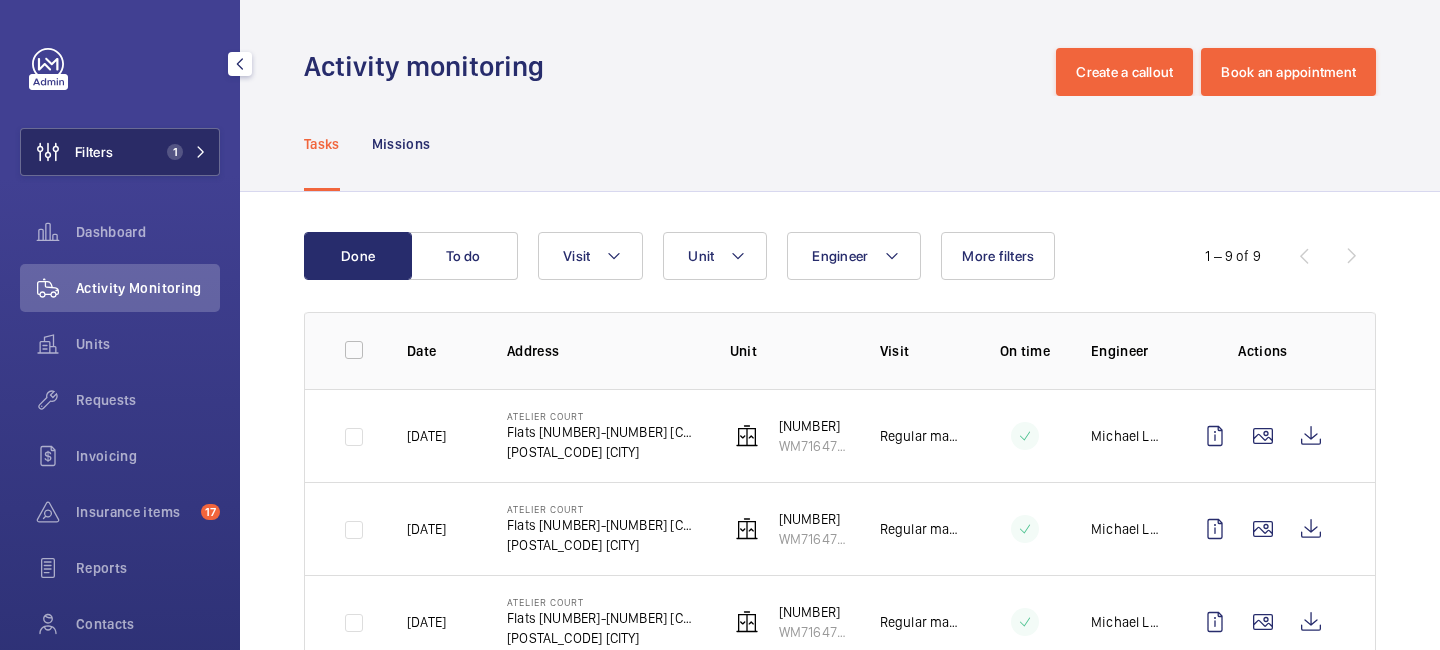 click on "Filters 1" 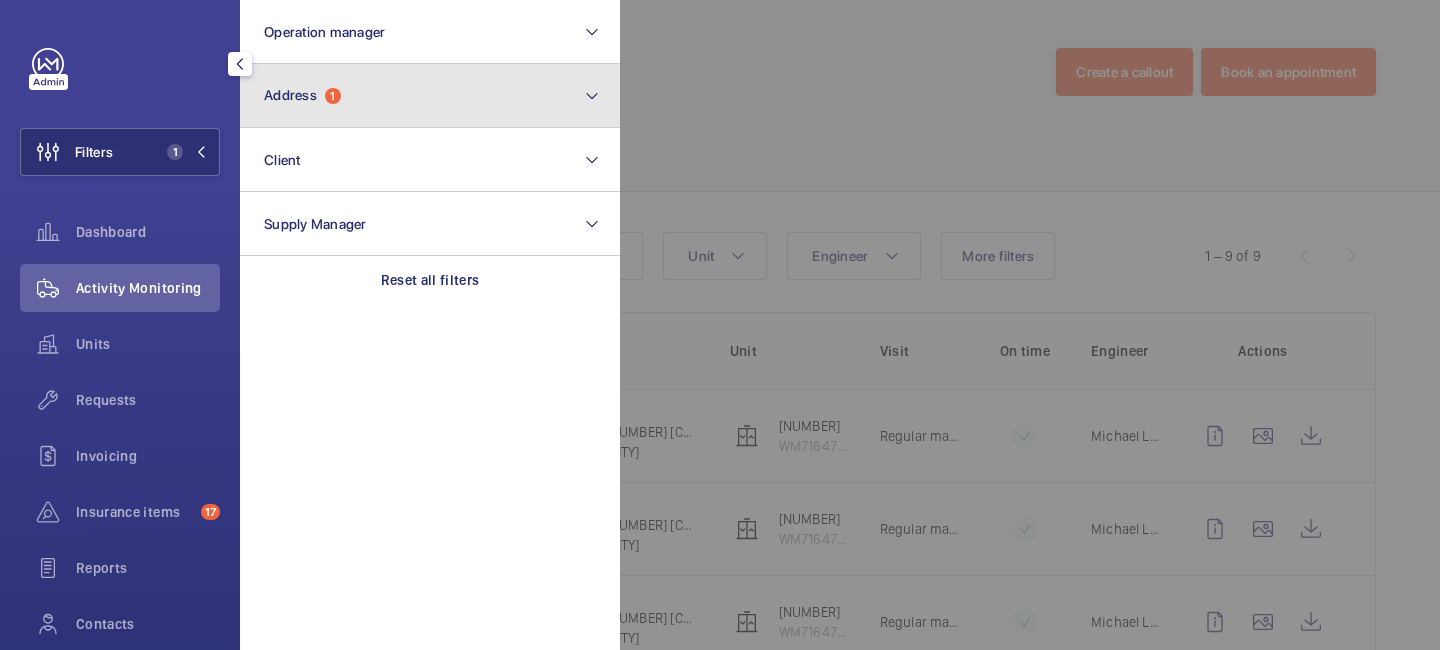click on "Address  1" 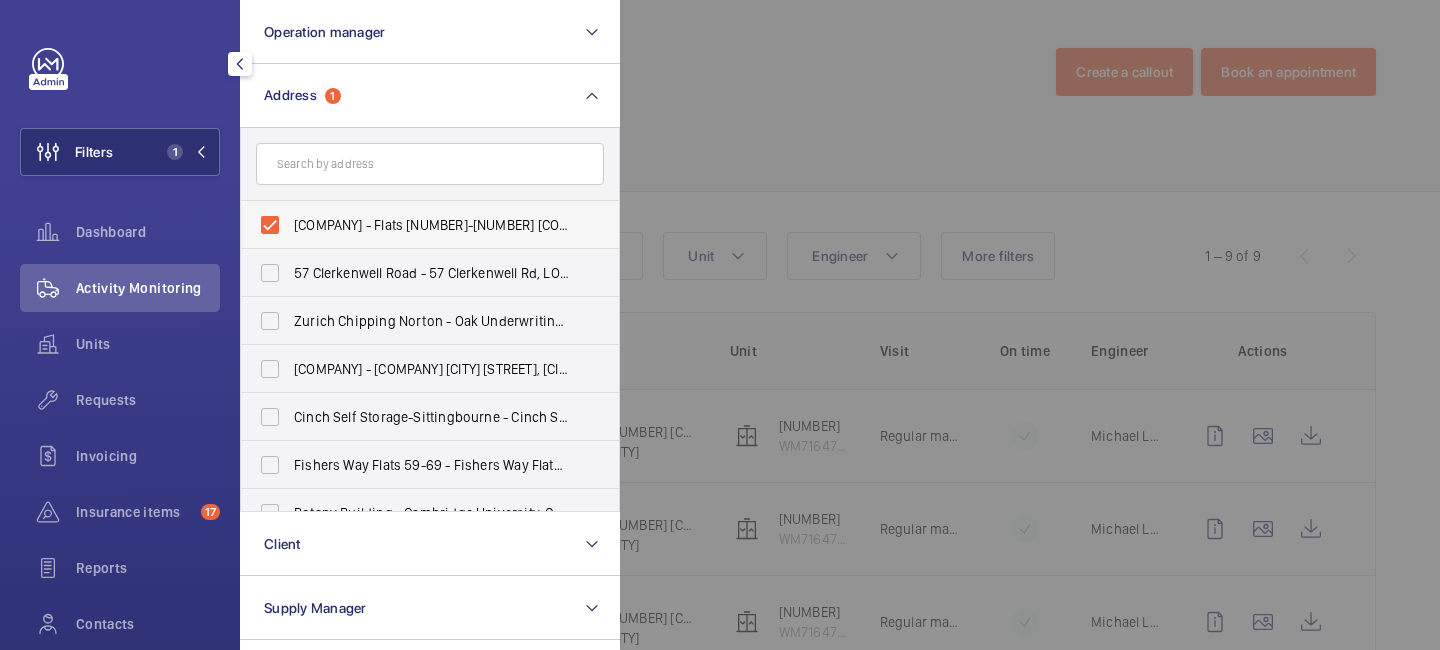 click on "ATELIER COURT - Flats 1-11 Atelier Court, 4-6 Watson's Street, New Cross, London, SE8 4DE, LONDON SE8 4DE" at bounding box center (415, 225) 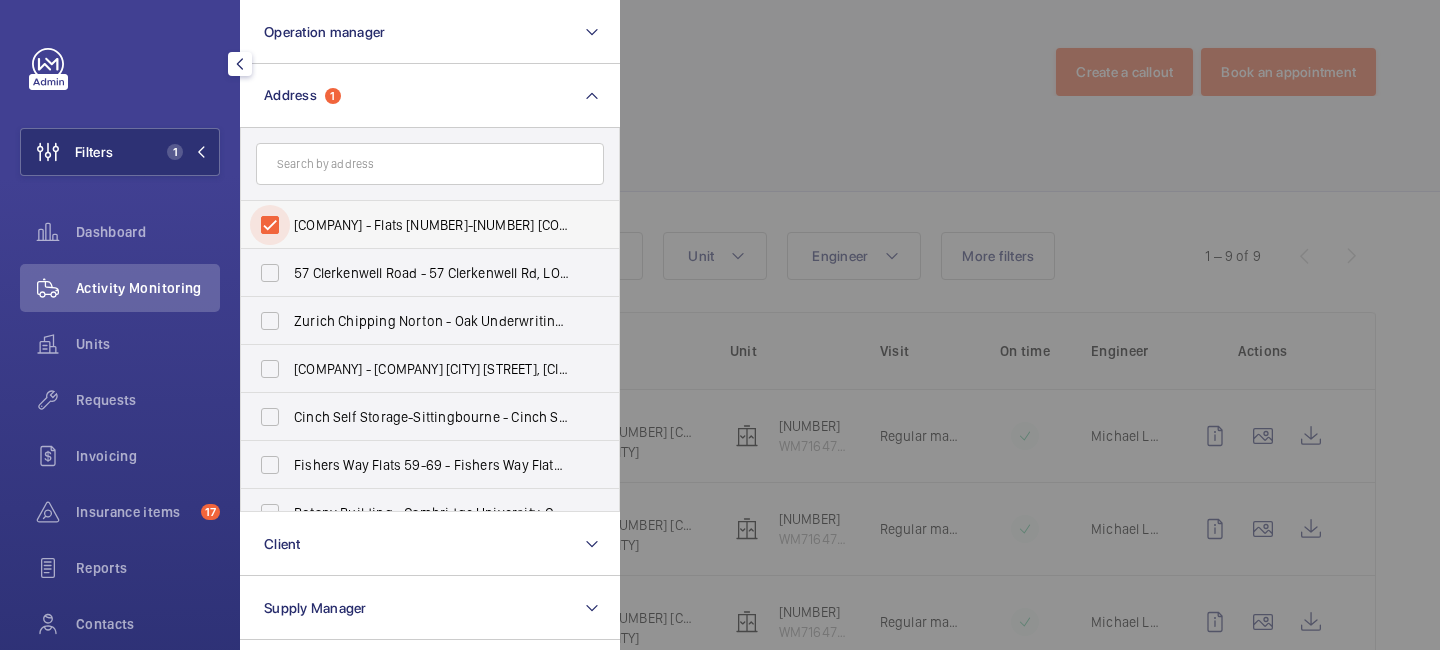 click on "ATELIER COURT - Flats 1-11 Atelier Court, 4-6 Watson's Street, New Cross, London, SE8 4DE, LONDON SE8 4DE" at bounding box center (270, 225) 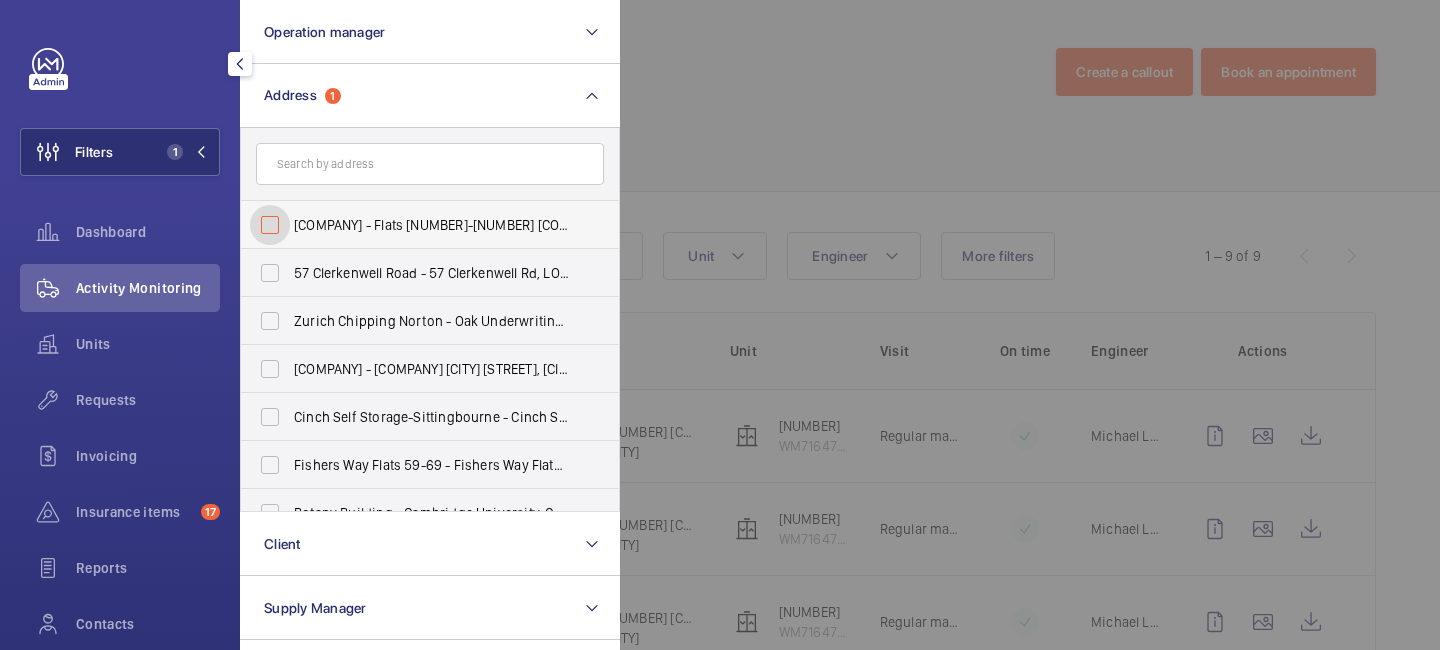 checkbox on "false" 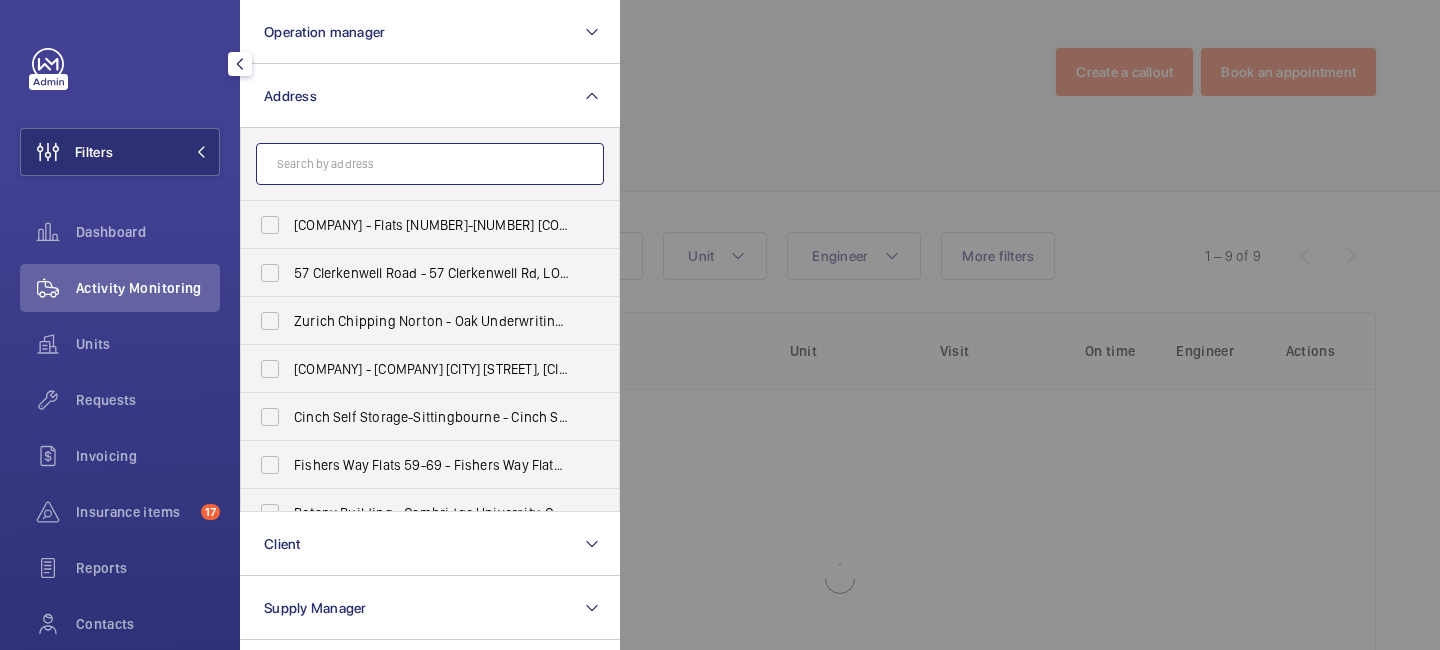 click 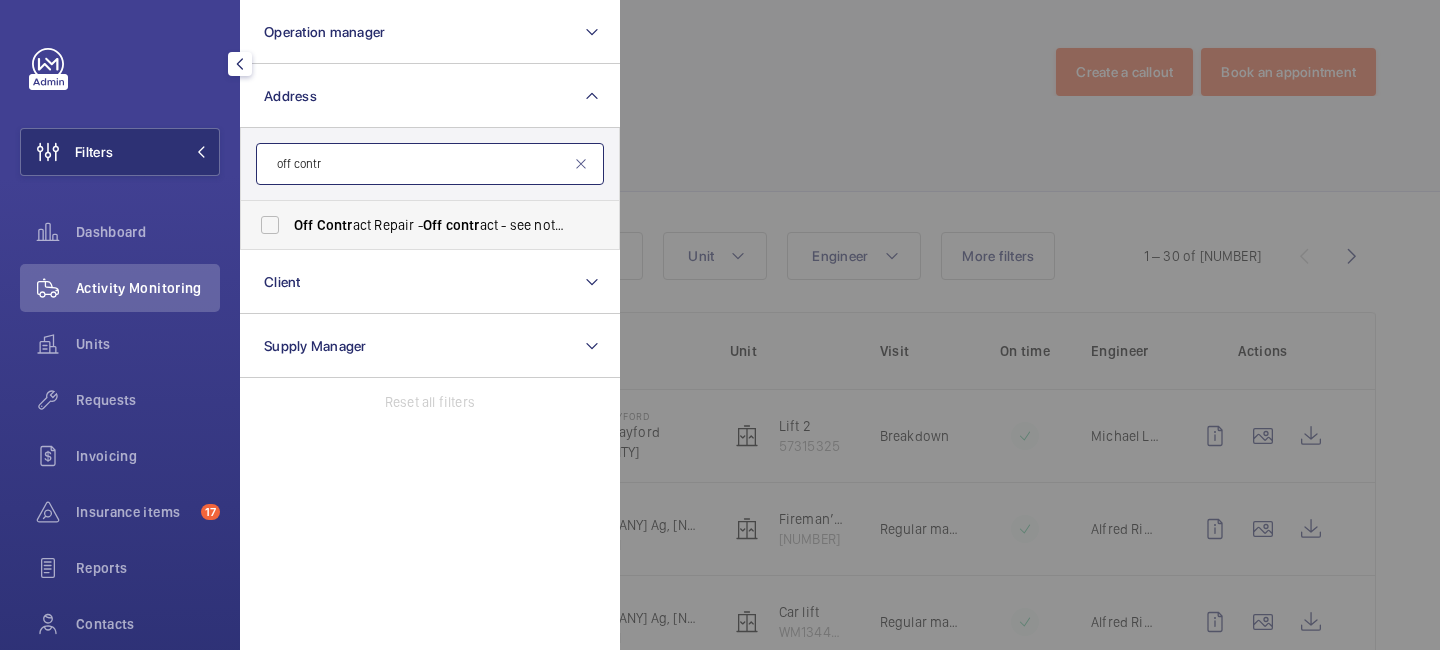 type on "off contr" 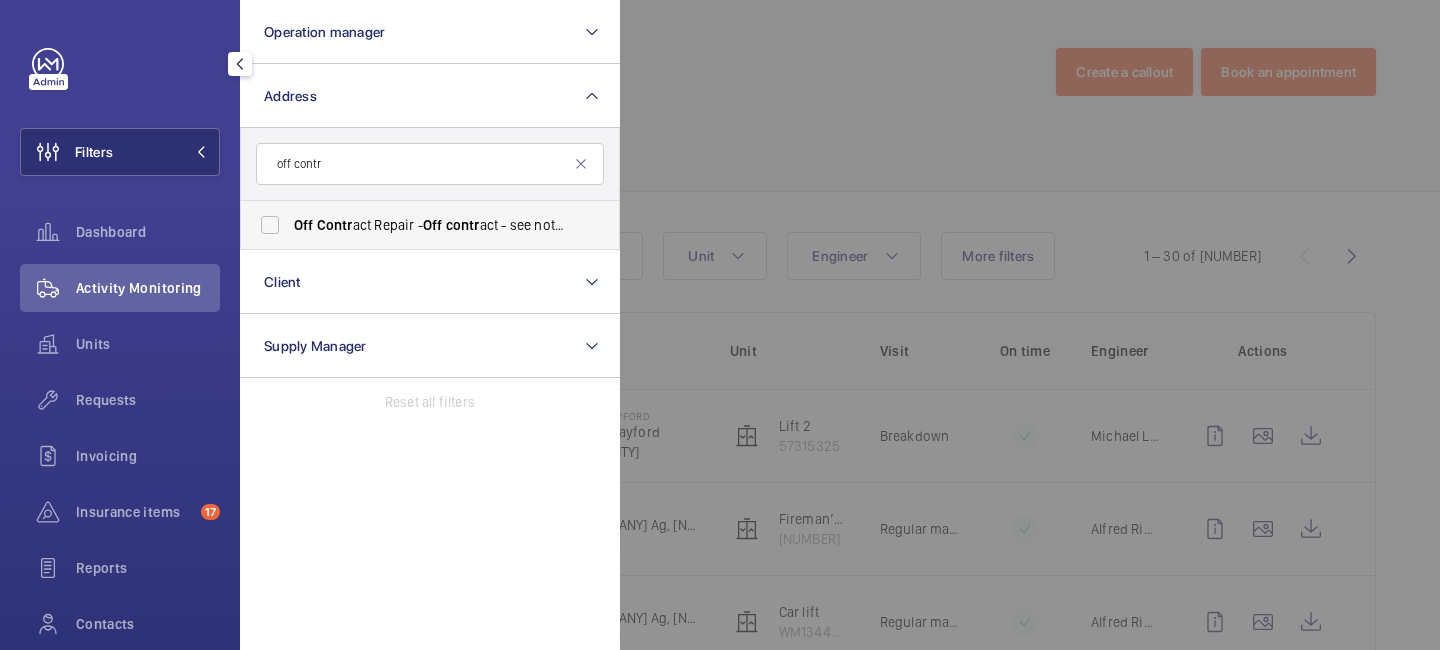 click on "Off   Contr act Repair -  Off   contr act - see notes in description, LONDON XXXX" at bounding box center (431, 225) 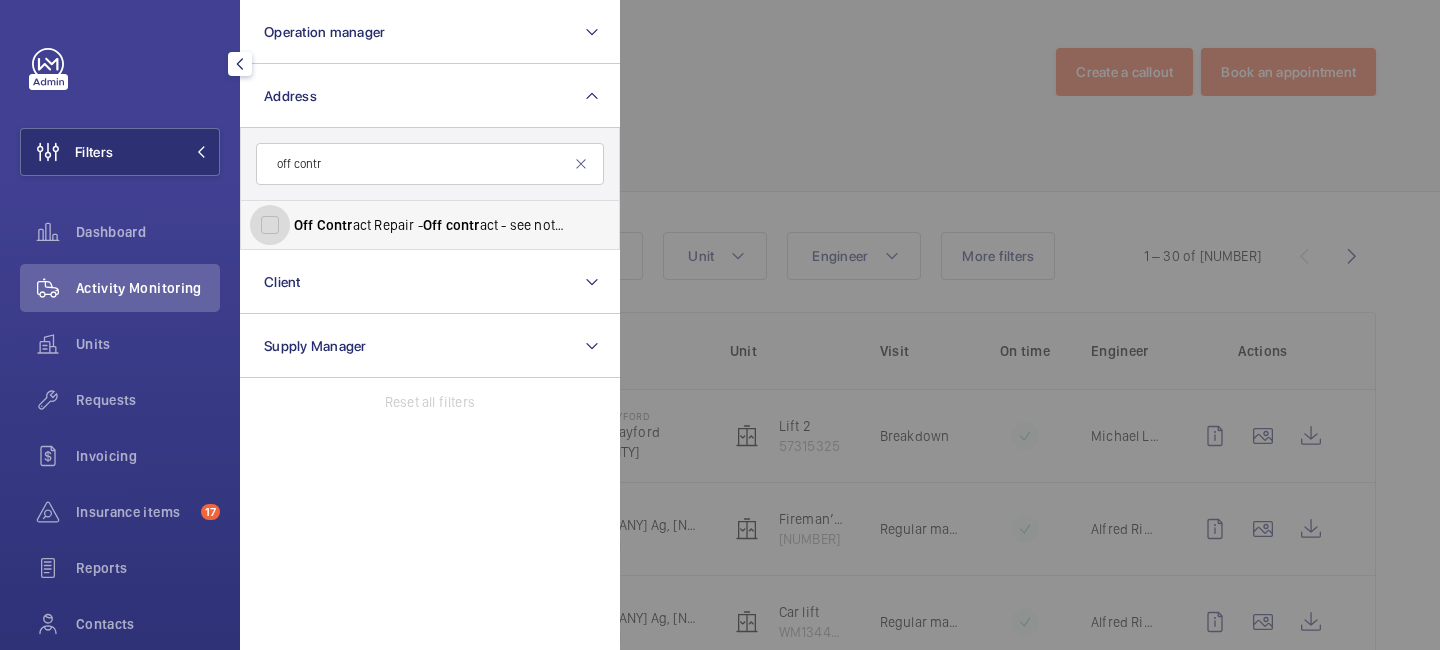 click on "Off   Contr act Repair -  Off   contr act - see notes in description, LONDON XXXX" at bounding box center (270, 225) 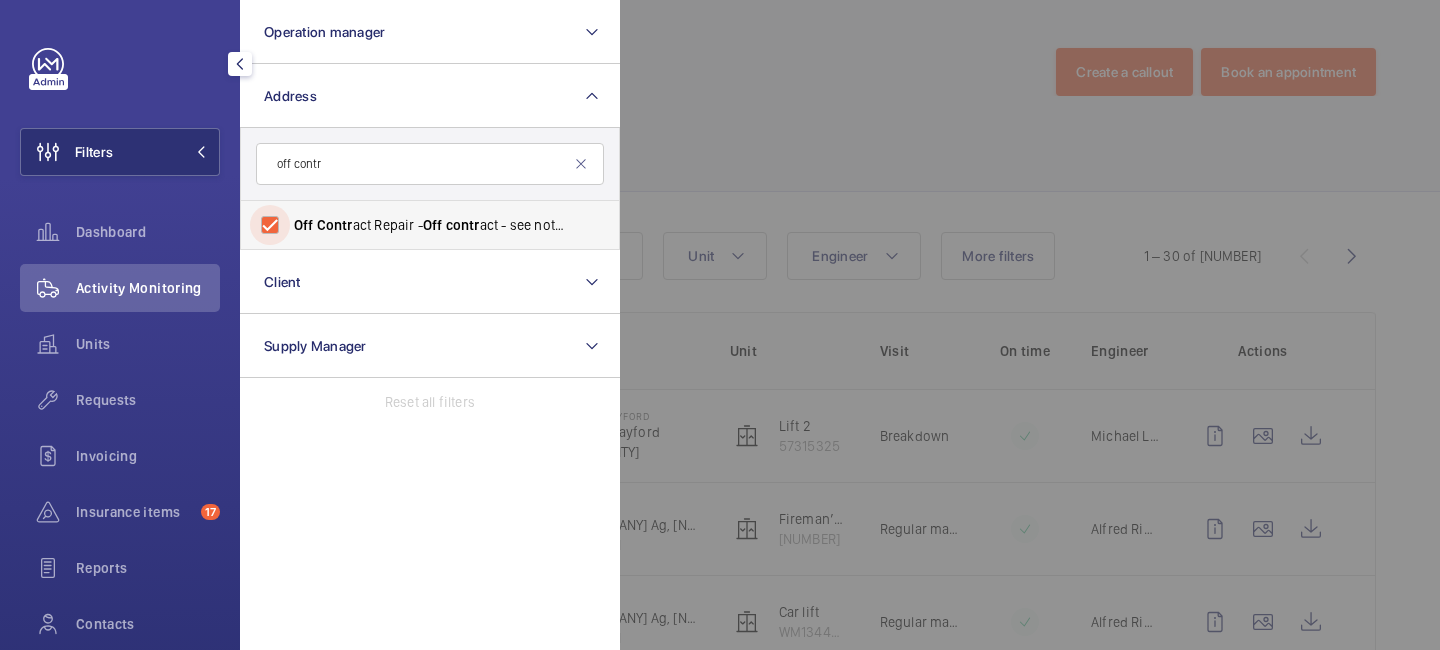 checkbox on "true" 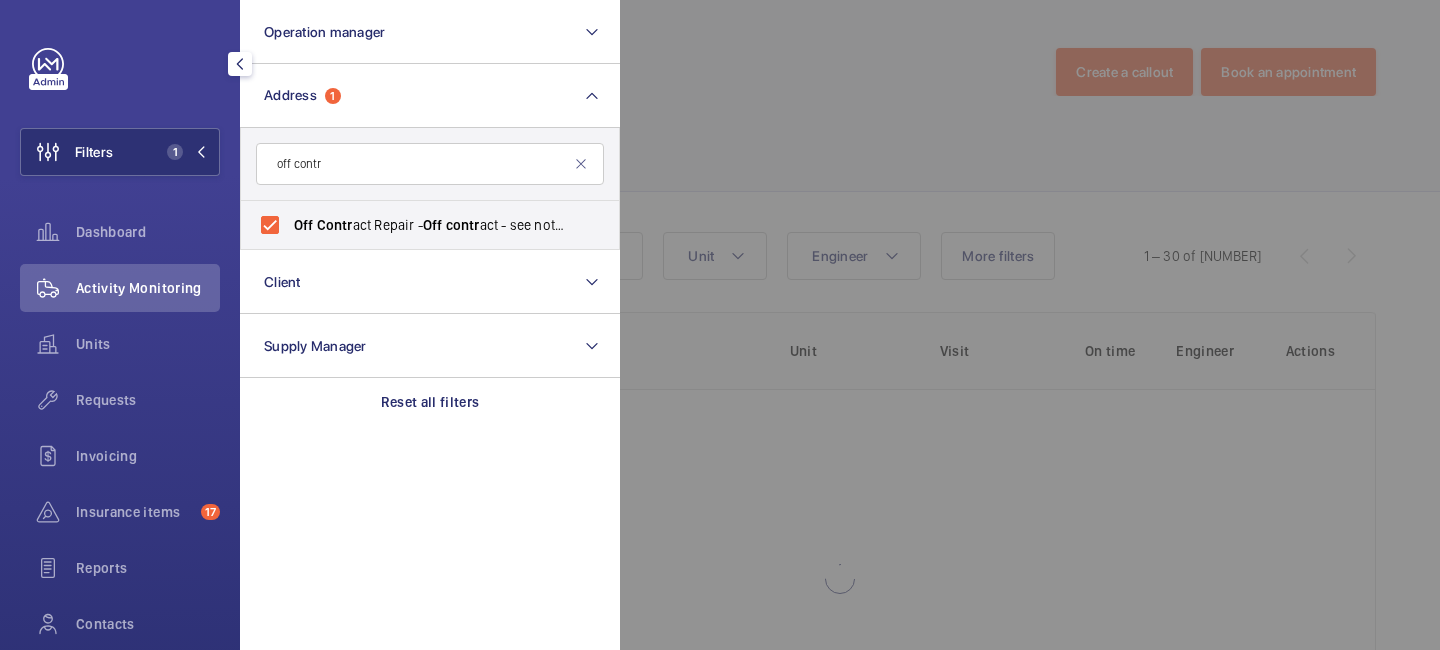 click 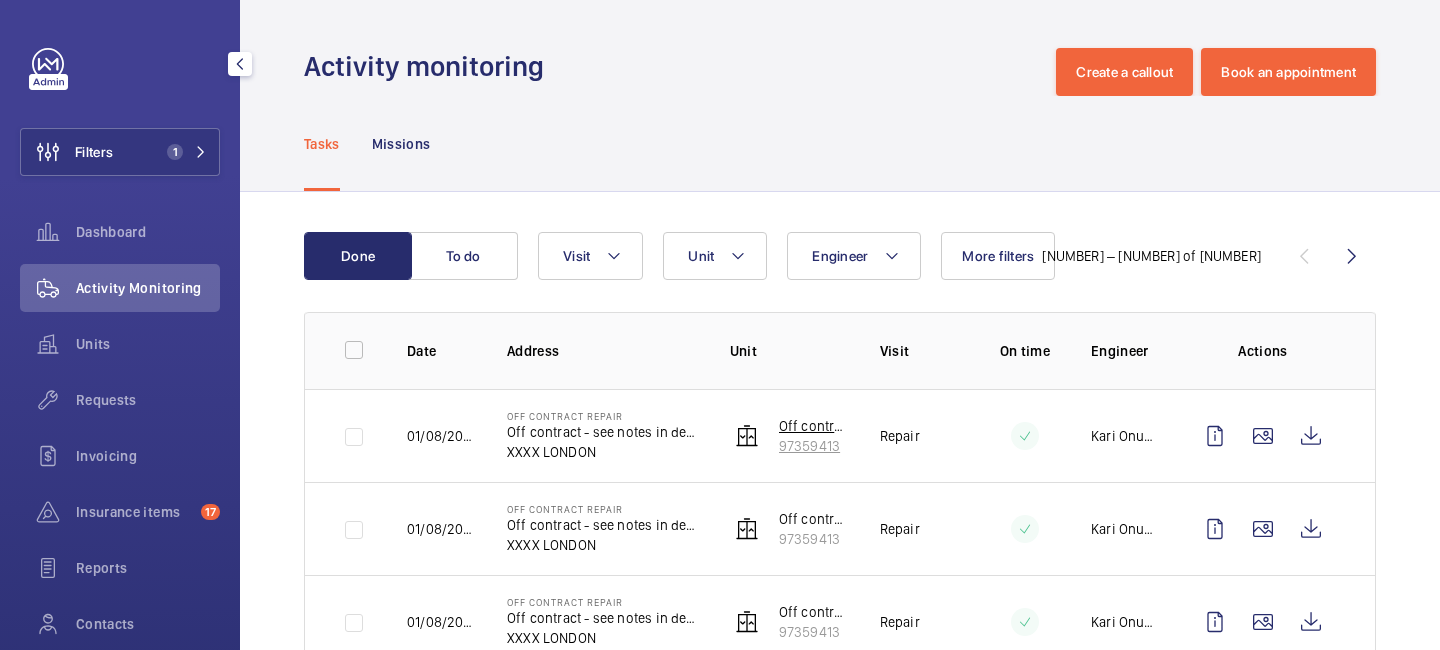 click 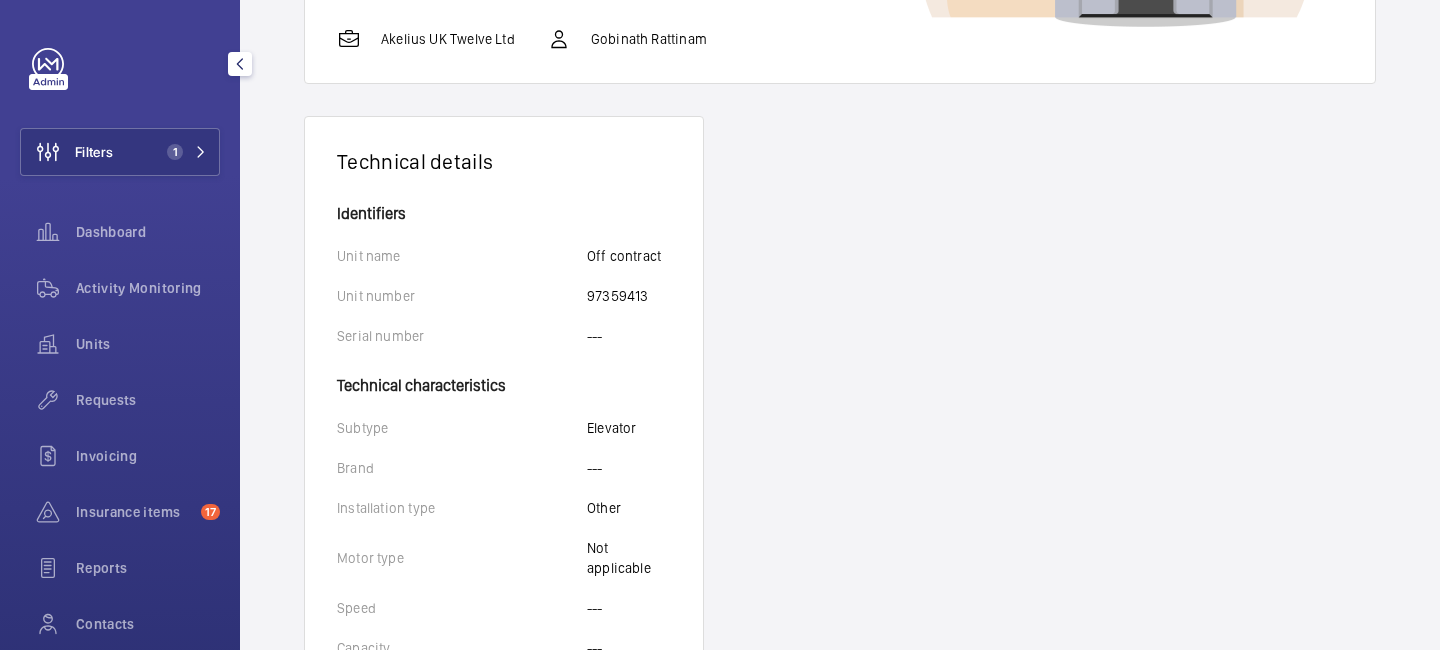 scroll, scrollTop: 0, scrollLeft: 0, axis: both 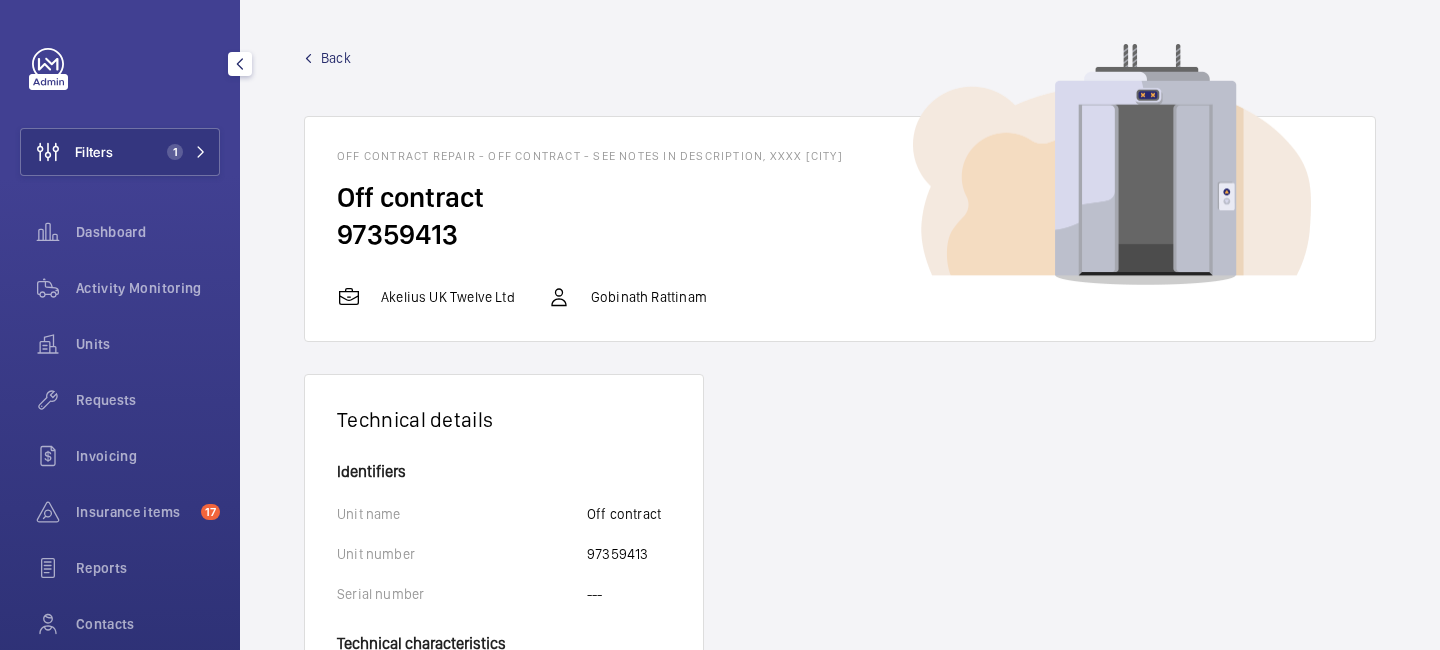 click on "Back" 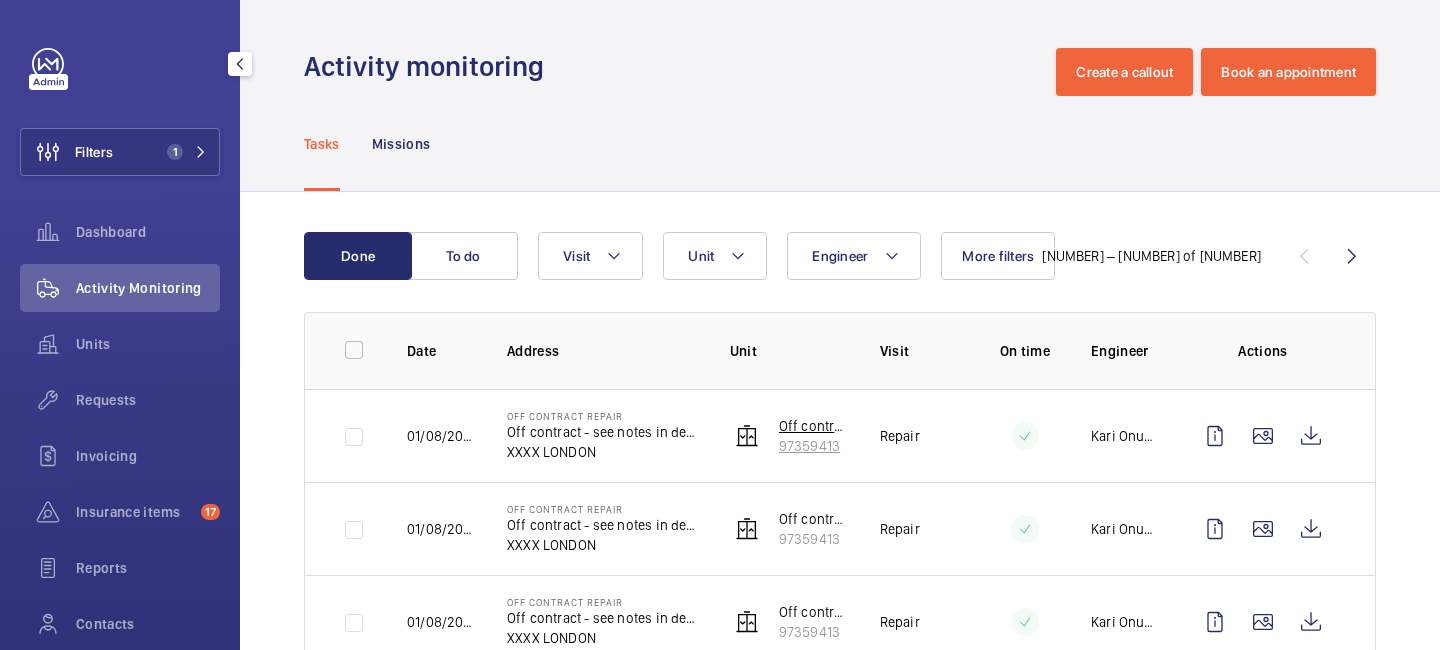 click 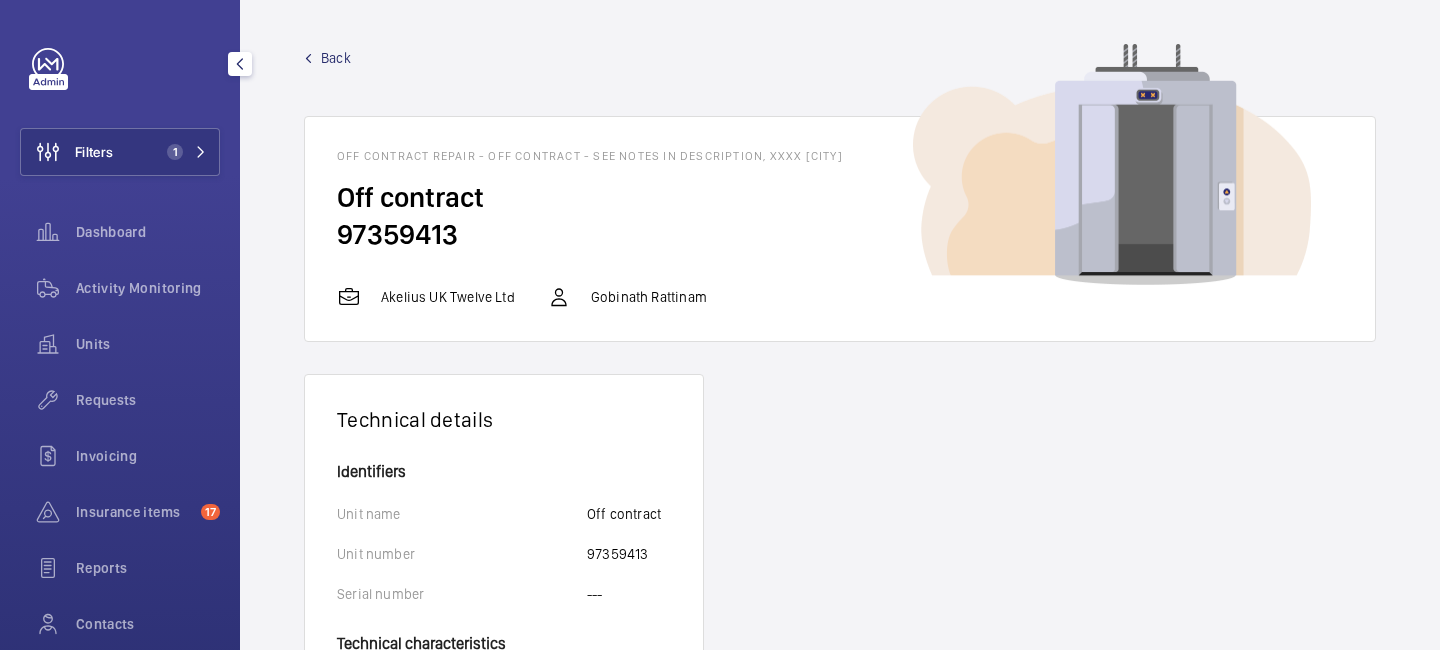 click on "Back" 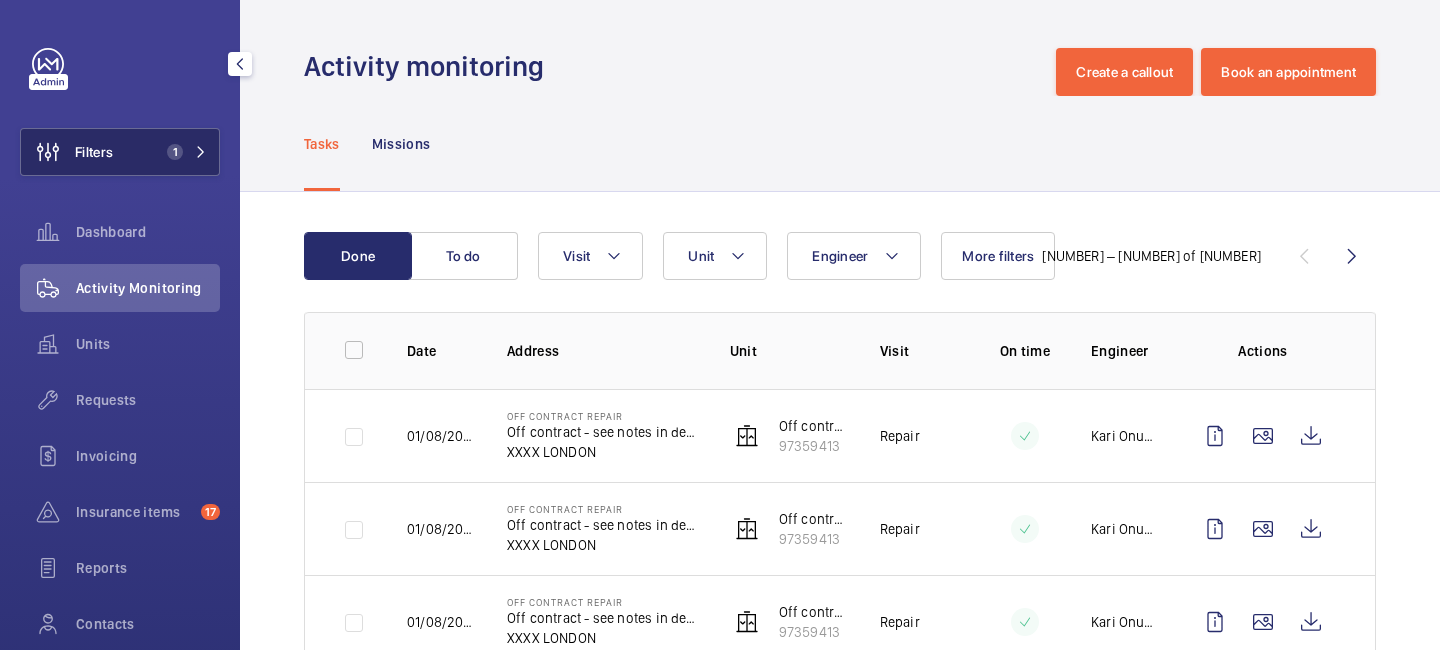 click on "Filters 1" 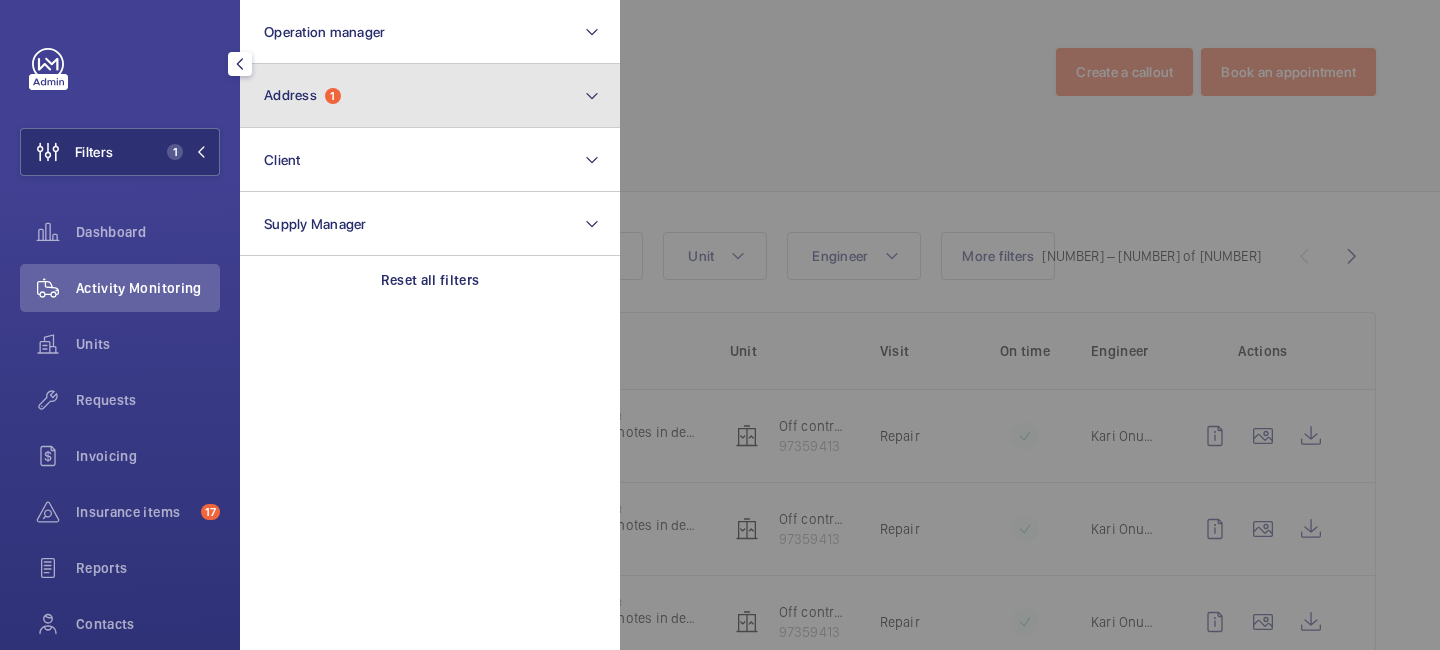 click on "Address  1" 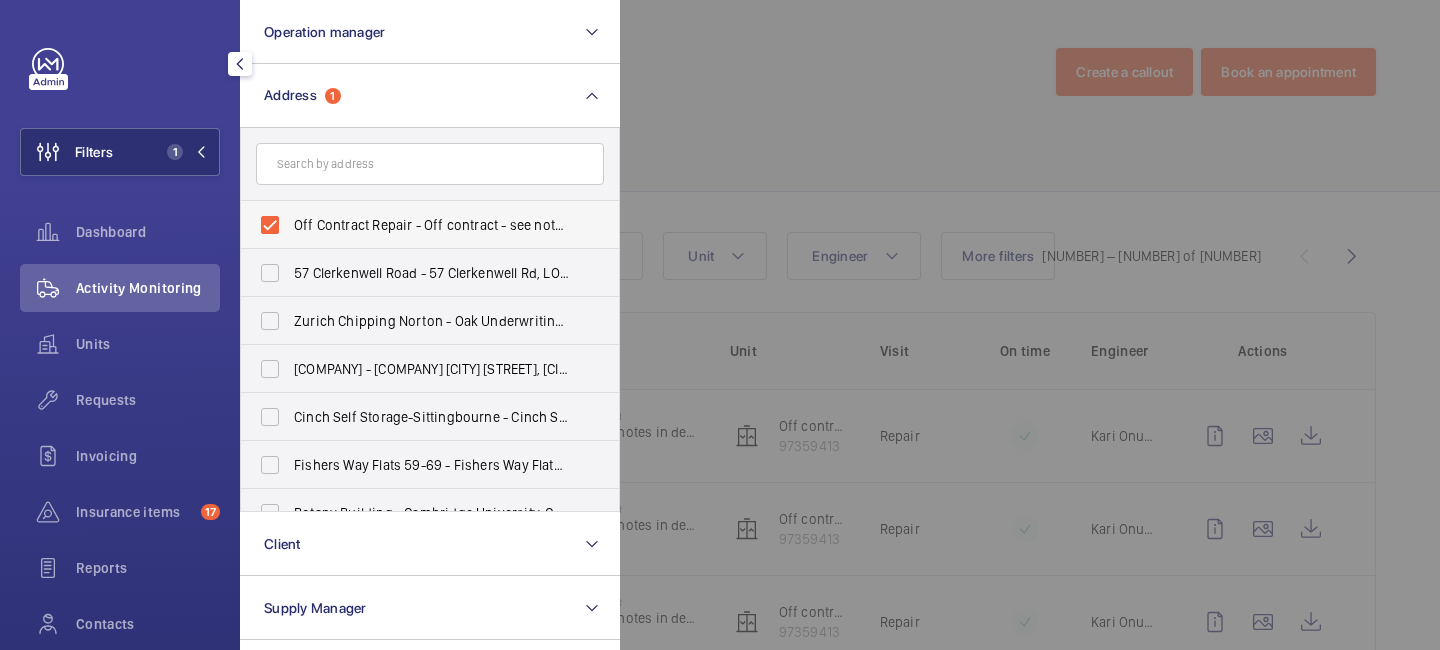 click on "Off Contract Repair - Off contract - see notes in description, LONDON XXXX" at bounding box center (415, 225) 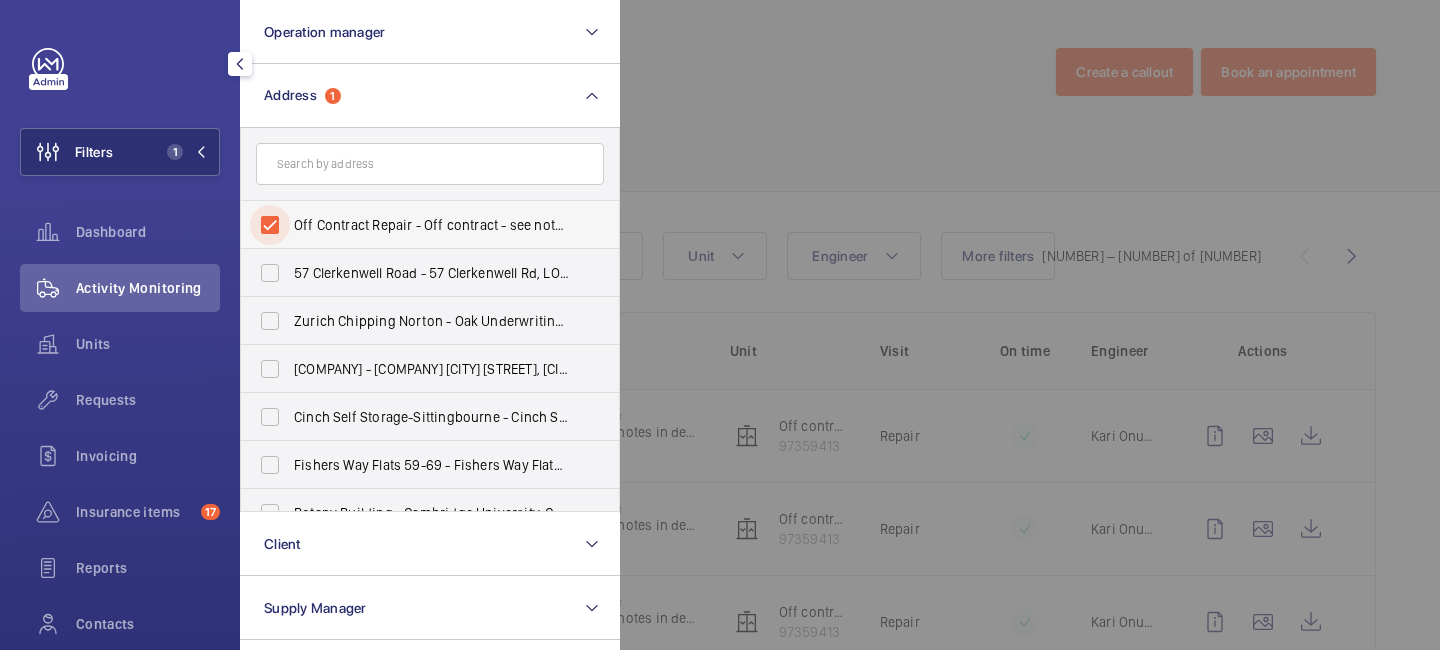 click on "Off Contract Repair - Off contract - see notes in description, LONDON XXXX" at bounding box center [270, 225] 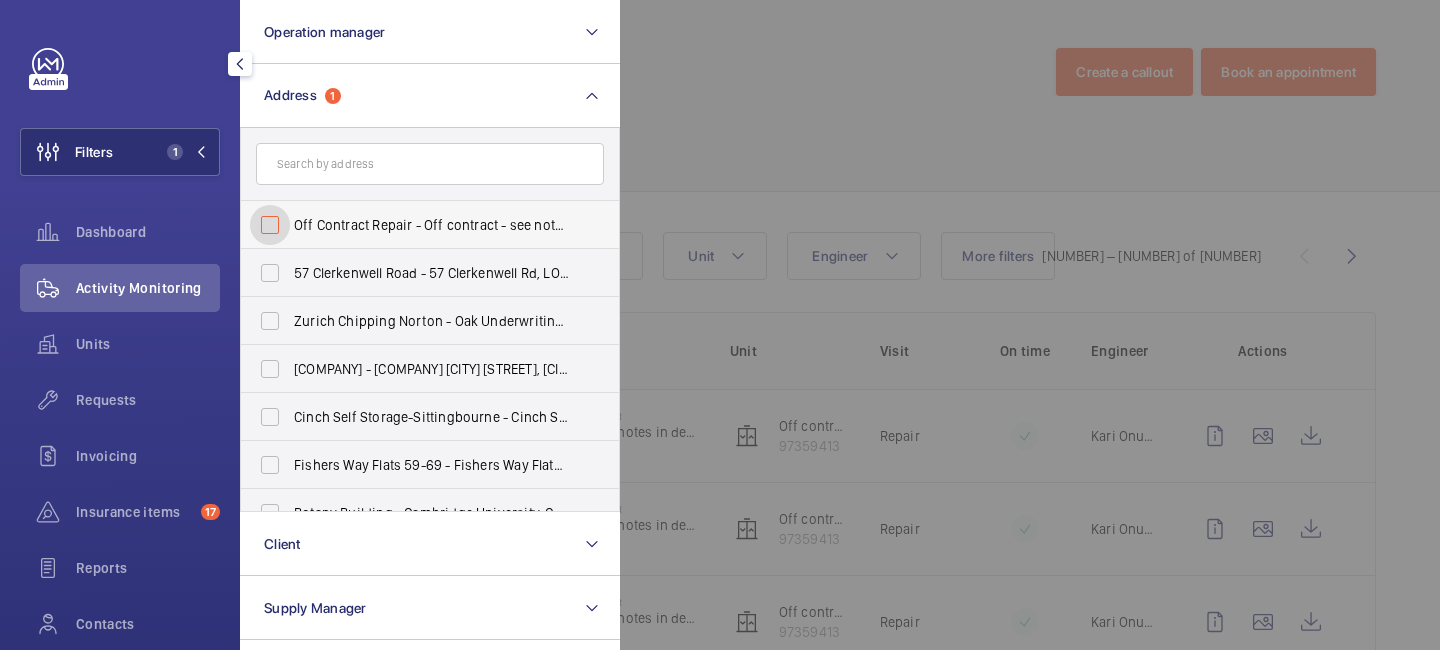 checkbox on "false" 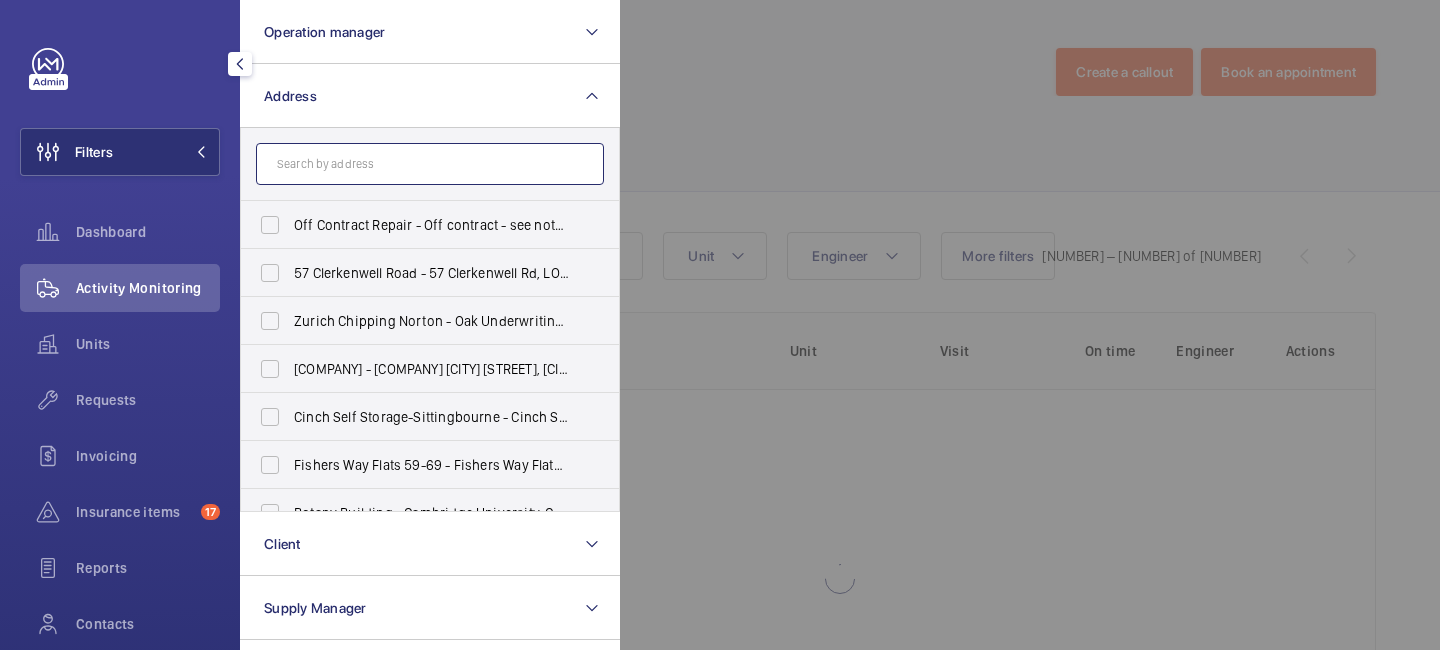 click 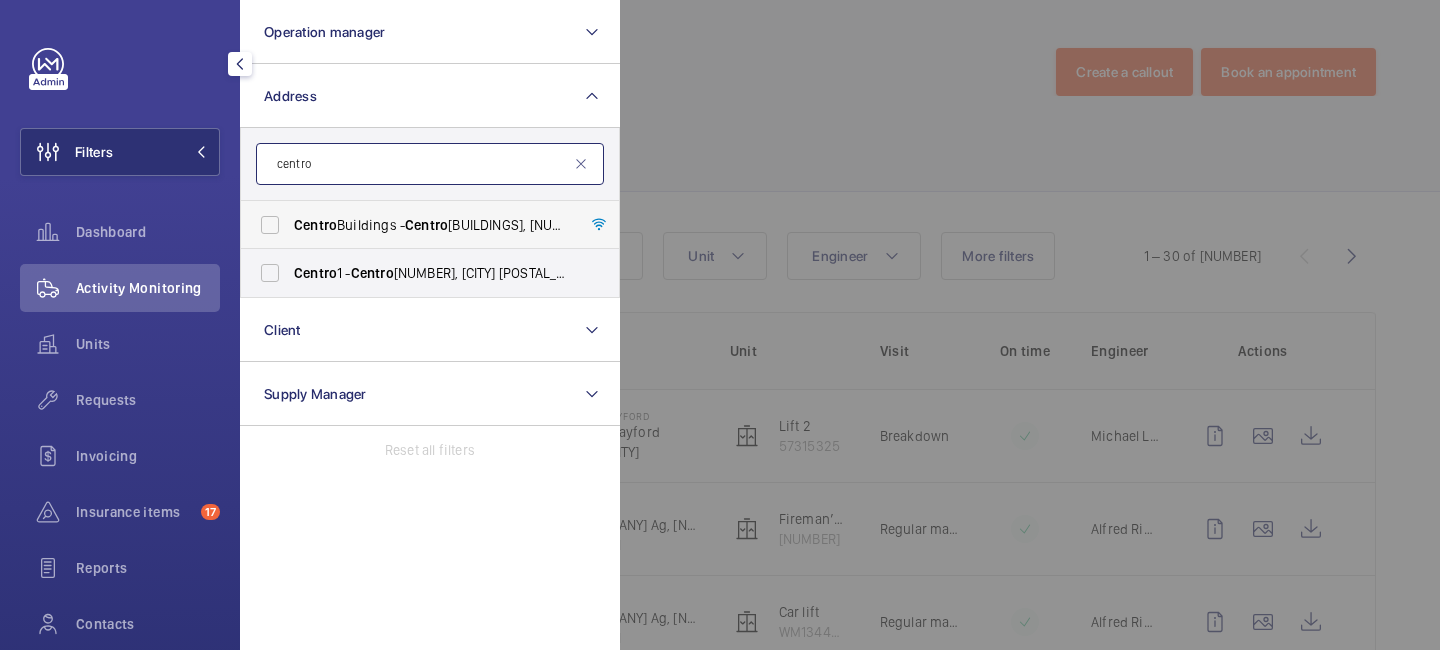 type on "centro" 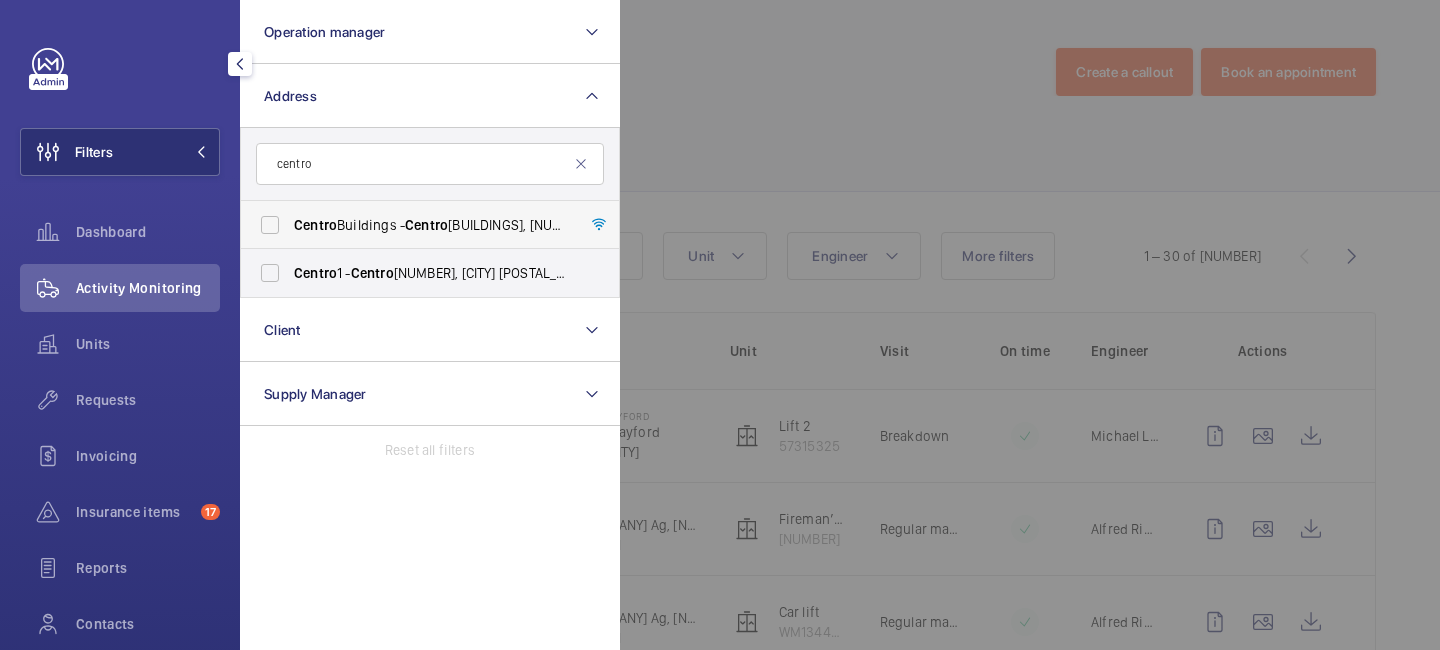 click on "Centro  Buildings -  Centro  Buildings, 20-23 Mandela Street, Camden, London, NW1 0DU LONDON, LONDON NW1 0DU" at bounding box center [431, 225] 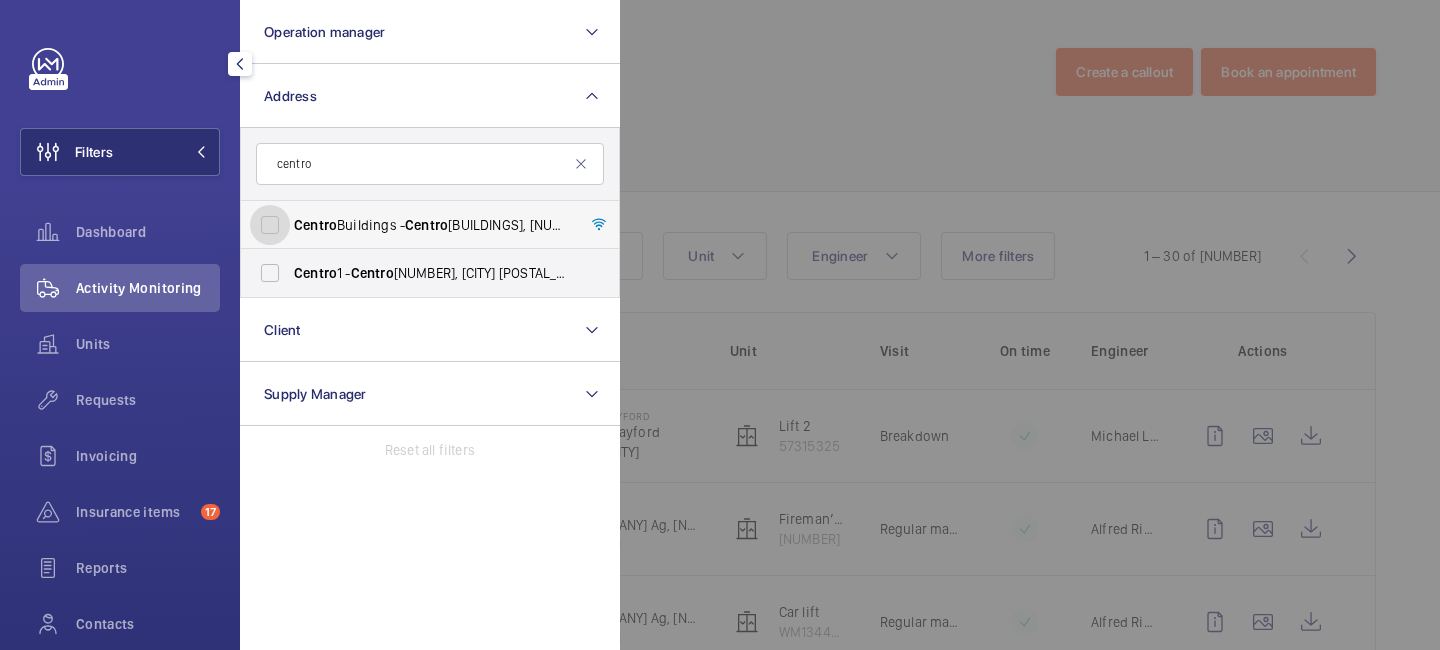 click on "Centro  Buildings -  Centro  Buildings, 20-23 Mandela Street, Camden, London, NW1 0DU LONDON, LONDON NW1 0DU" at bounding box center [270, 225] 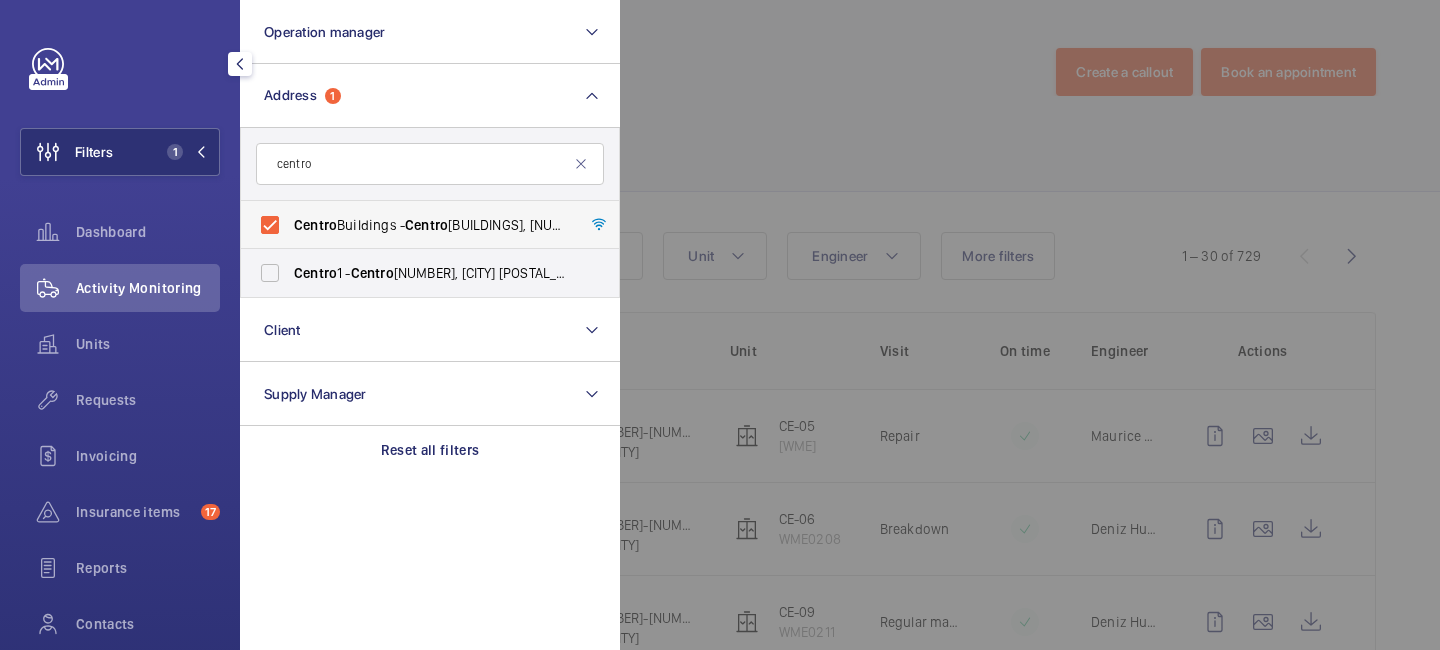 click on "Centro  Buildings -  Centro  Buildings, 20-23 Mandela Street, Camden, London, NW1 0DU LONDON, LONDON NW1 0DU" at bounding box center (431, 225) 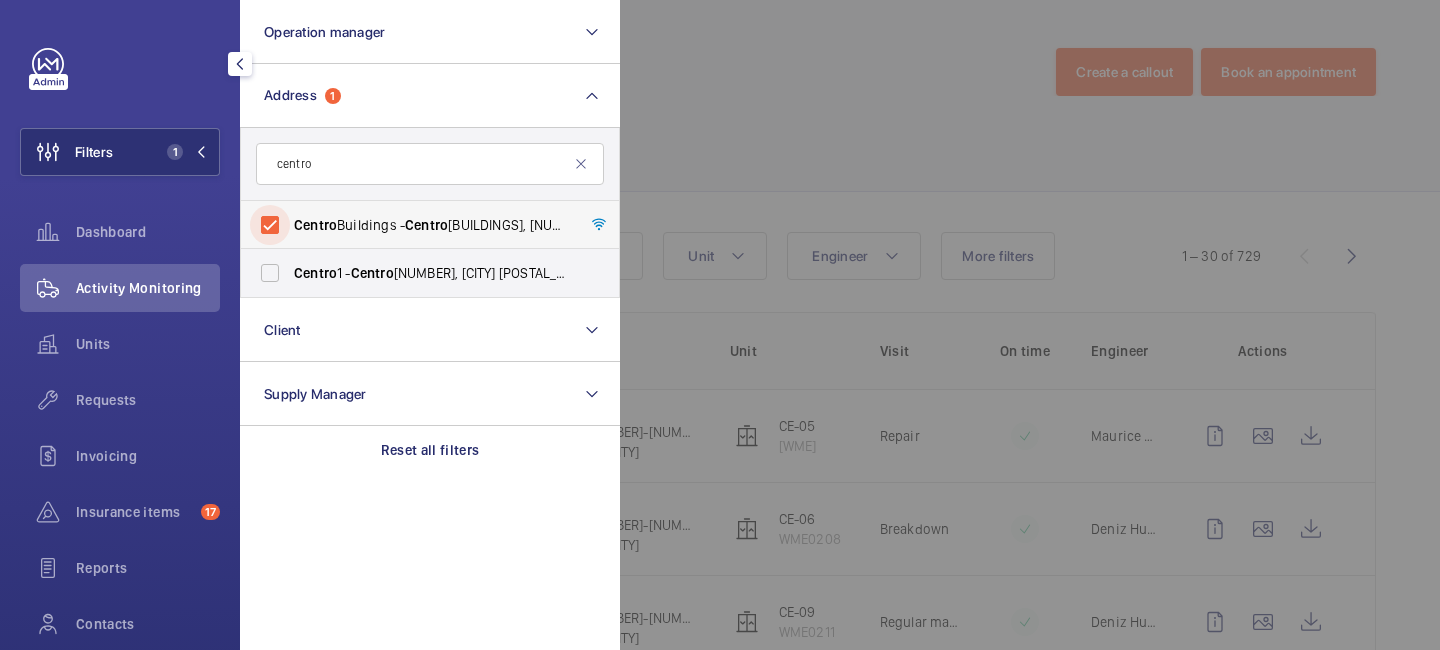 click on "Centro  Buildings -  Centro  Buildings, 20-23 Mandela Street, Camden, London, NW1 0DU LONDON, LONDON NW1 0DU" at bounding box center [270, 225] 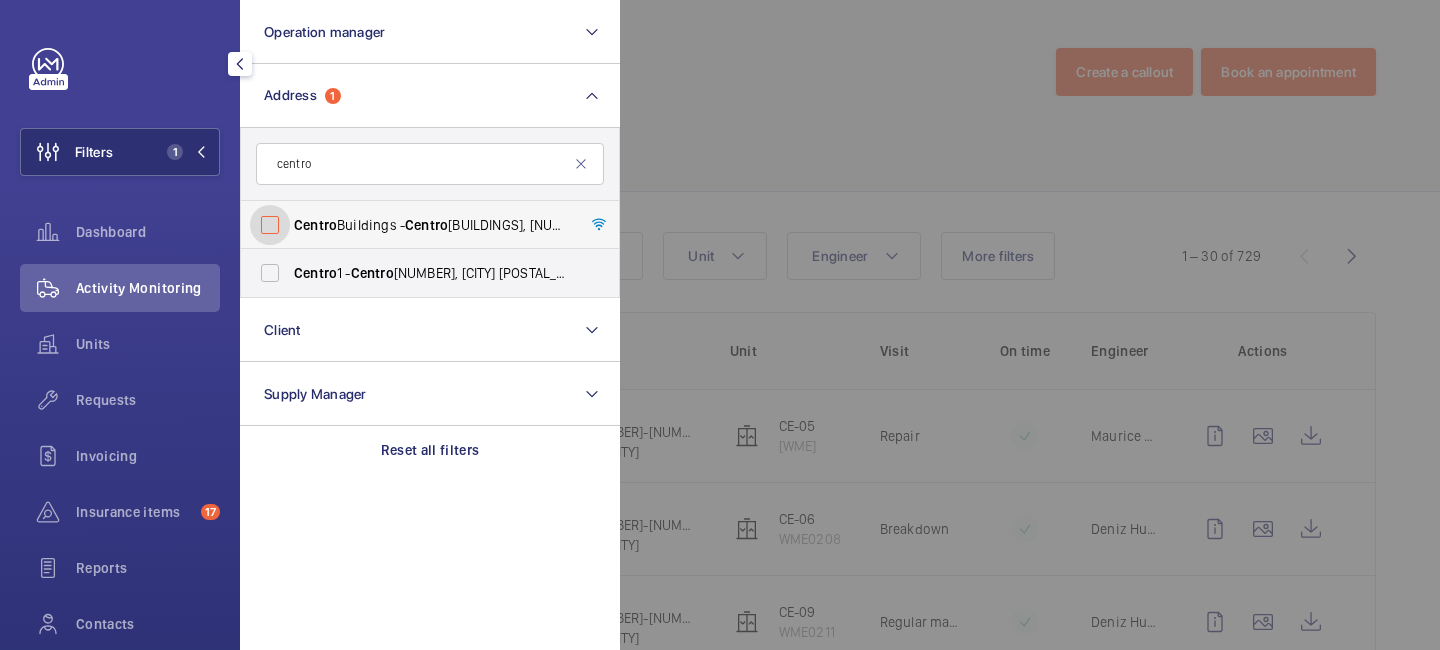 checkbox on "false" 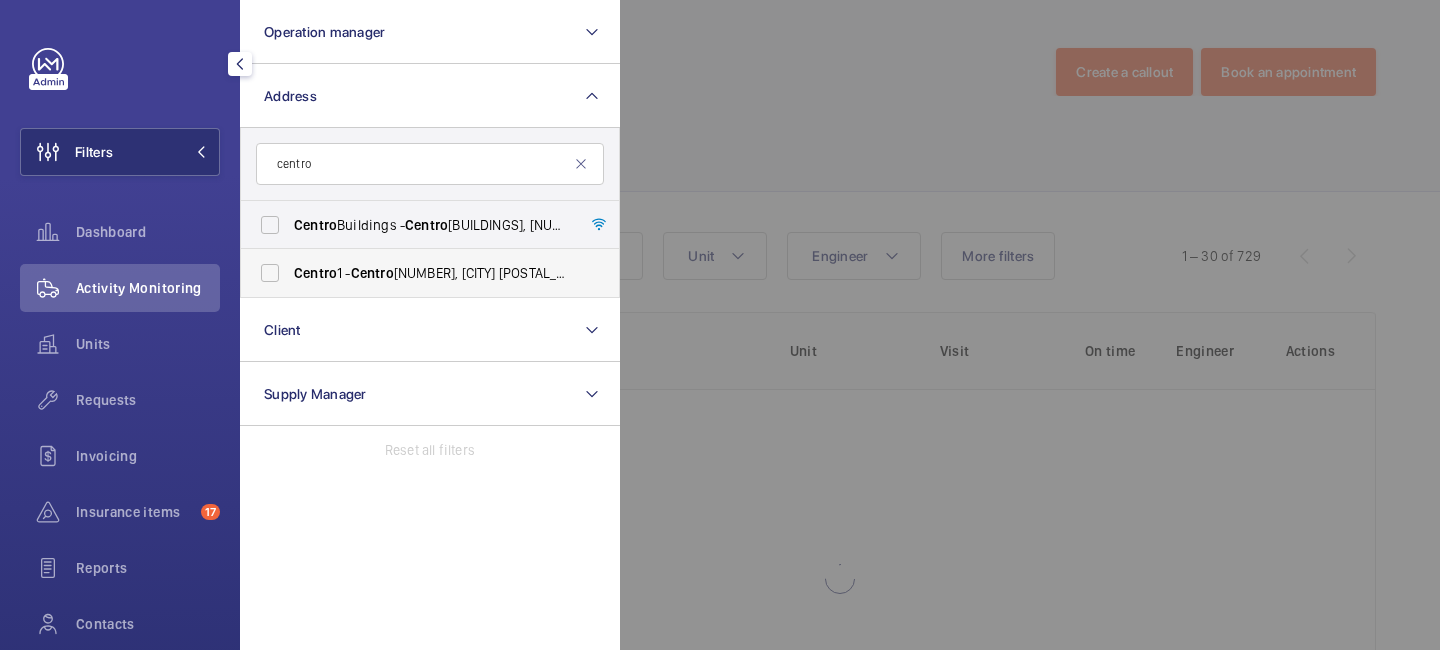 click on "Centro" at bounding box center [372, 273] 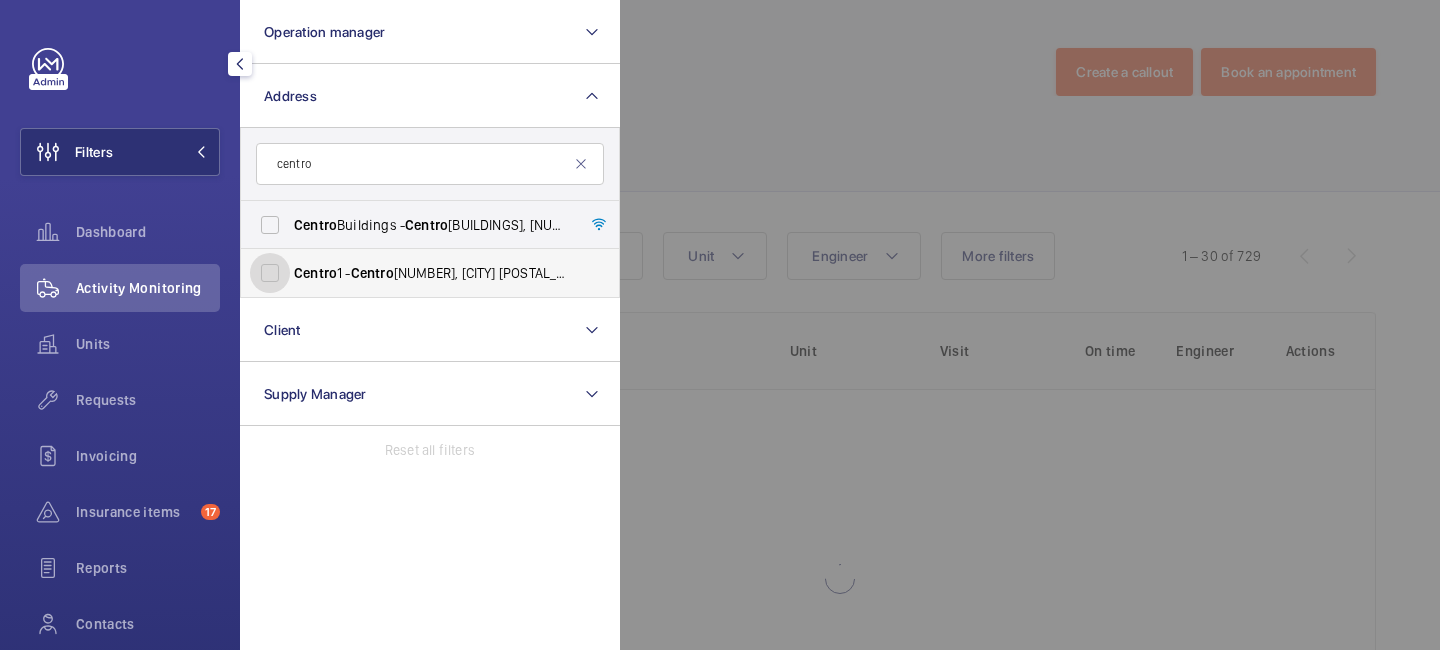 click on "Centro  1 -  Centro  1, LONDON NW1 0DT" at bounding box center (270, 273) 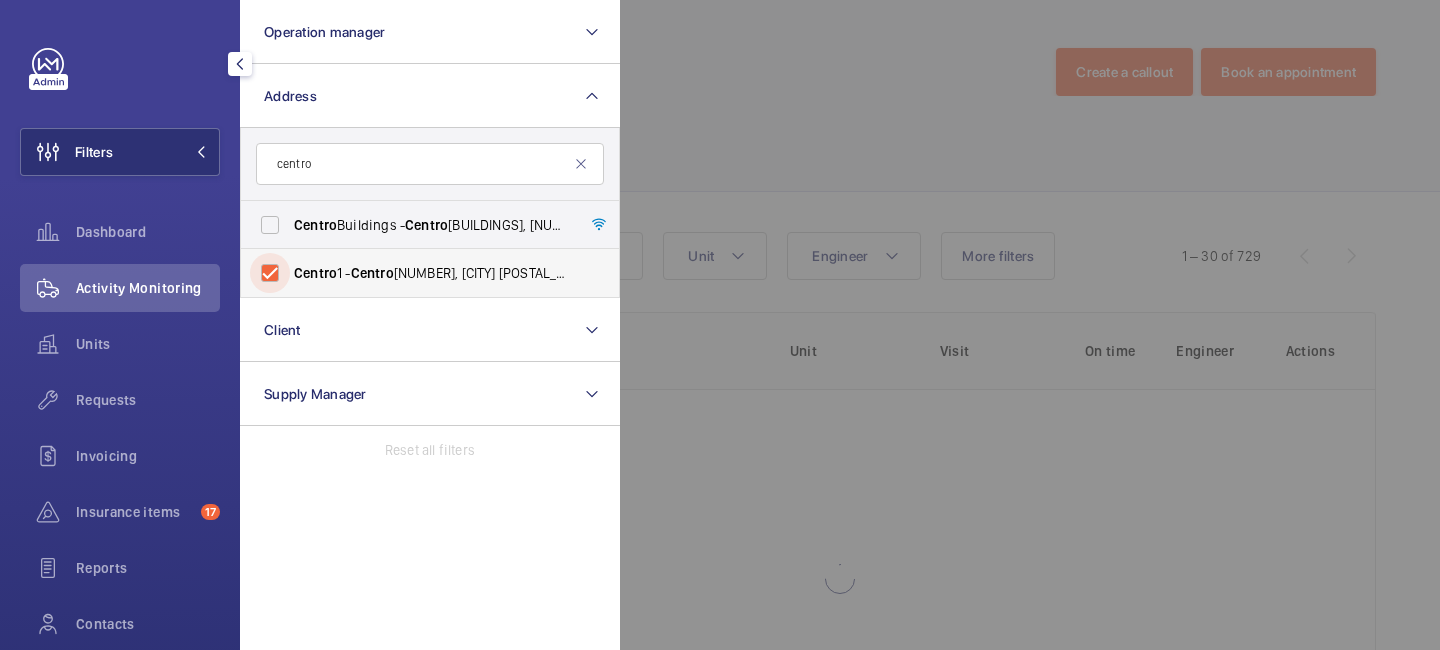 checkbox on "true" 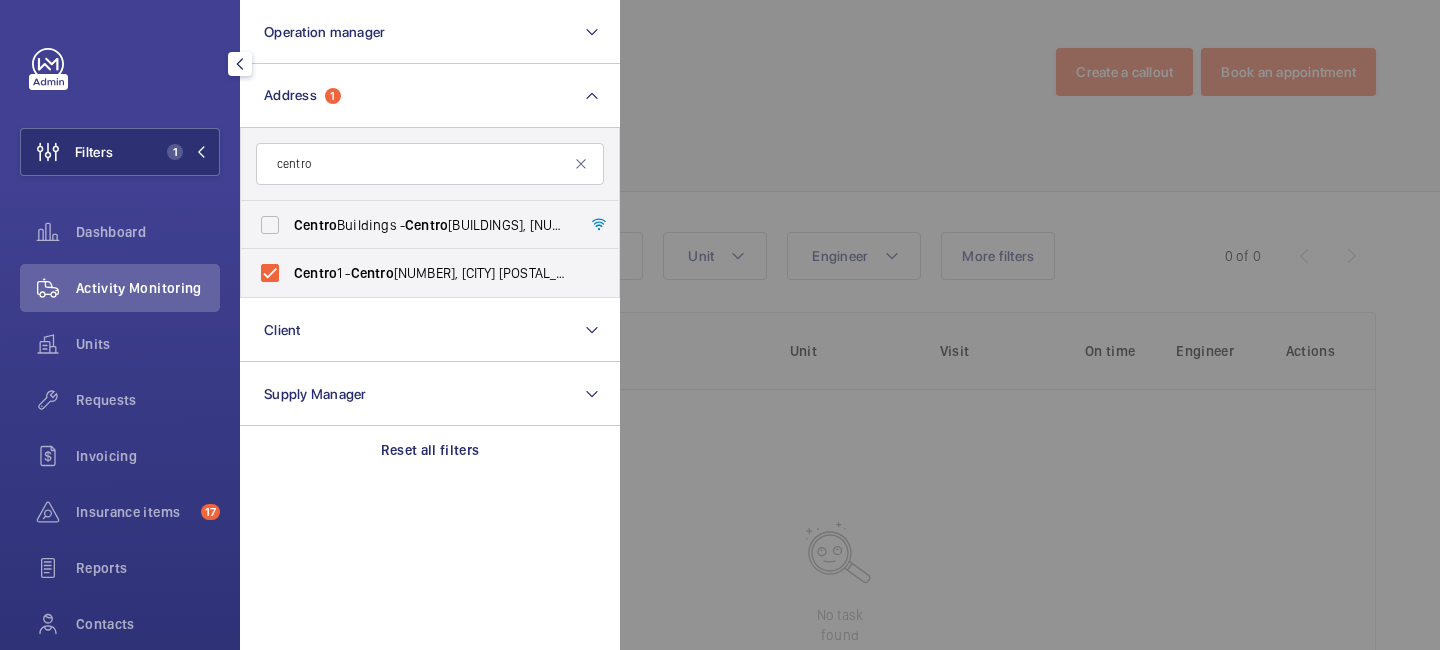 click 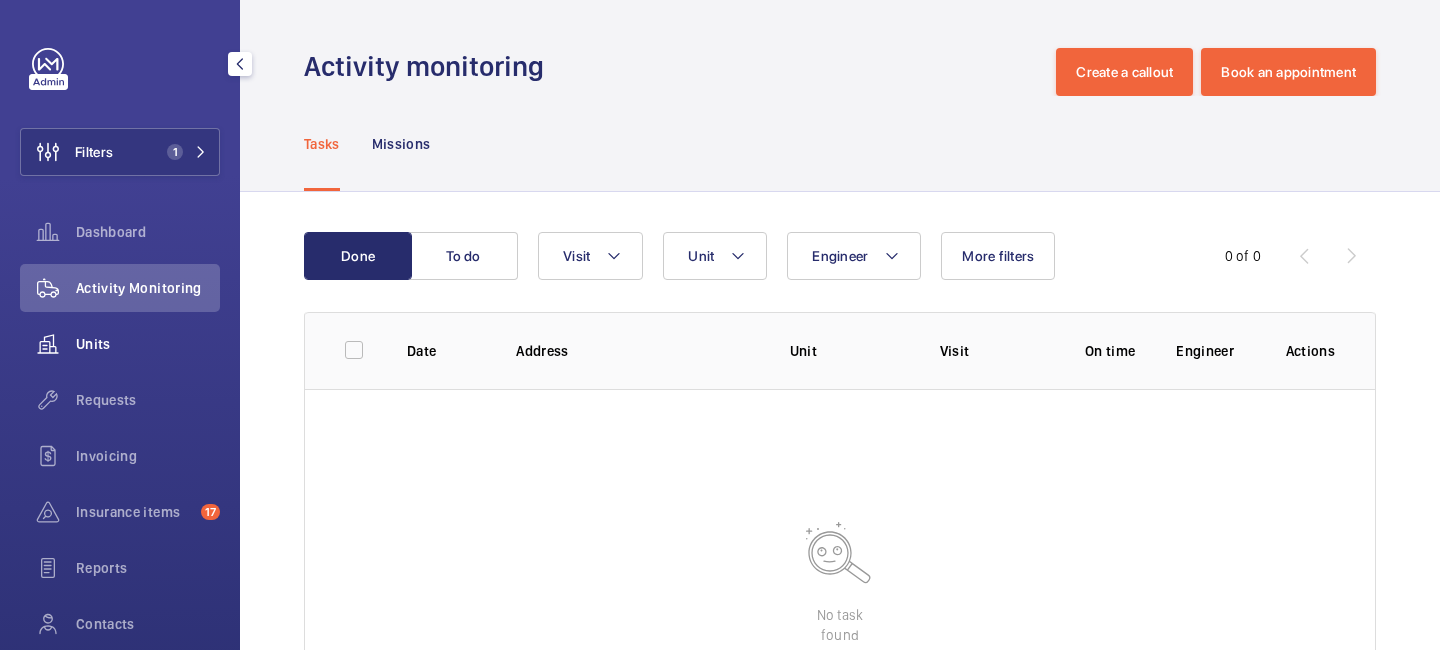 click on "Units" 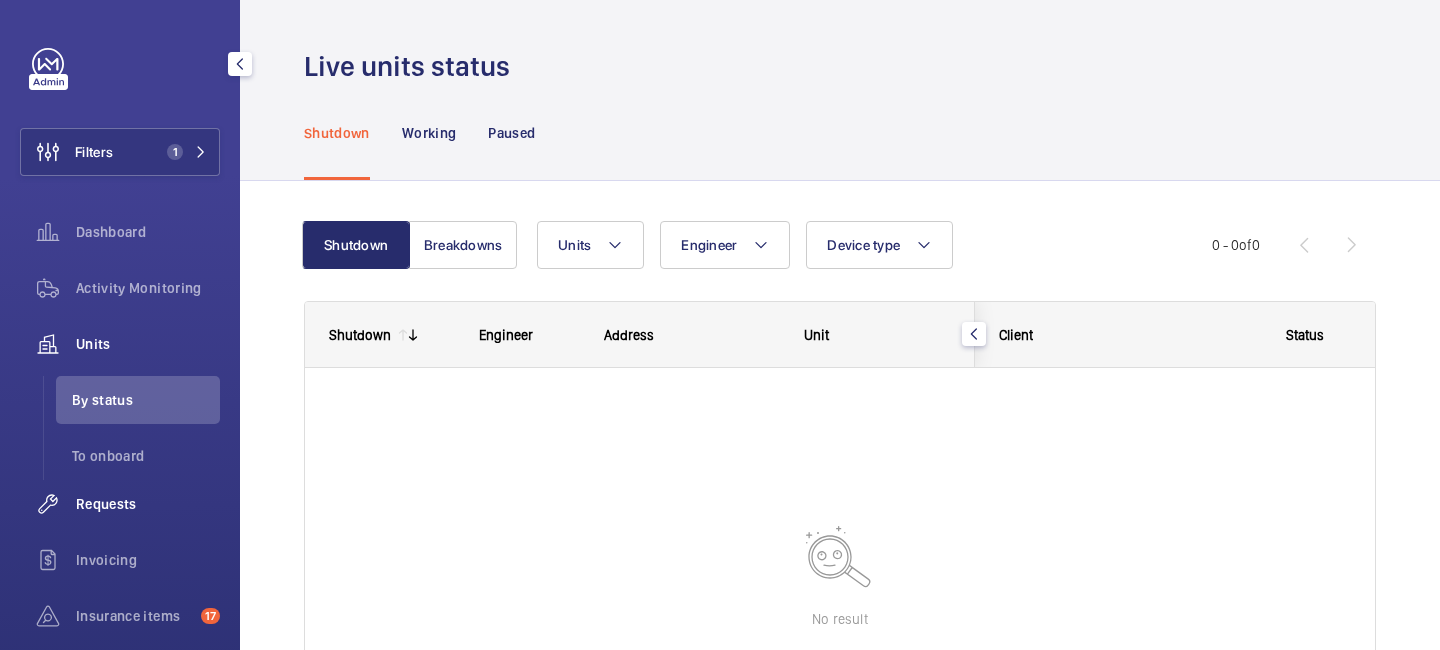 click on "Requests" 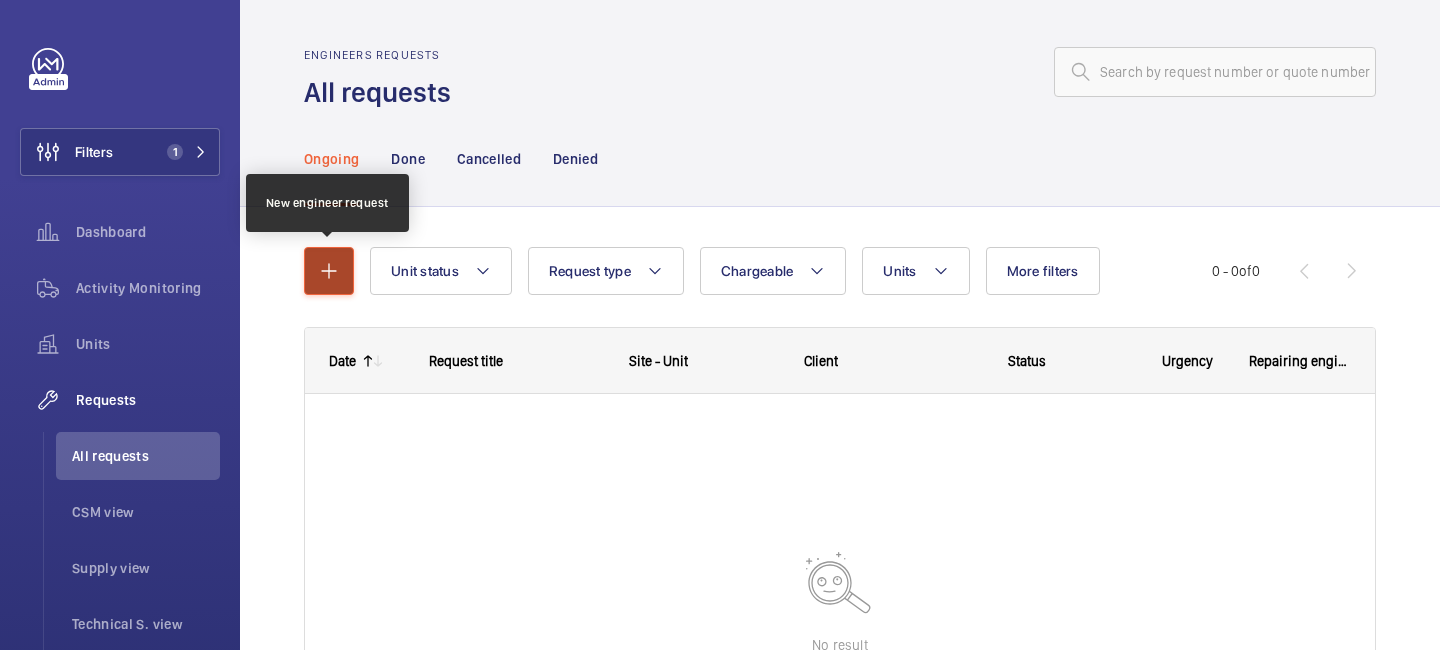 click 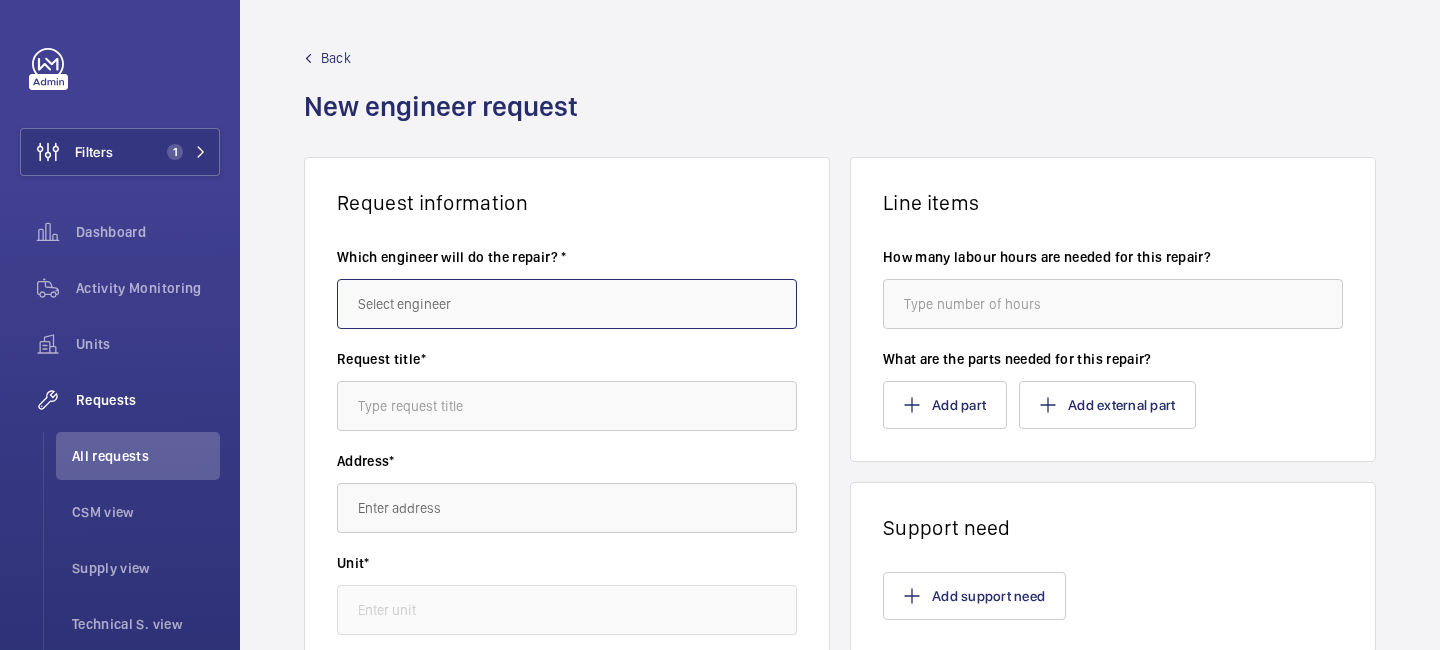 click at bounding box center (567, 304) 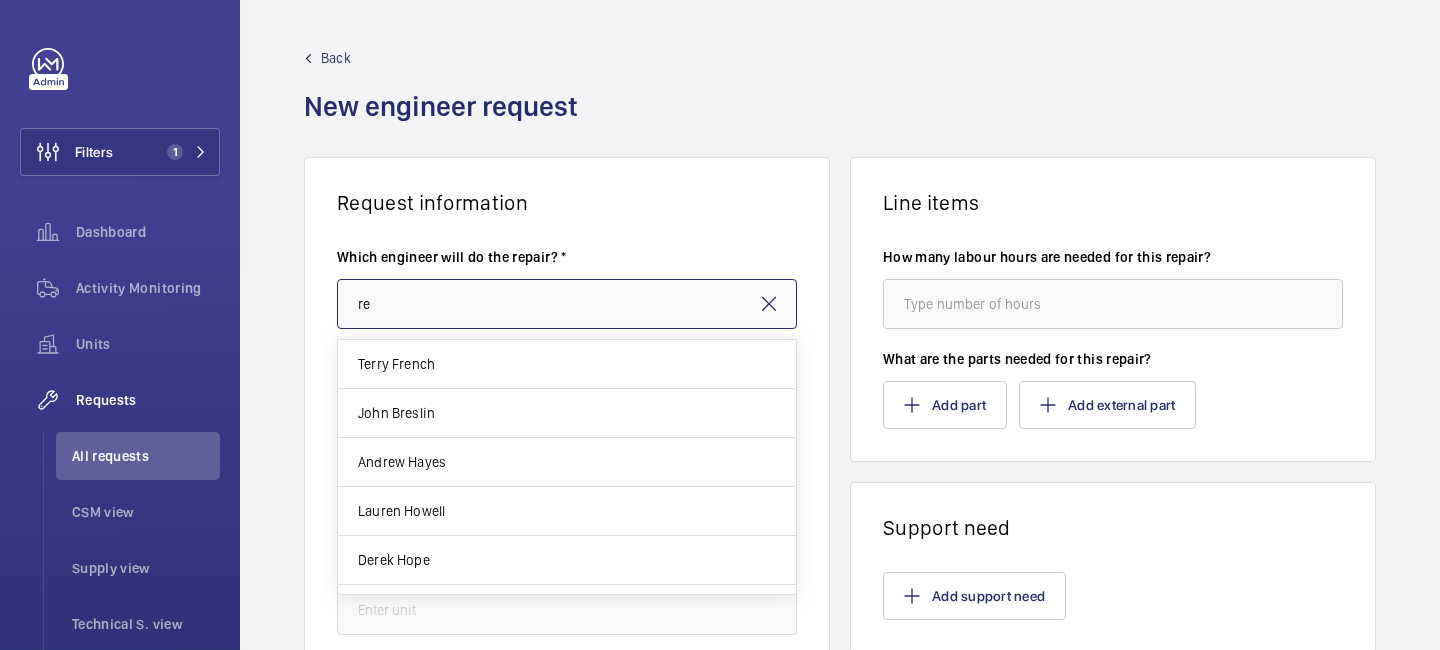 type on "r" 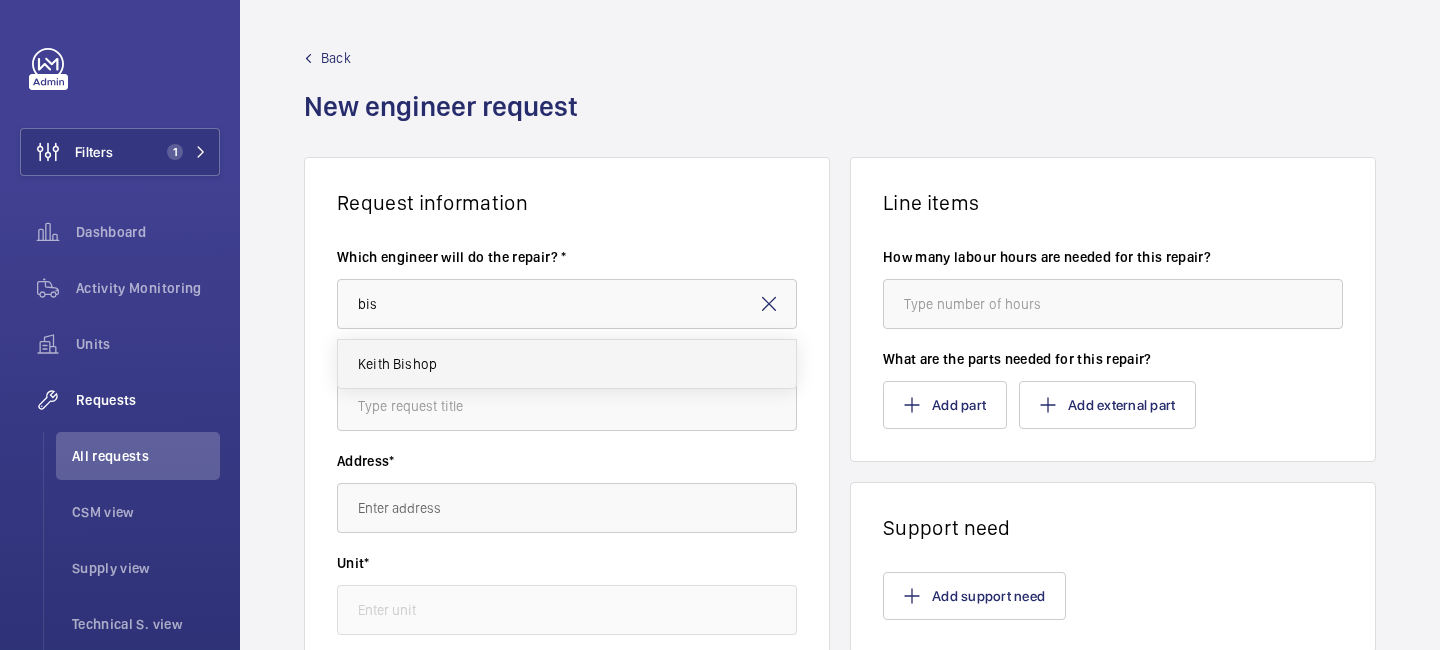 click on "Keith Bishop" at bounding box center [567, 364] 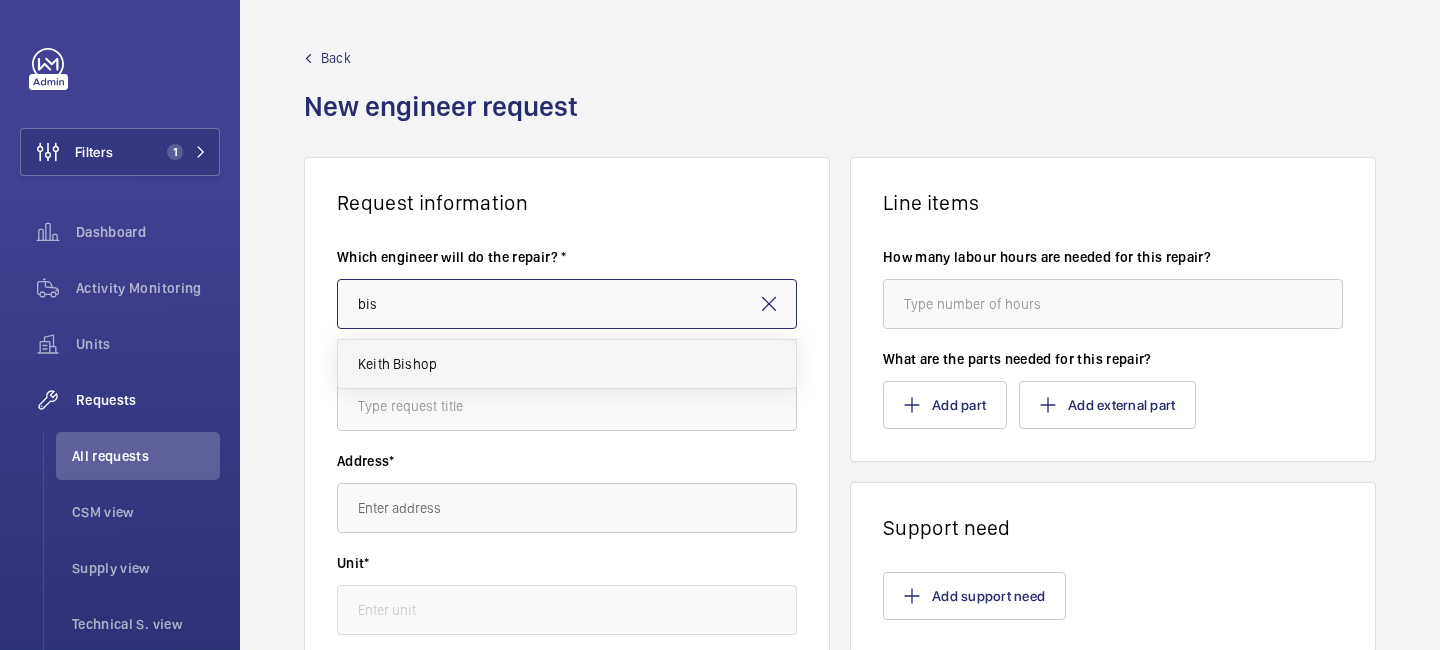 type on "Keith Bishop" 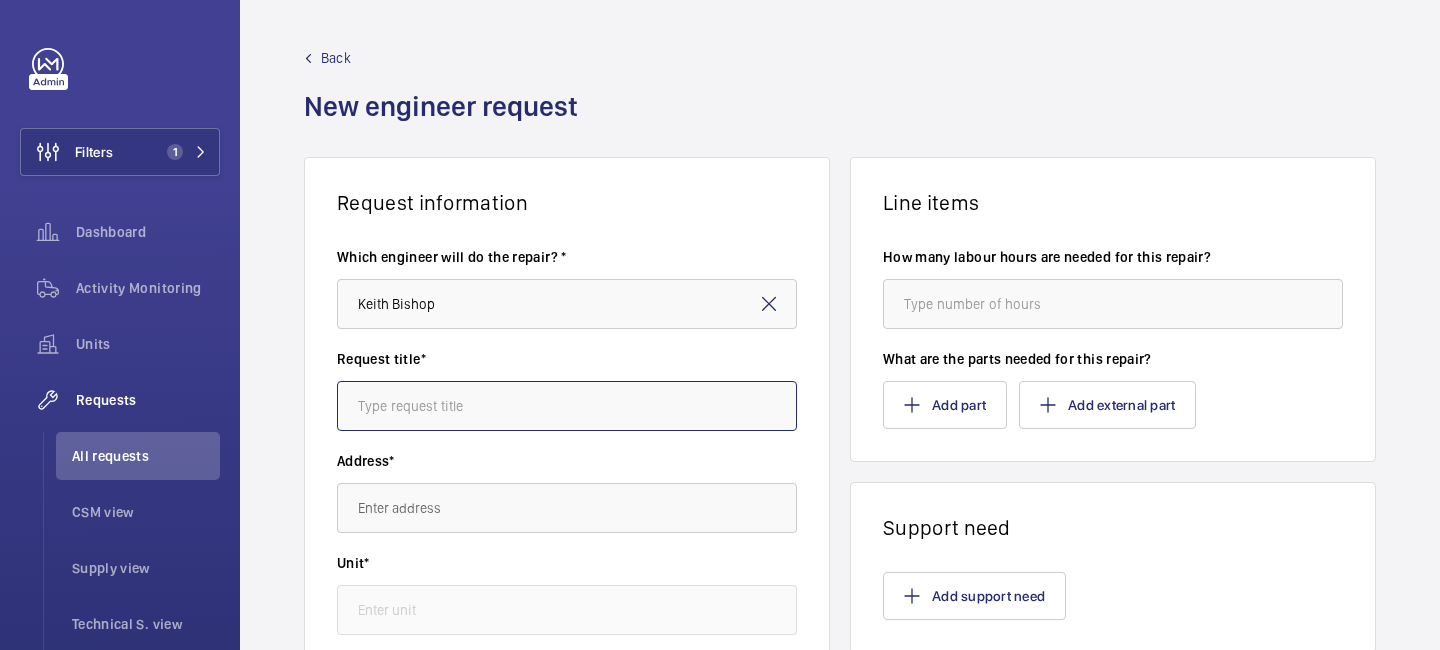 click 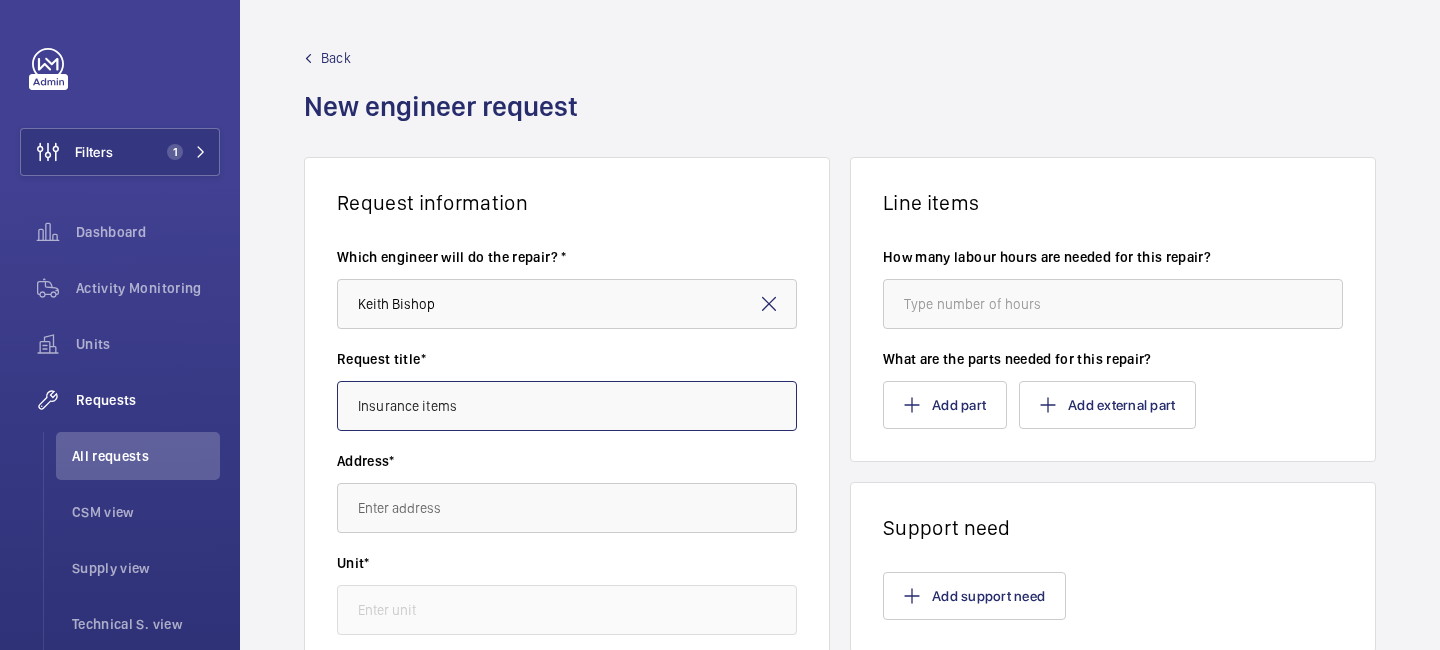 click on "Insurance items" 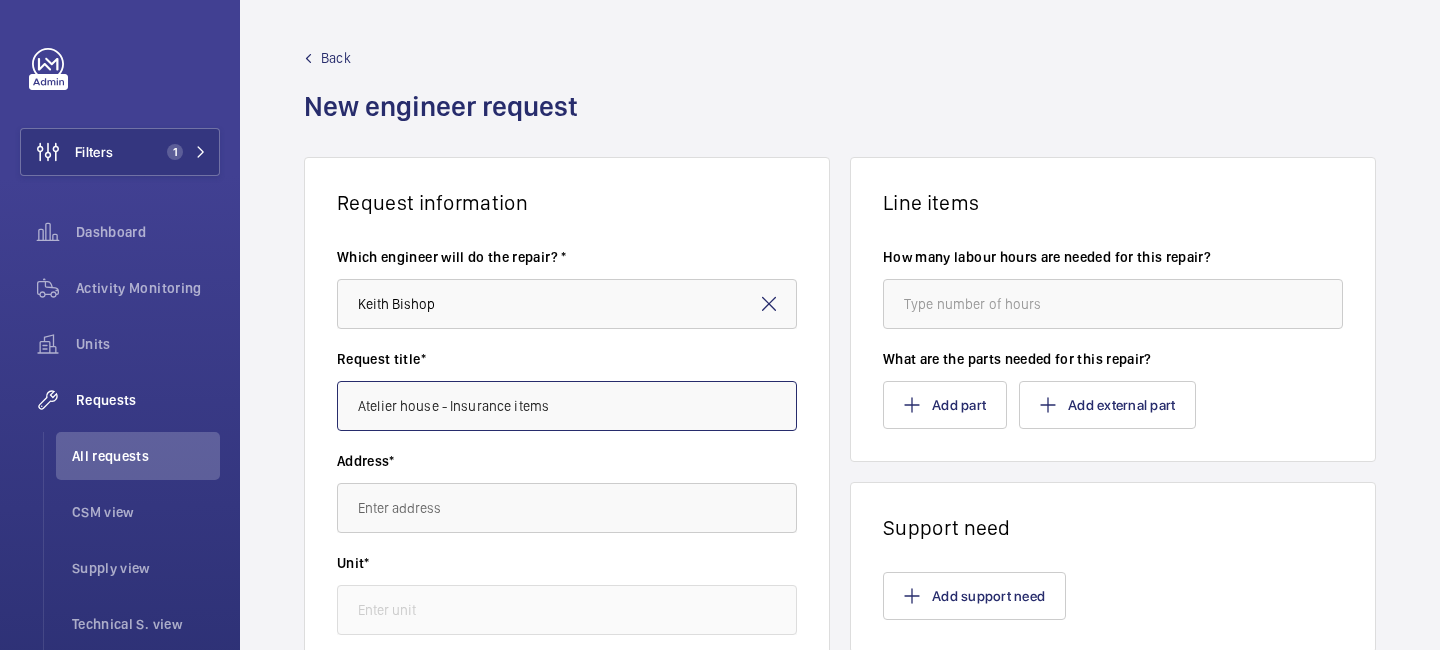 type on "Atelier house - Insurance items" 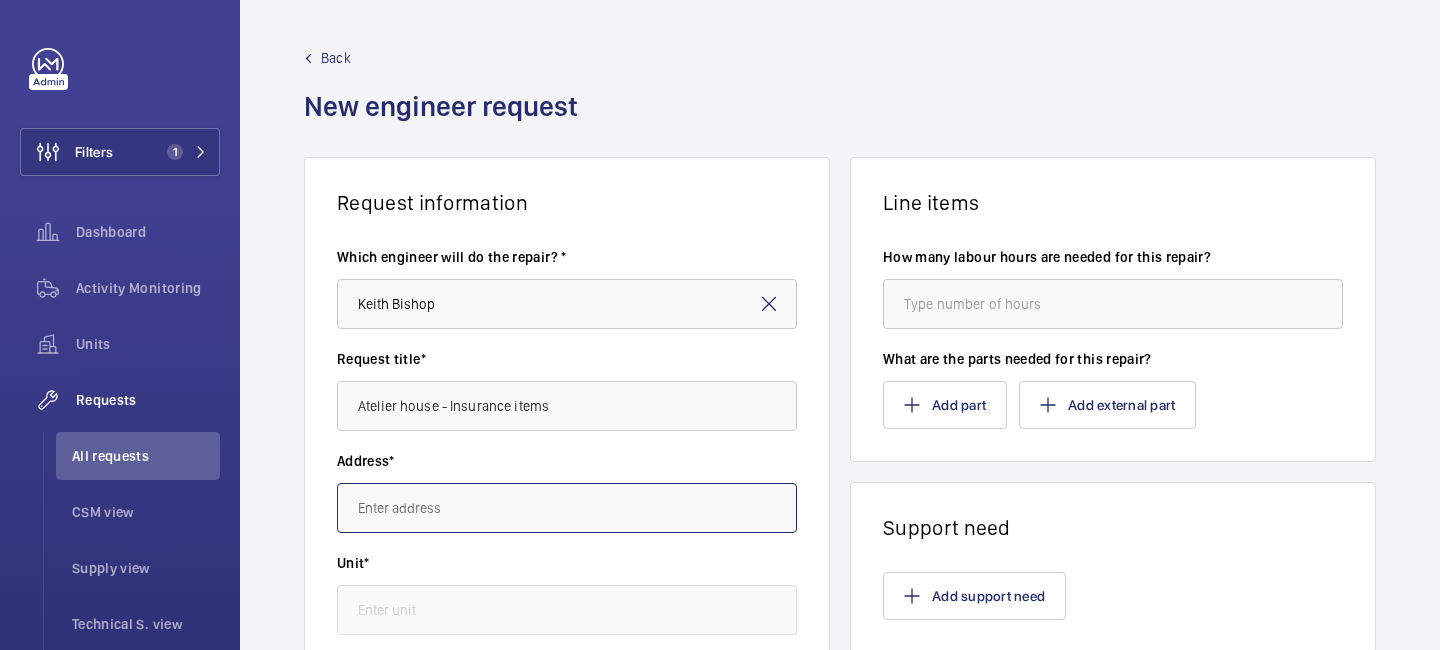 click at bounding box center (567, 508) 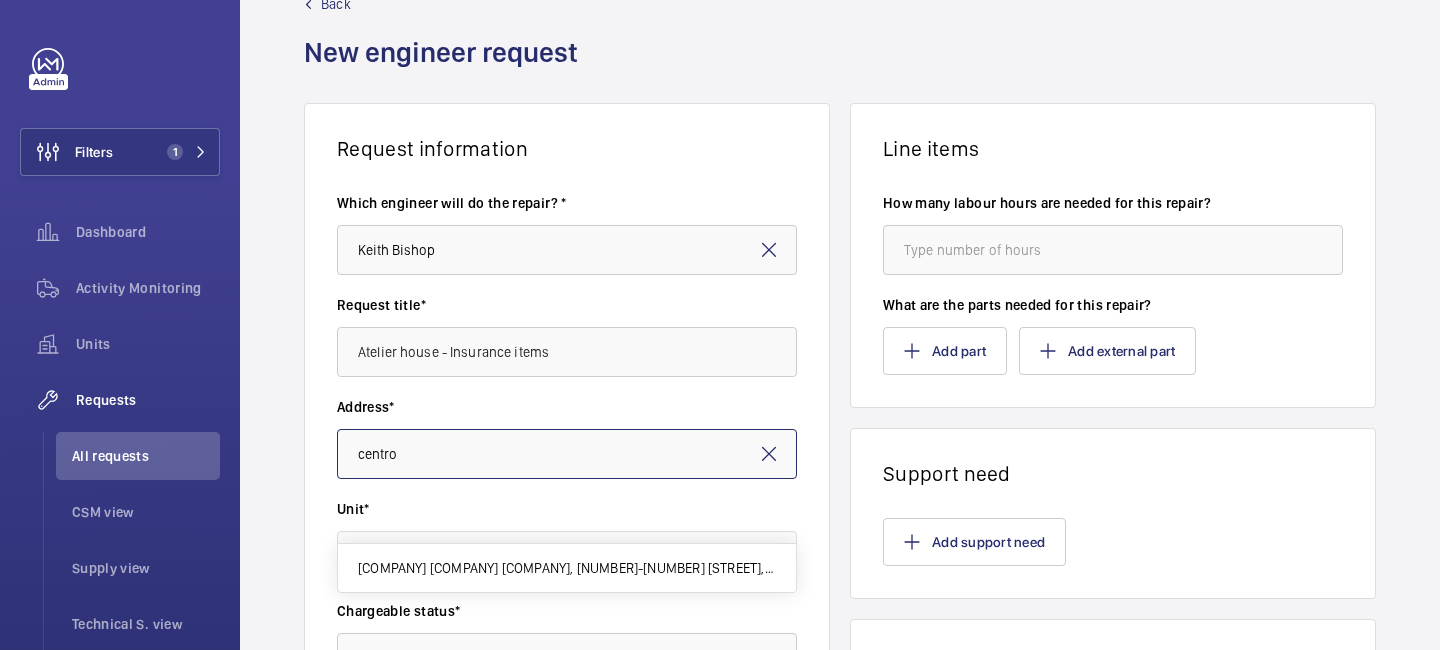 scroll, scrollTop: 83, scrollLeft: 0, axis: vertical 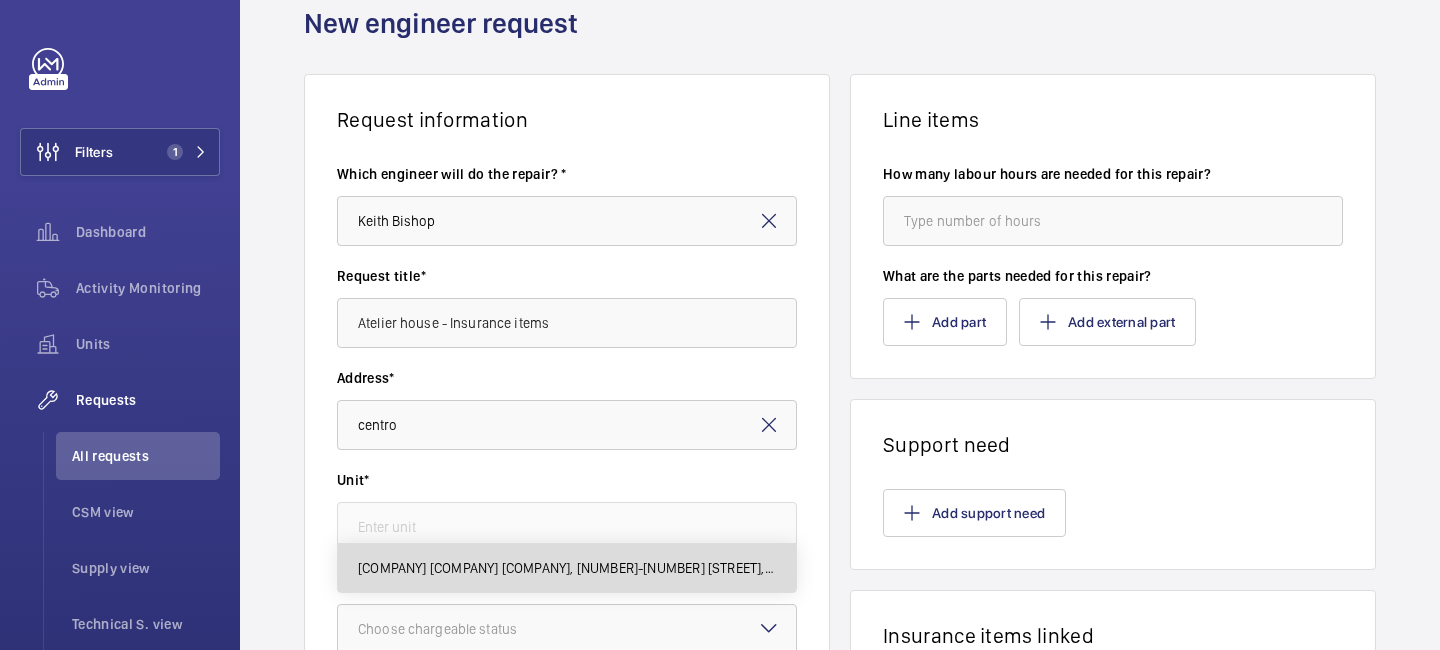 click on "Centro Buildings Centro Buildings, 20-23 Mandela Street, Camden, London, NW1 0DU LONDON, NW1 0DU LONDON" at bounding box center [567, 568] 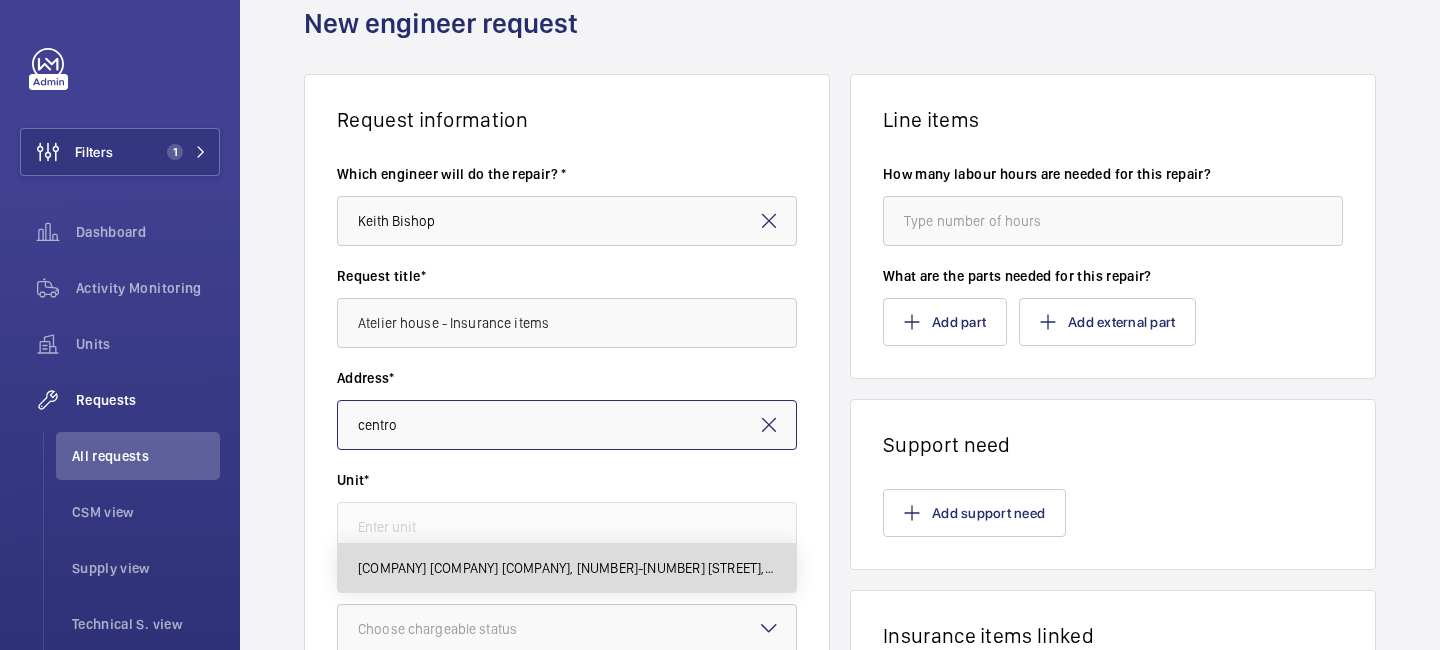 type on "Centro Buildings Centro Buildings, 20-23 Mandela Street, Camden, London, NW1 0DU LONDON, NW1 0DU LONDON" 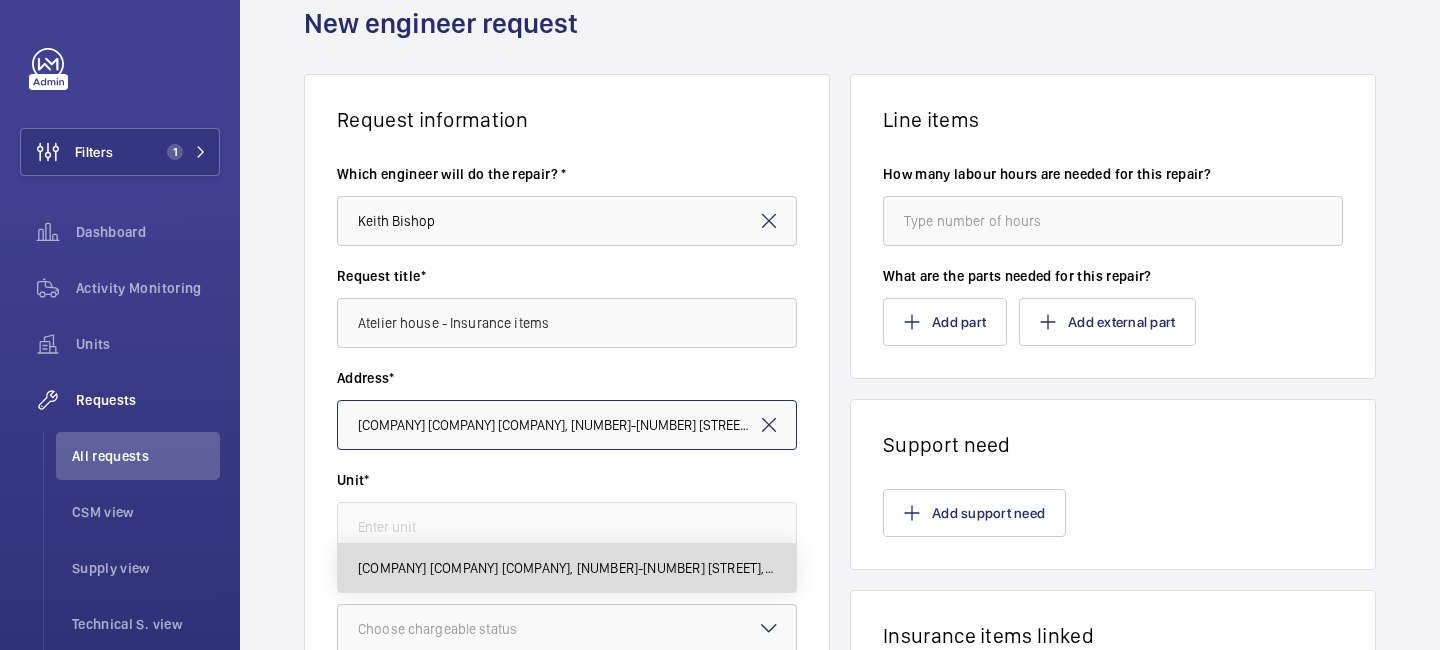 scroll, scrollTop: 0, scrollLeft: 278, axis: horizontal 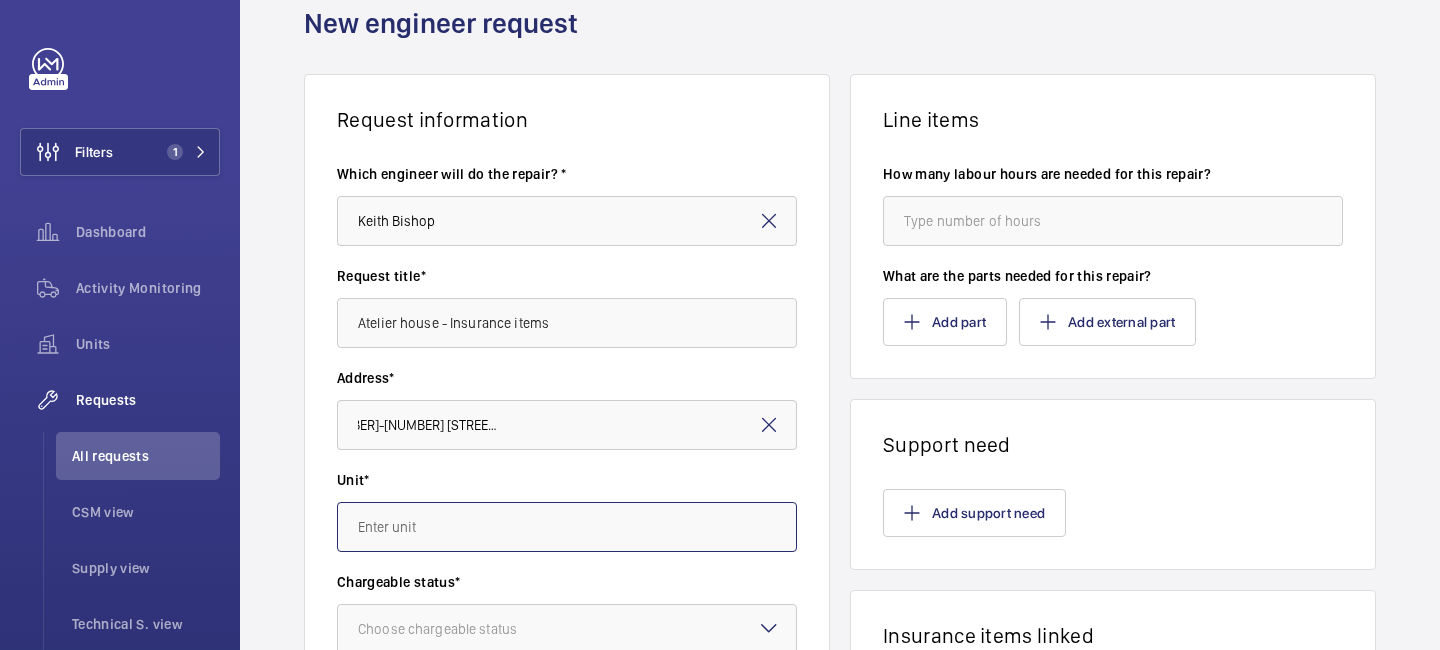 click at bounding box center [567, 527] 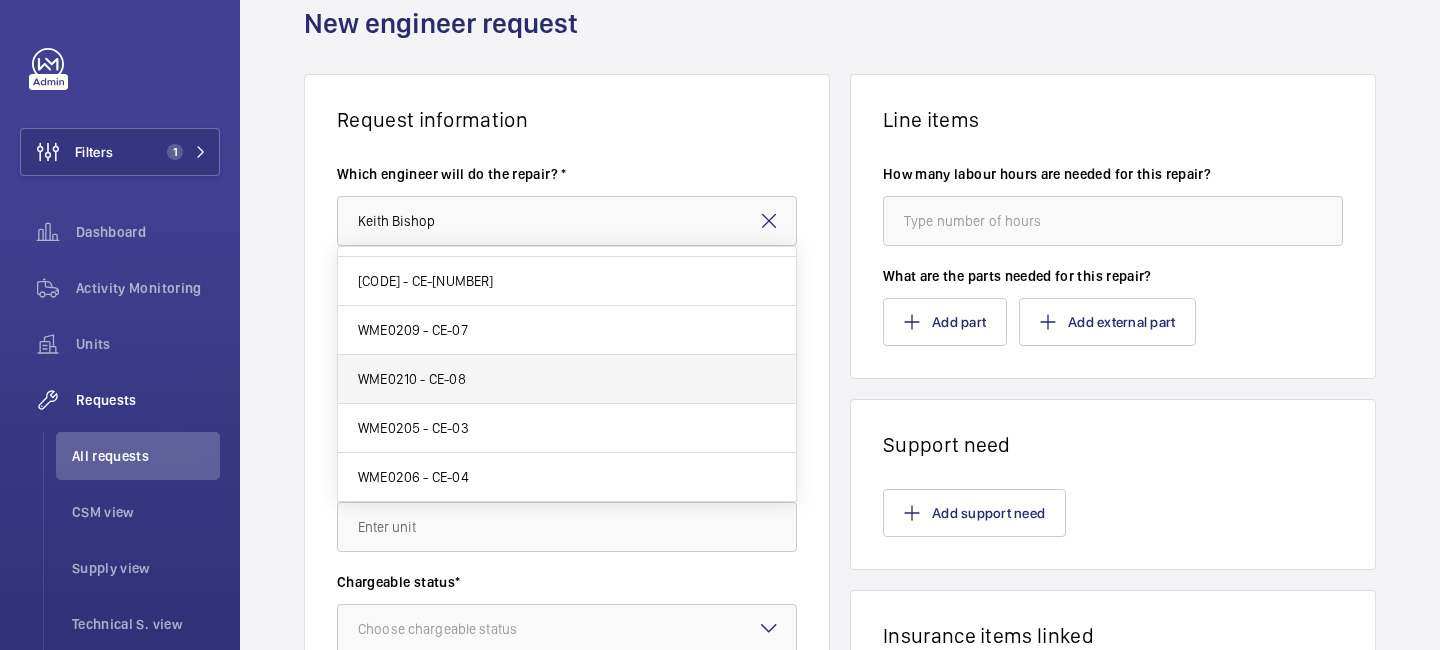 scroll, scrollTop: 0, scrollLeft: 0, axis: both 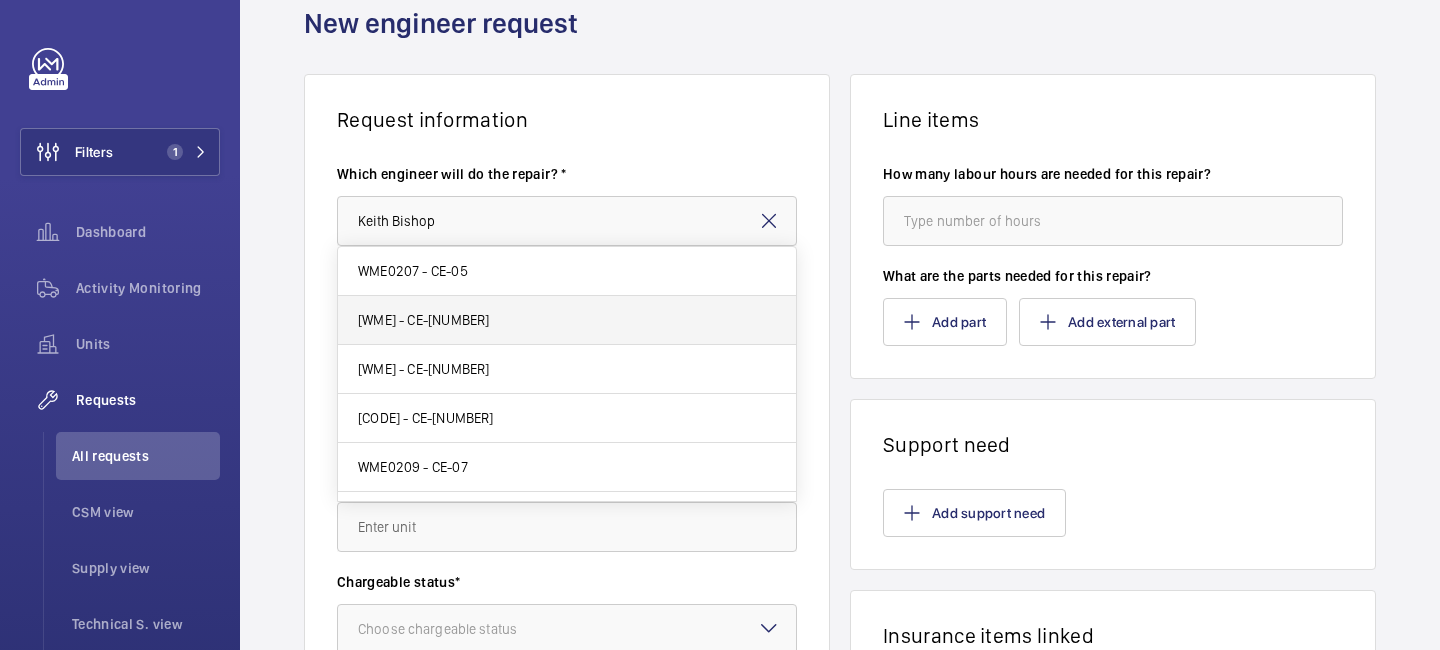 click on "WME0204 - CE-01" at bounding box center (567, 320) 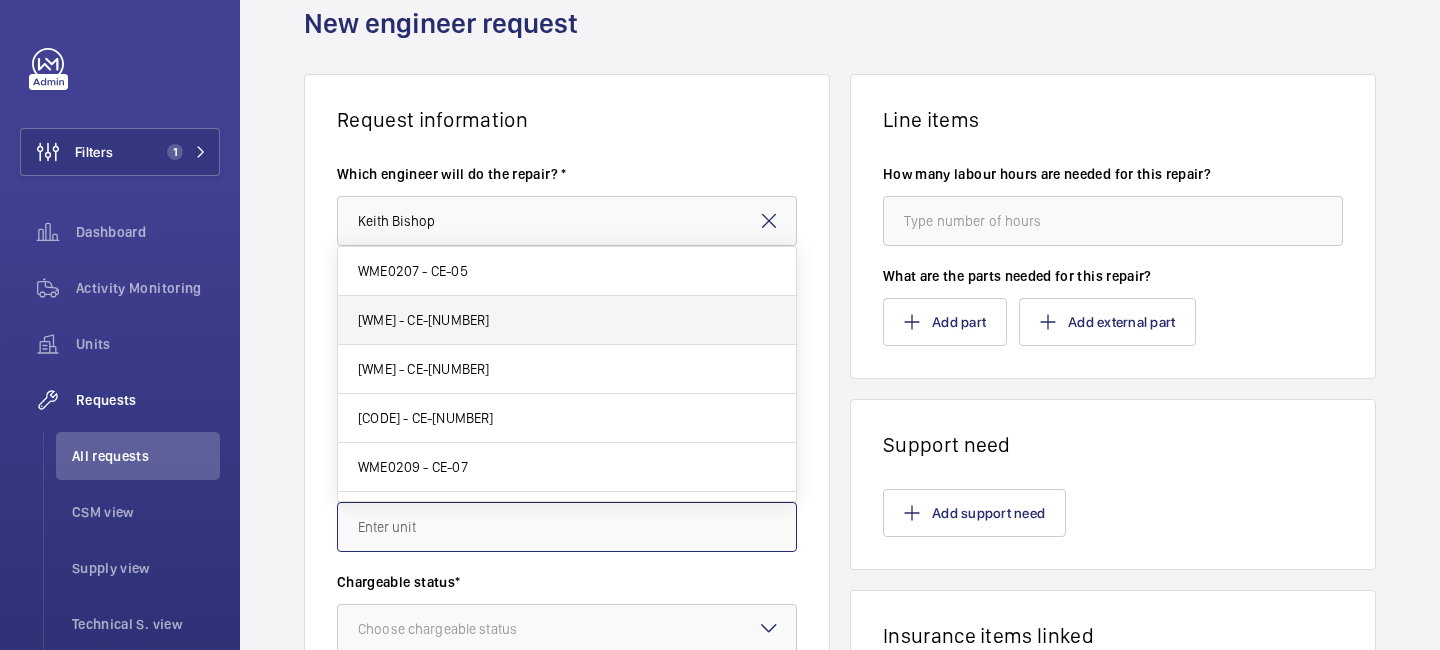 type on "WME0204 - CE-01" 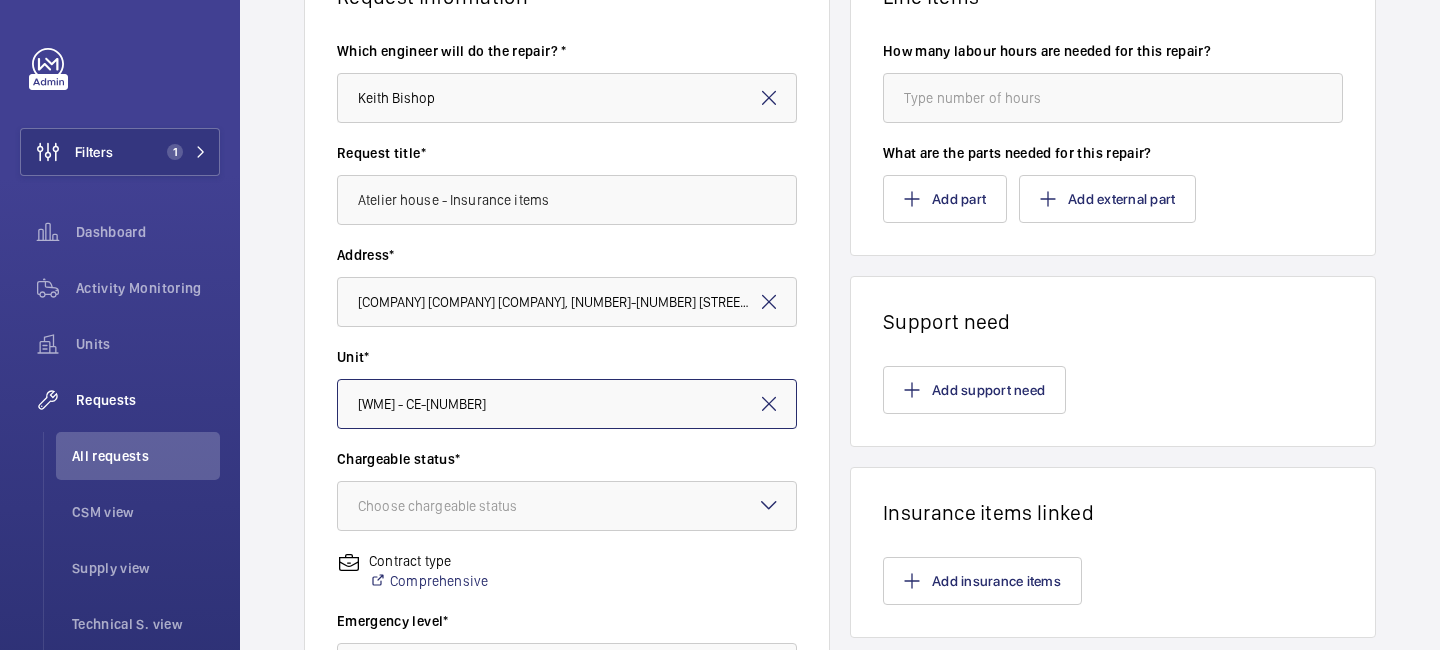 scroll, scrollTop: 229, scrollLeft: 0, axis: vertical 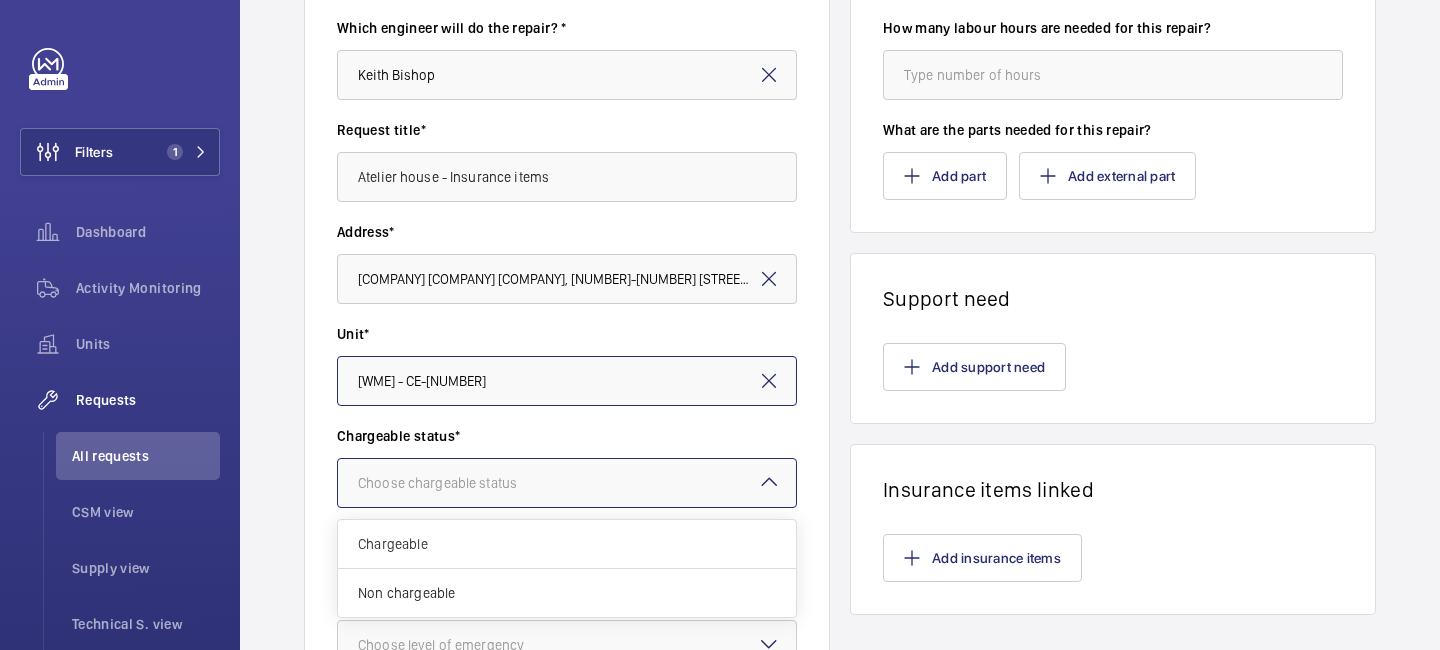 click at bounding box center [567, 483] 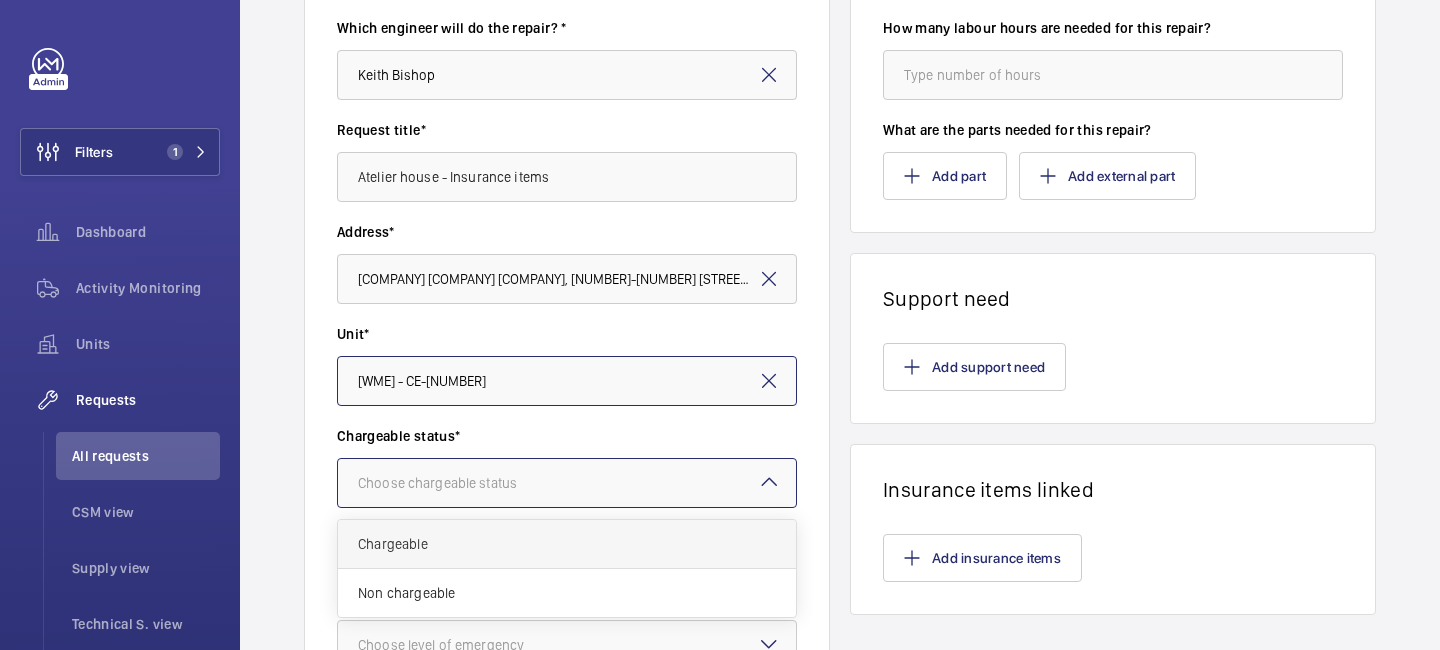 click on "Chargeable" at bounding box center [567, 544] 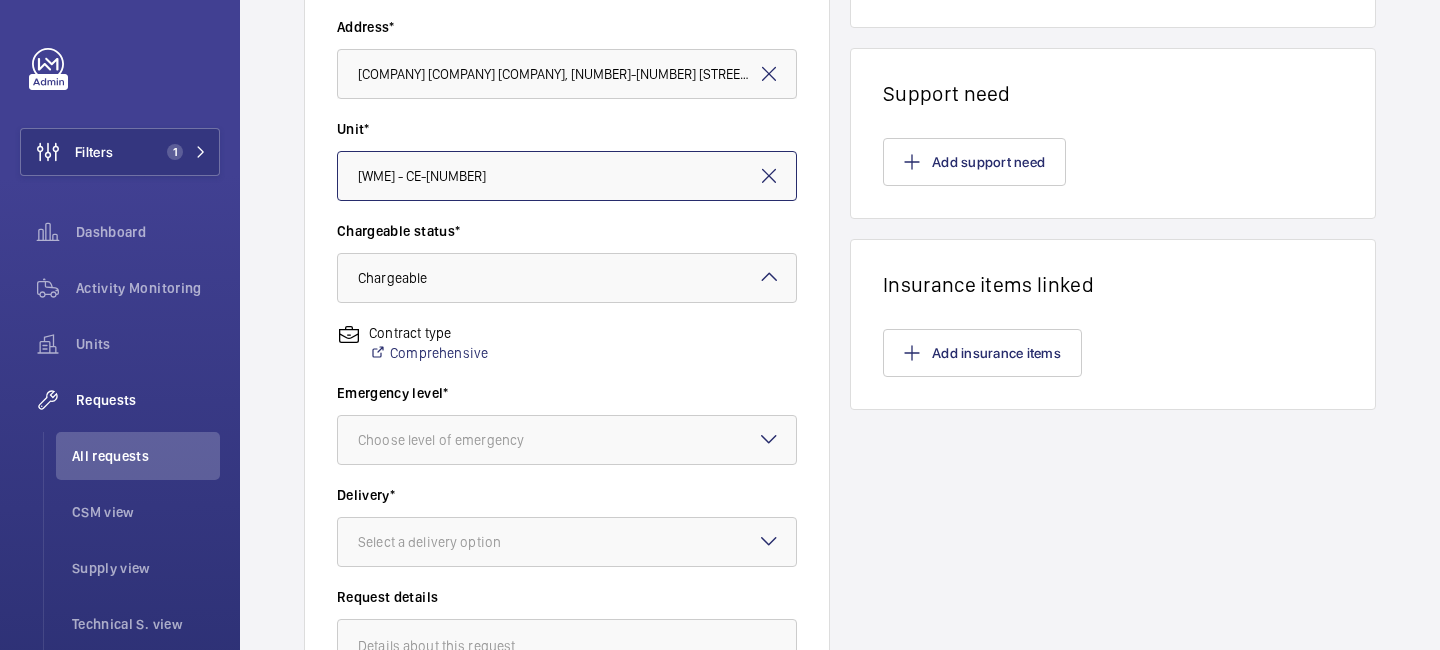 scroll, scrollTop: 447, scrollLeft: 0, axis: vertical 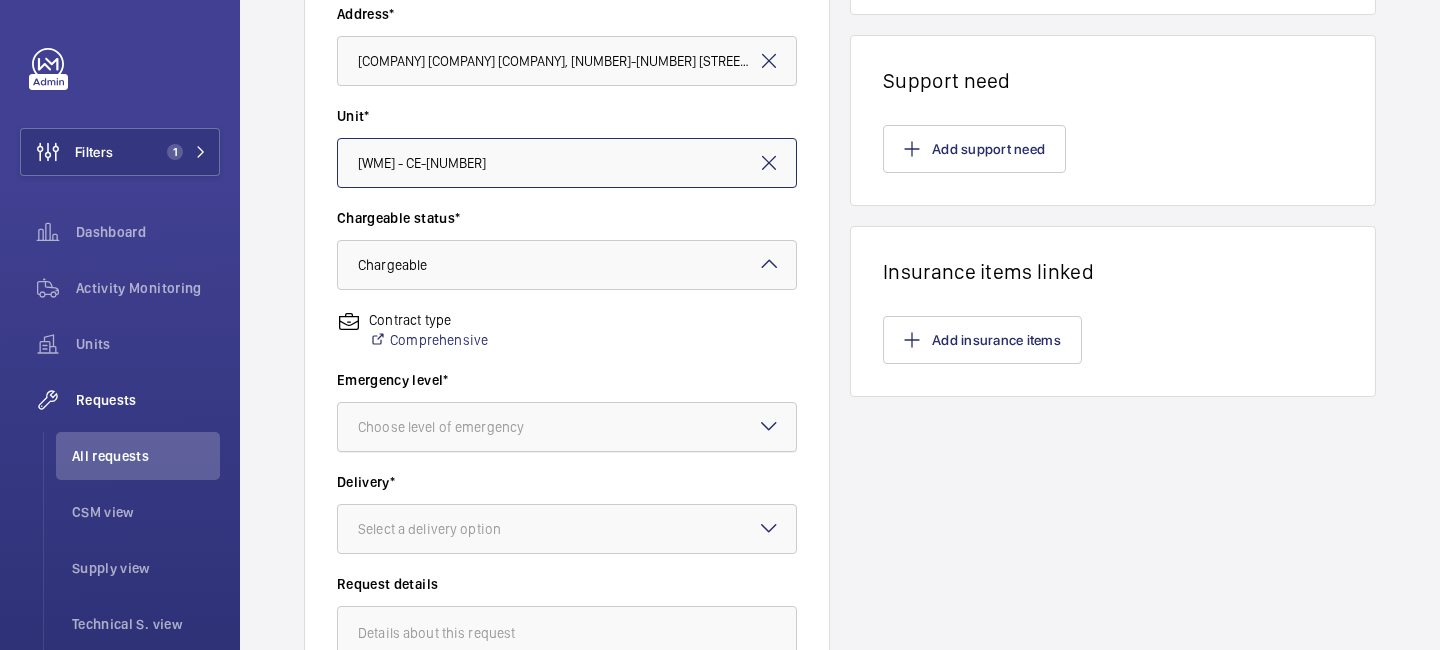 click on "Choose level of emergency" at bounding box center (466, 427) 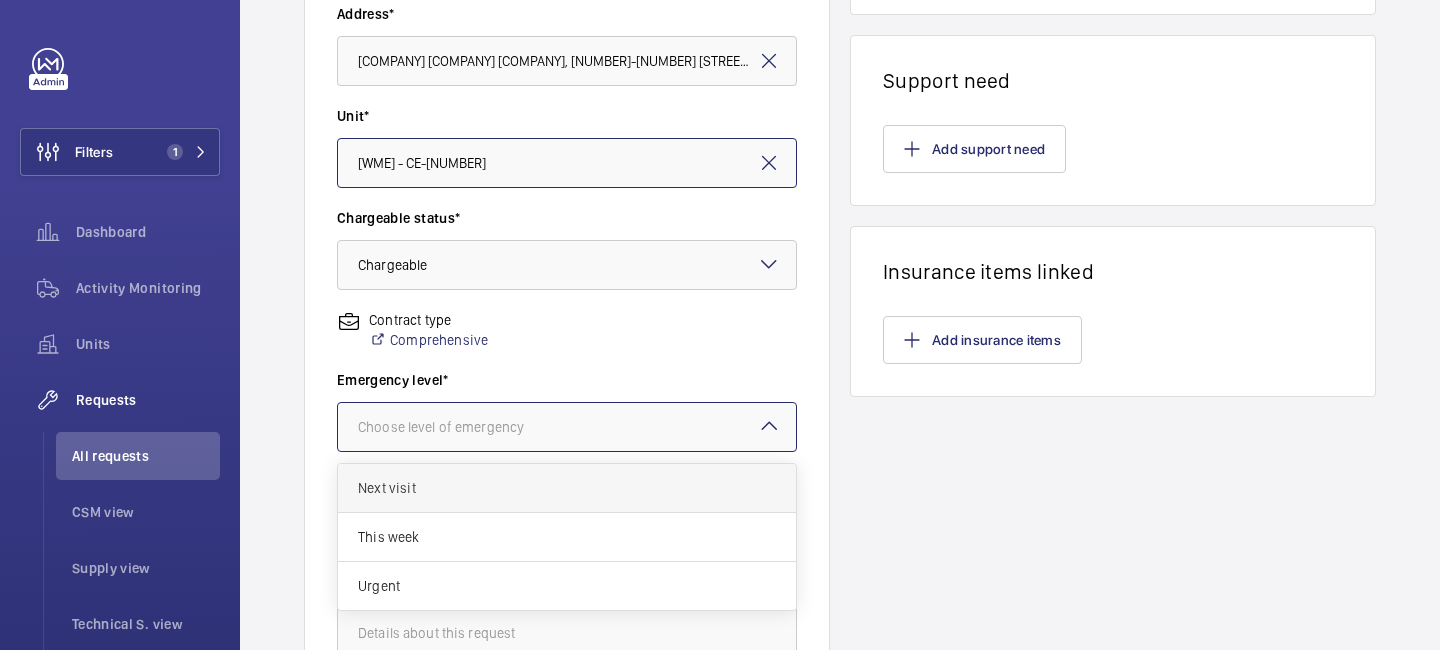 click on "Next visit" at bounding box center [567, 488] 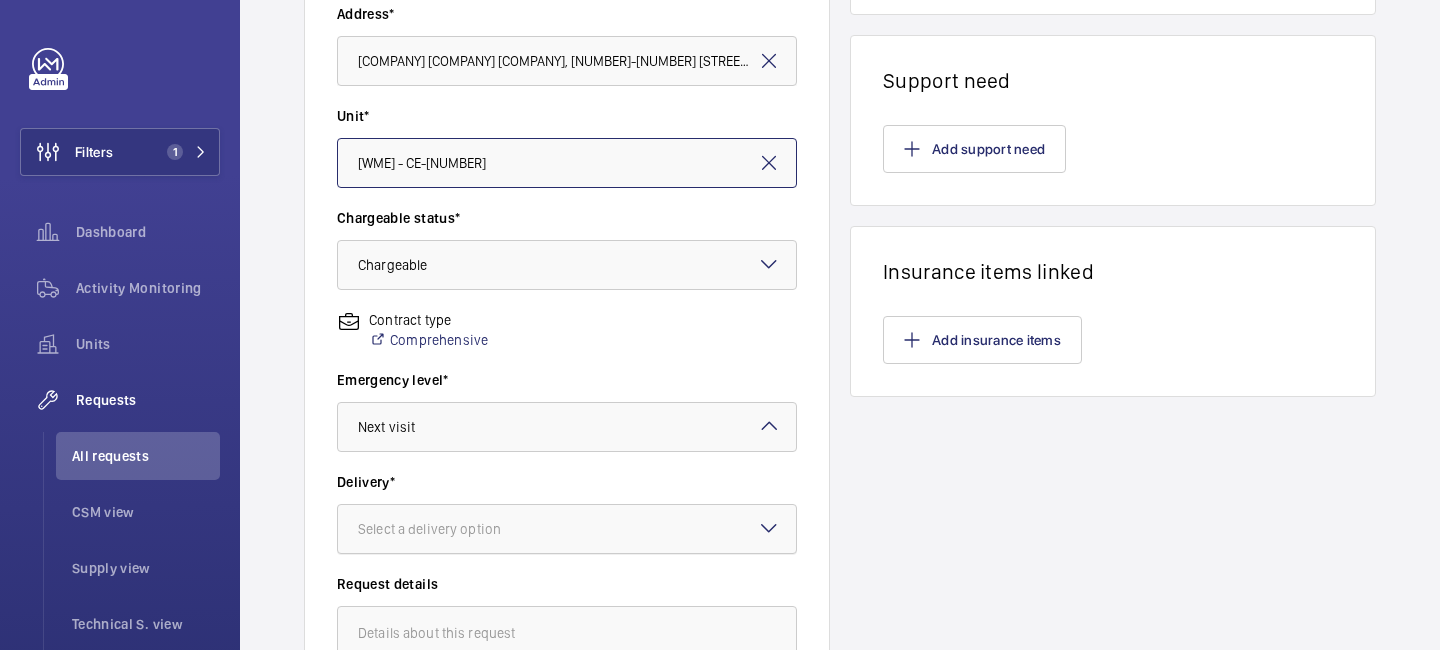 click on "Select a delivery option" at bounding box center [454, 529] 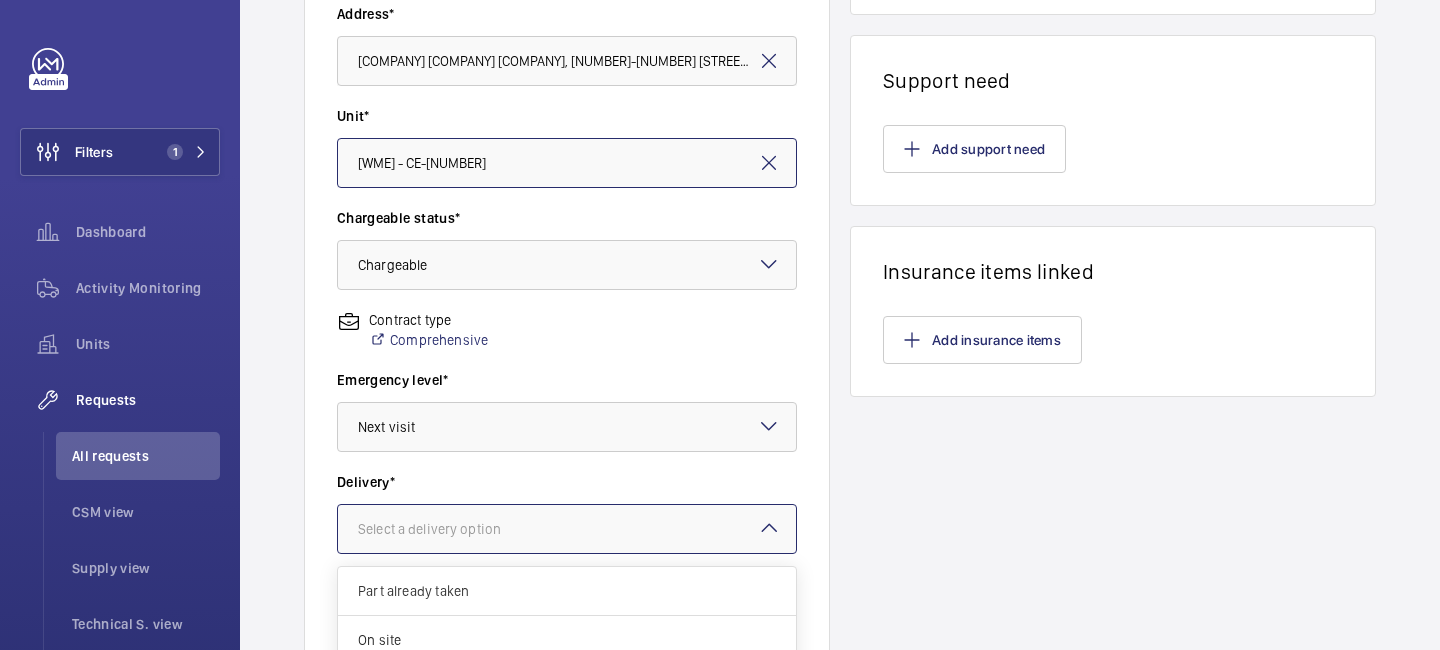 scroll, scrollTop: 16, scrollLeft: 0, axis: vertical 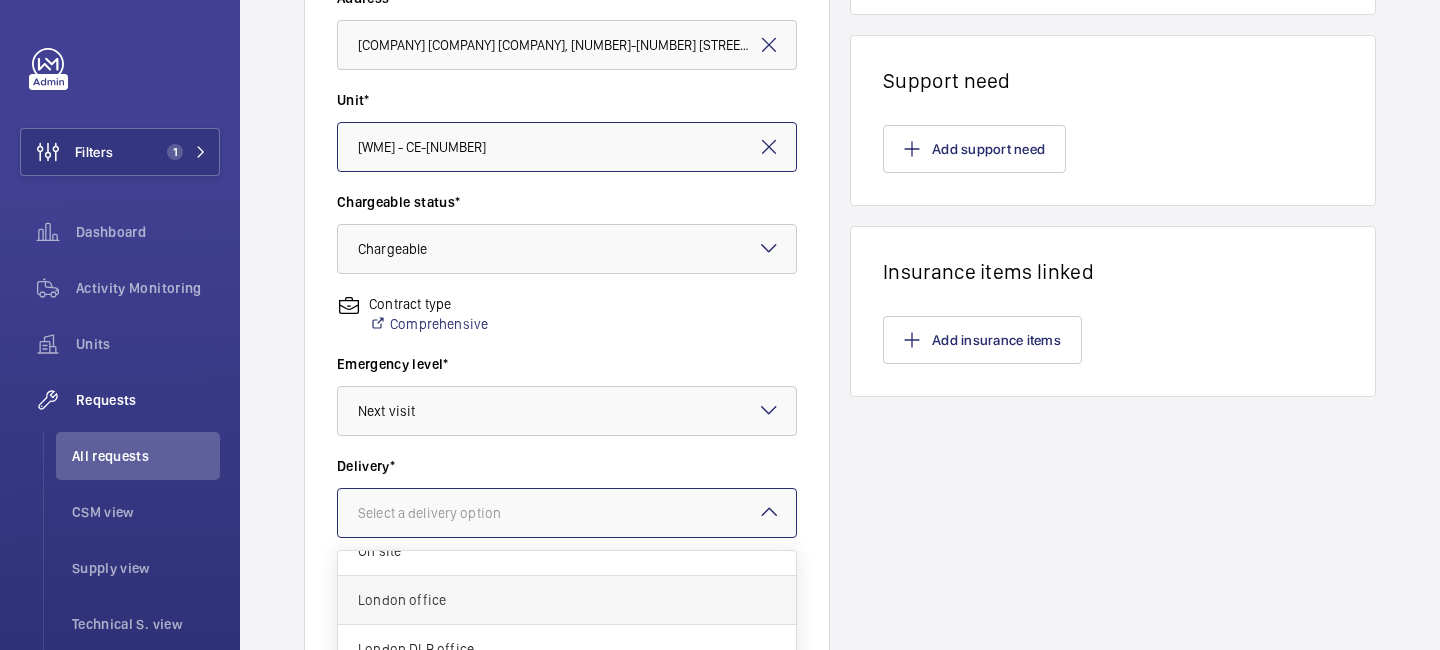 click on "London office" at bounding box center [567, 600] 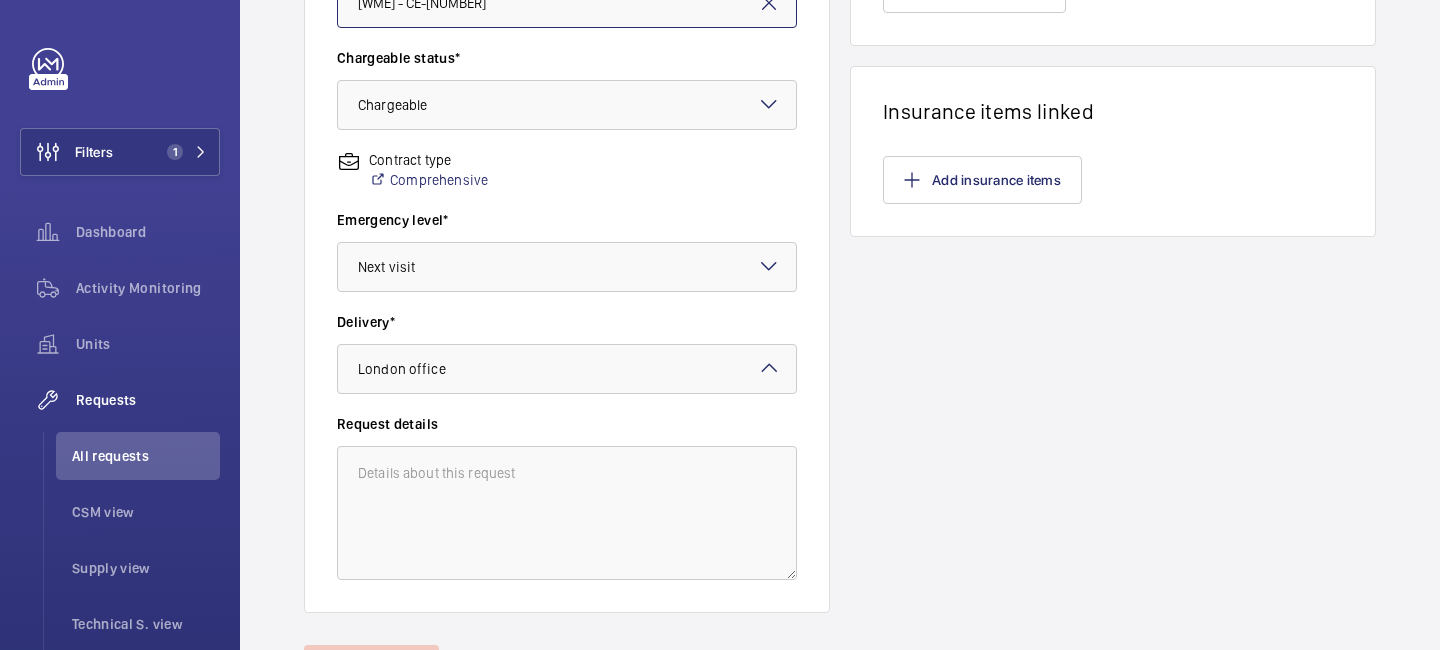scroll, scrollTop: 683, scrollLeft: 0, axis: vertical 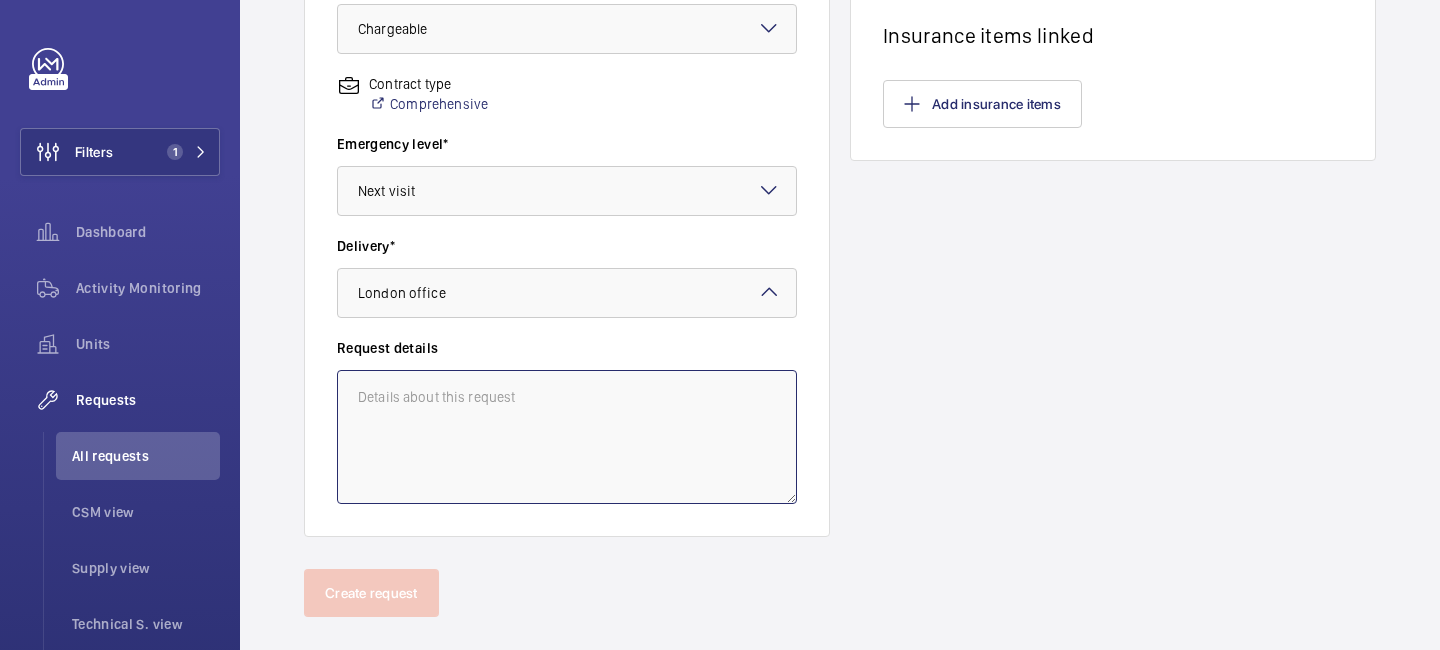 click at bounding box center [567, 437] 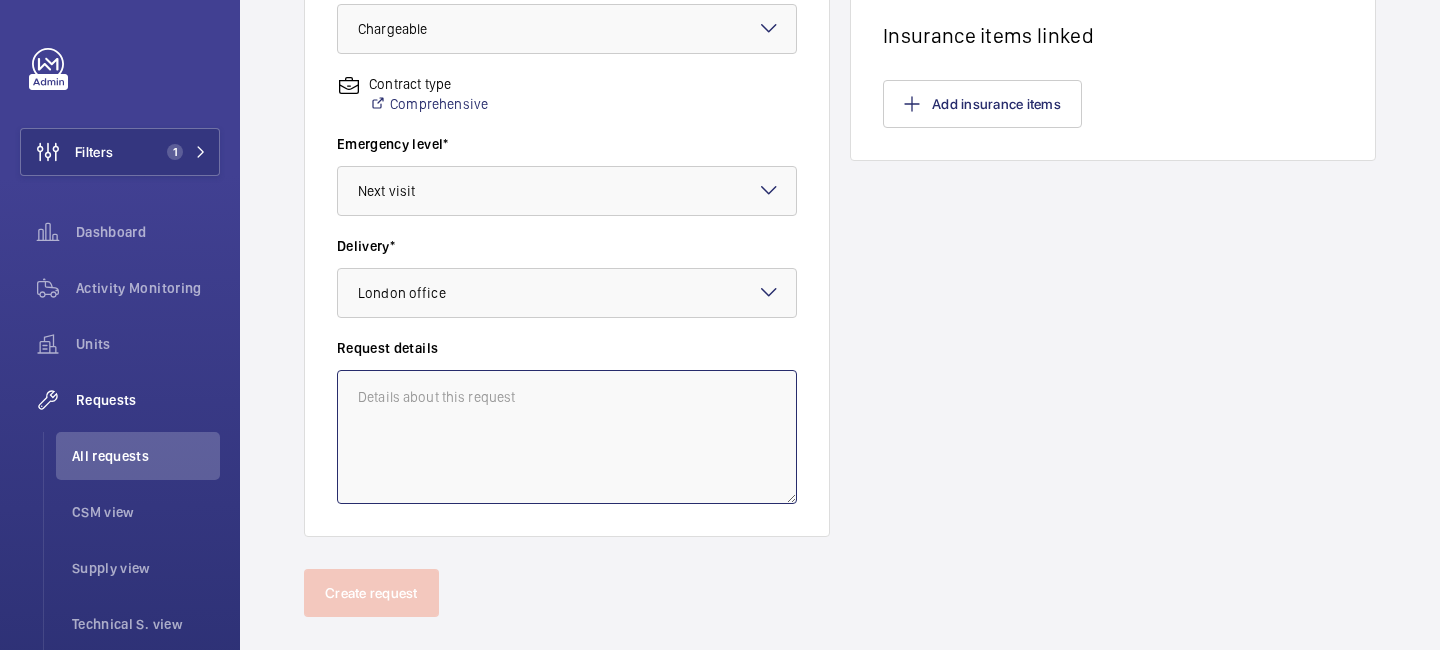 type on "L" 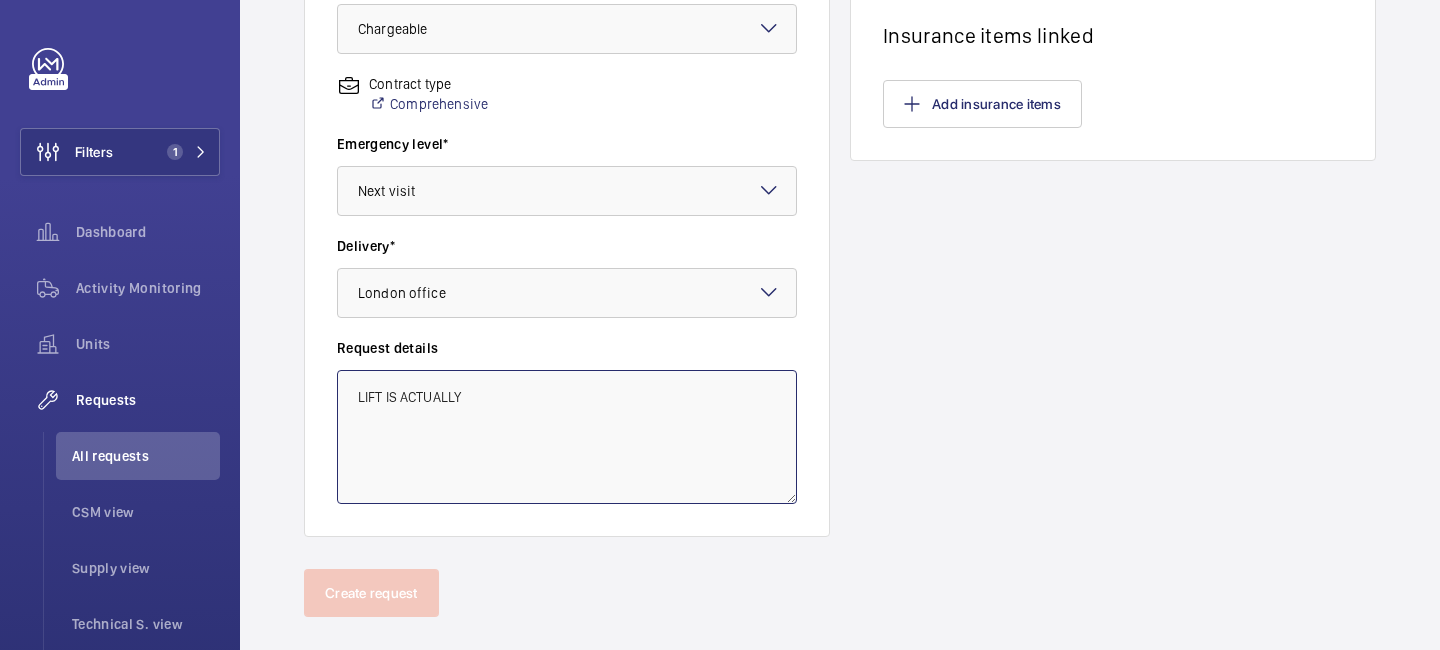 paste on "Atelier house" 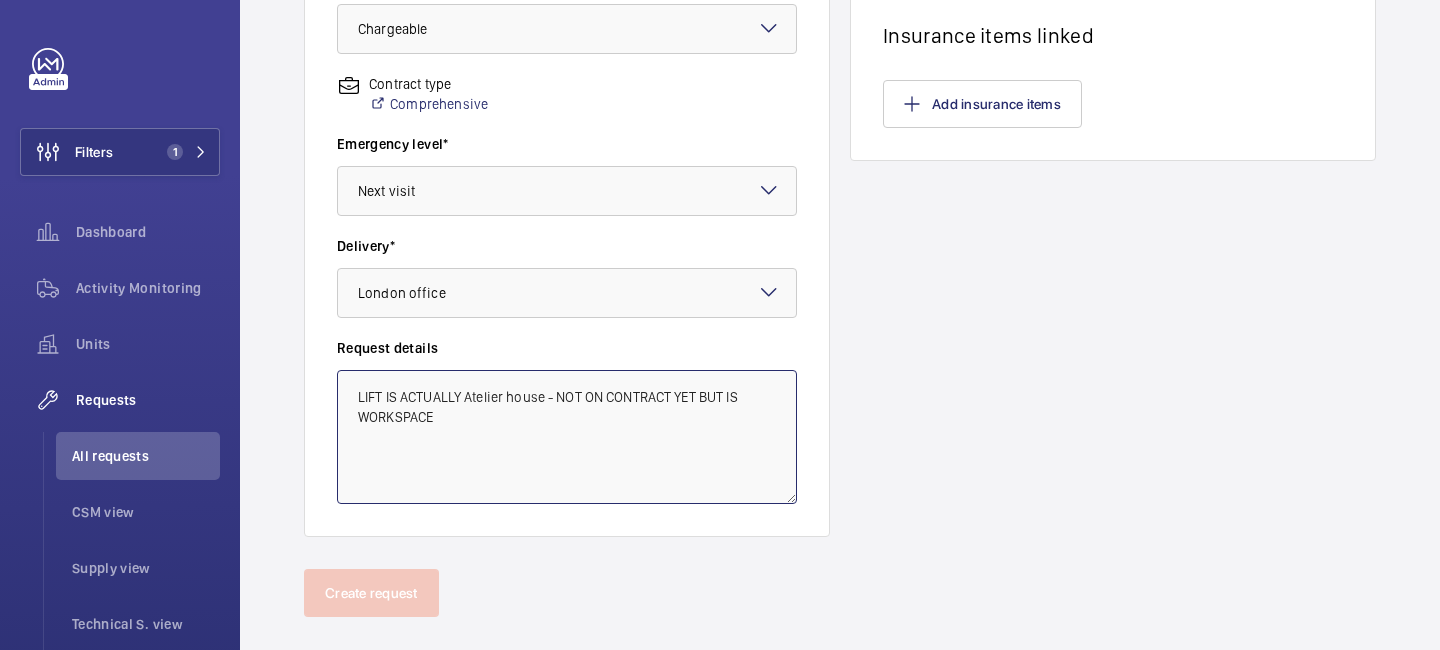 type on "LIFT IS ACTUALLY Atelier house - NOT ON CONTRACT YET BUT IS WORKSPACE" 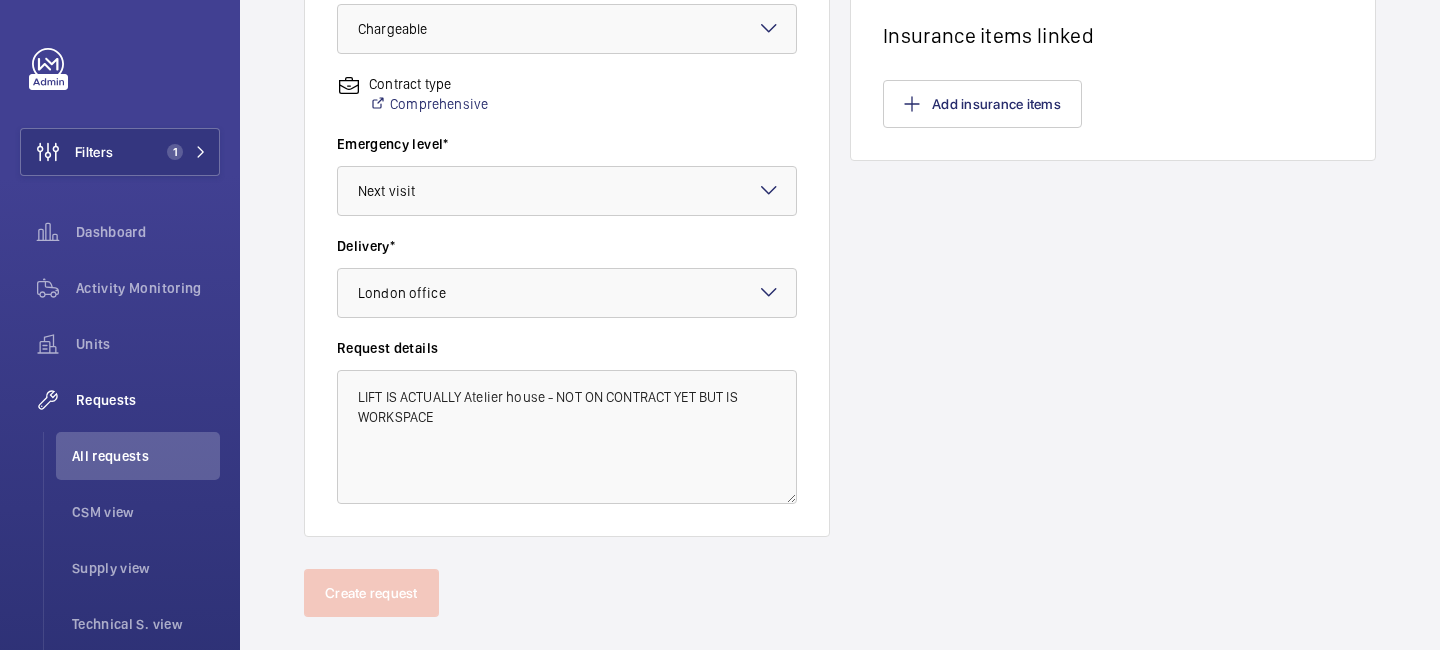 click on "Which engineer will do the repair? * Keith Bishop Request title* Atelier house - Insurance items Address* Centro Buildings Centro Buildings, 20-23 Mandela Street, Camden, London, NW1 0DU LONDON, NW1 0DU LONDON Unit* WME0204 - CE-01 Chargeable status* Choose chargeable status × Chargeable × Contract type  Comprehensive  Emergency level* Choose level of emergency × Next visit × Delivery* Select a delivery option × London office × Request details LIFT IS ACTUALLY Atelier house - NOT ON CONTRACT YET BUT IS WORKSPACE" 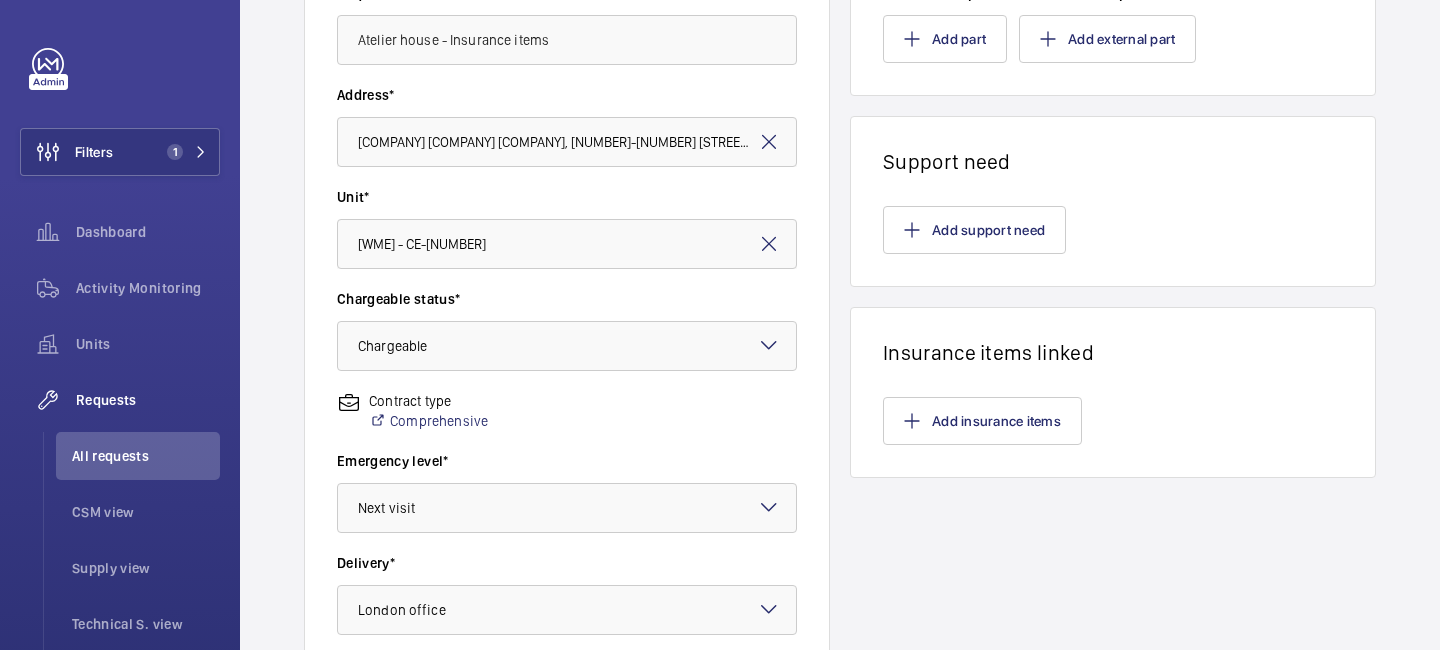 scroll, scrollTop: 0, scrollLeft: 0, axis: both 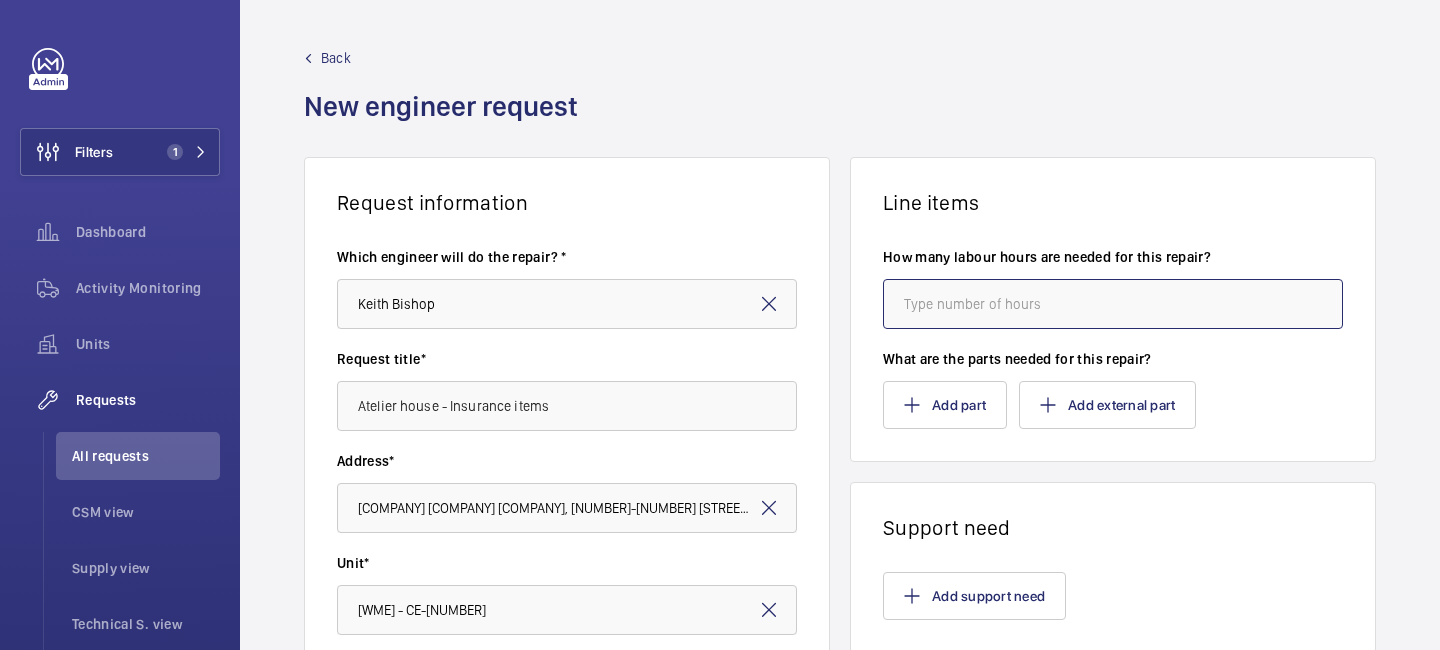 click 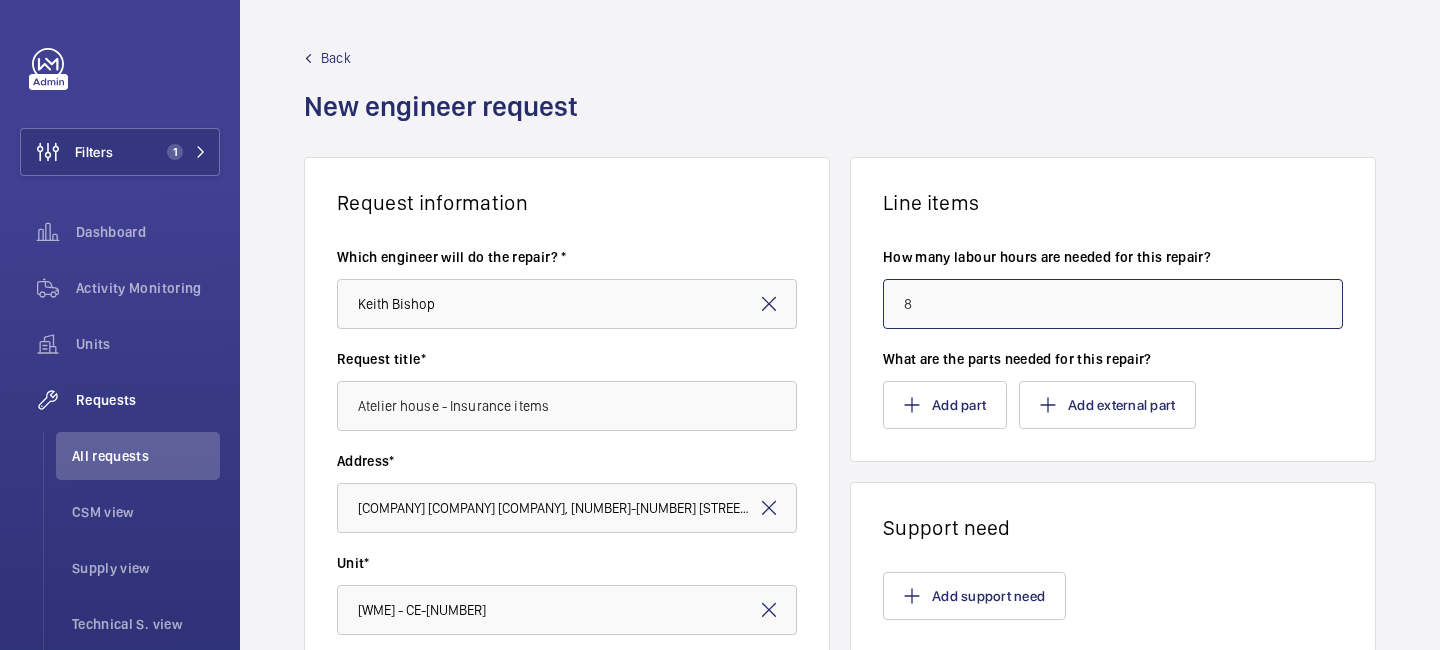 type on "8" 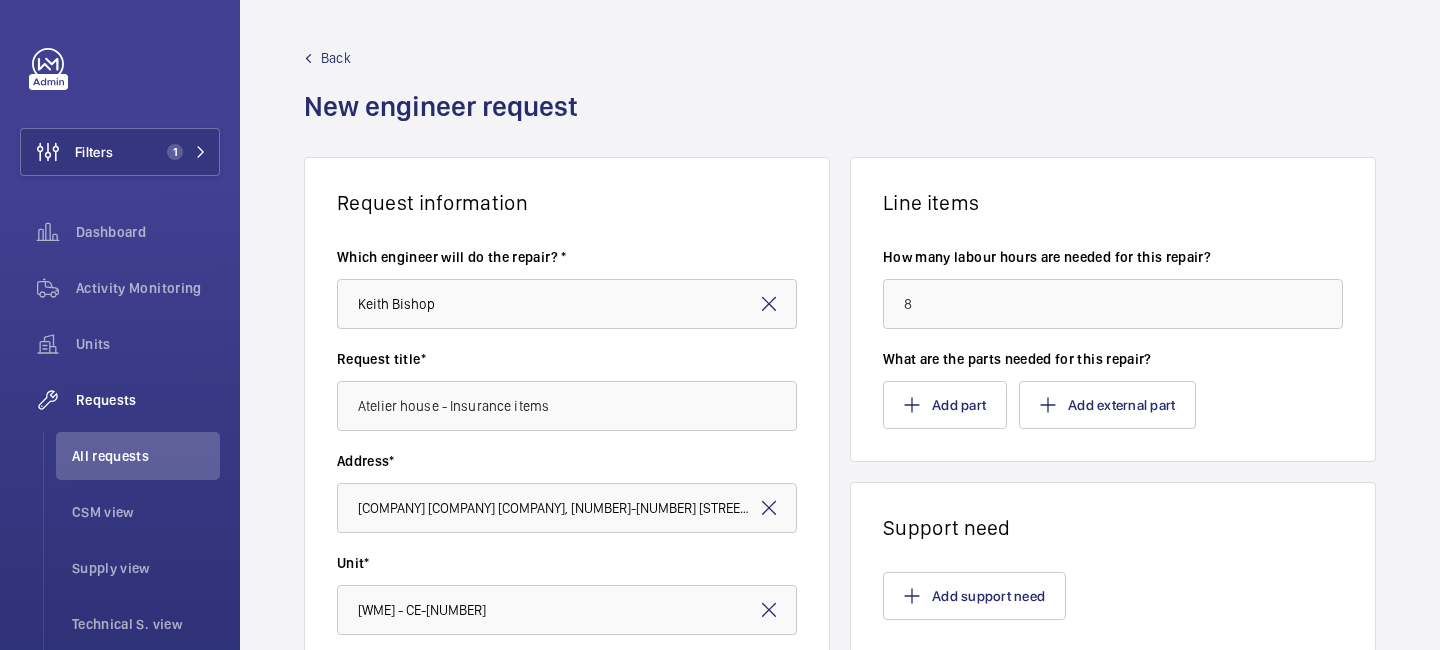 click on "Support need" 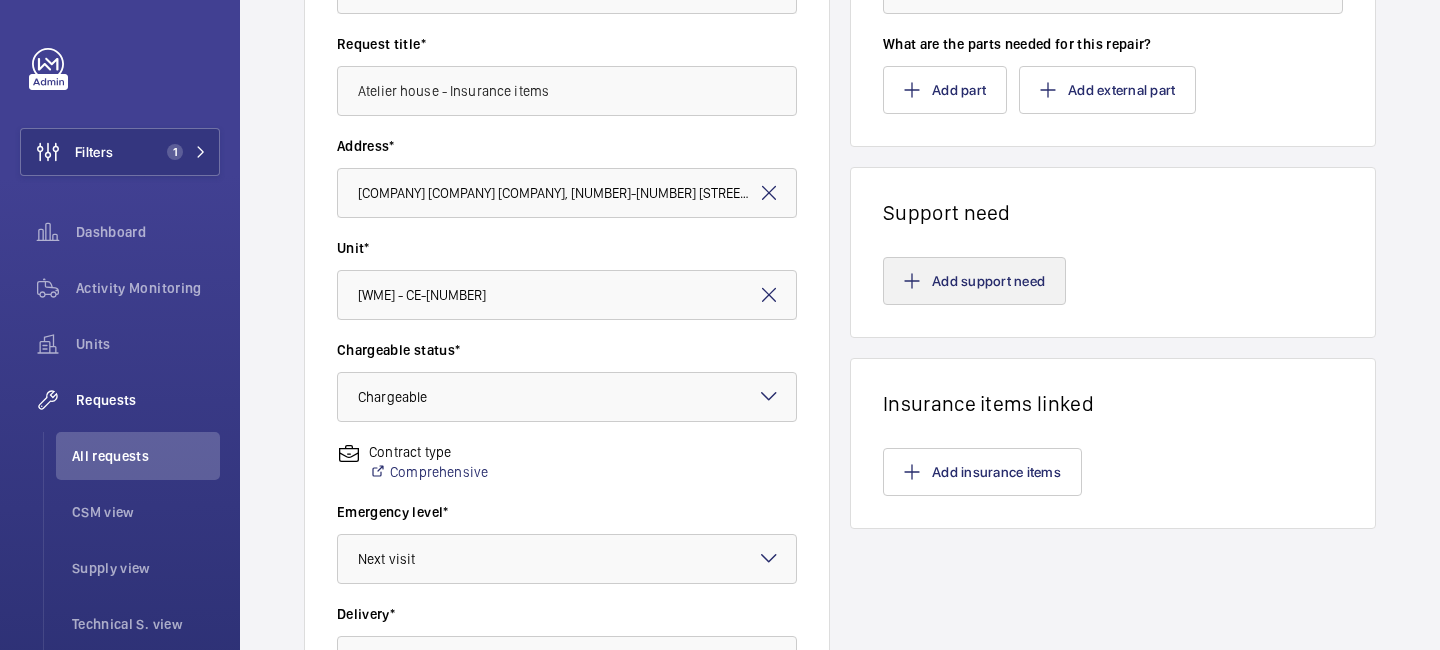 scroll, scrollTop: 317, scrollLeft: 0, axis: vertical 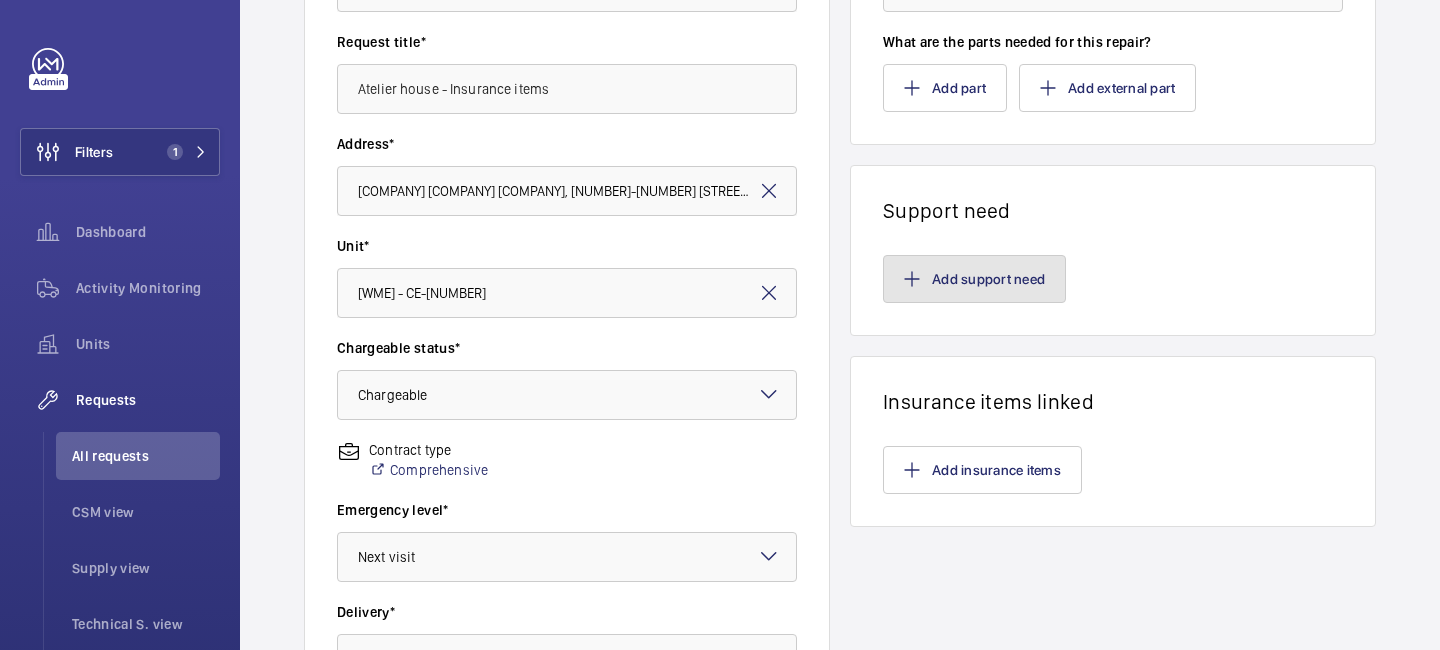 click on "Add support need" 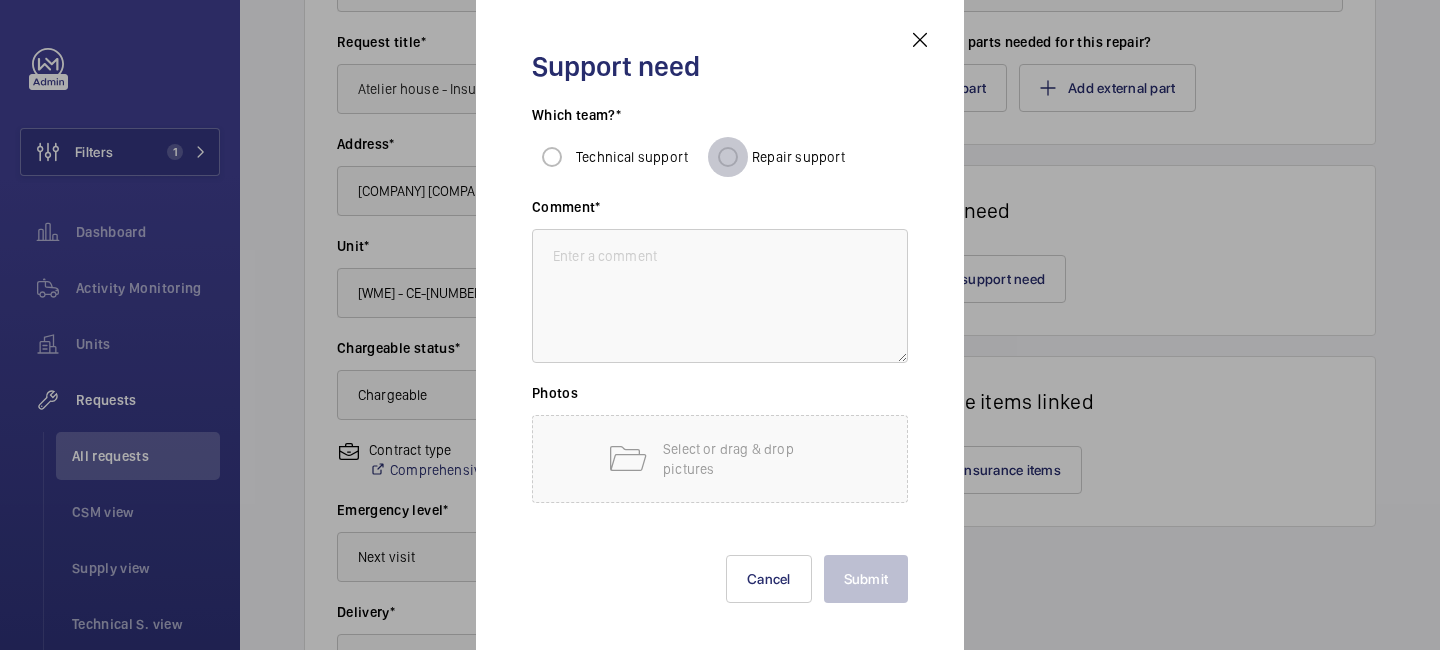 click on "Repair support" at bounding box center (728, 157) 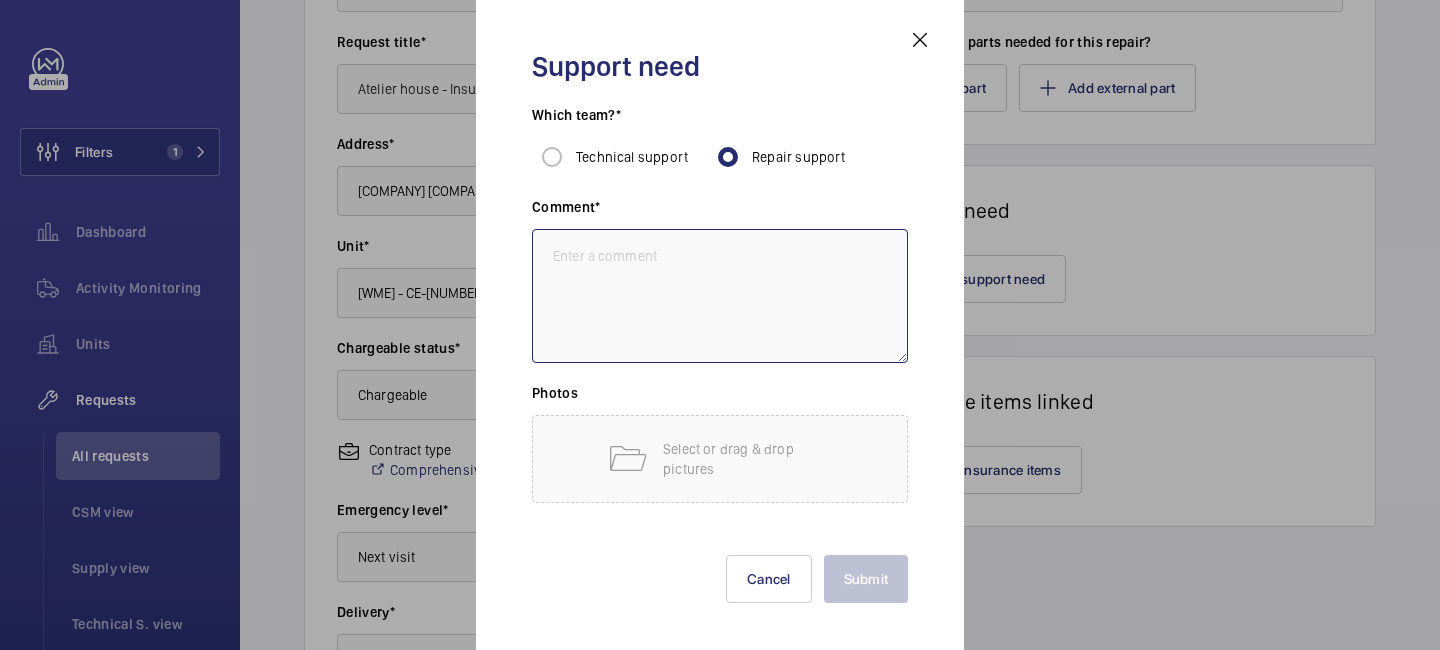 click at bounding box center (720, 296) 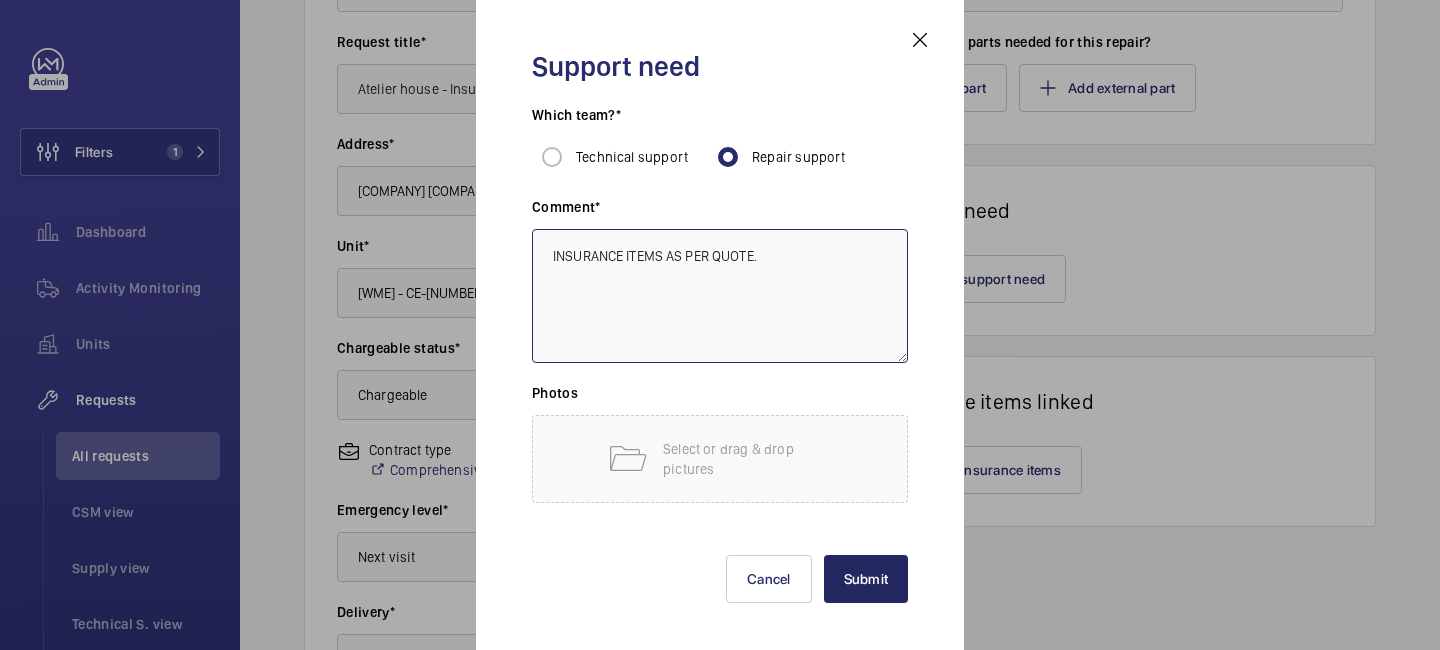 type on "INSURANCE ITEMS AS PER QUOTE." 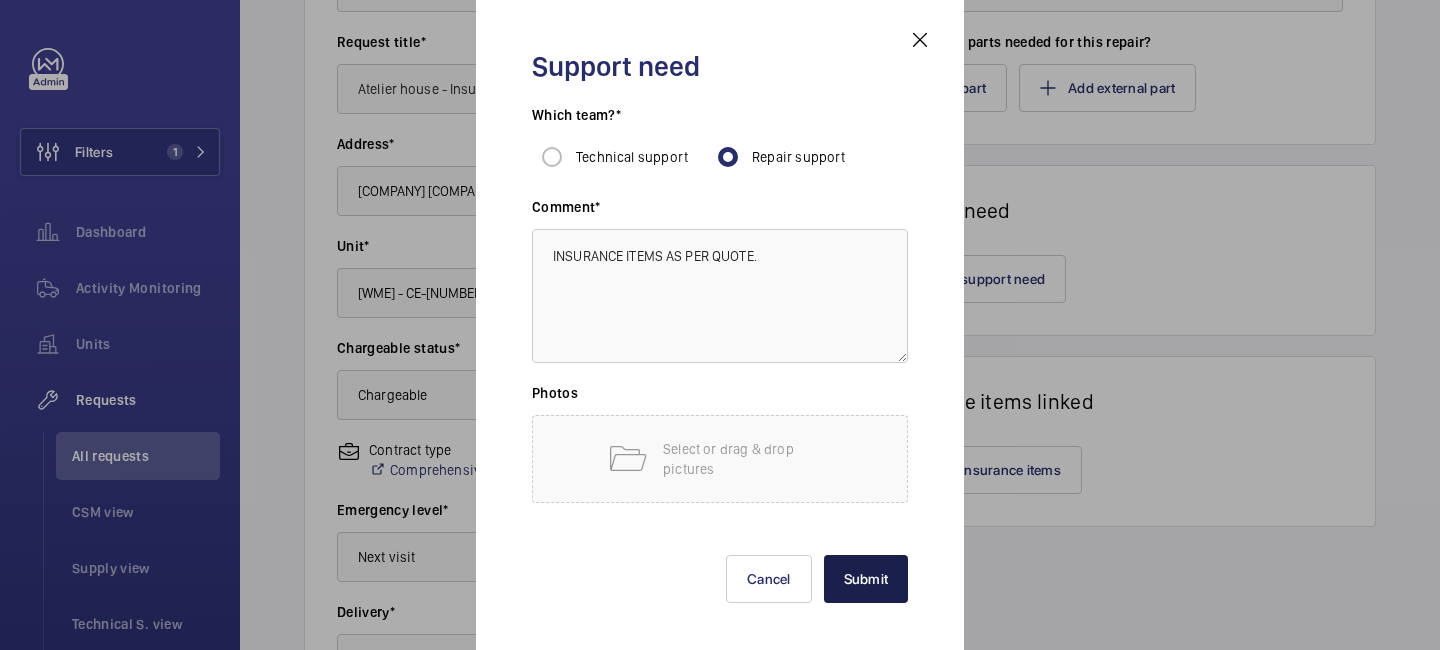 click on "Submit" at bounding box center (866, 579) 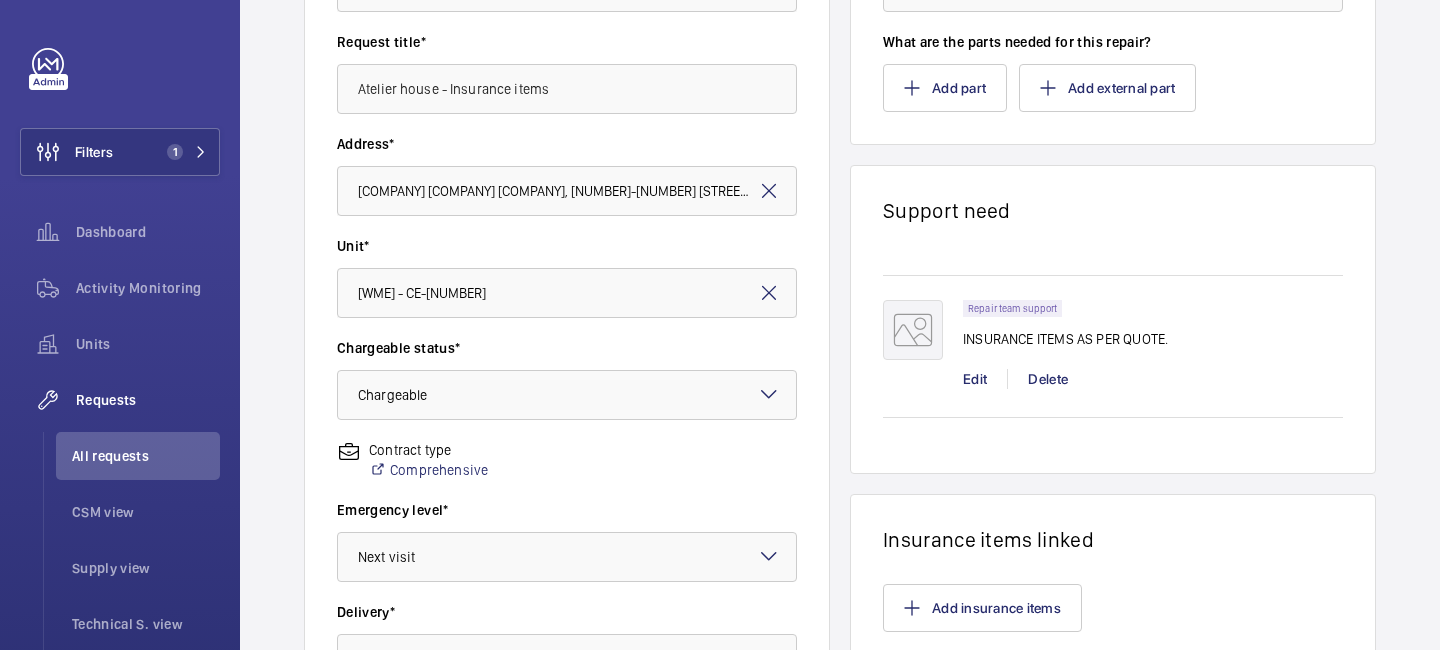 scroll, scrollTop: 710, scrollLeft: 0, axis: vertical 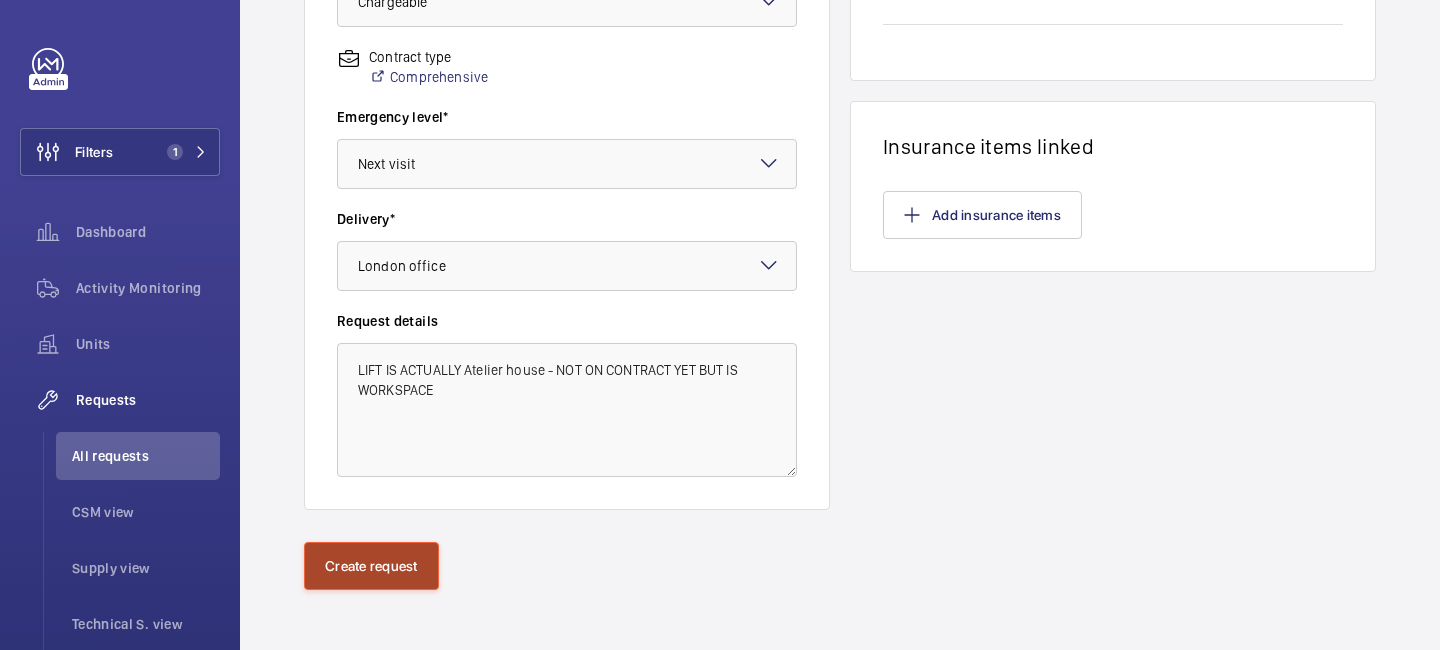 click on "Create request" 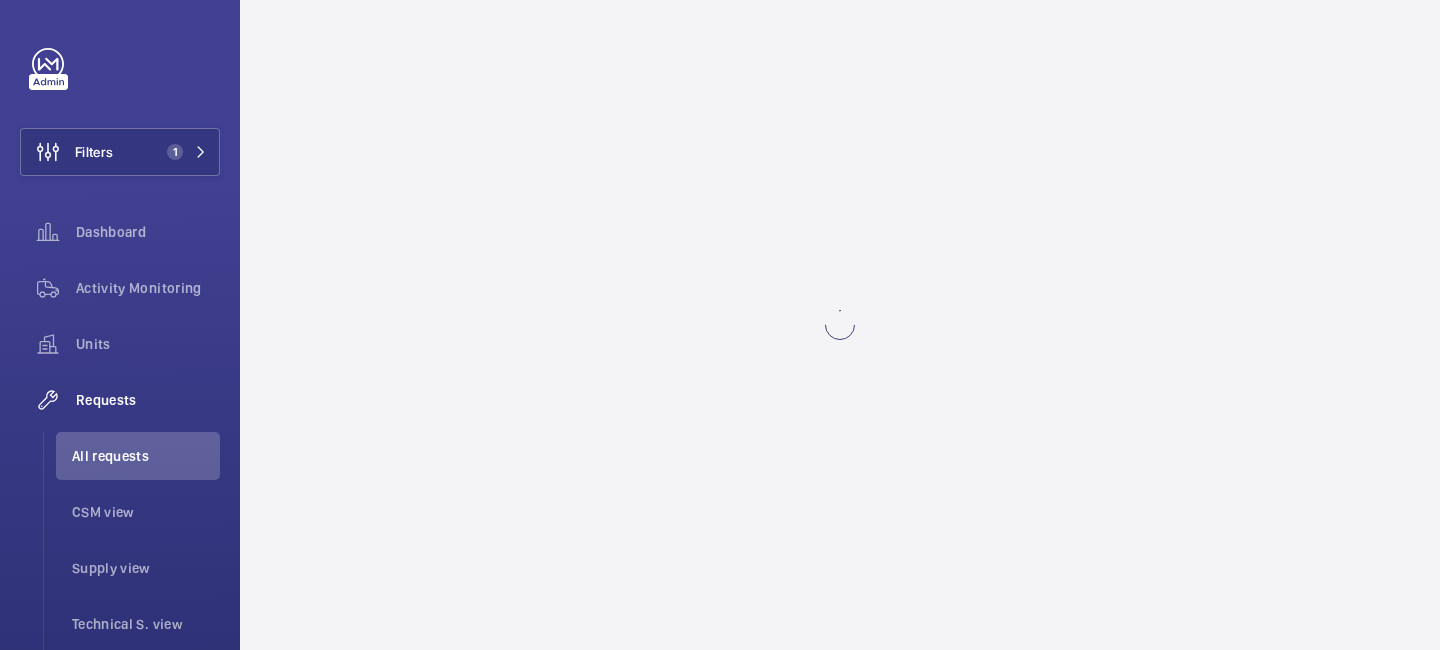 scroll, scrollTop: 0, scrollLeft: 0, axis: both 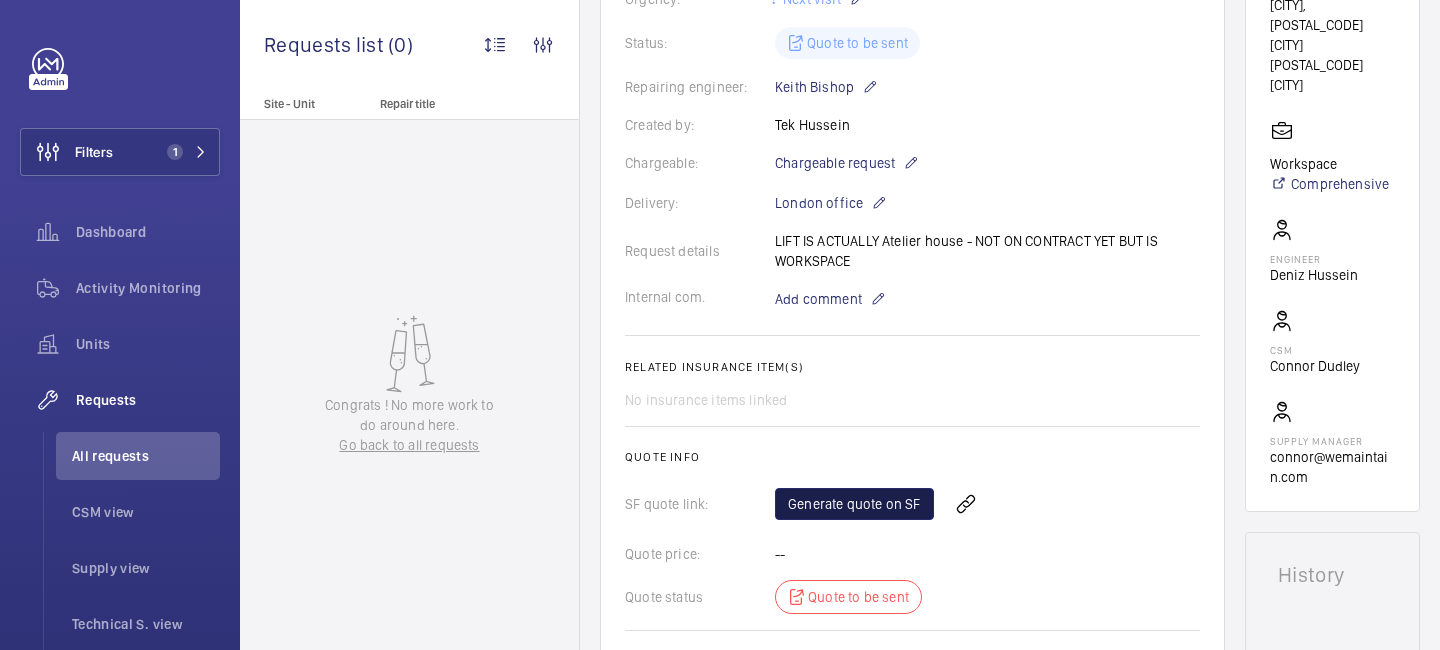 click on "Generate quote on SF" 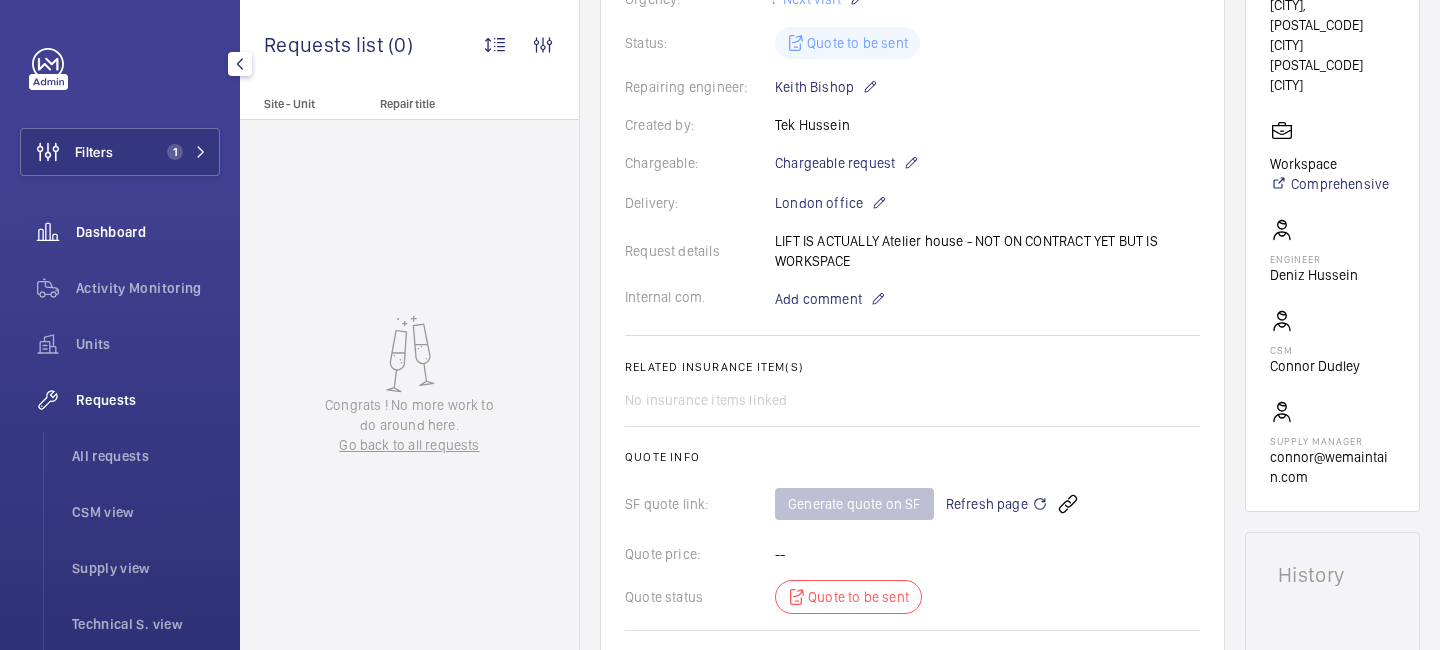 click on "Dashboard" 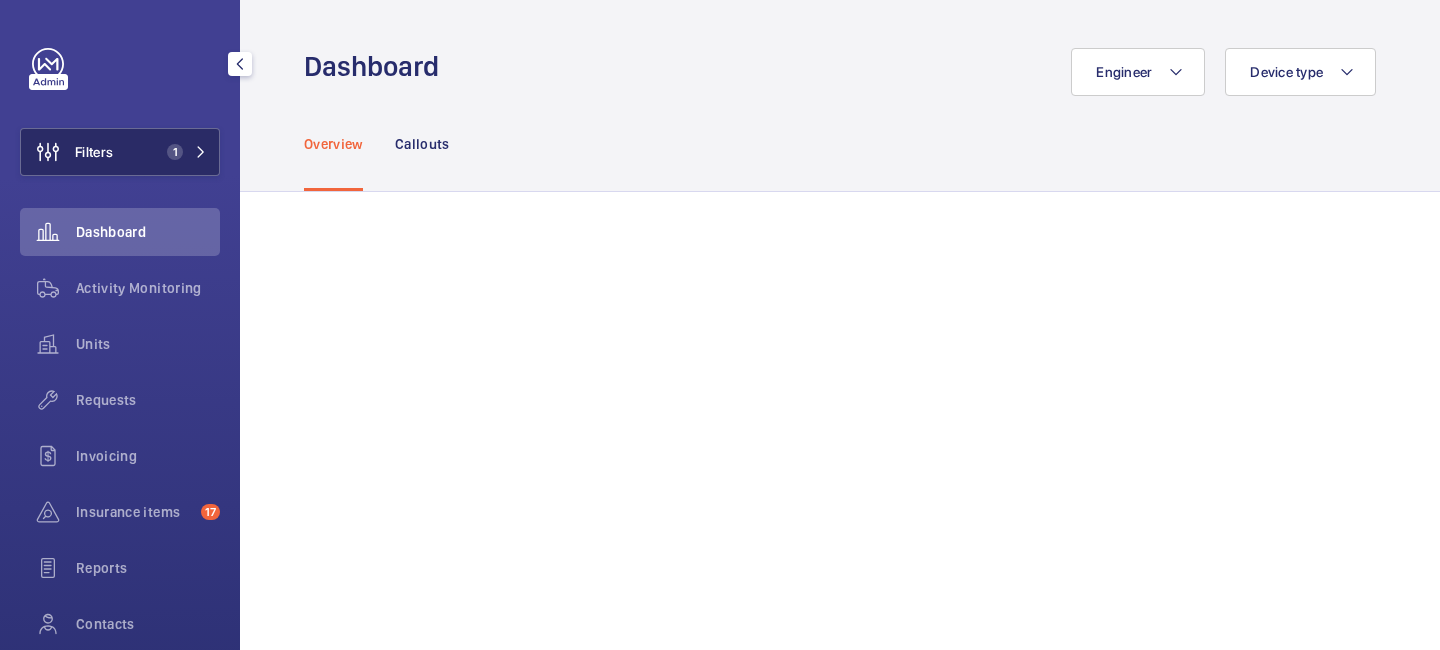 click 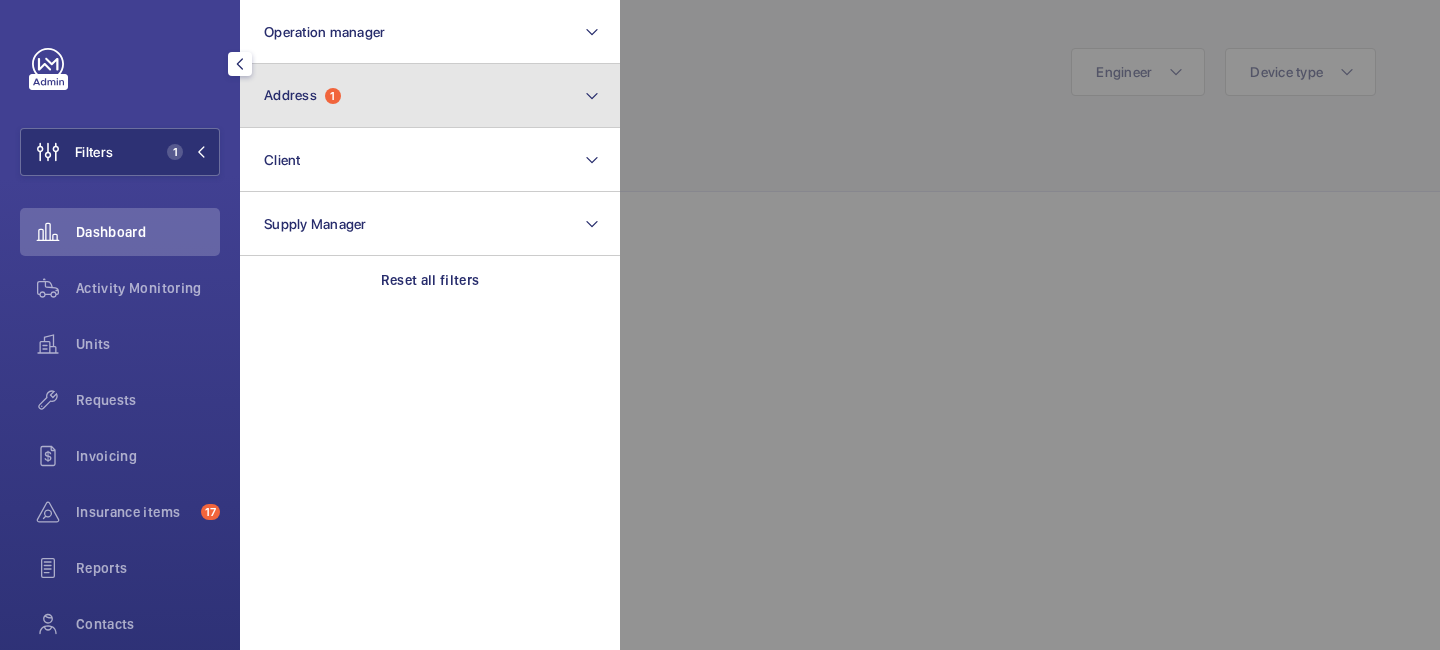 click on "Address  1" 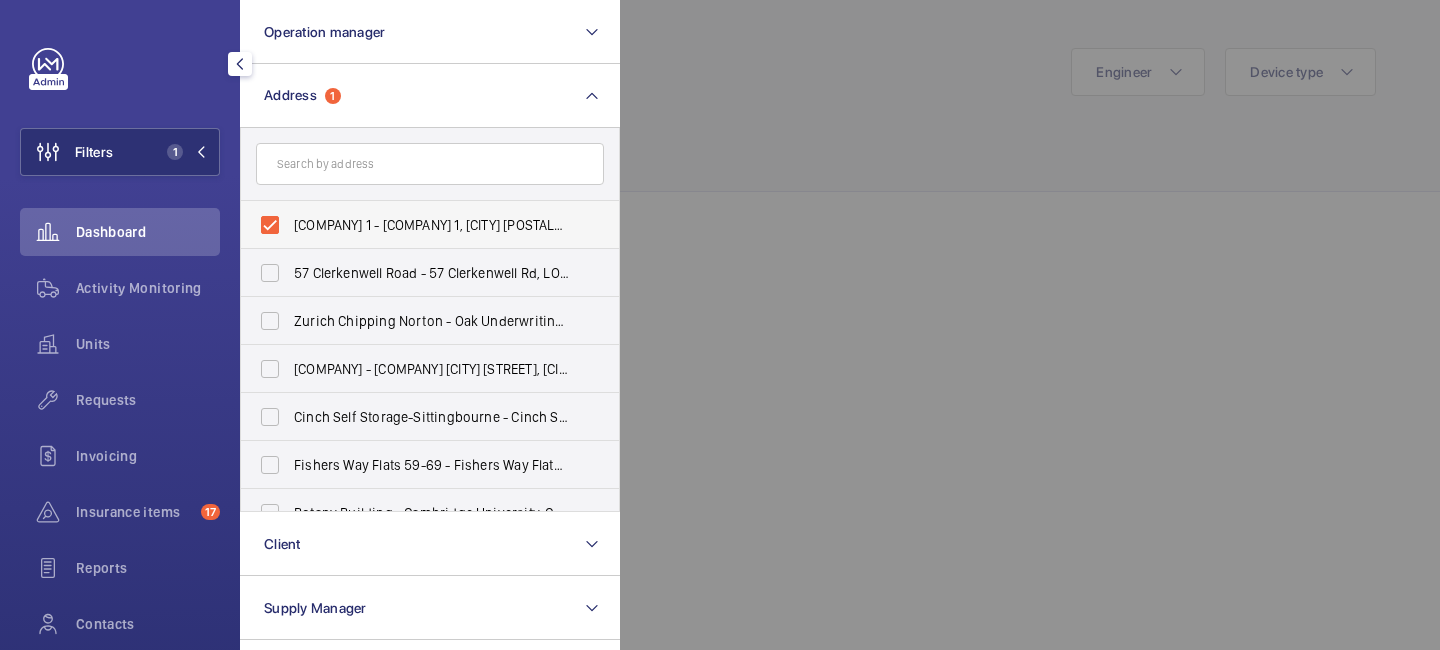 click on "Centro 1 - Centro 1, LONDON NW1 0DT" at bounding box center [415, 225] 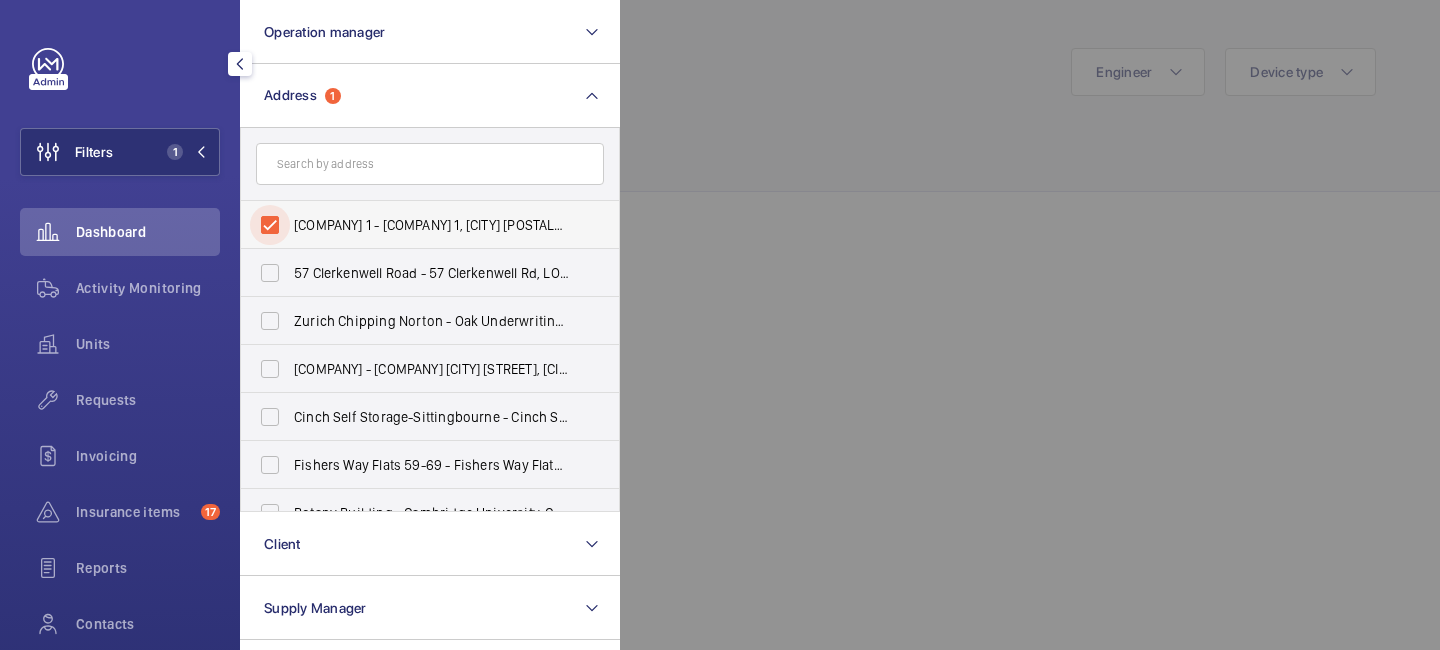 click on "Centro 1 - Centro 1, LONDON NW1 0DT" at bounding box center [270, 225] 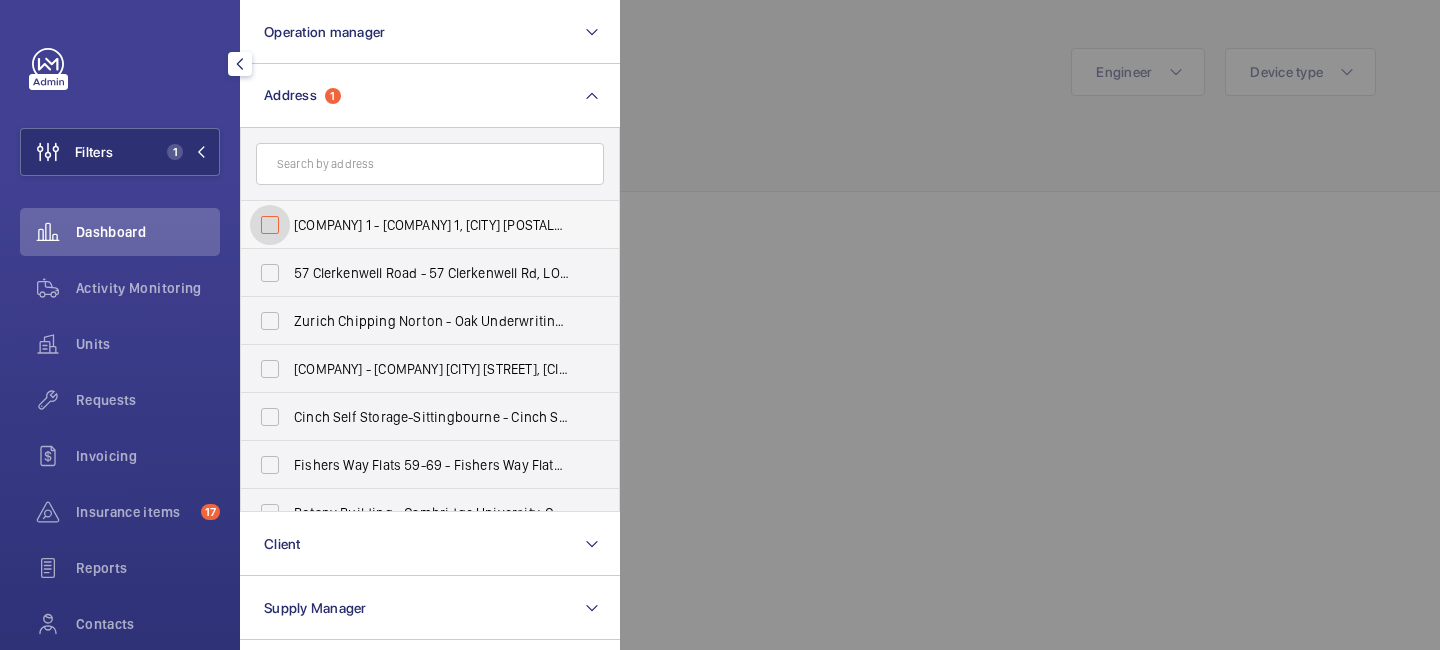 checkbox on "false" 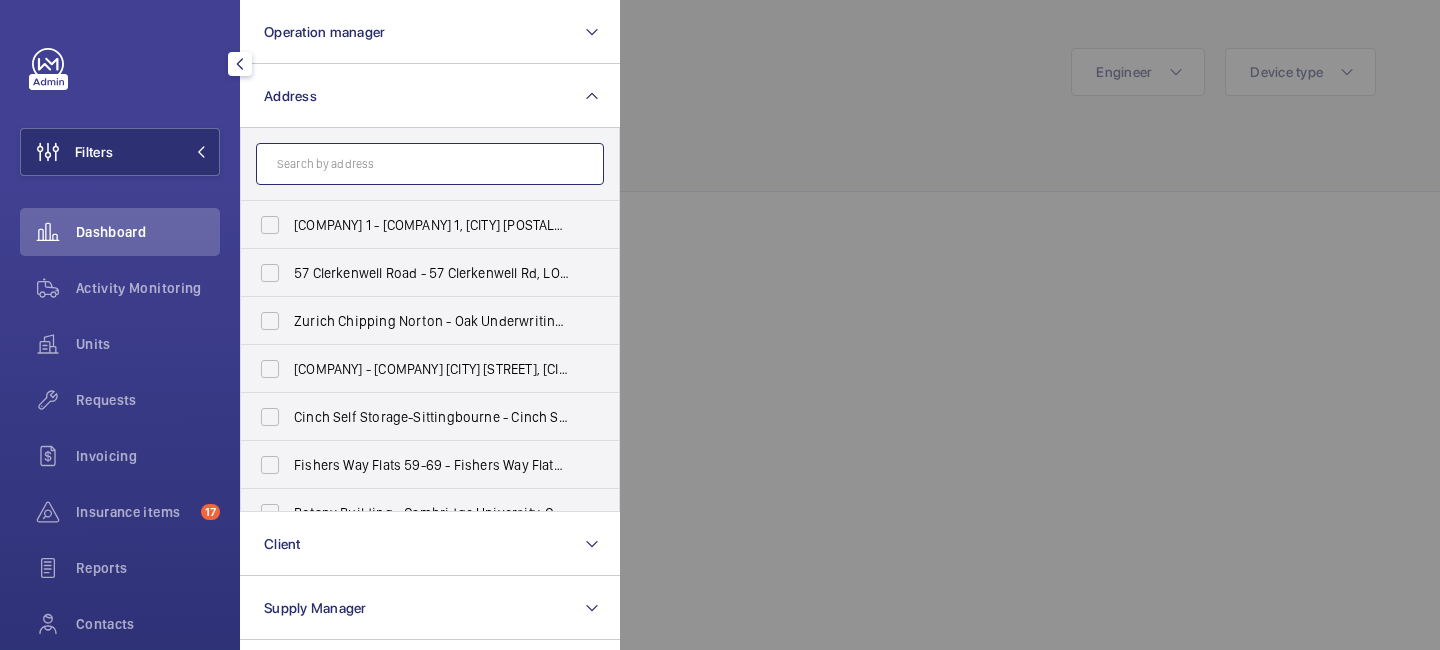 click 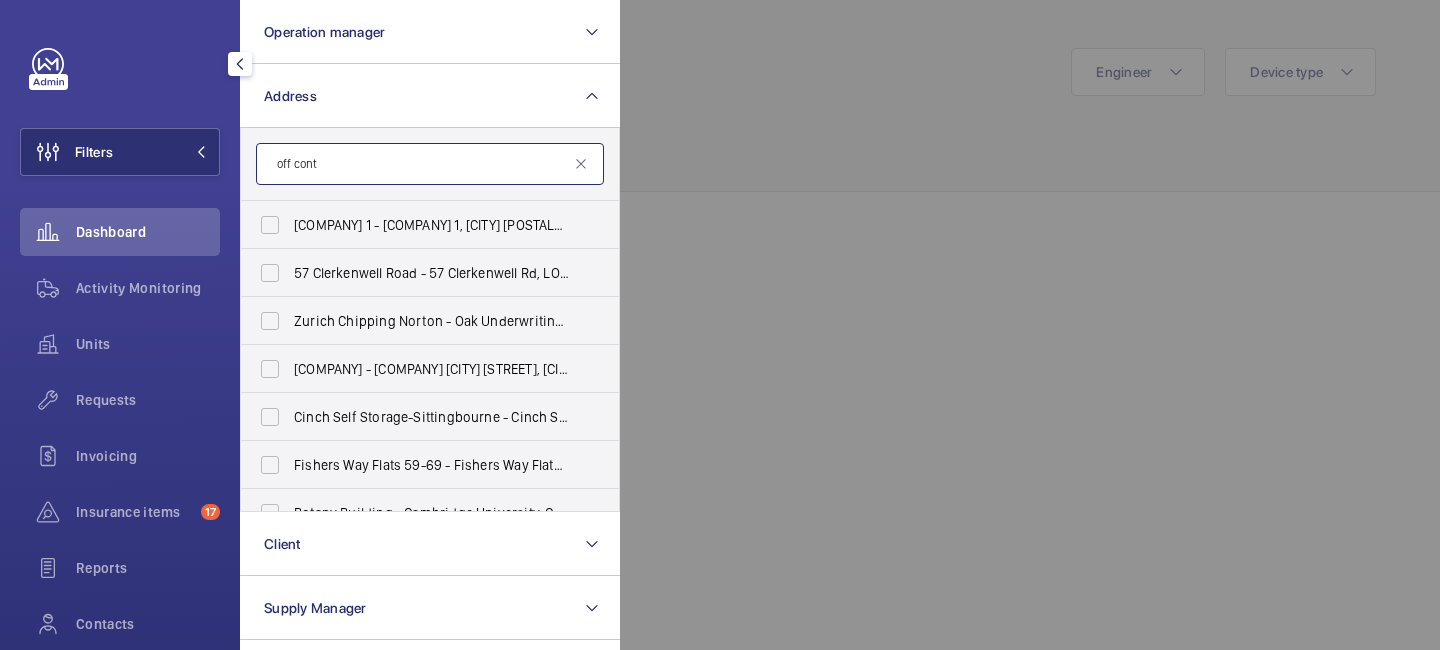 type on "off cont" 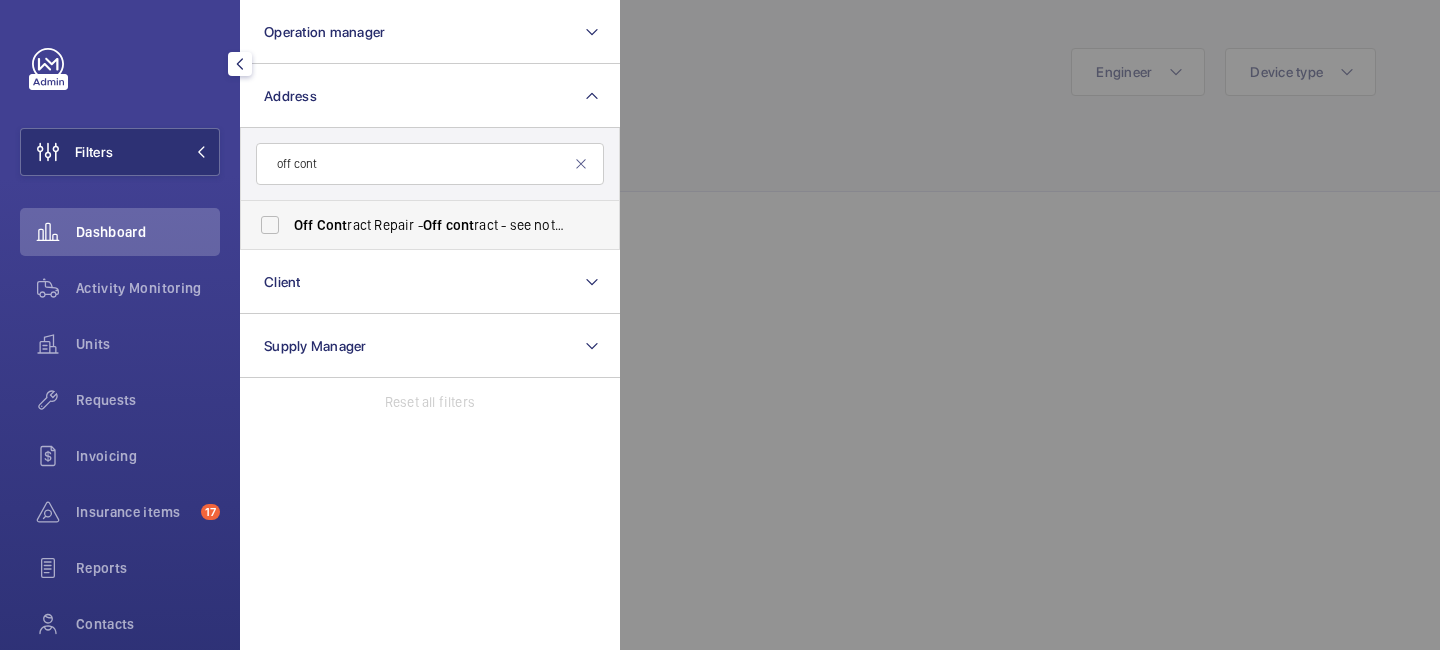 click on "Off   Cont ract Repair -  Off   cont ract - see notes in description, LONDON XXXX" at bounding box center (415, 225) 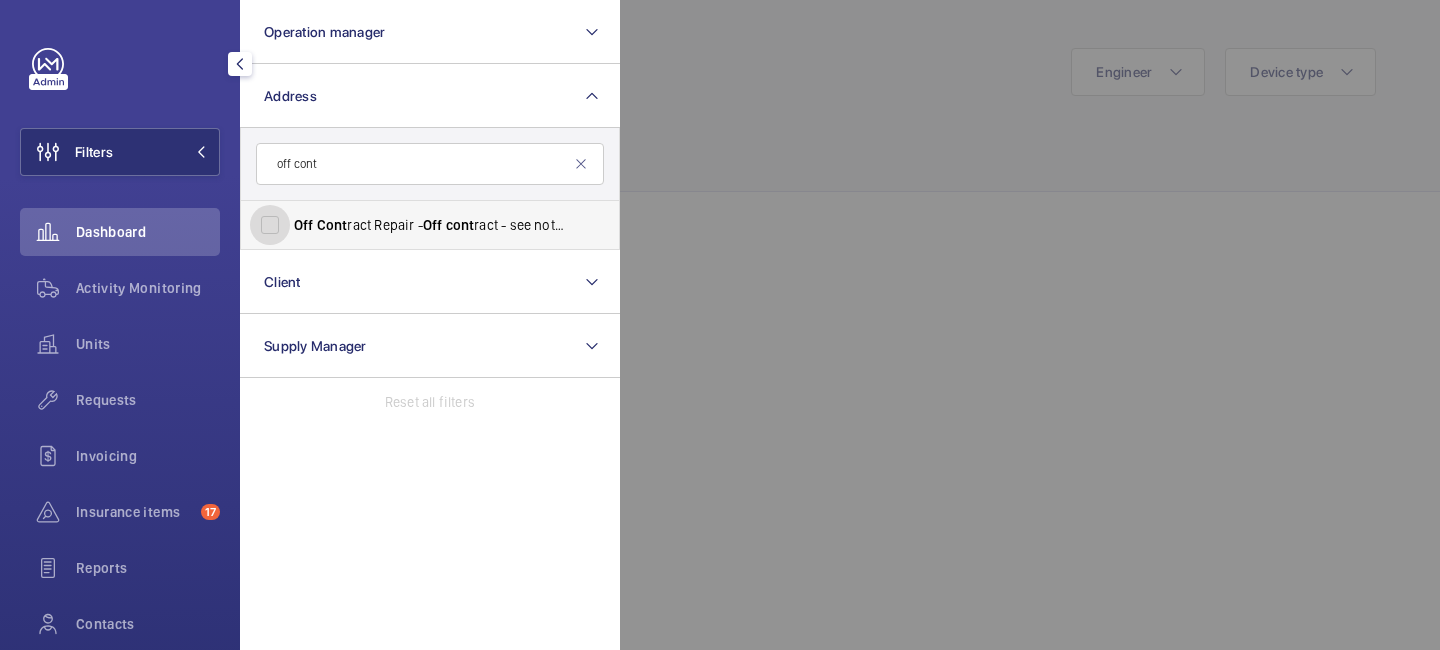 click on "Off   Cont ract Repair -  Off   cont ract - see notes in description, LONDON XXXX" at bounding box center [270, 225] 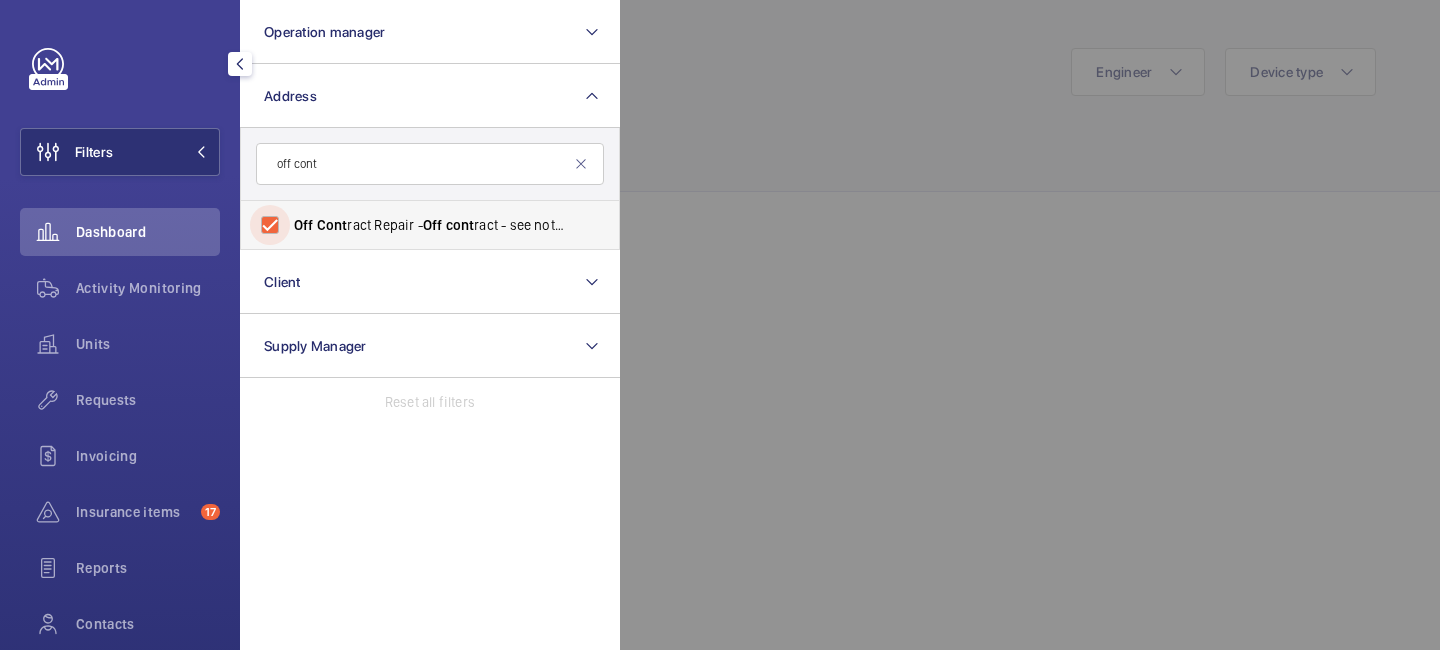 checkbox on "true" 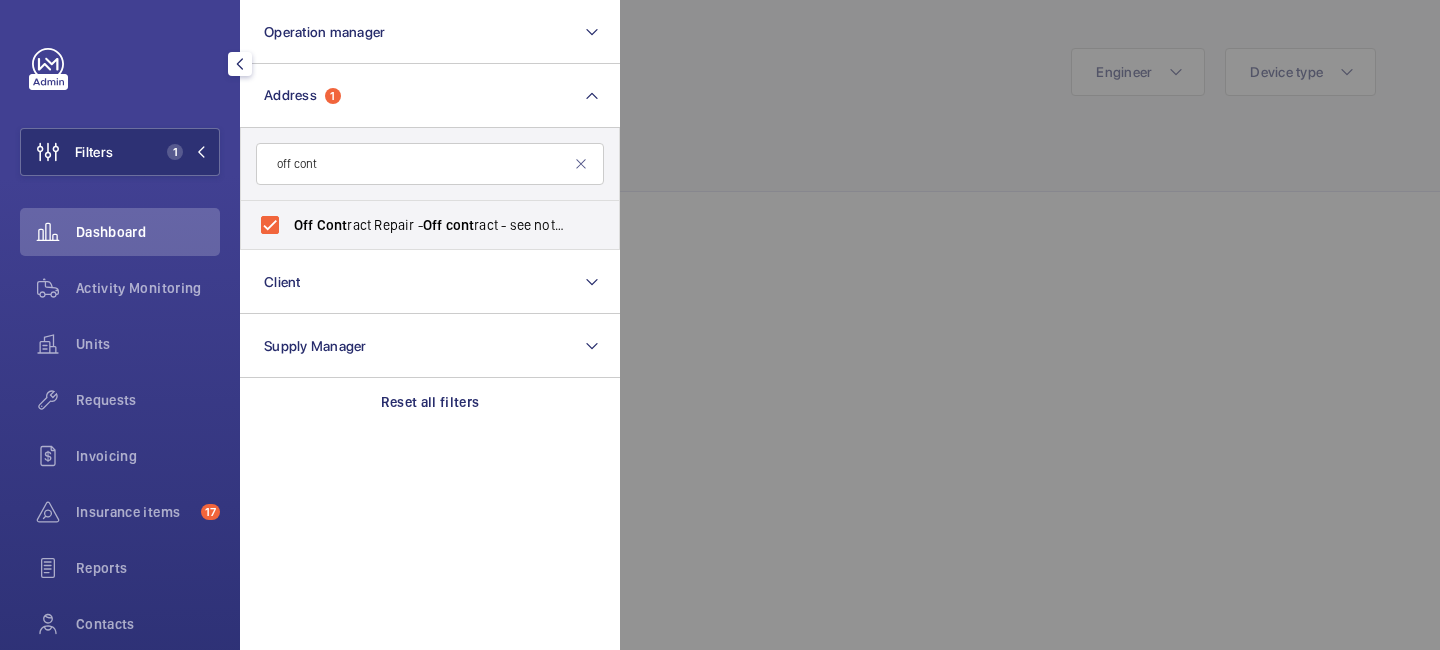 click 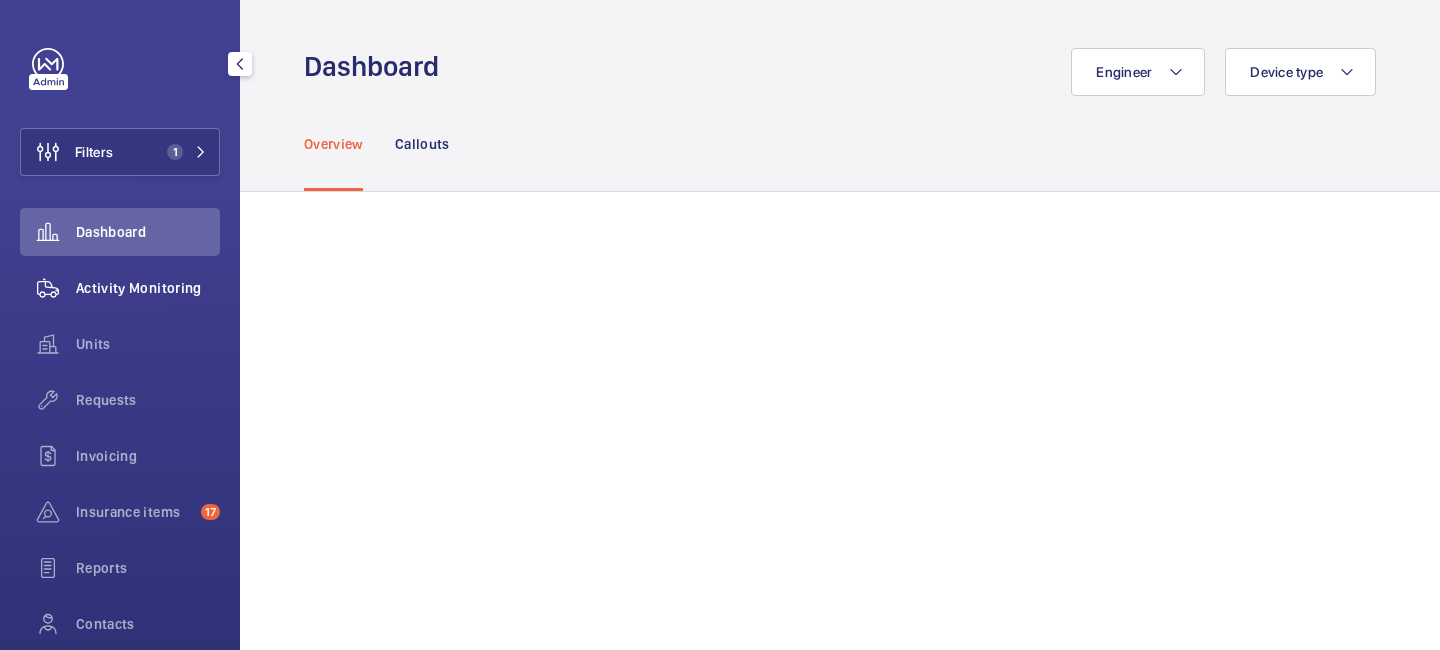 click on "Activity Monitoring" 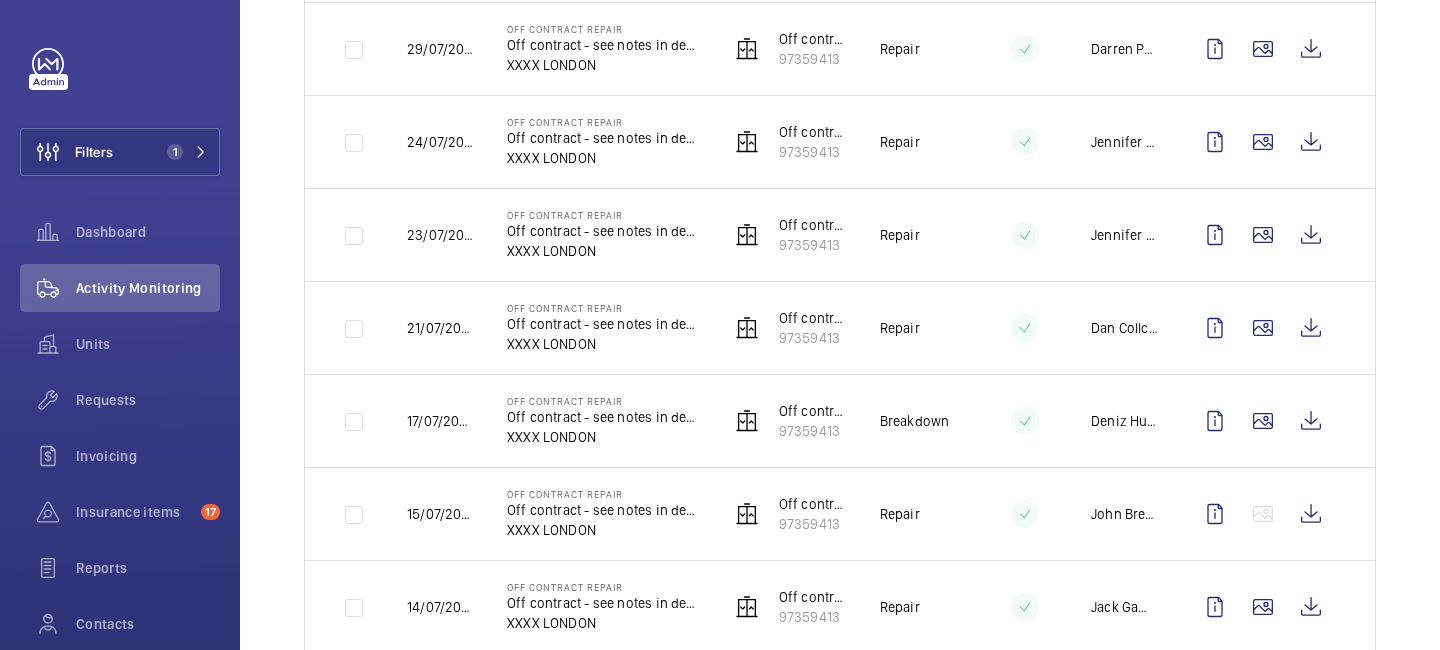 scroll, scrollTop: 1083, scrollLeft: 0, axis: vertical 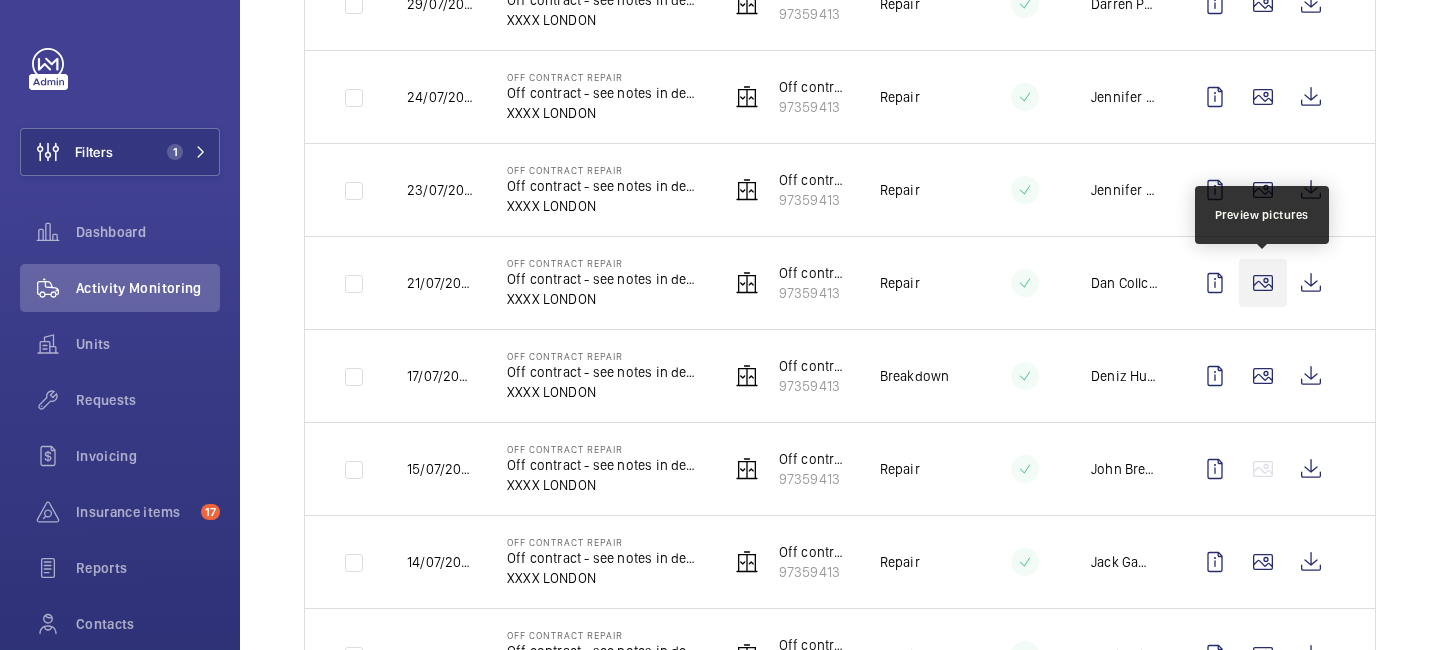 click 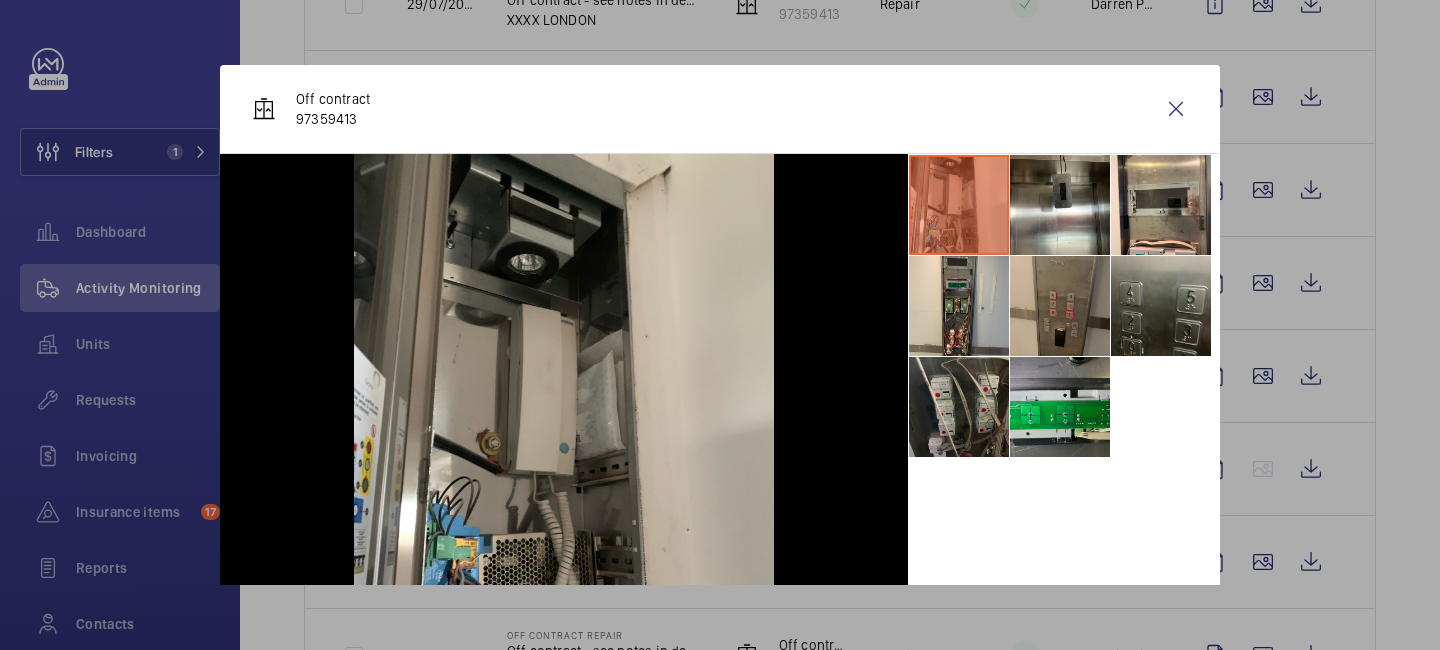 click at bounding box center (1060, 306) 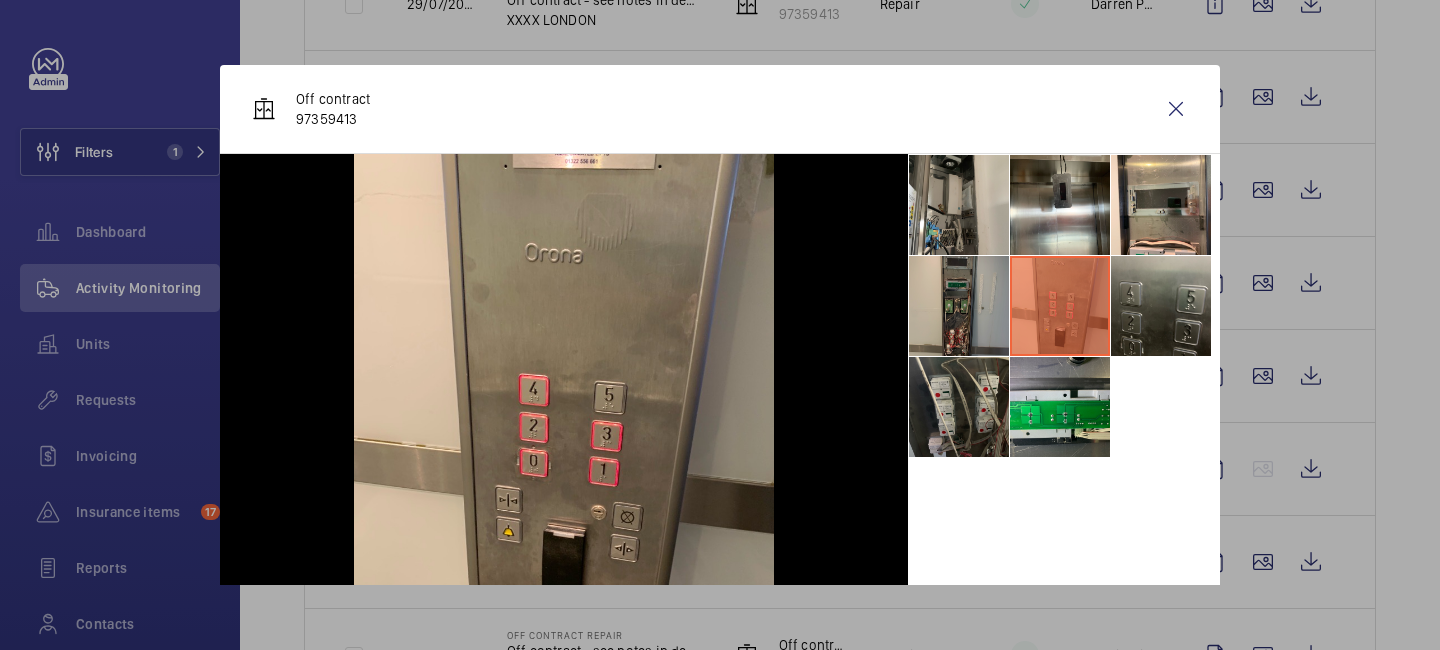 click at bounding box center (959, 306) 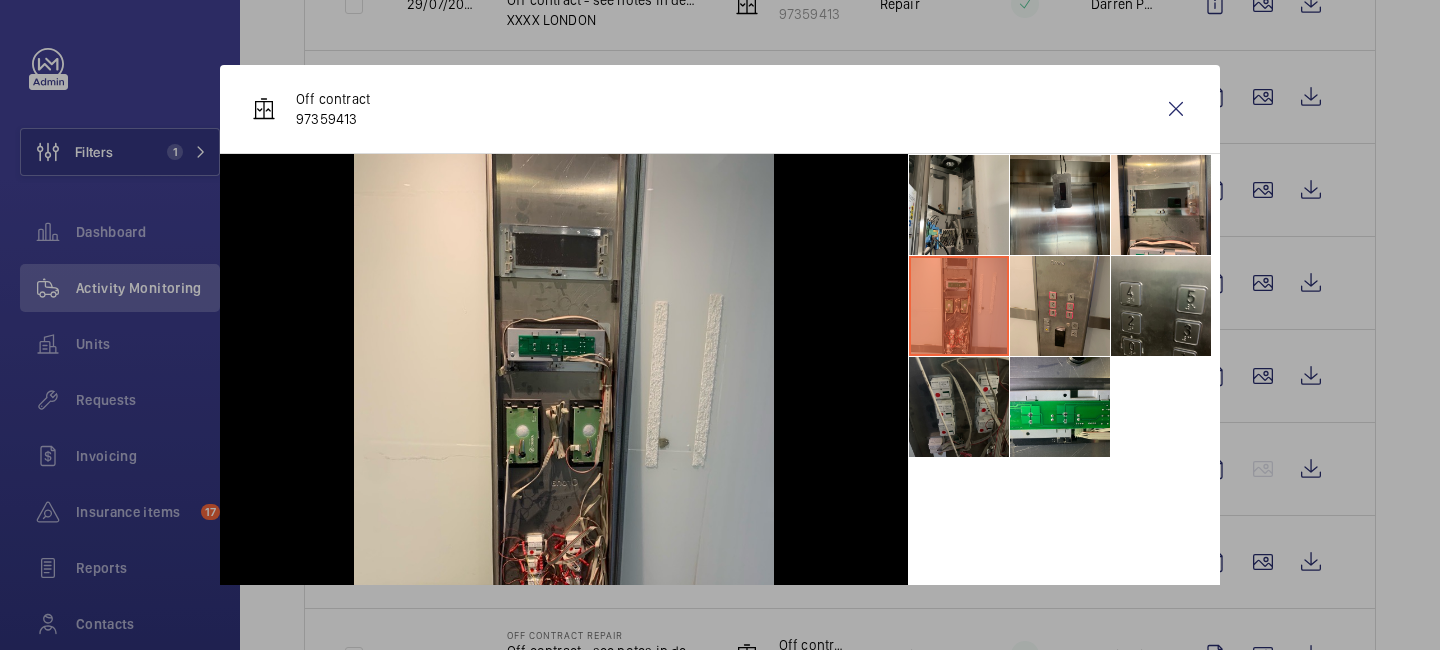 click at bounding box center (959, 407) 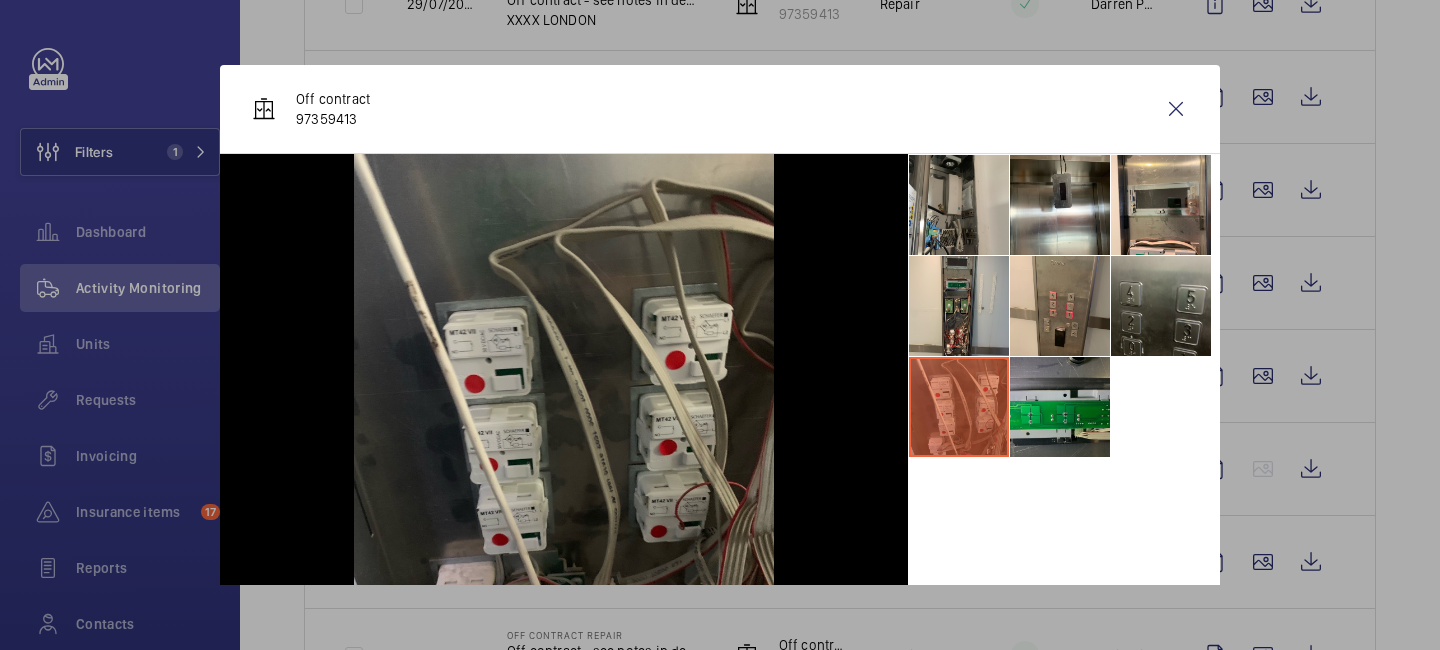 click at bounding box center (1060, 407) 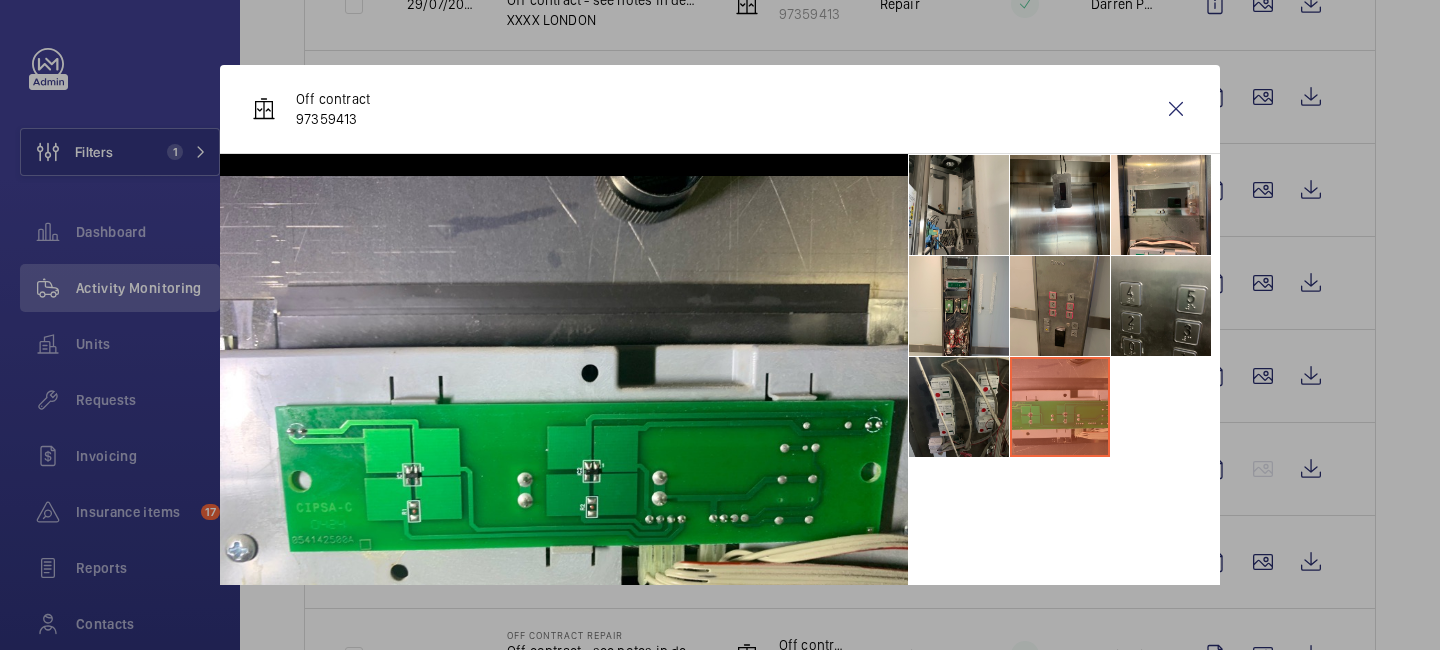click at bounding box center (1060, 306) 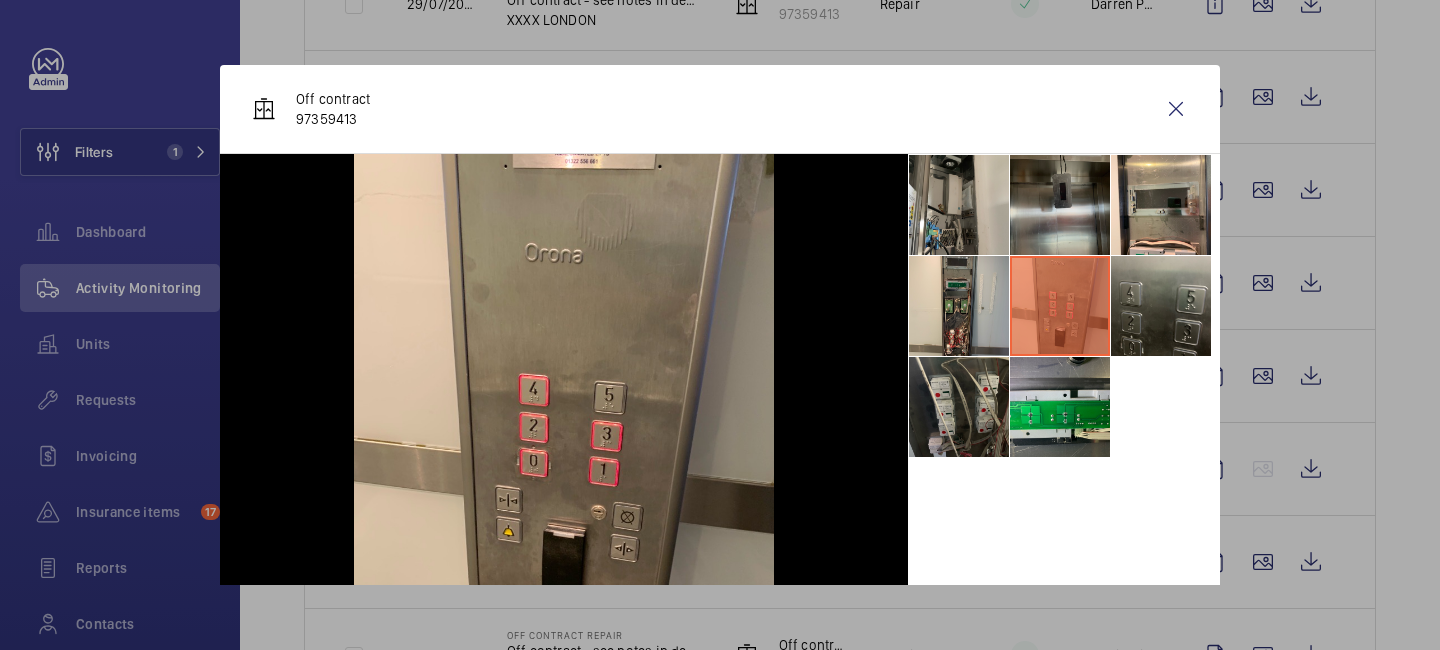 click at bounding box center (1060, 205) 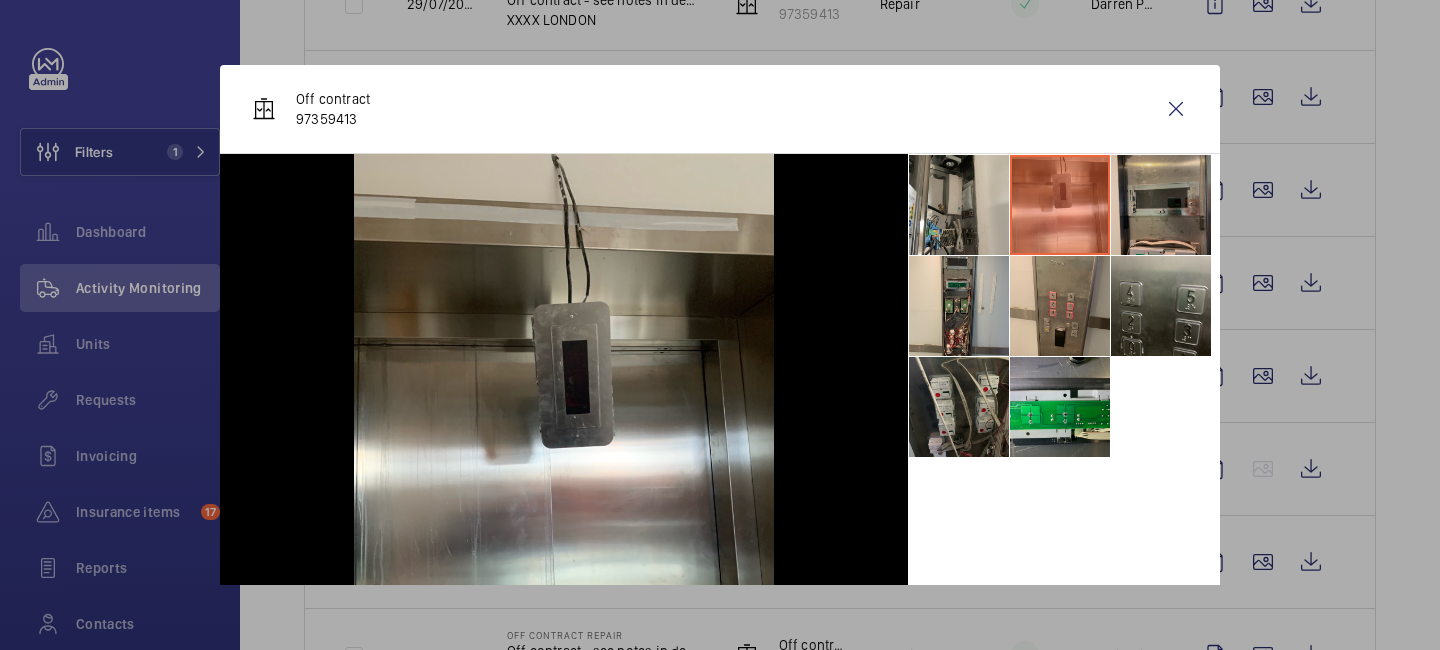 click at bounding box center [1161, 205] 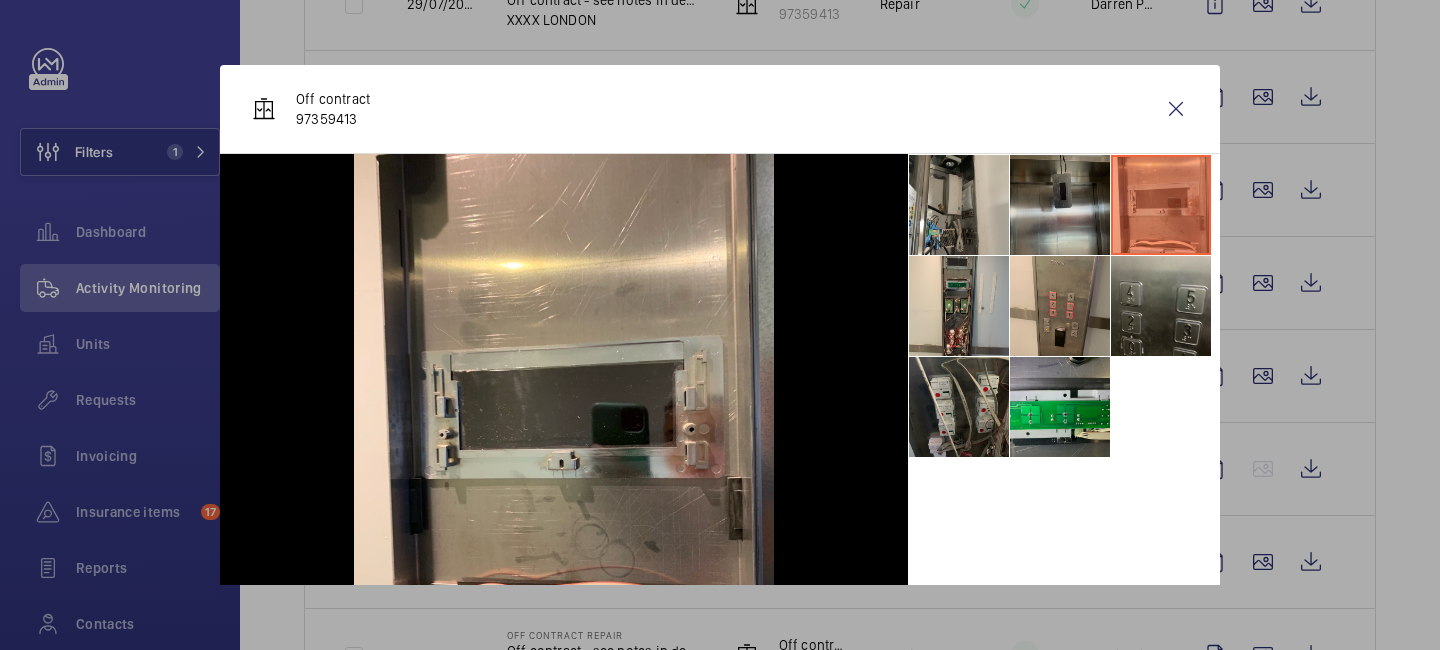 click at bounding box center (1060, 205) 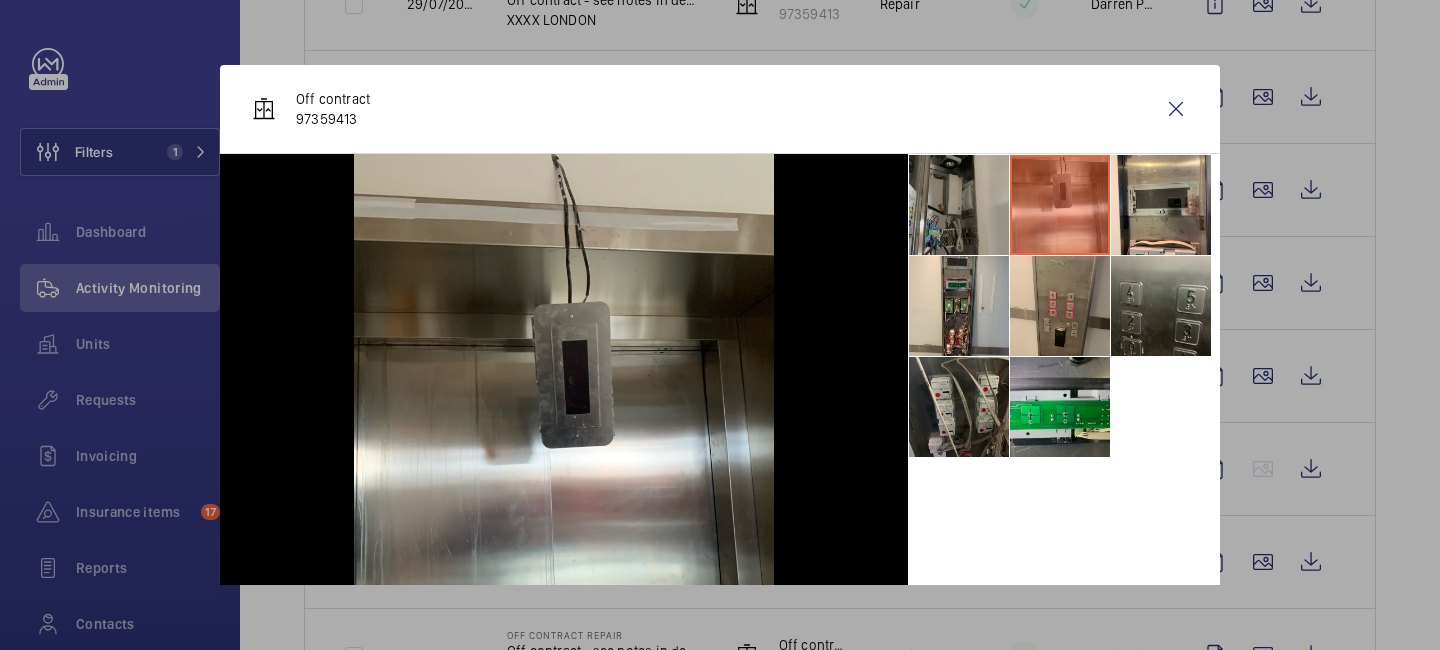 click at bounding box center [959, 205] 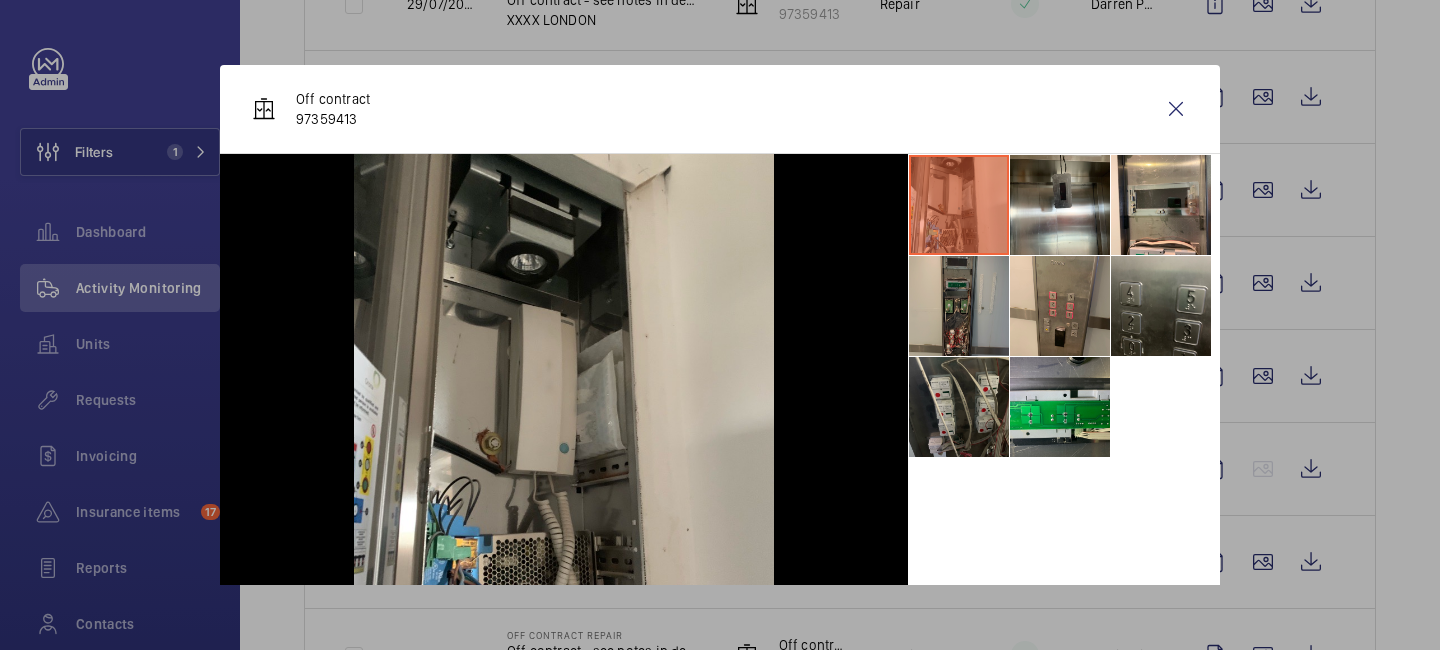 click at bounding box center (959, 306) 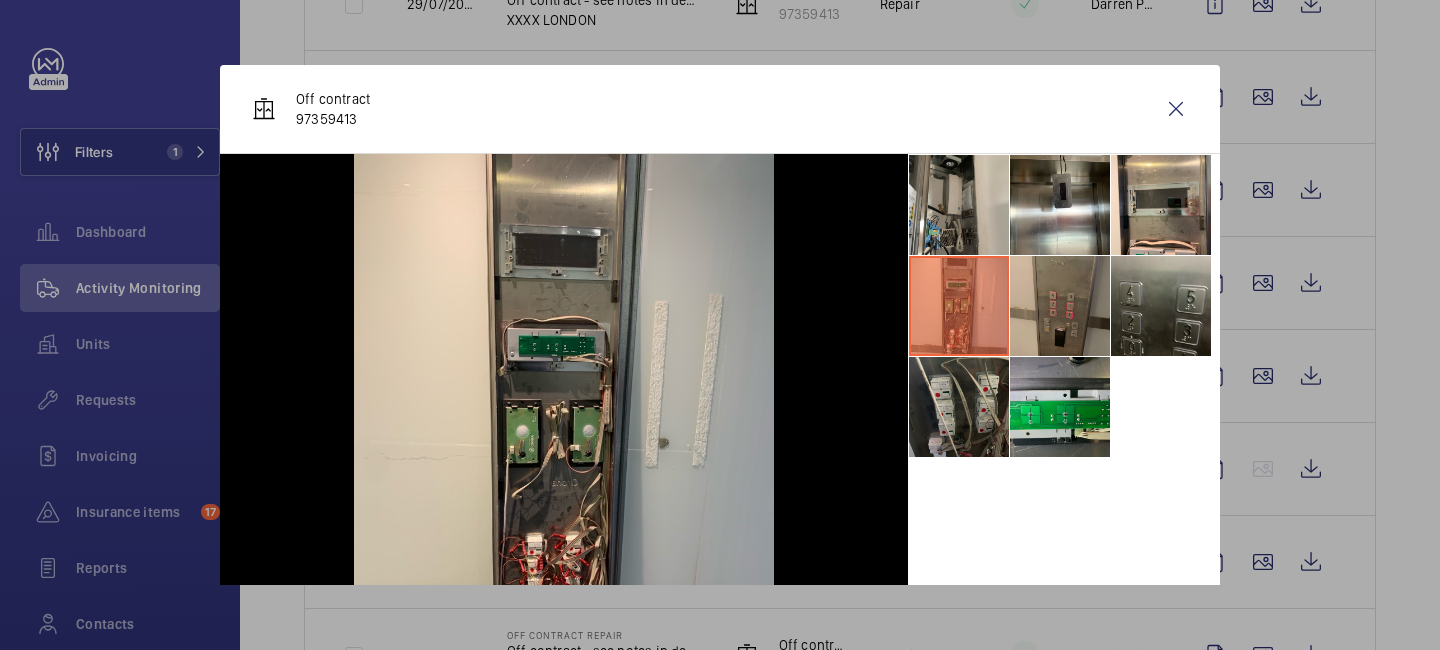 click at bounding box center [1060, 306] 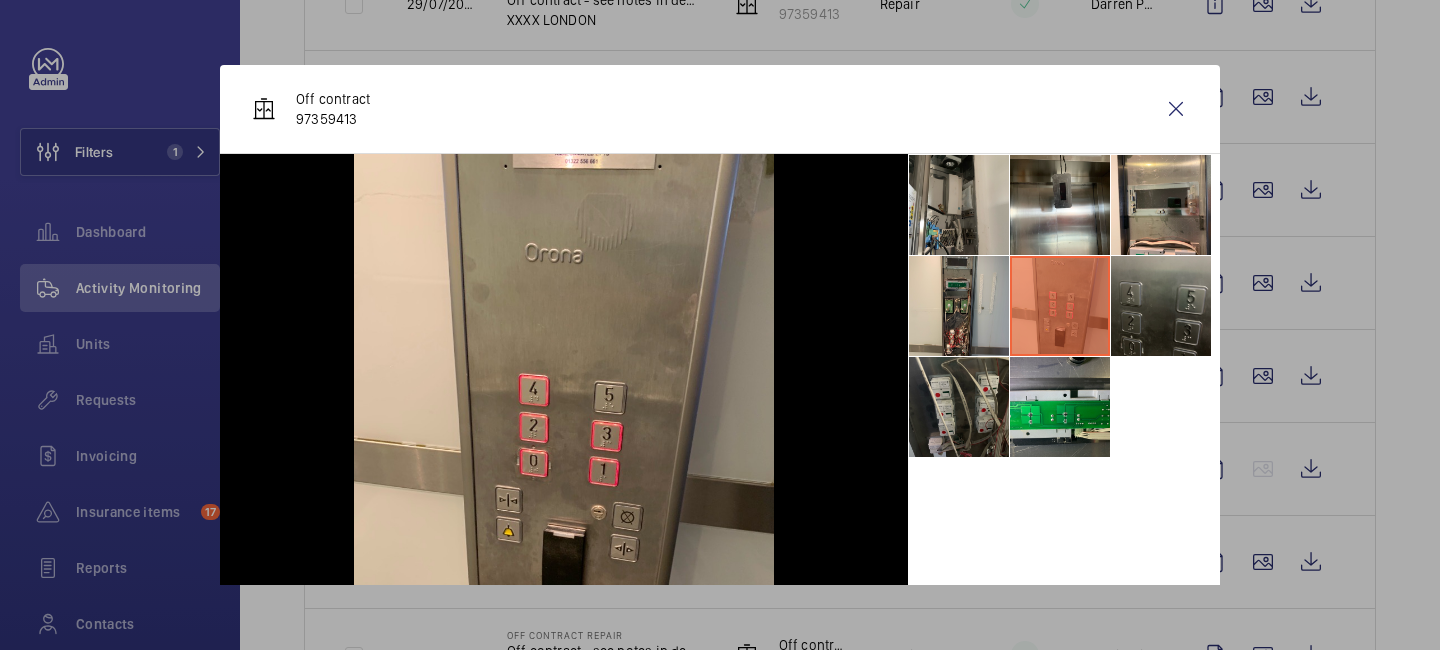 click at bounding box center (1161, 306) 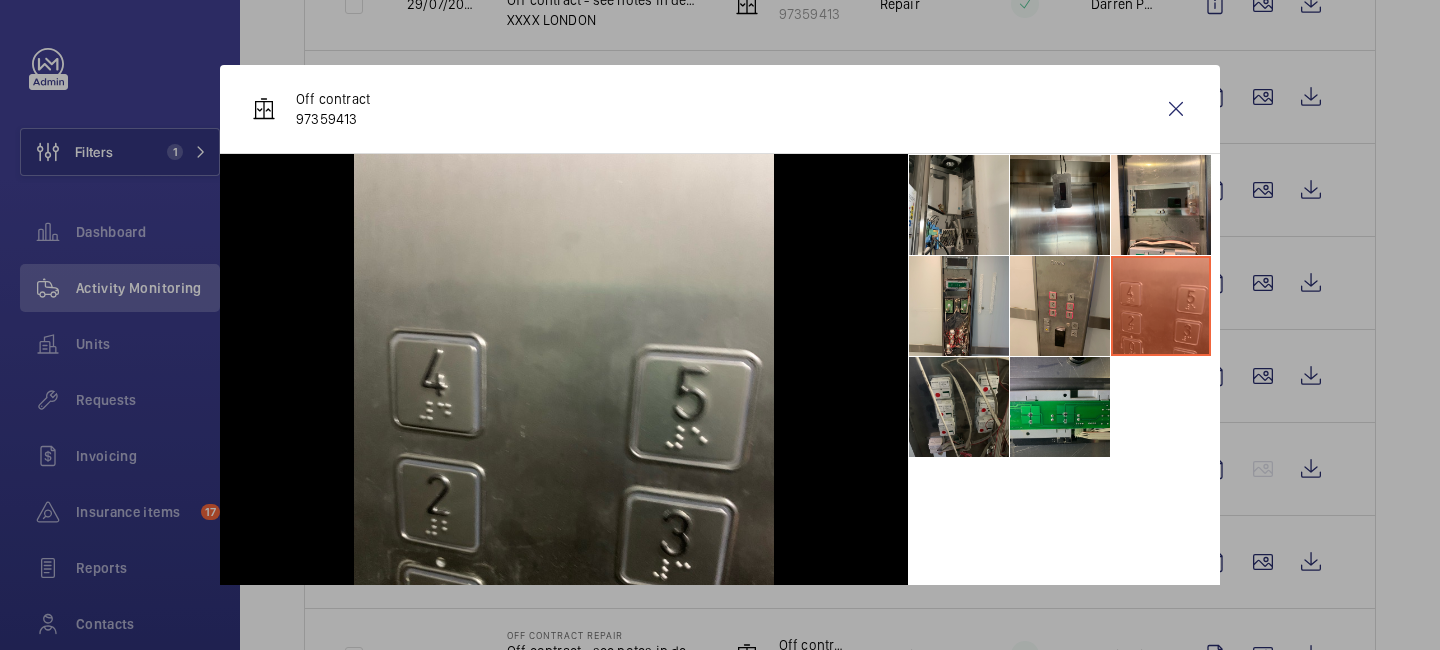 click at bounding box center (1060, 407) 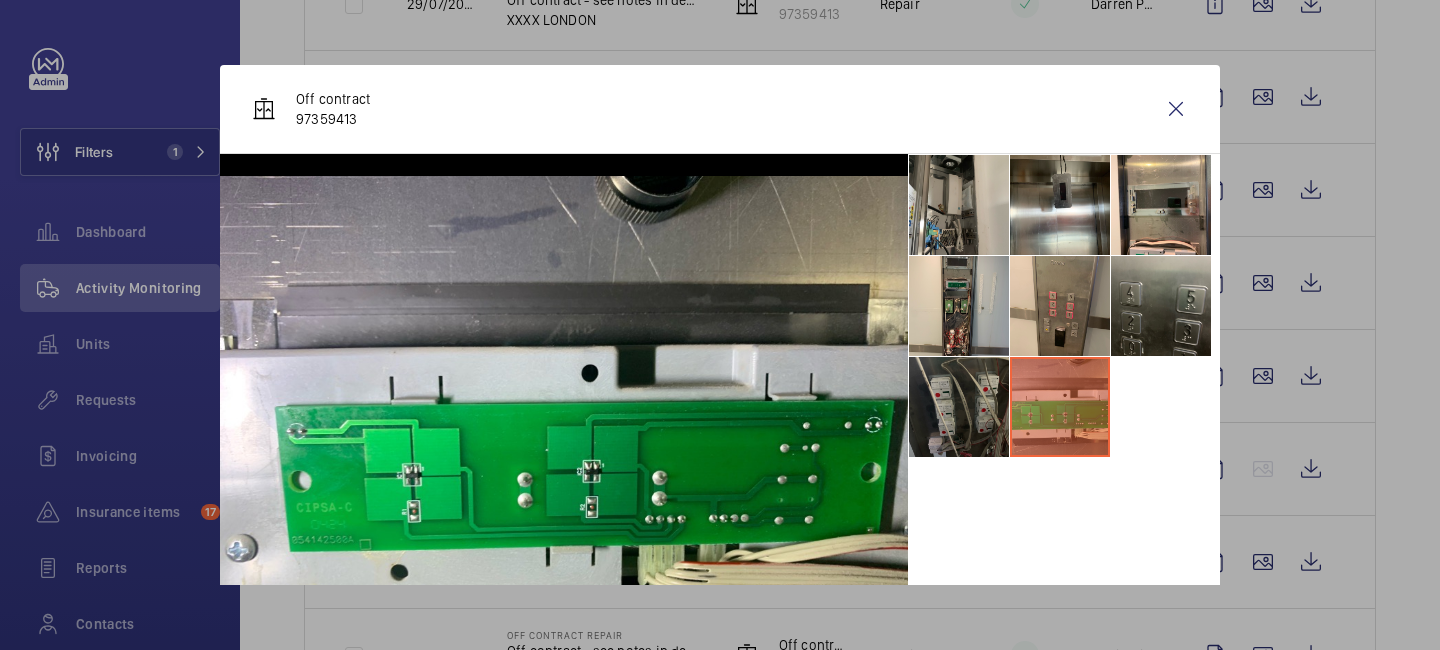 click at bounding box center (959, 407) 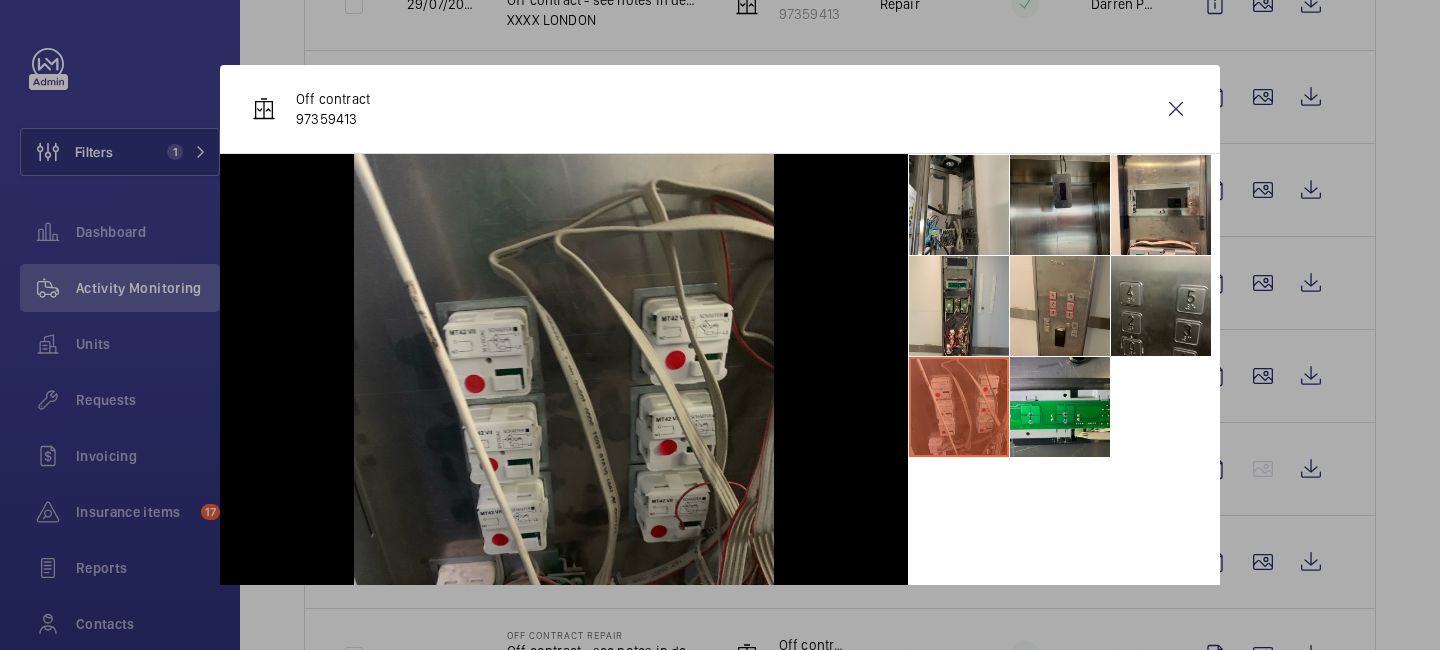 click at bounding box center (1060, 205) 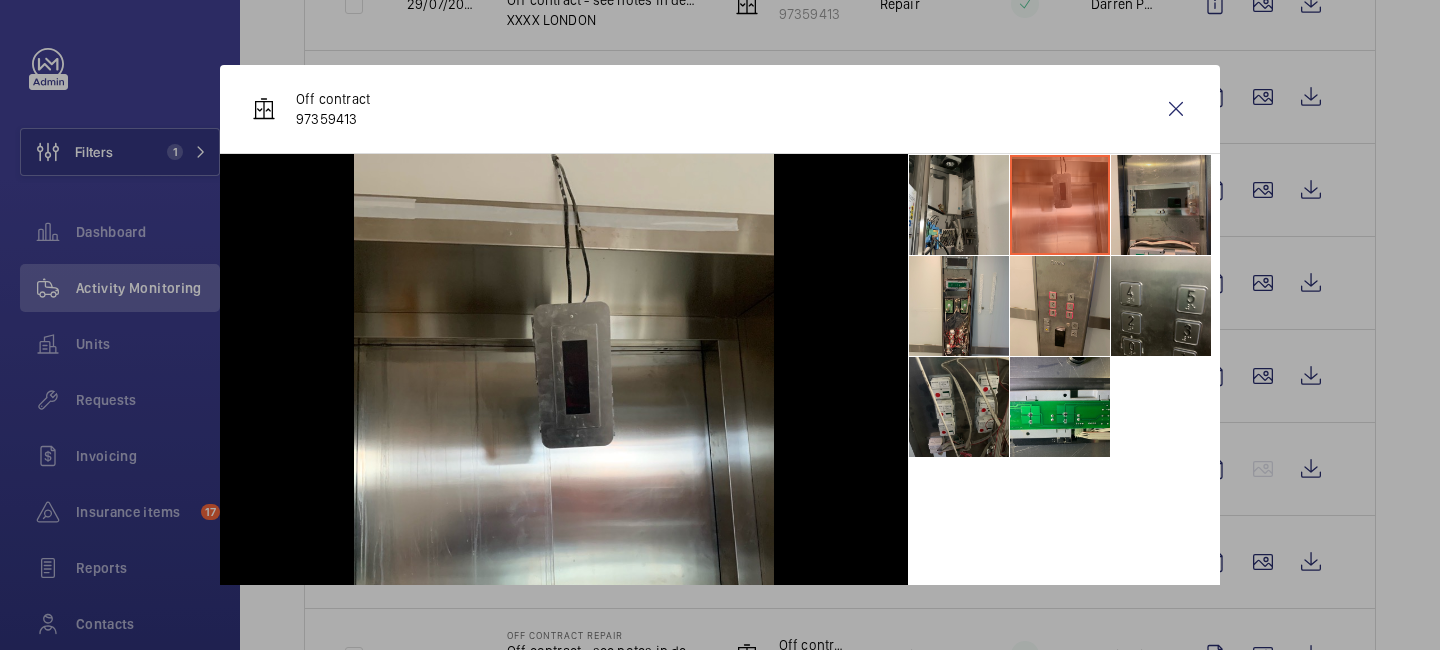 click at bounding box center [1161, 205] 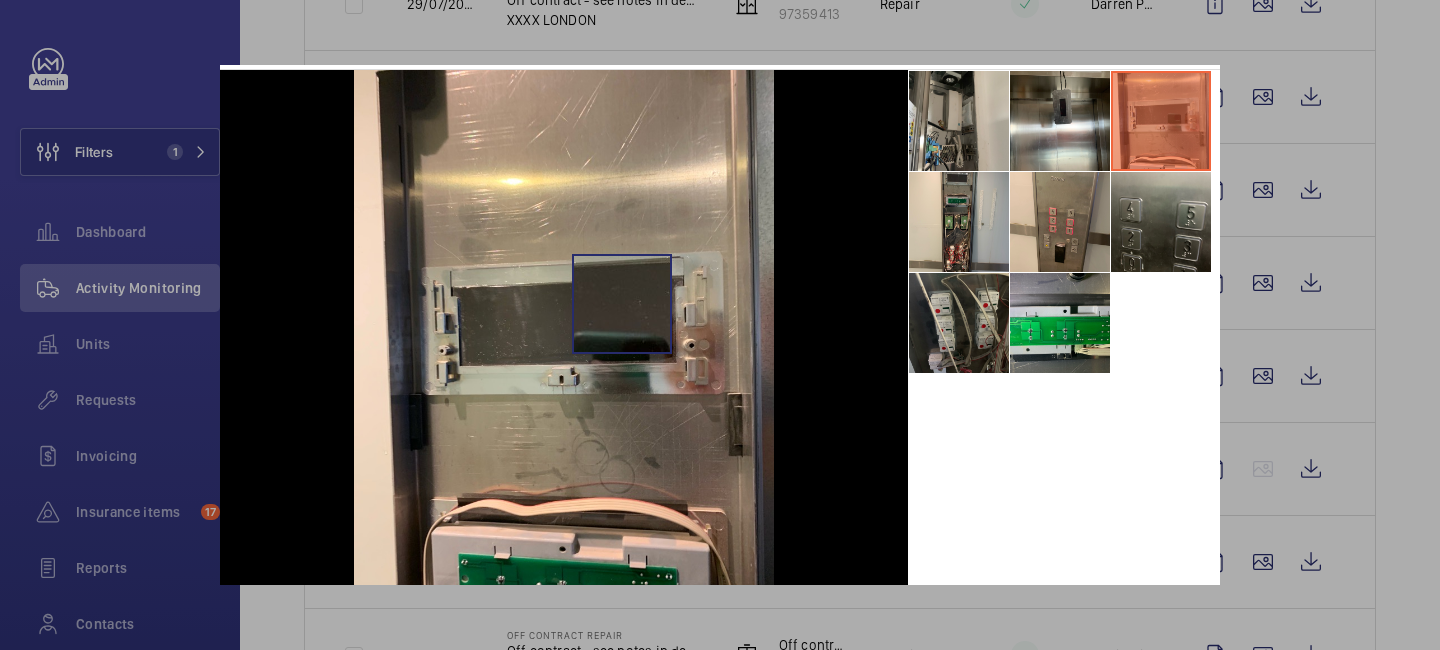 scroll, scrollTop: 129, scrollLeft: 0, axis: vertical 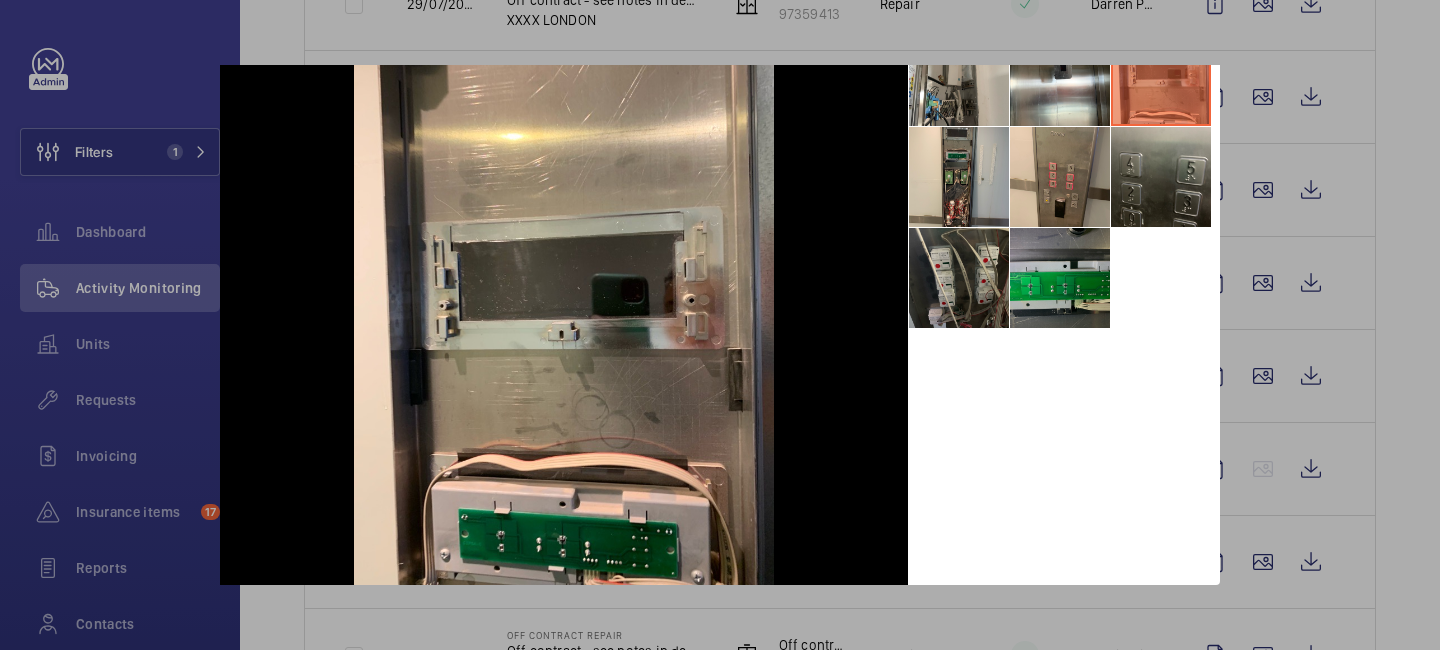 click at bounding box center (1060, 278) 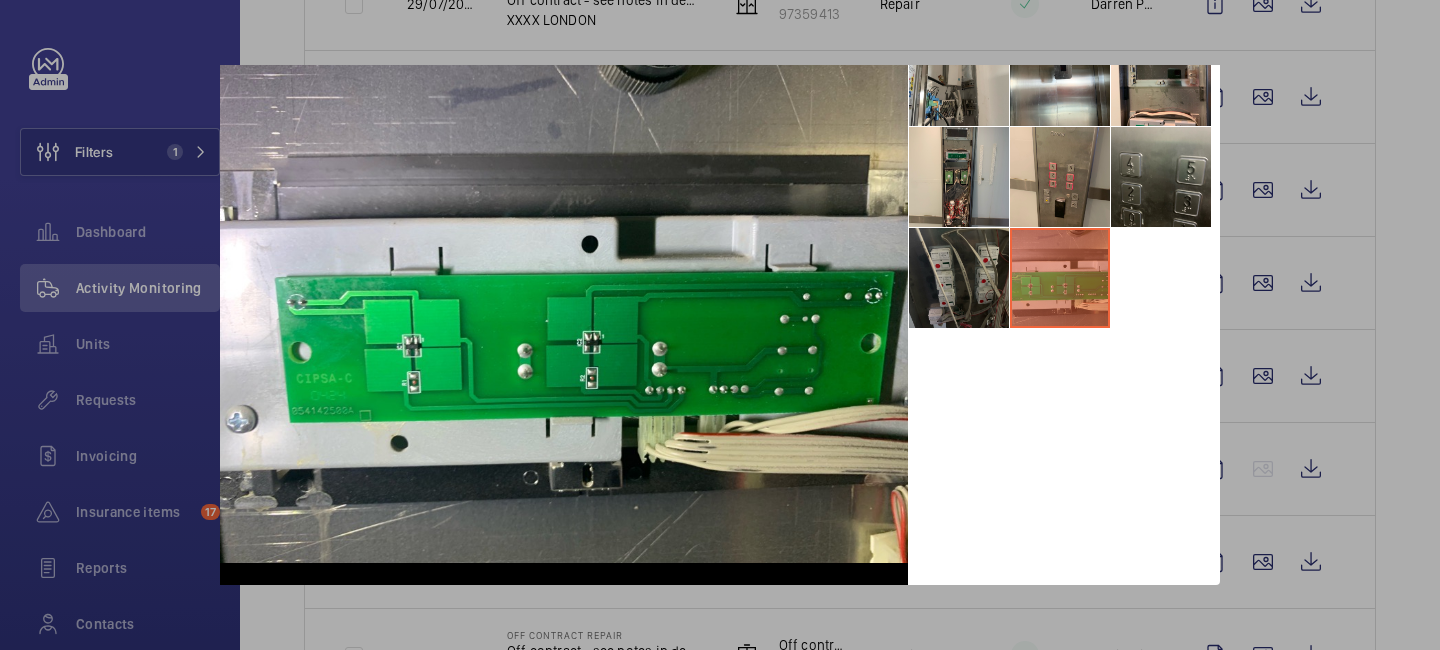 click at bounding box center (959, 278) 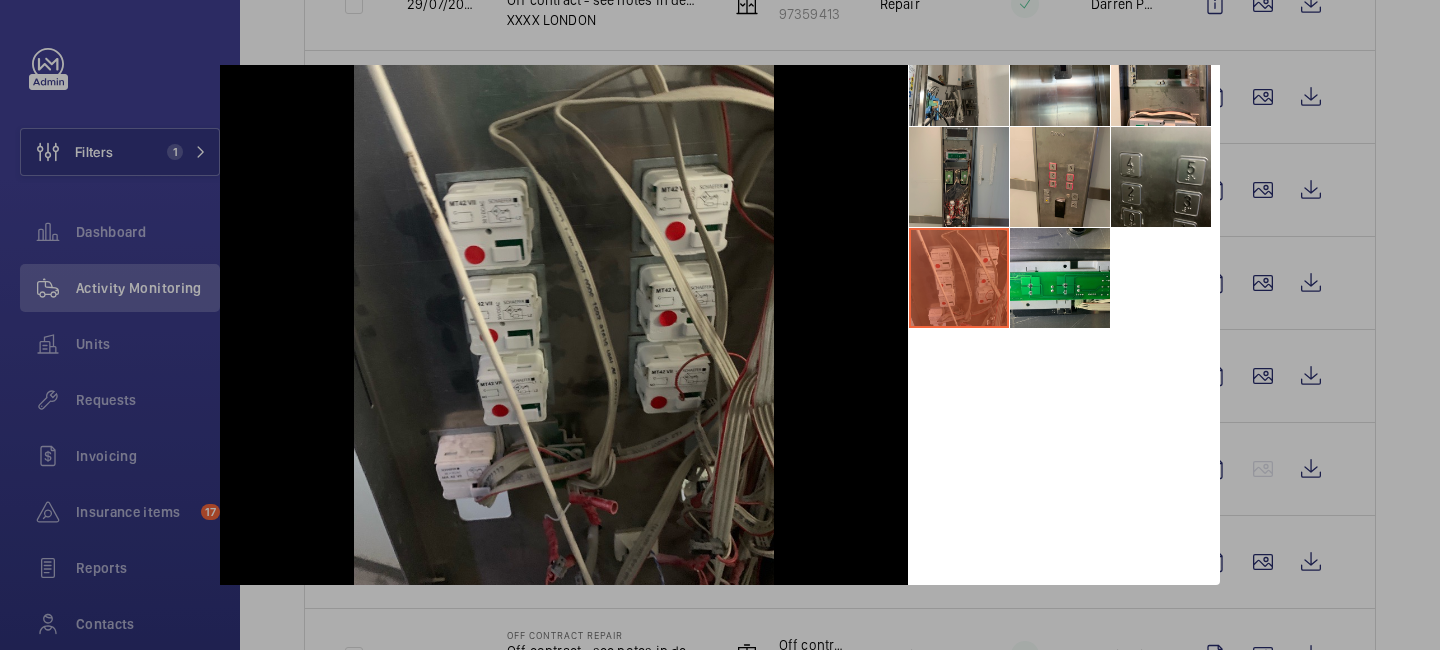 click at bounding box center (959, 177) 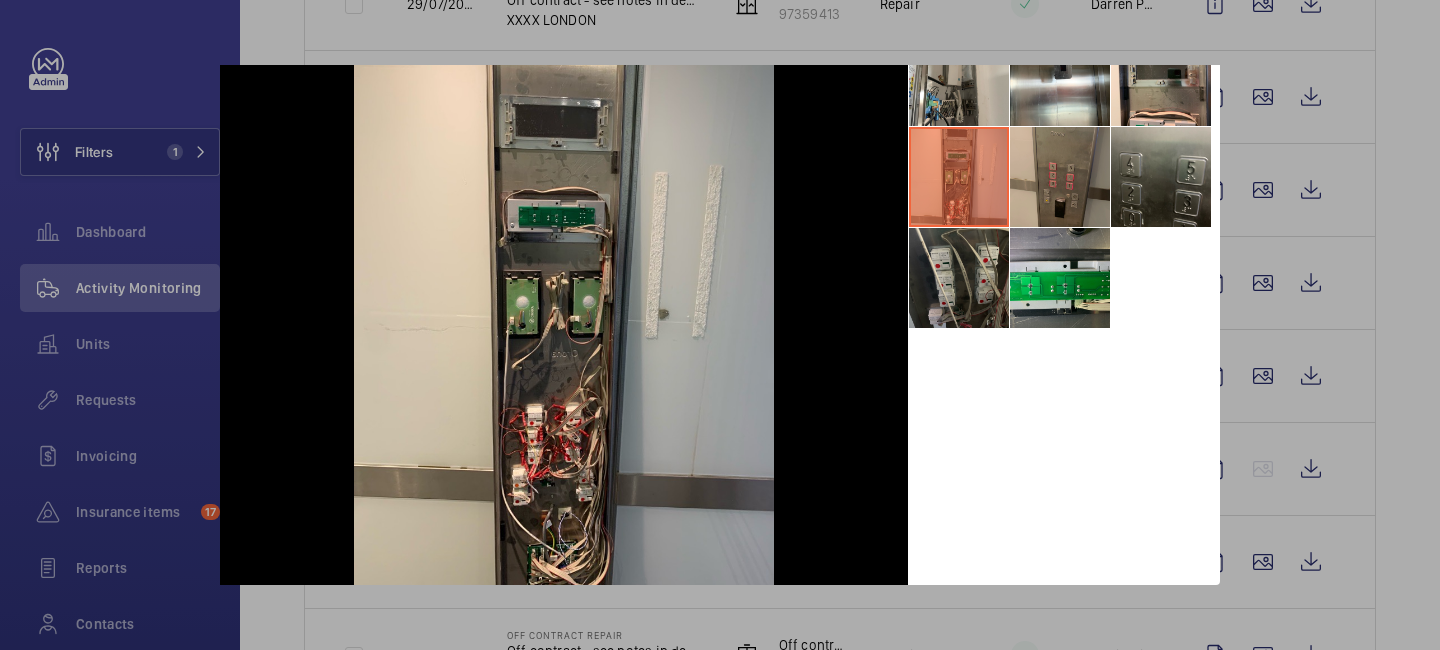 click at bounding box center [1060, 177] 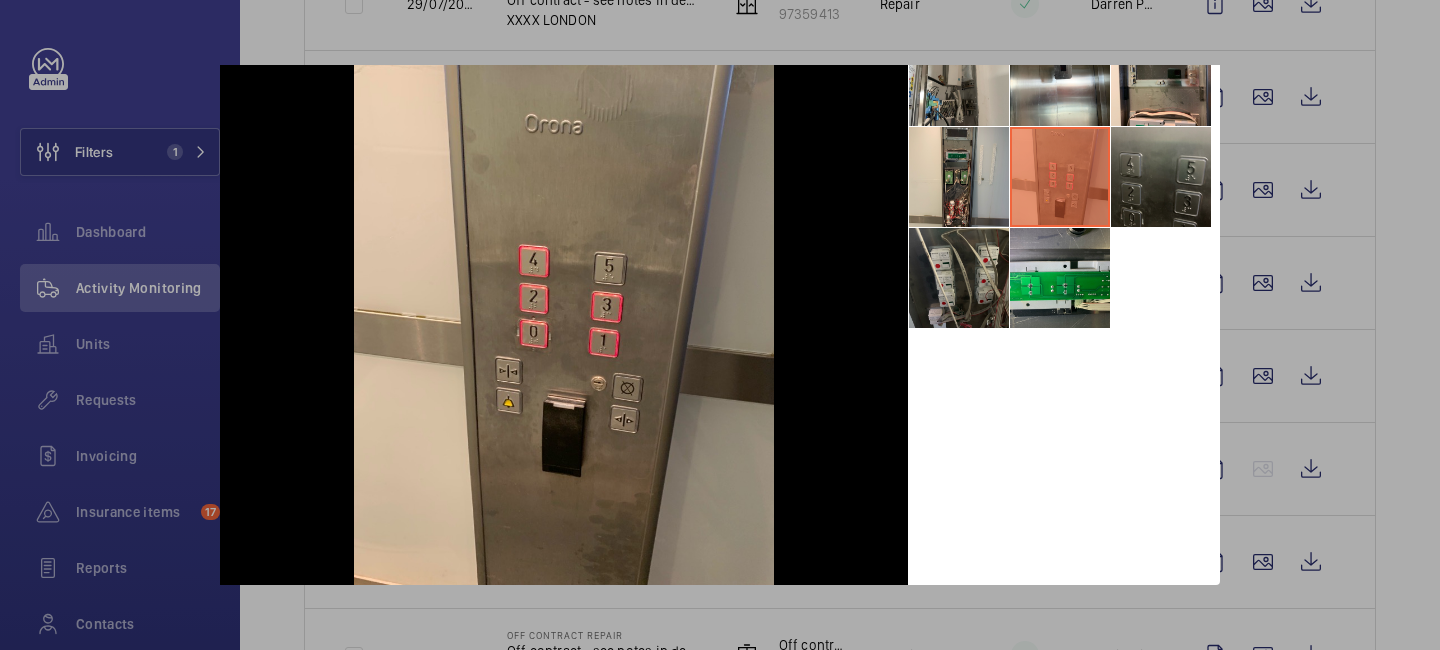click at bounding box center [1161, 177] 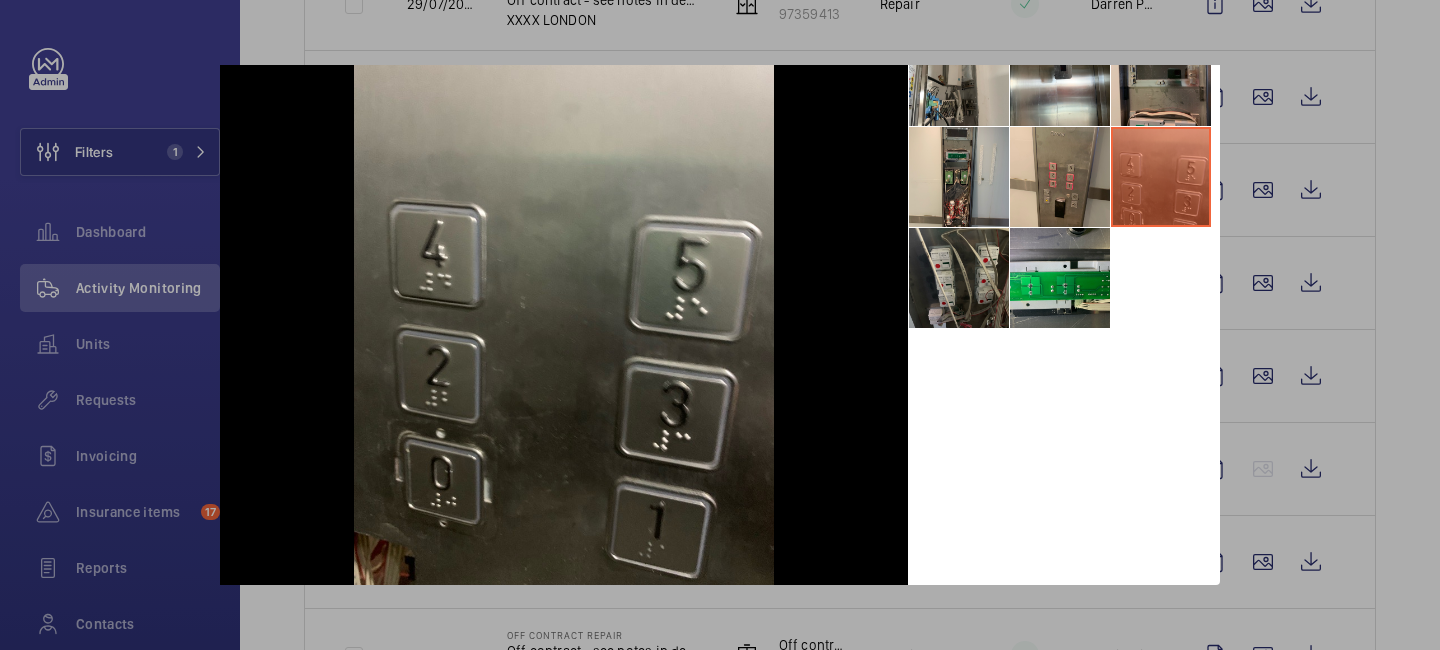 click at bounding box center (1161, 76) 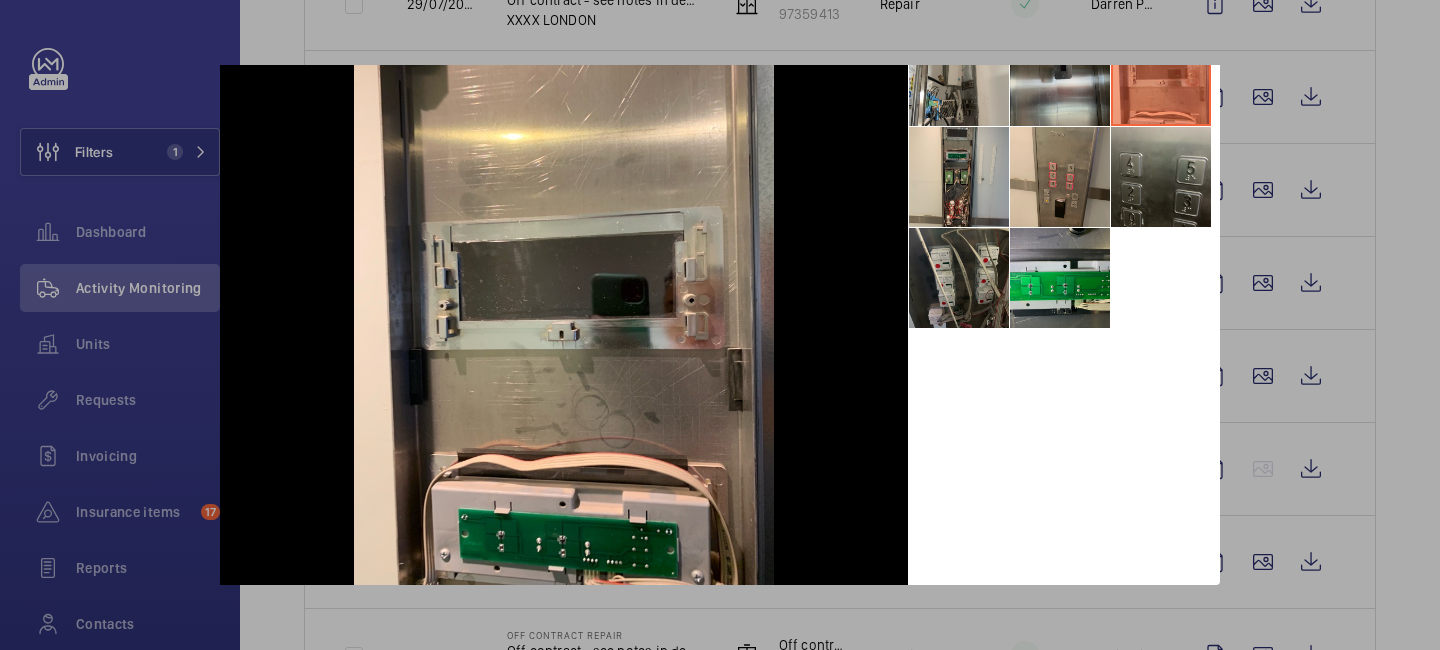 click at bounding box center [1060, 76] 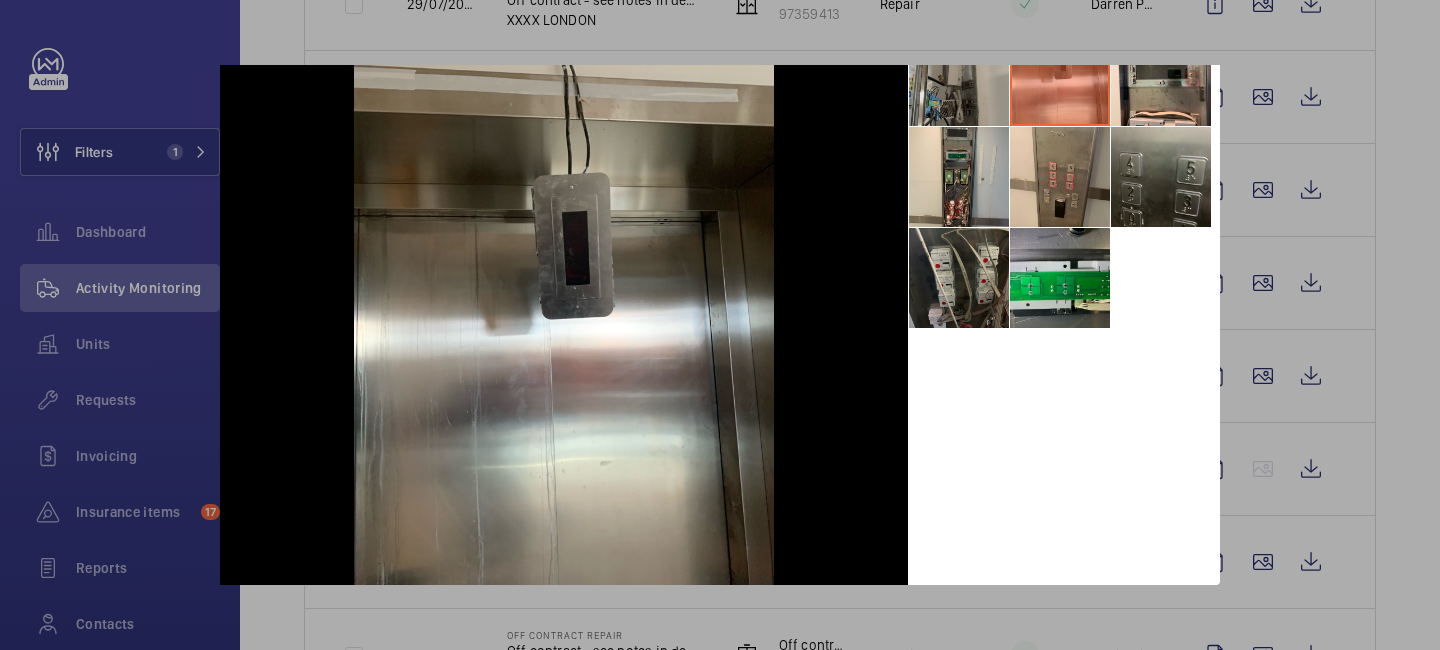 click at bounding box center [959, 76] 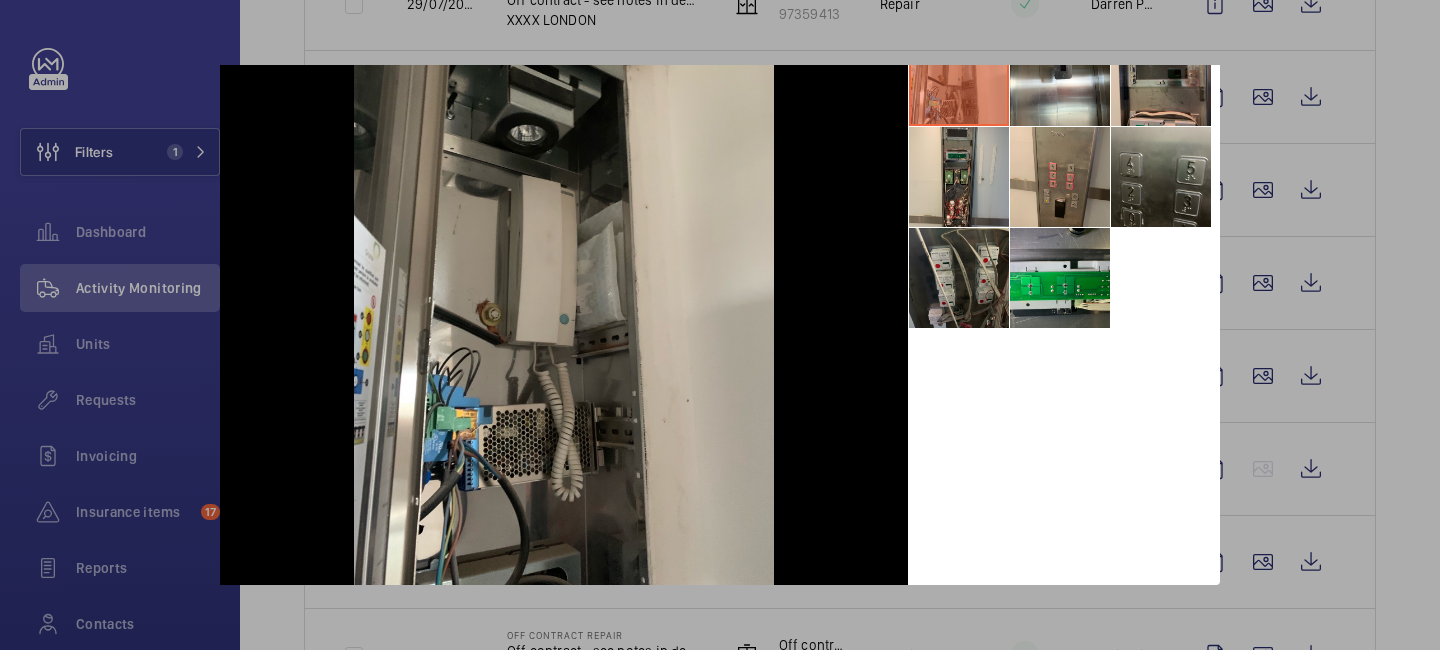 click at bounding box center (1161, 76) 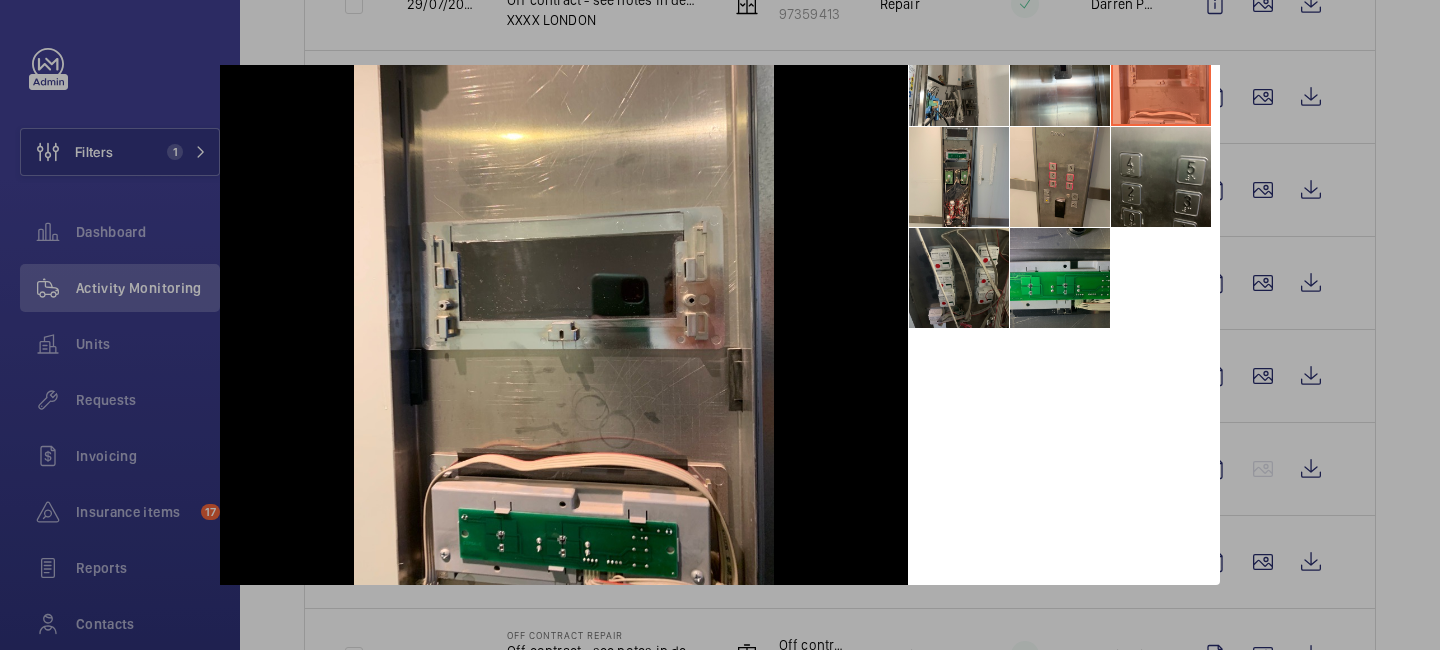 click at bounding box center (1060, 278) 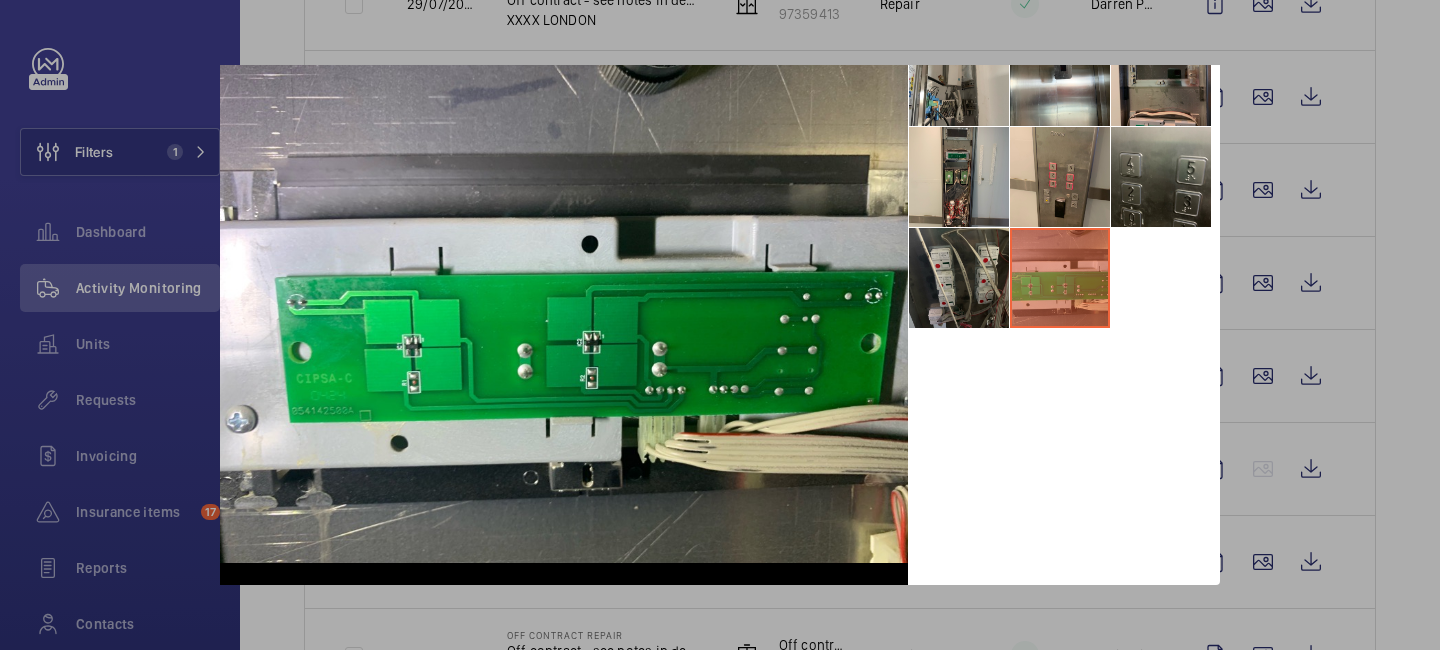 click at bounding box center (1161, 76) 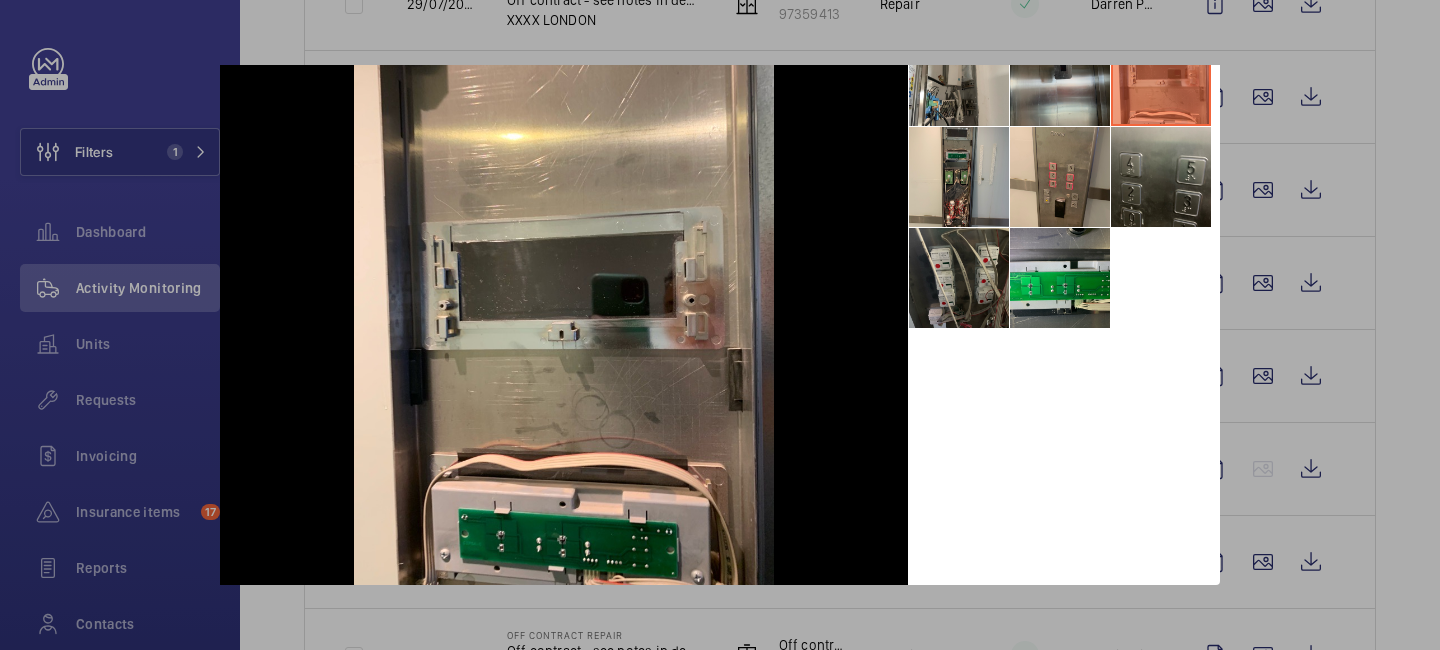 click at bounding box center [1060, 76] 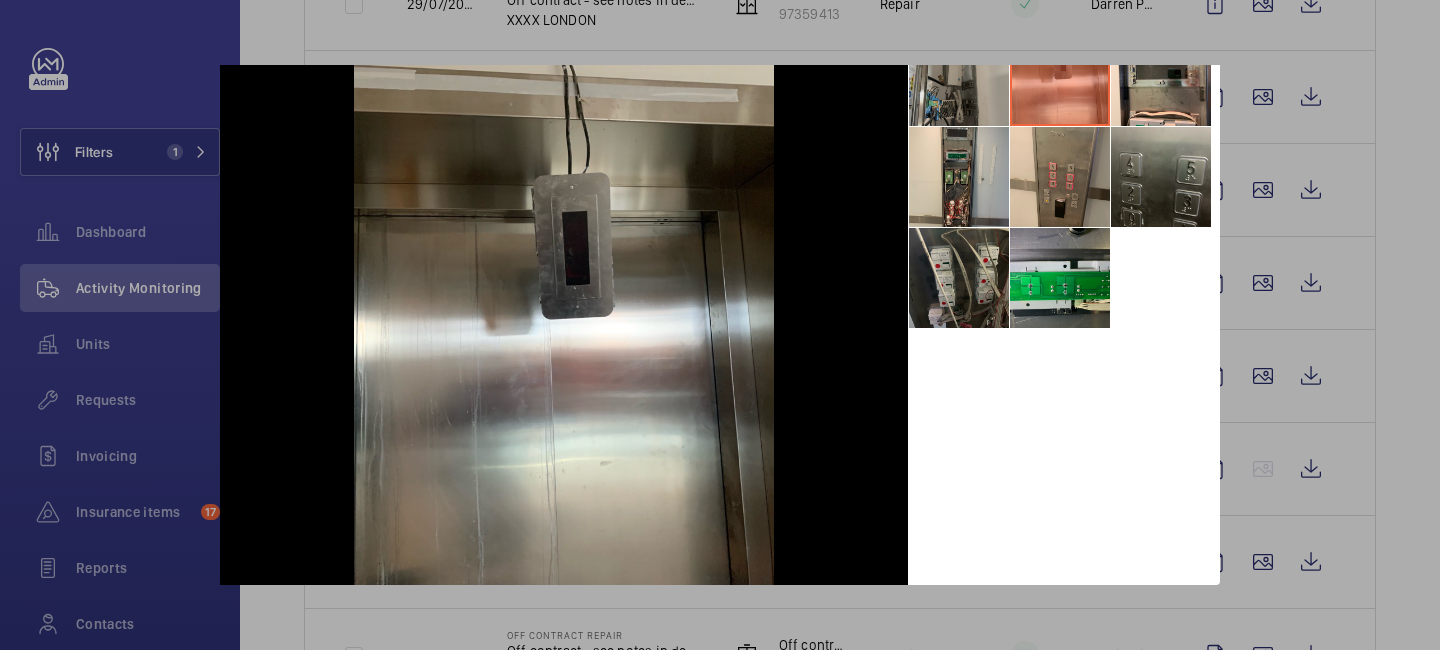 click at bounding box center [959, 76] 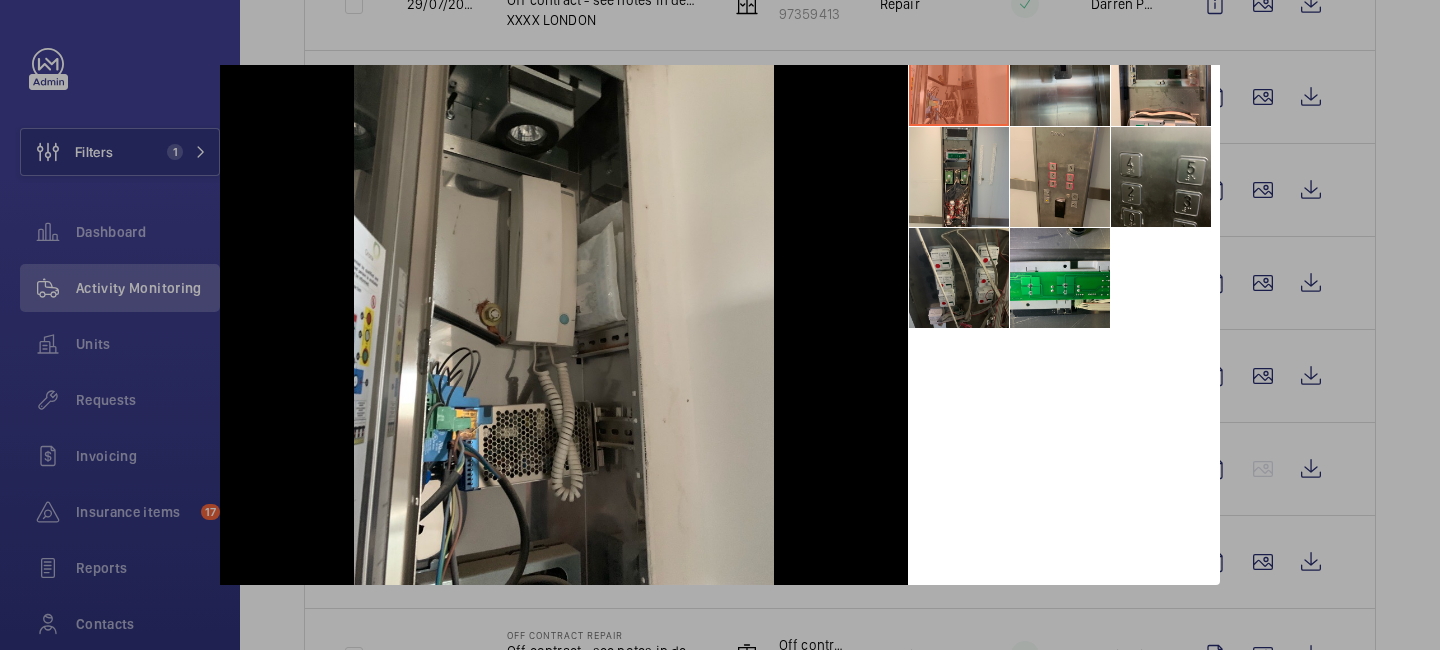 click at bounding box center (1060, 76) 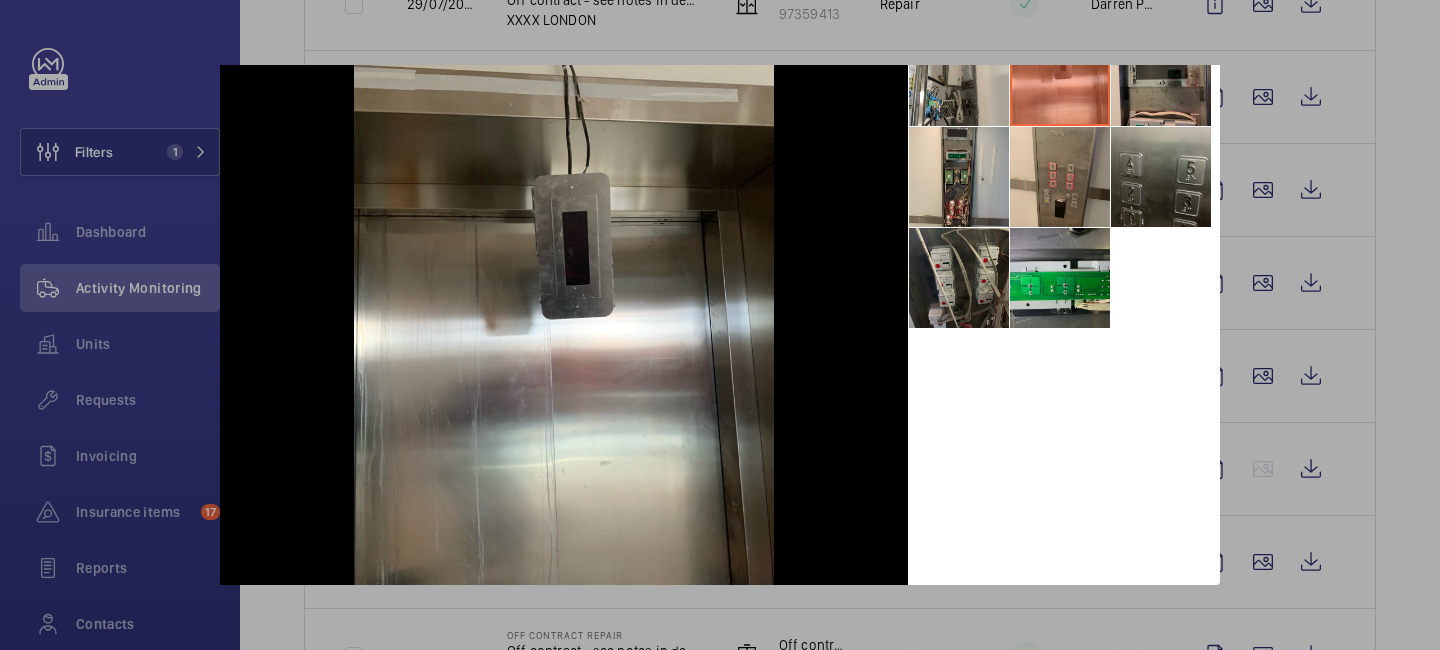 click at bounding box center (1161, 76) 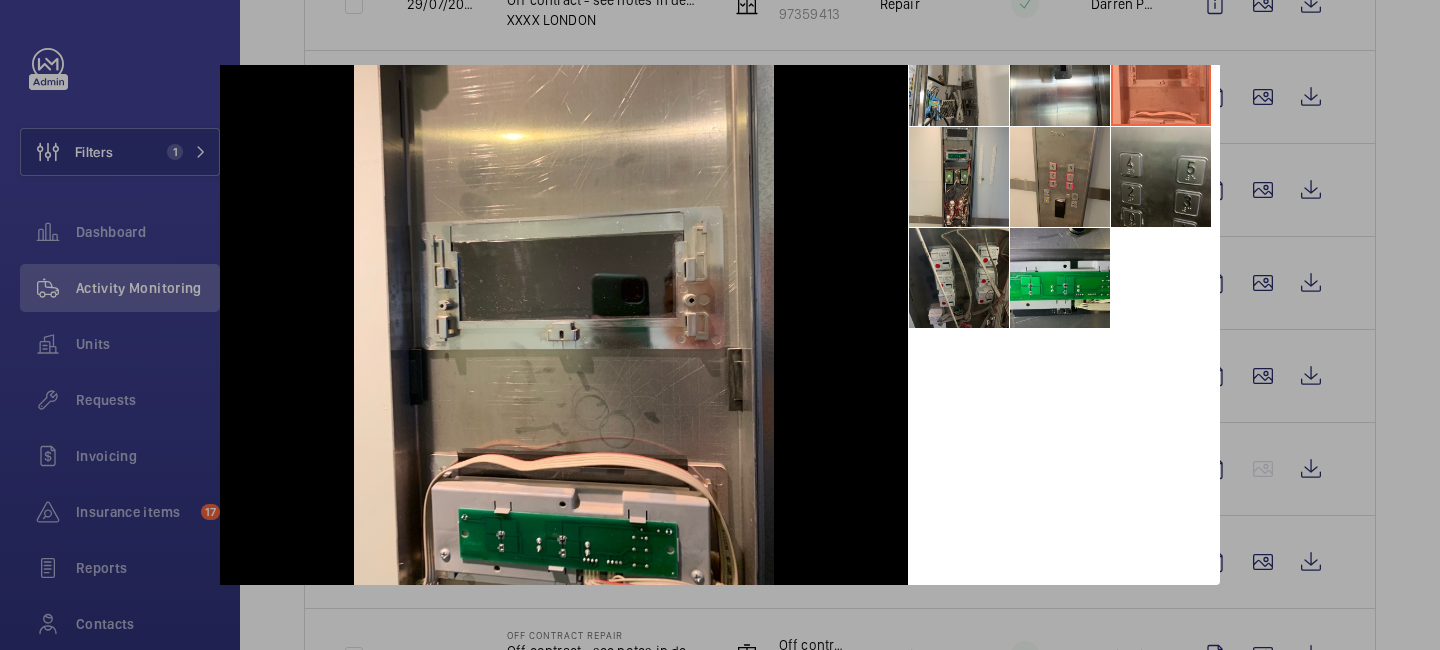 click at bounding box center [720, 325] 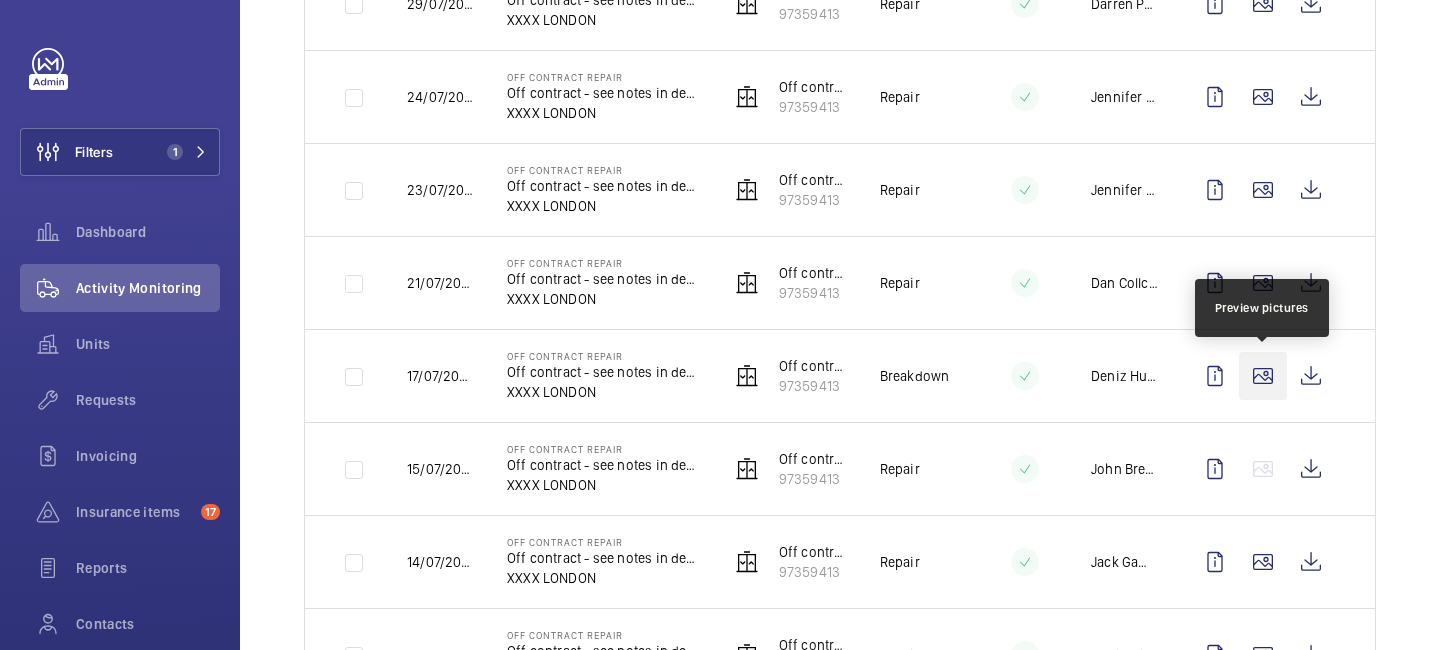 click 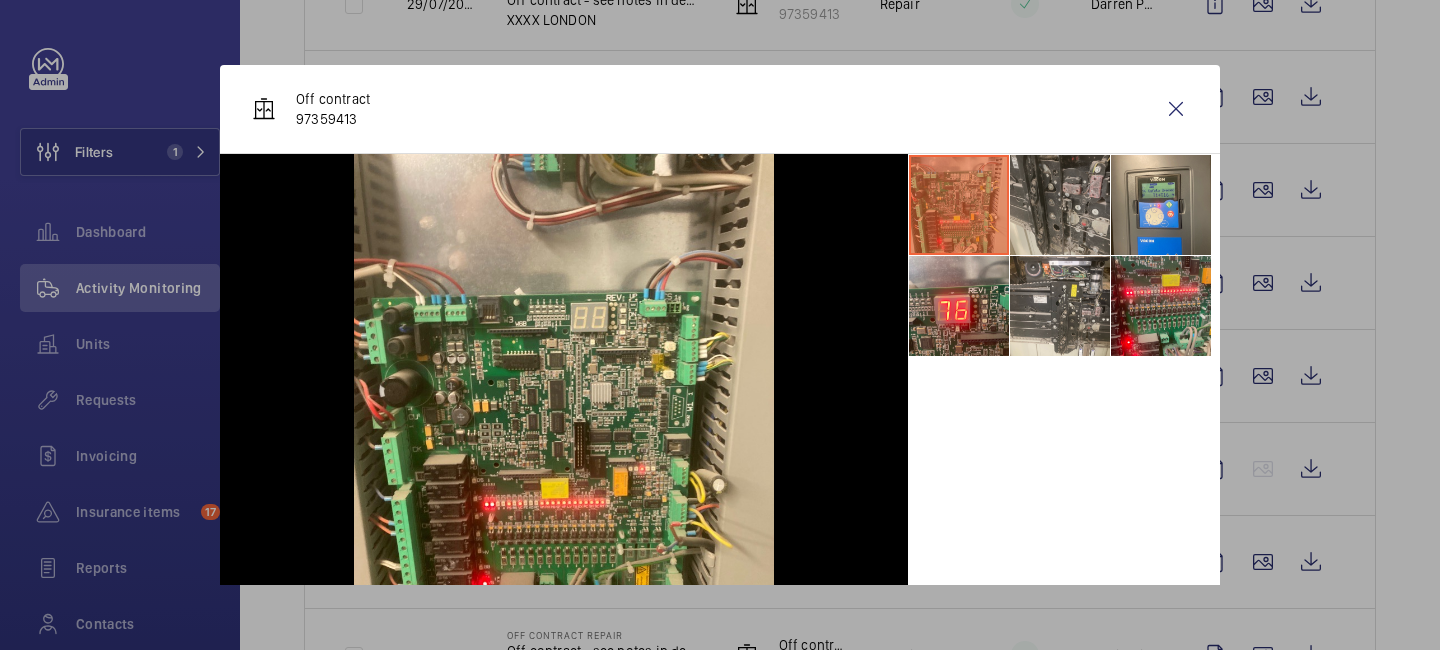 click at bounding box center [1060, 205] 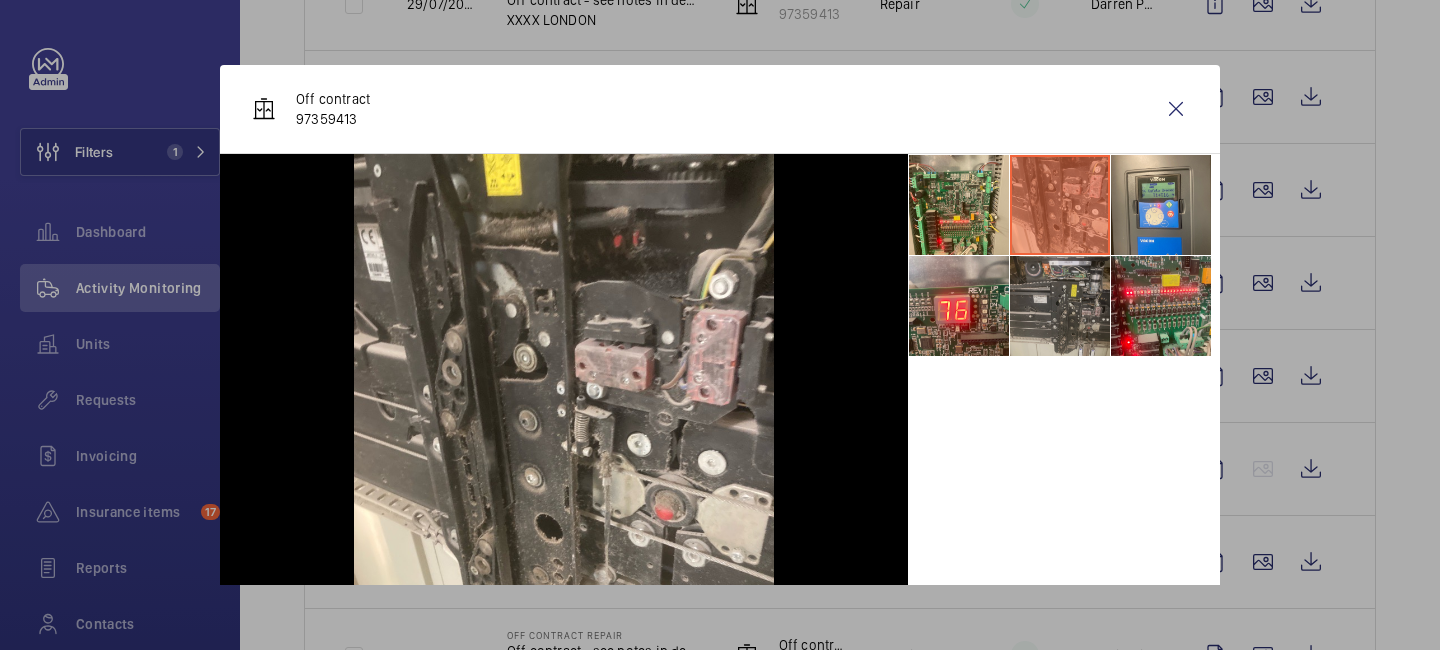 click at bounding box center [1060, 306] 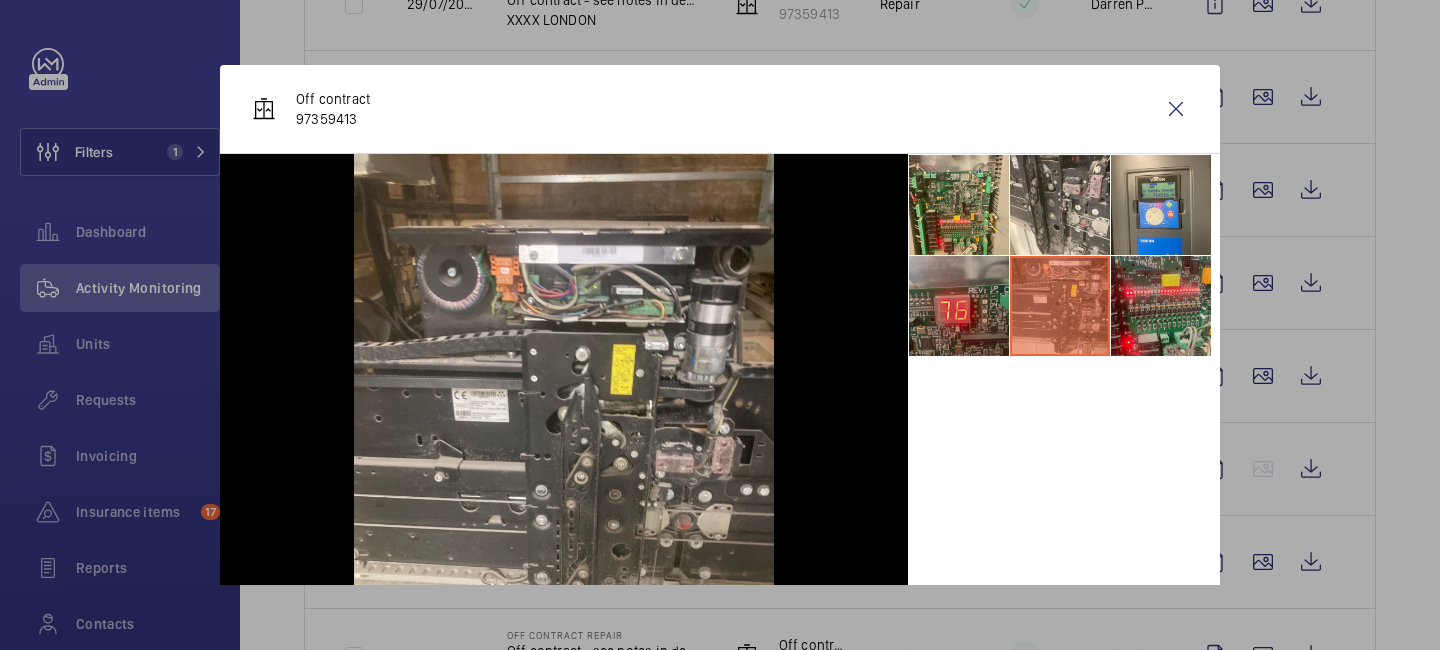 click at bounding box center [959, 306] 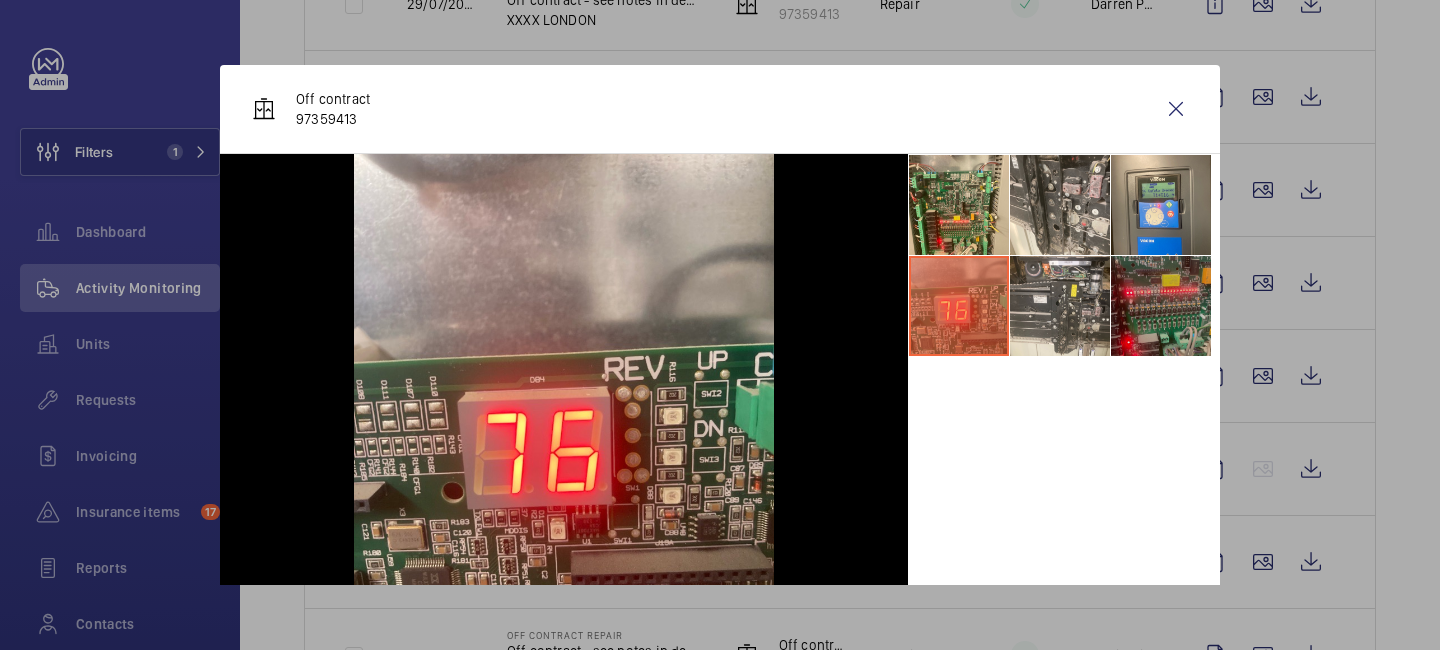 click at bounding box center [1161, 306] 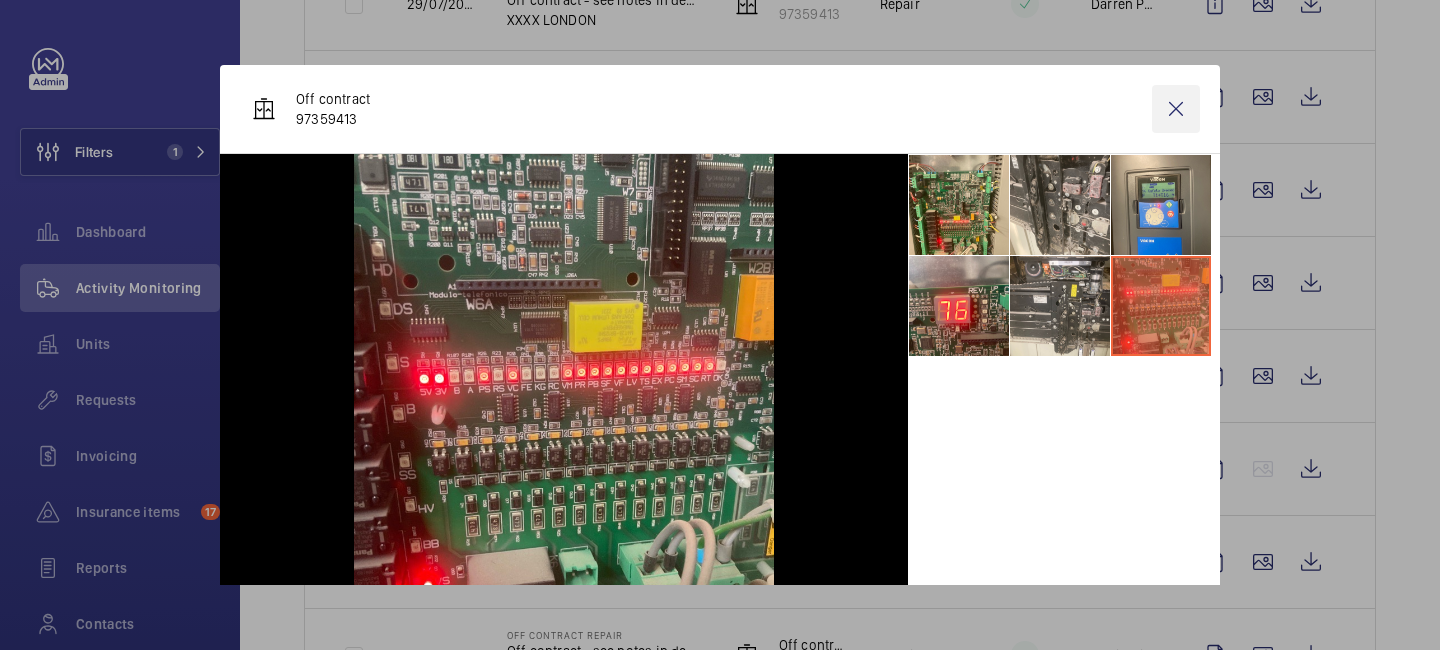 click at bounding box center [1176, 109] 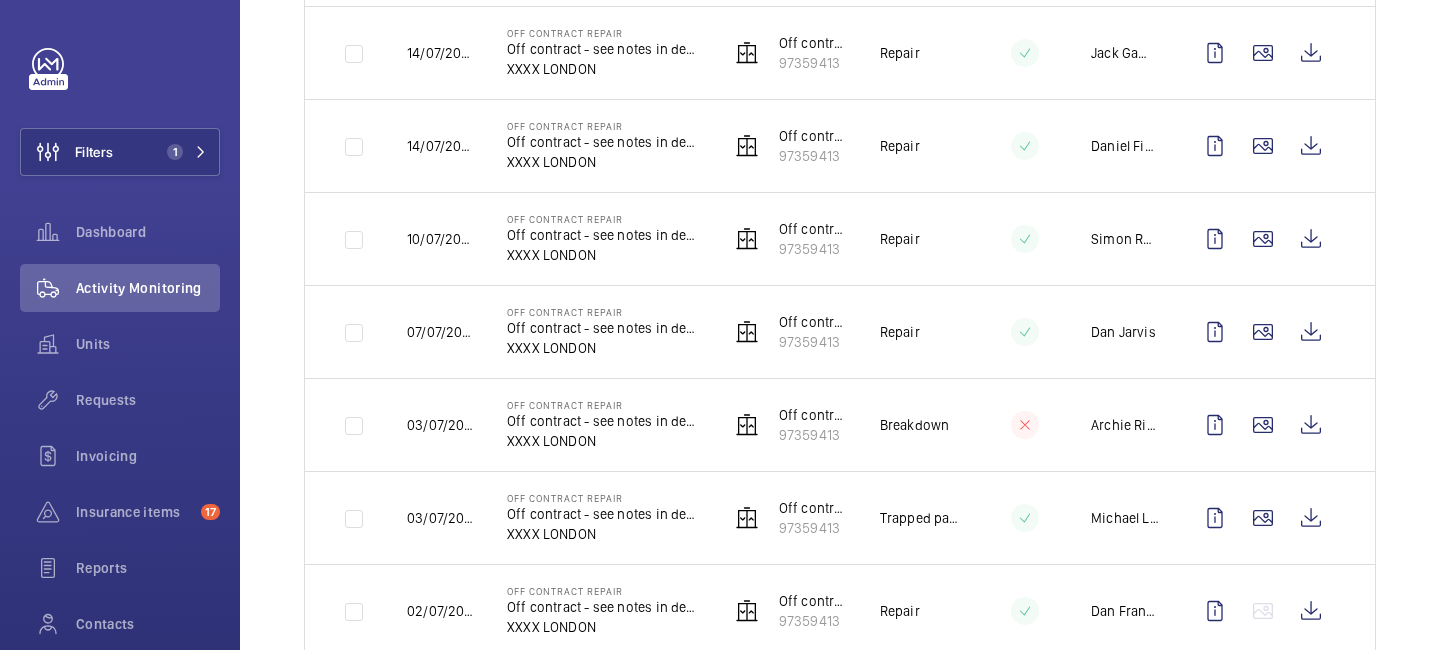 scroll, scrollTop: 1626, scrollLeft: 0, axis: vertical 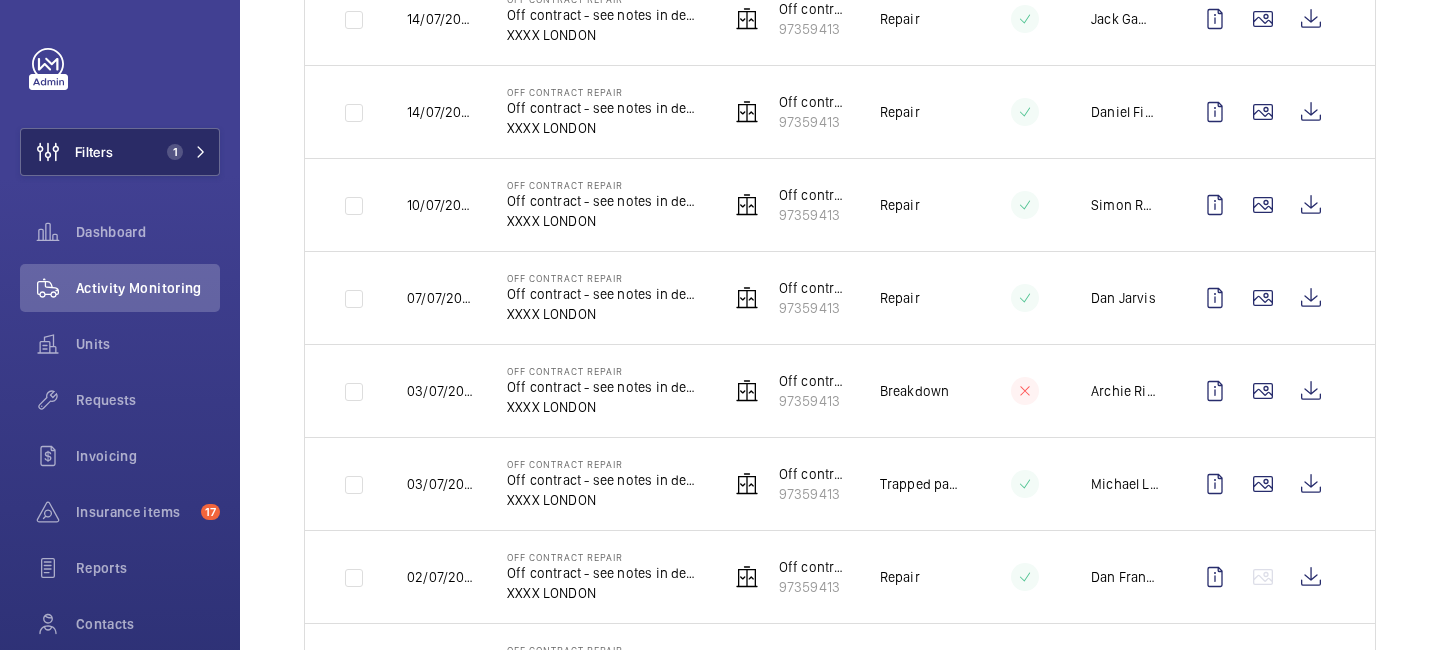click on "Filters 1" 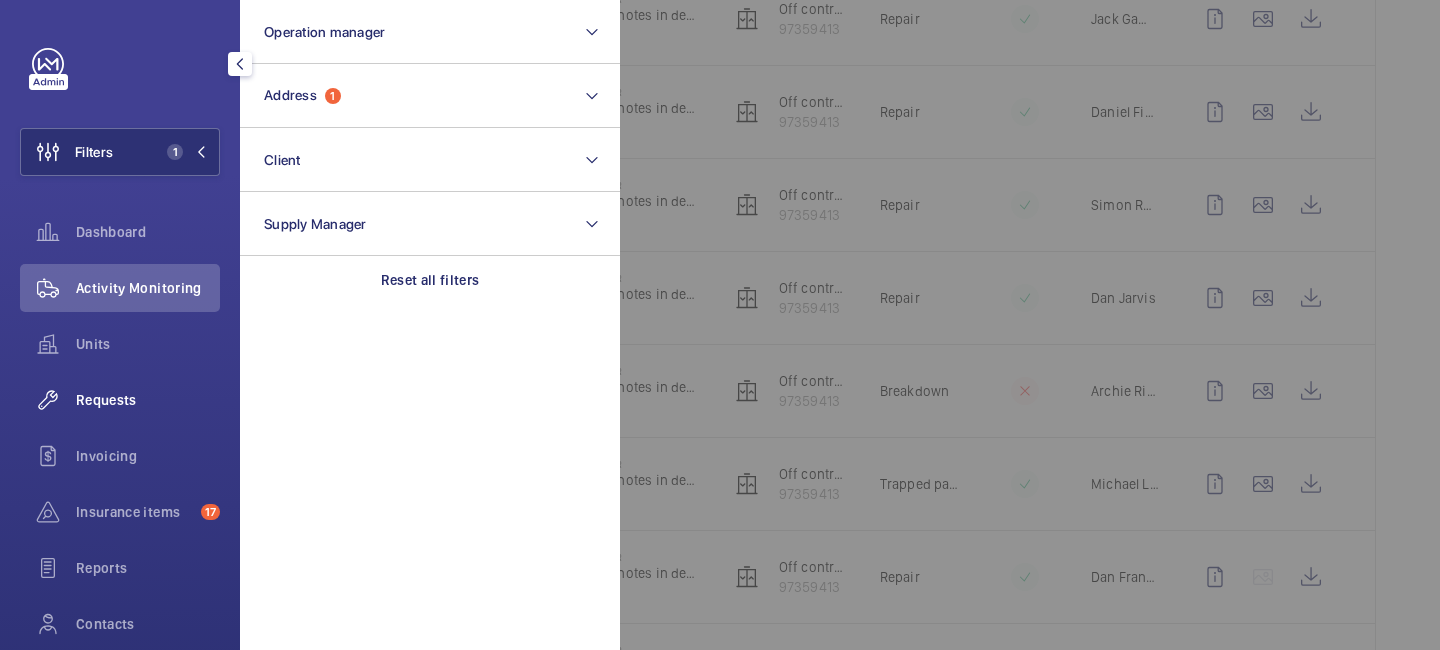 click on "Requests" 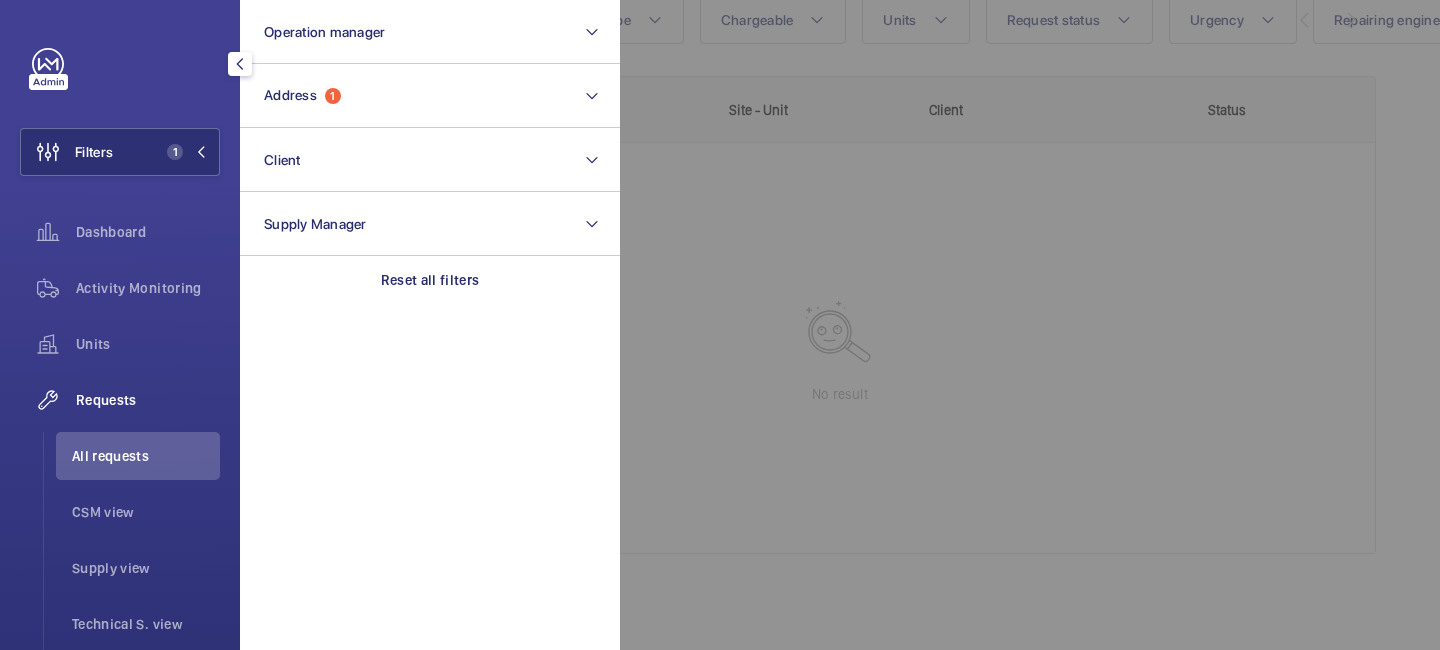 scroll, scrollTop: 251, scrollLeft: 0, axis: vertical 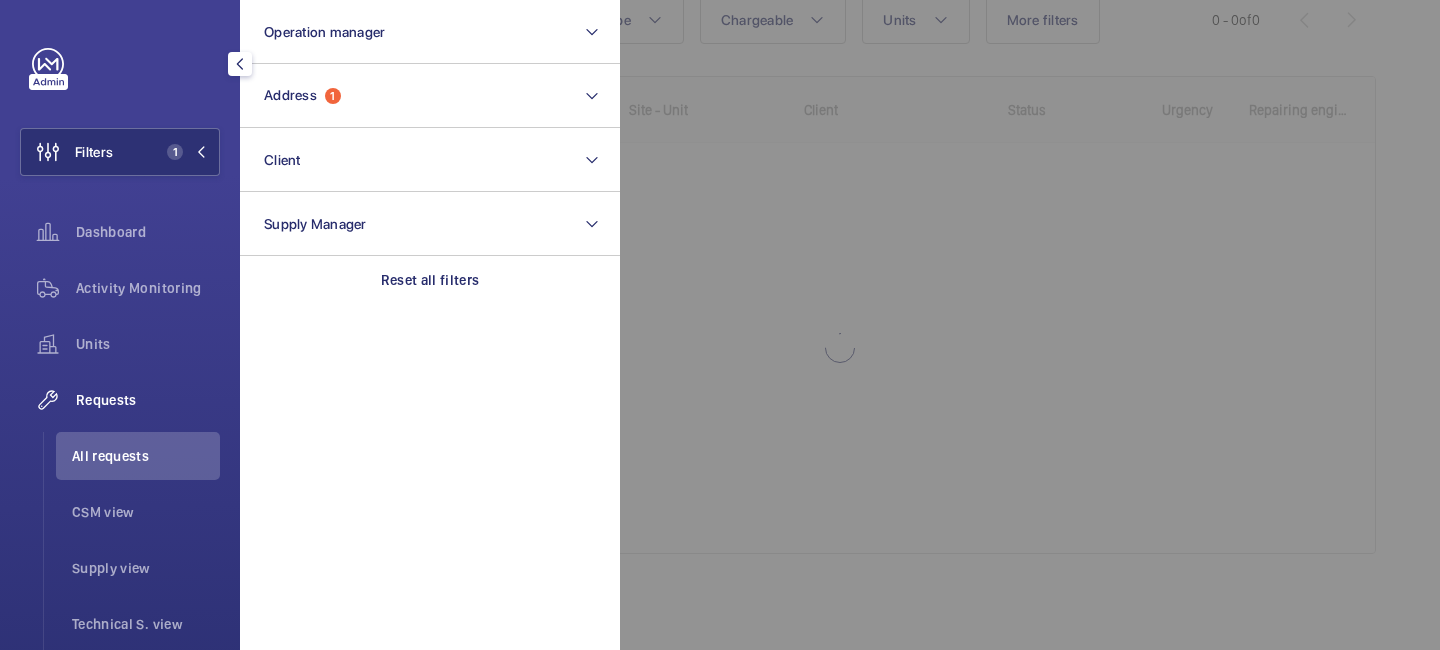 click on "Operation manager   Address  1  Client   Supply Manager  Reset all filters" 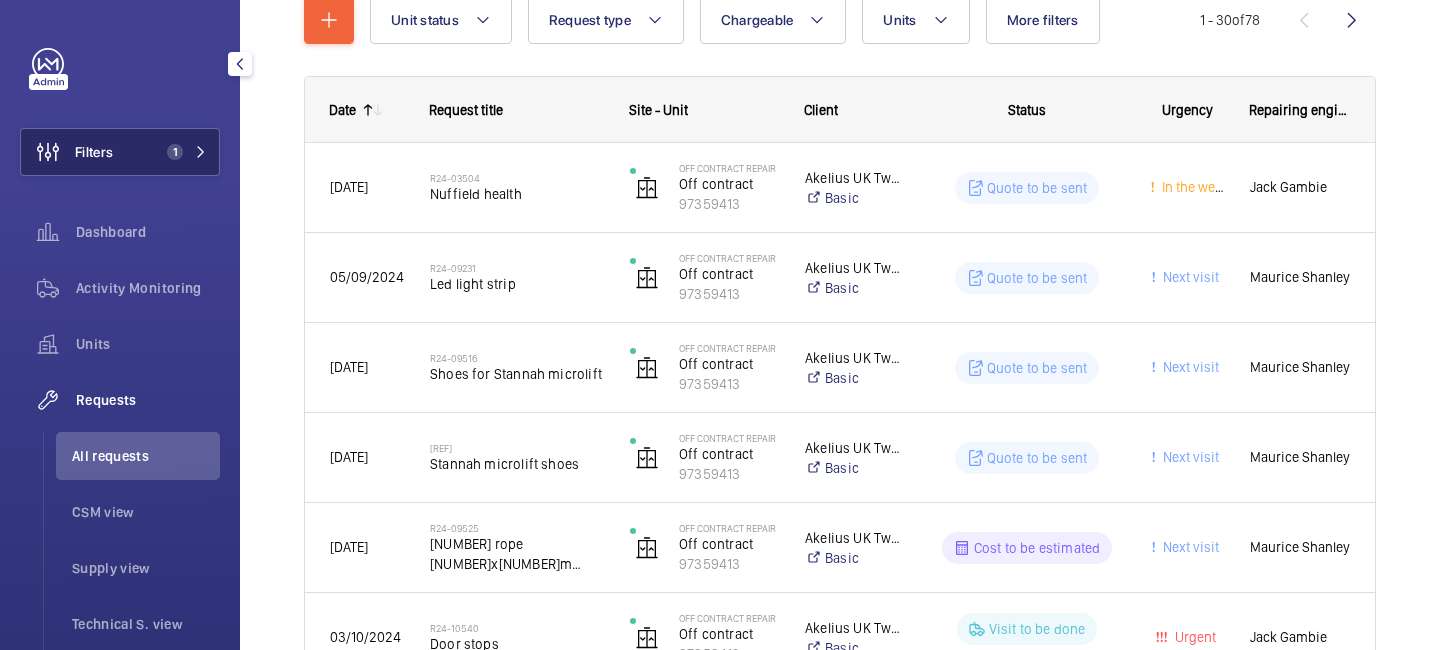 click on "Filters 1" 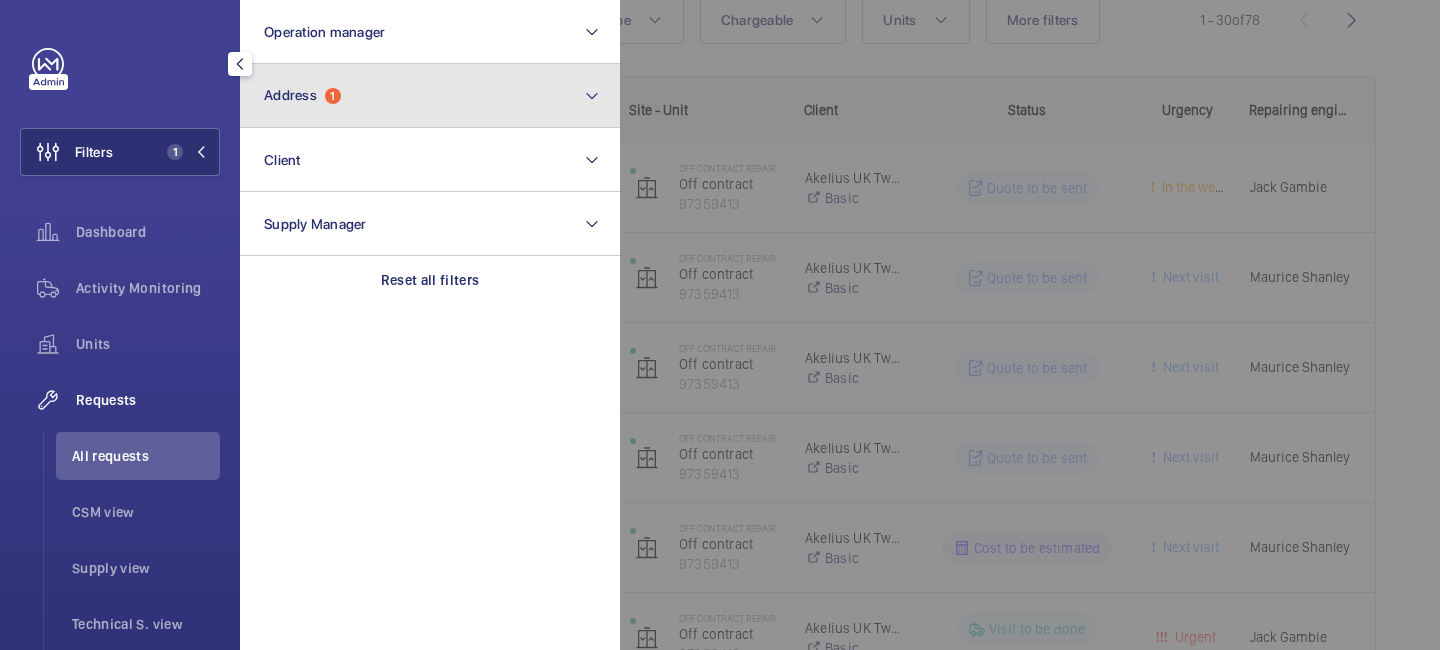 click on "Address  1" 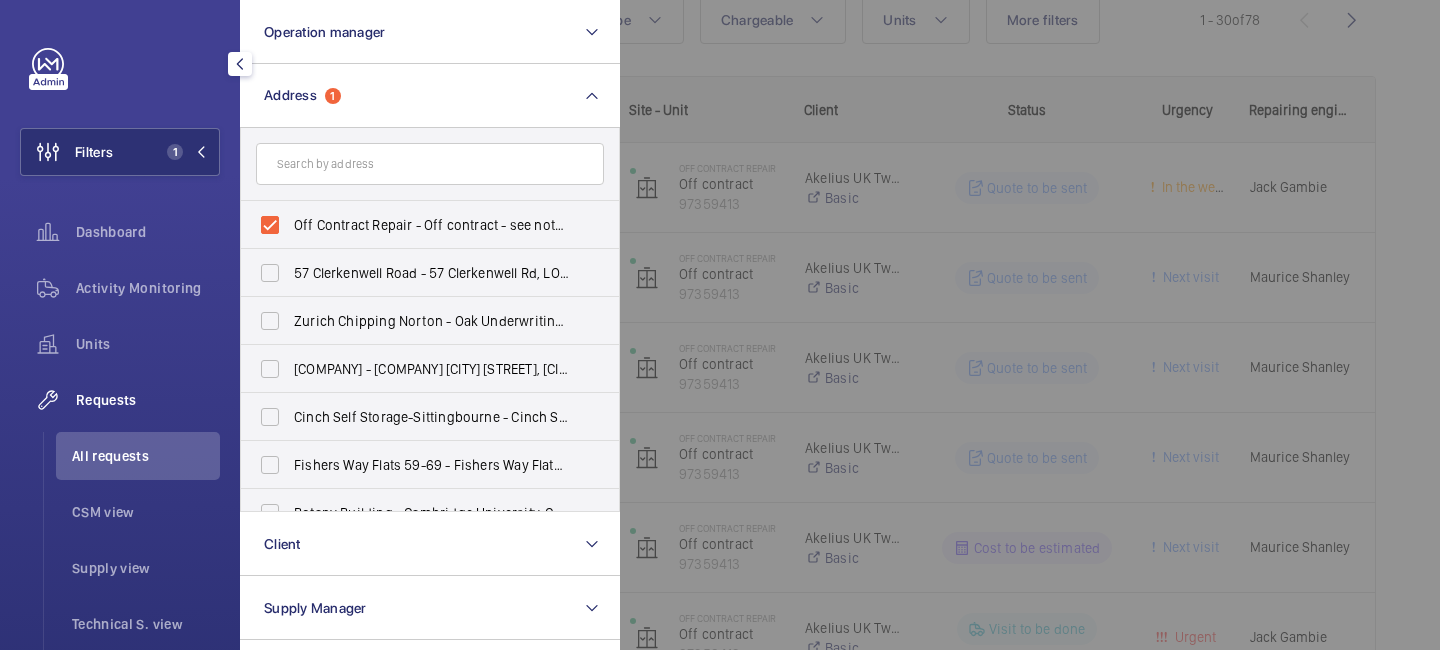 click 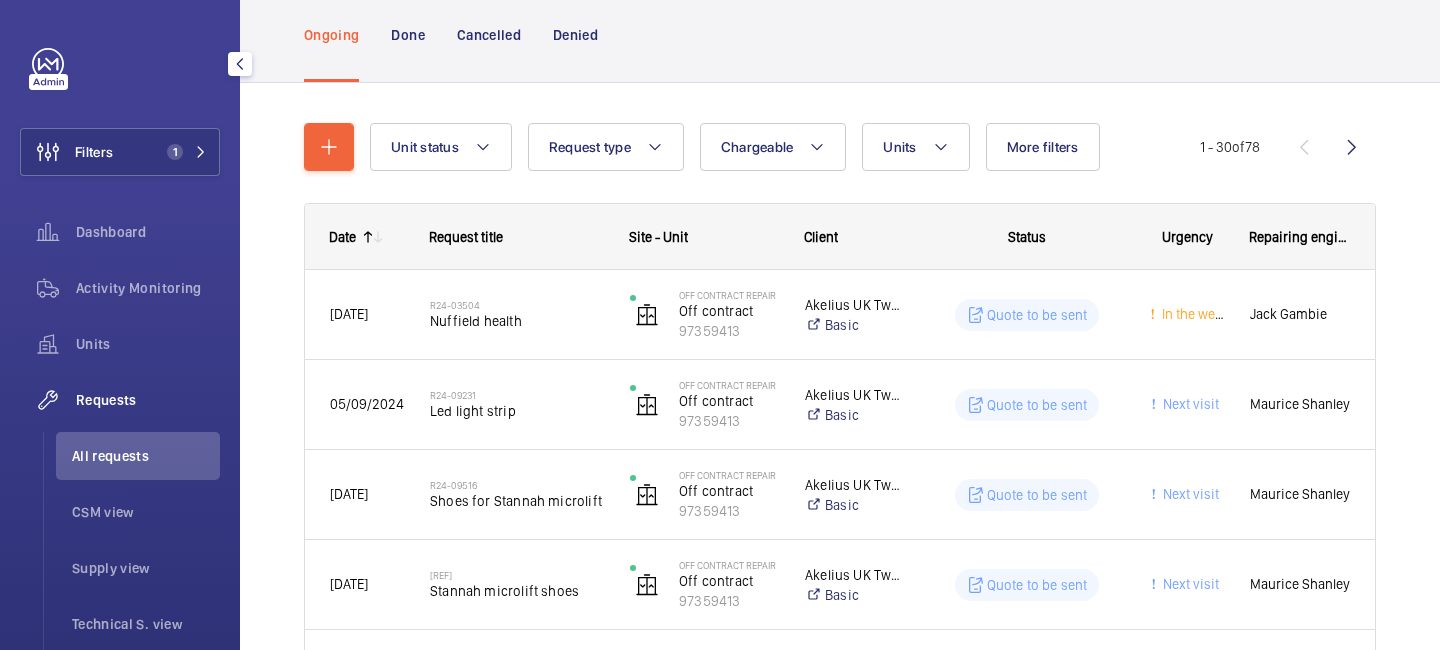 scroll, scrollTop: 200, scrollLeft: 0, axis: vertical 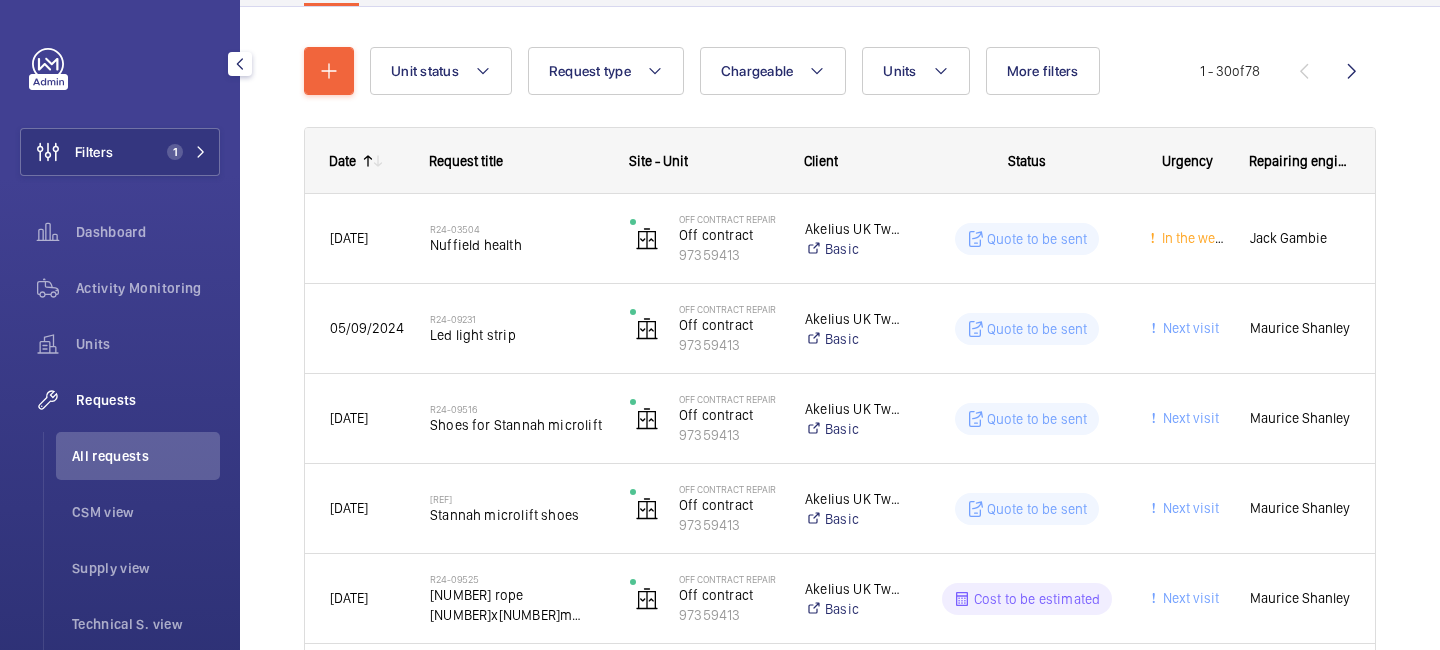 click 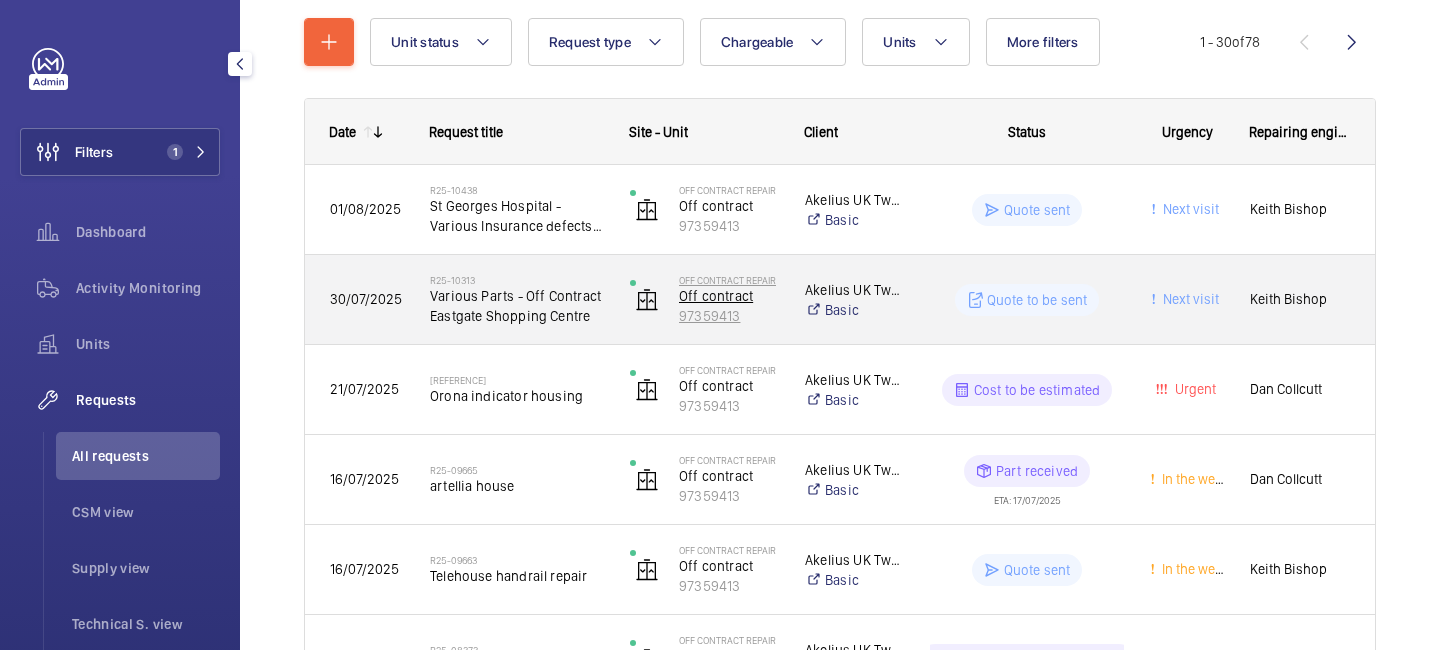 scroll, scrollTop: 239, scrollLeft: 0, axis: vertical 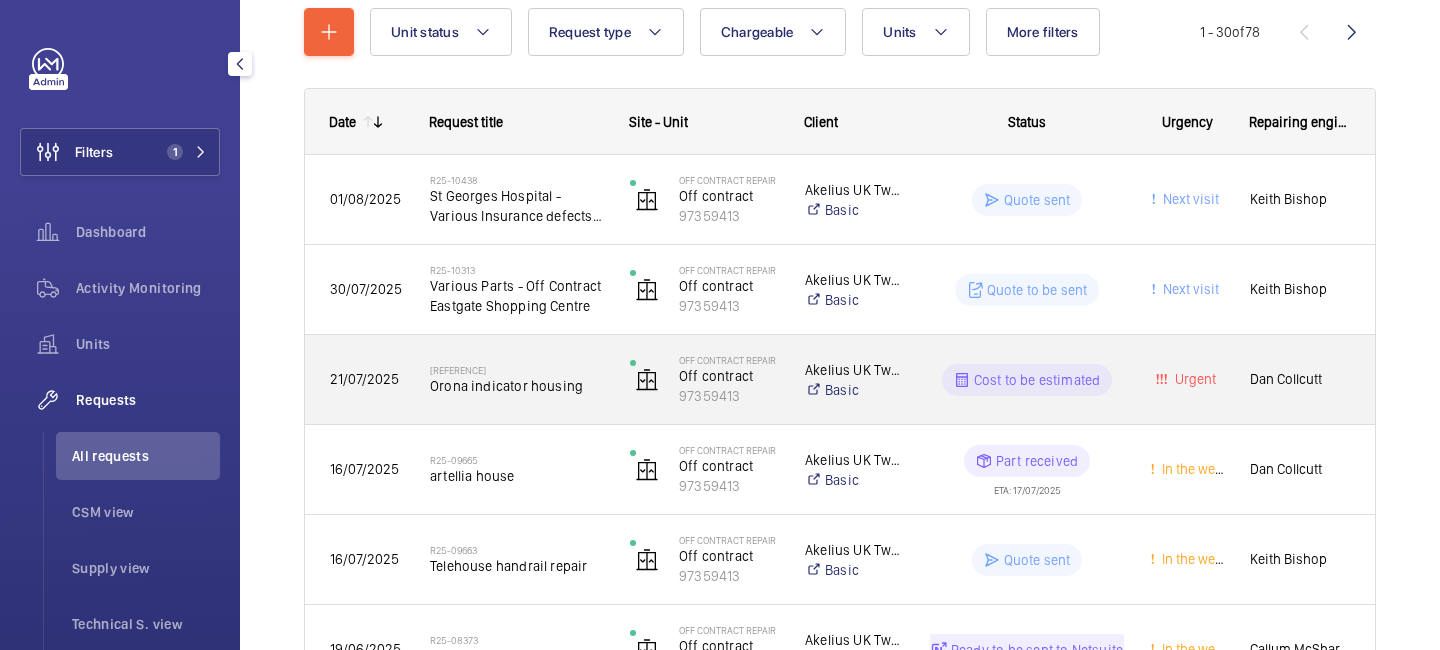 click on "R25-09903   Orona indicator housing" 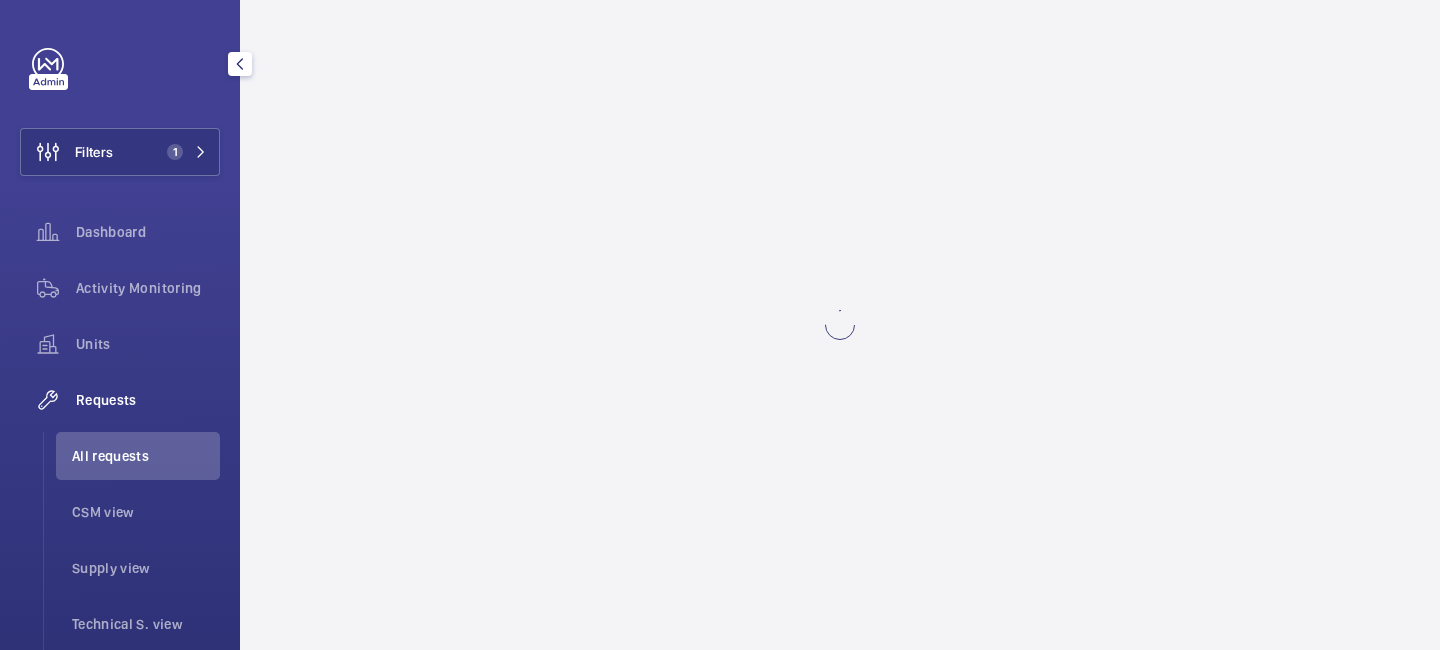 scroll, scrollTop: 0, scrollLeft: 0, axis: both 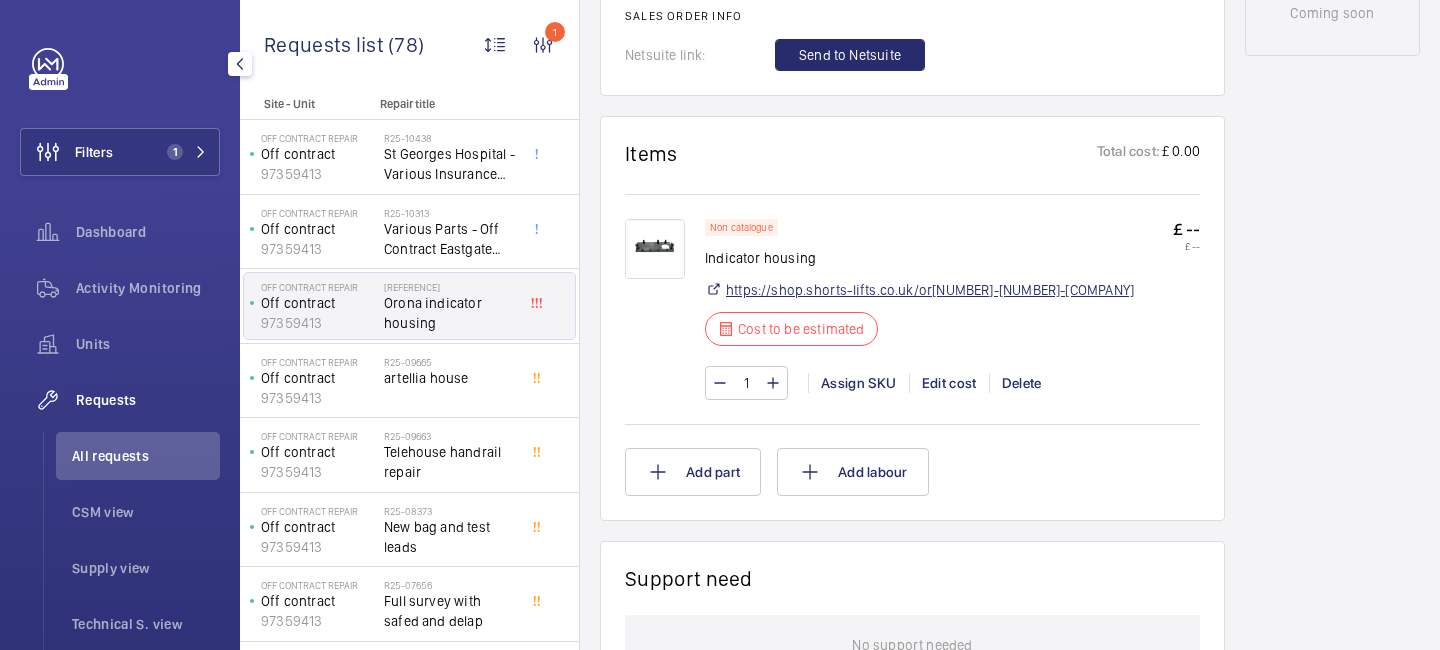 click on "https://shop.shorts-lifts.co.uk/or078-0023-orona-car-indicator-mounting-plate" 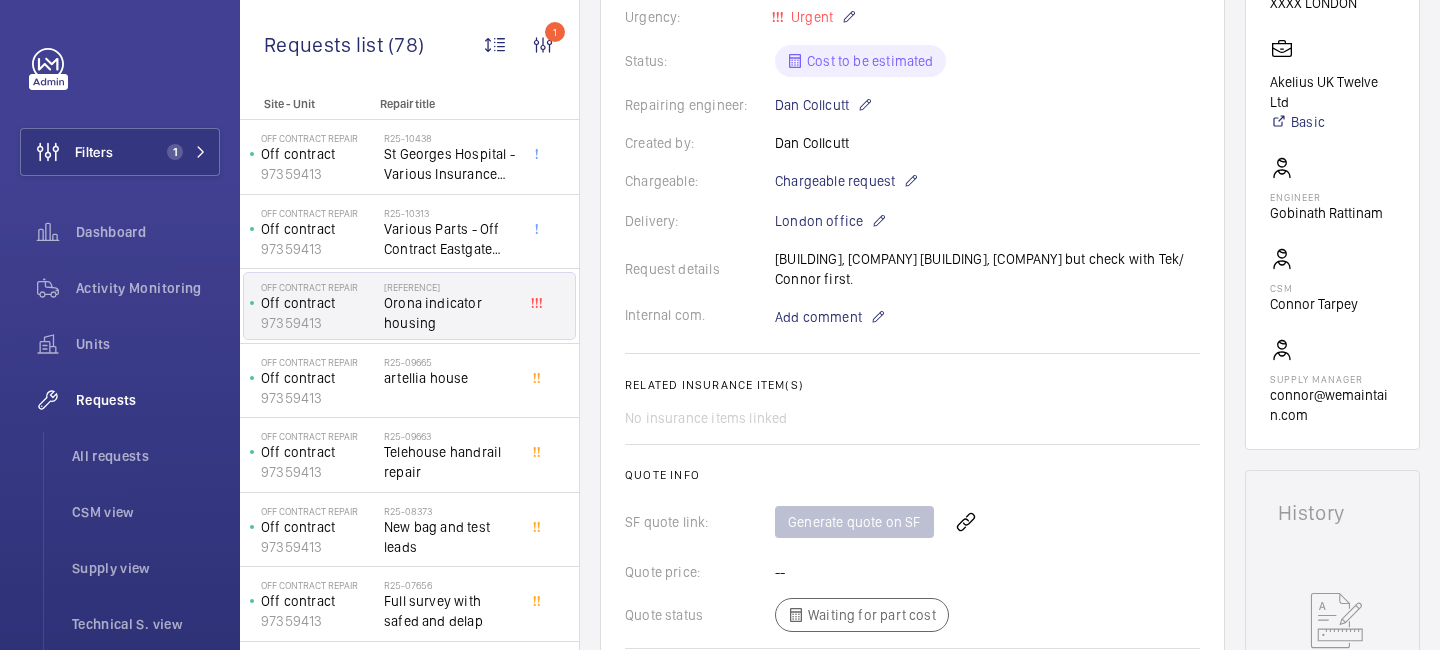scroll, scrollTop: 0, scrollLeft: 0, axis: both 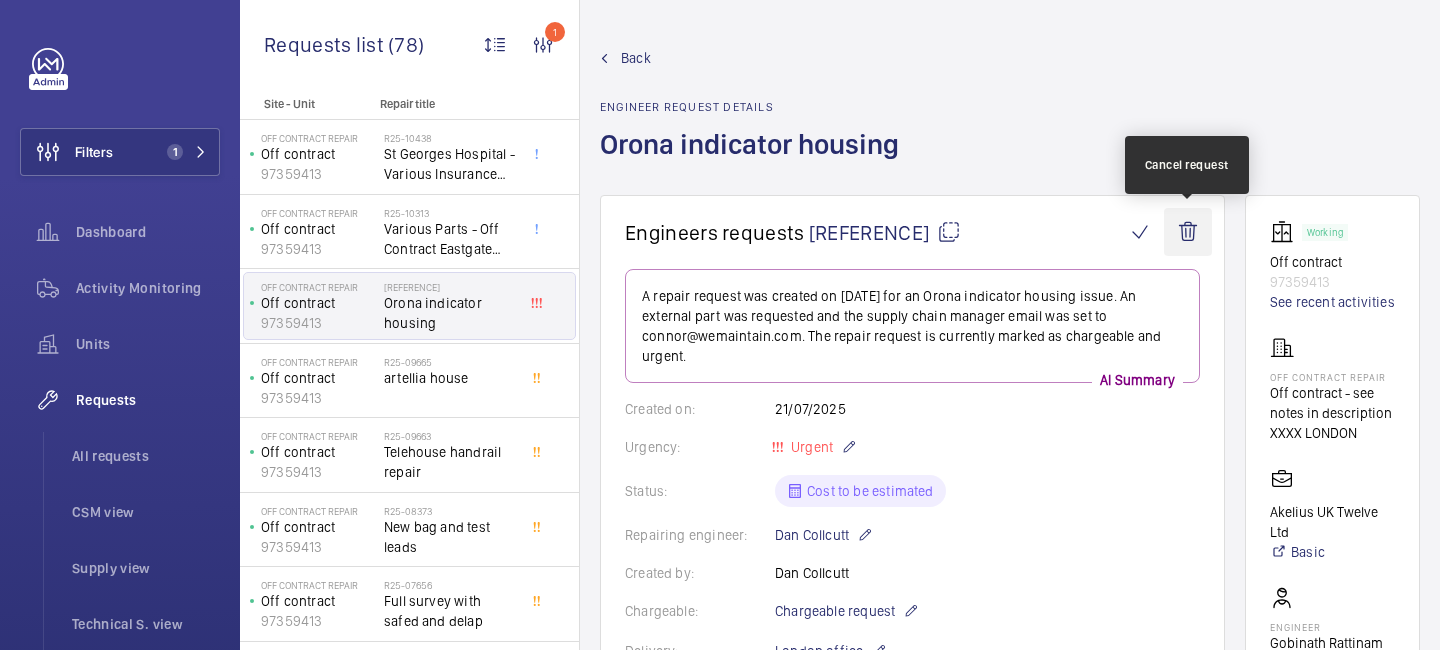 click 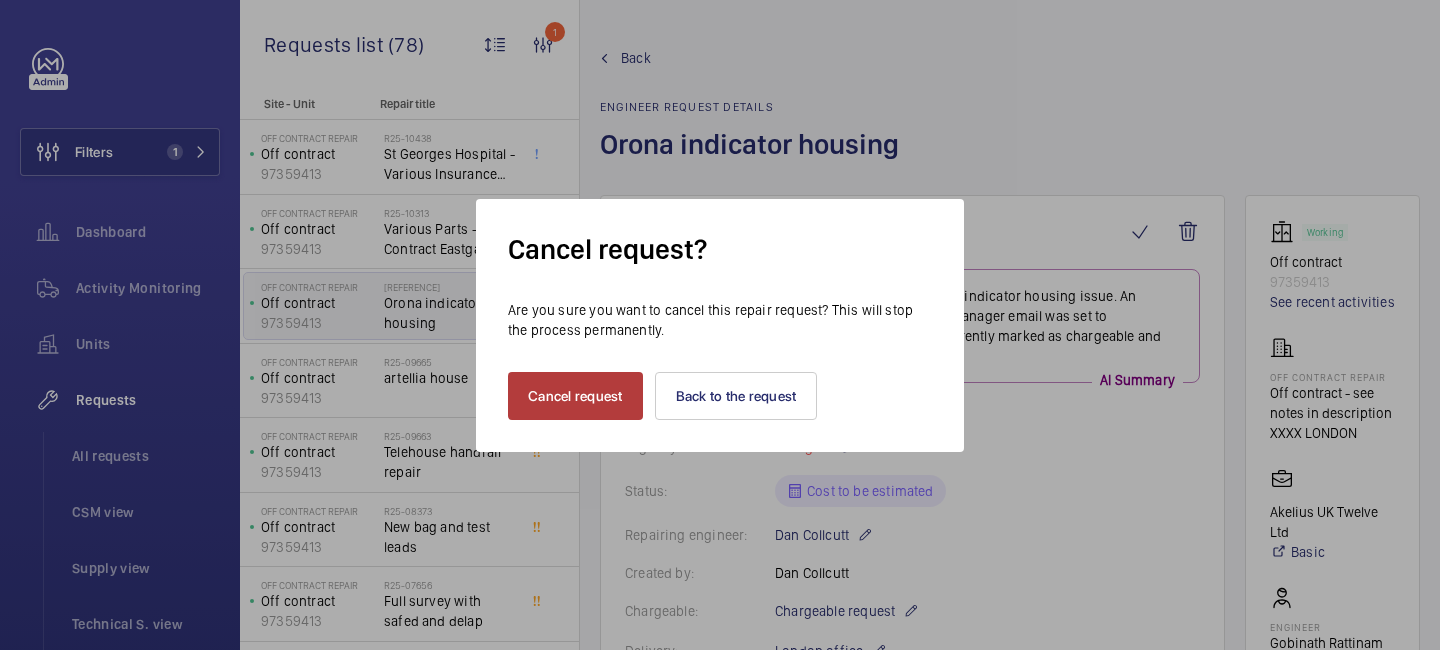 click on "Cancel request" at bounding box center (575, 396) 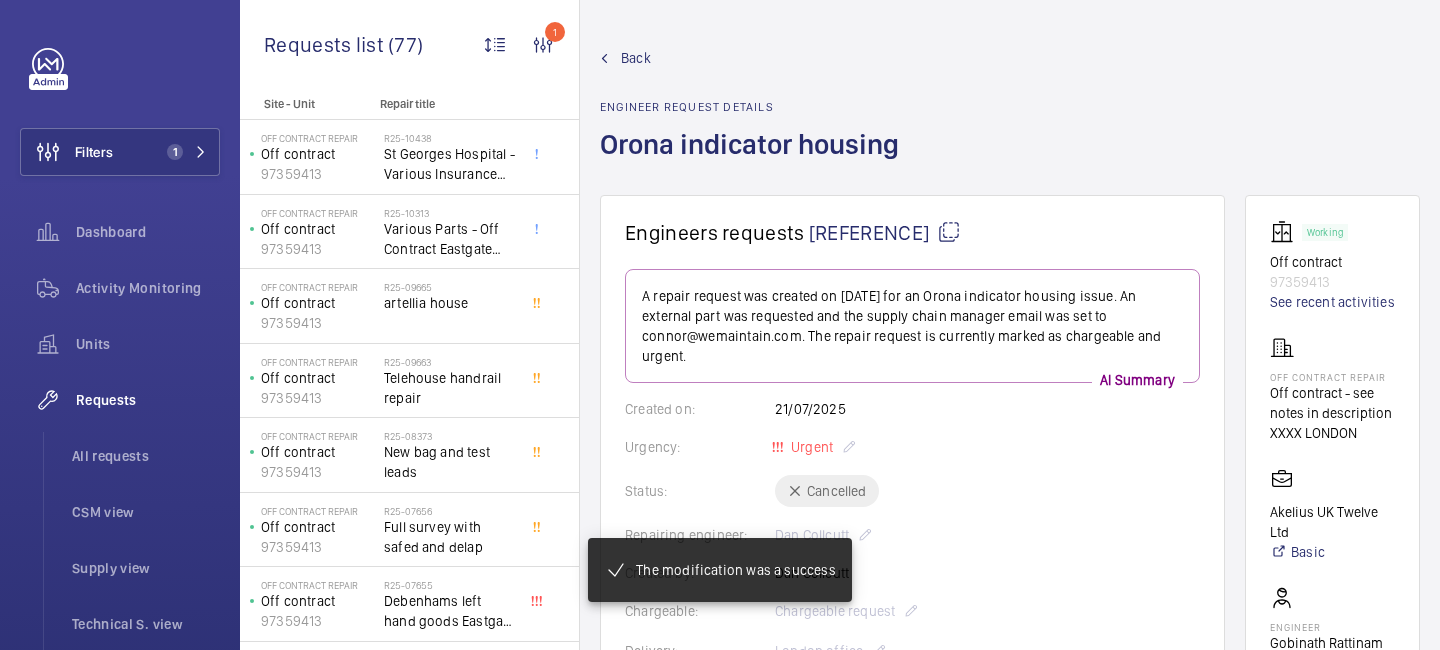 click on "Back" 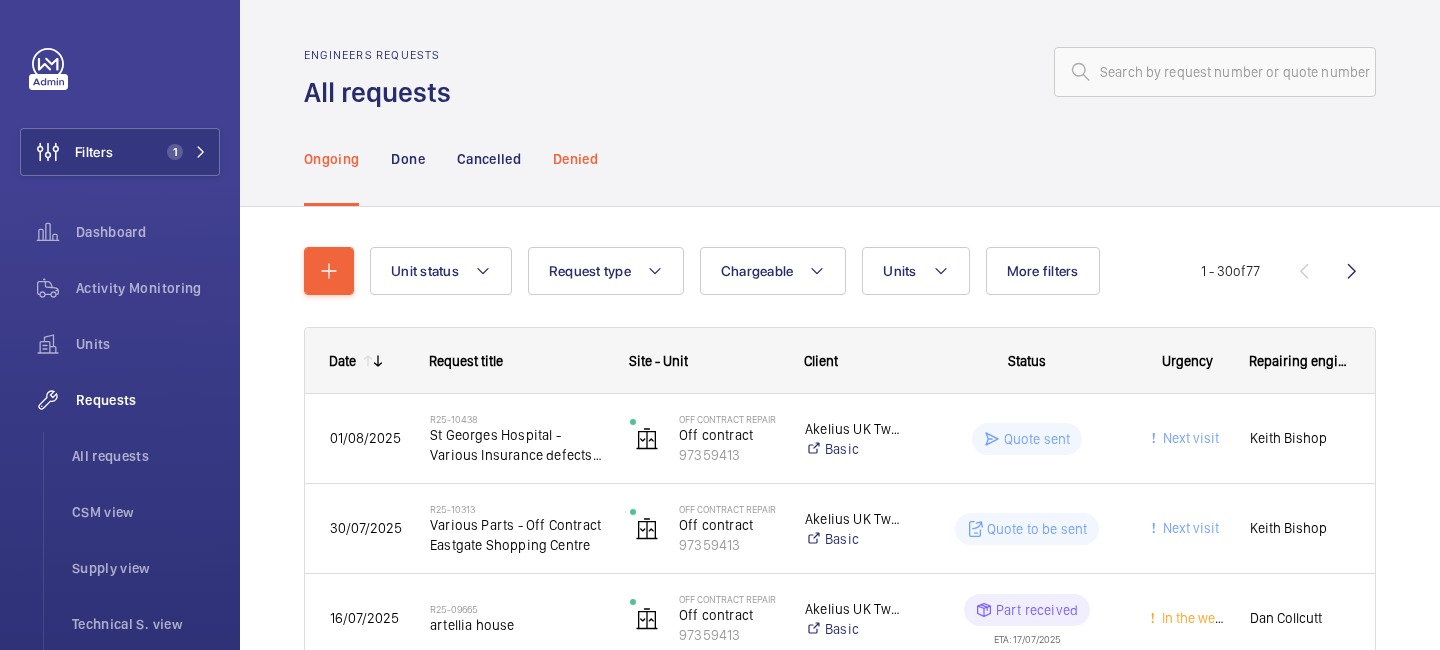click on "Denied" 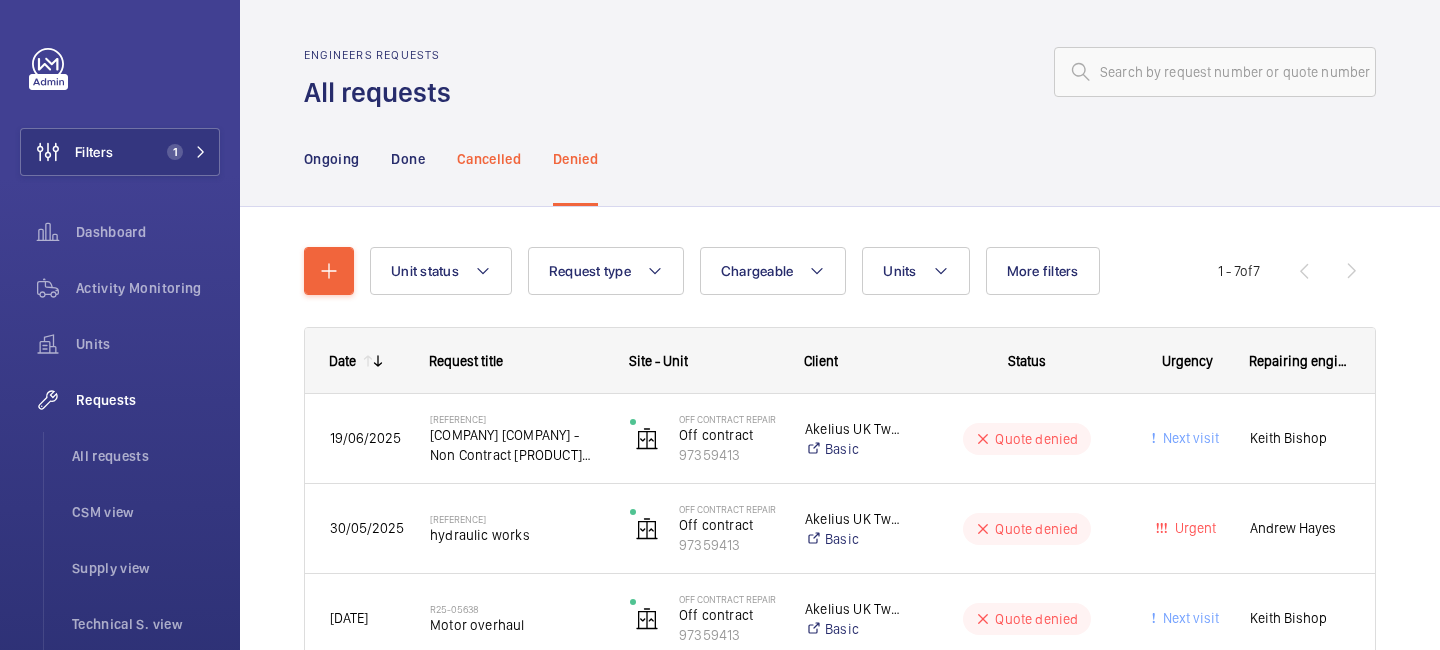 click on "Cancelled" 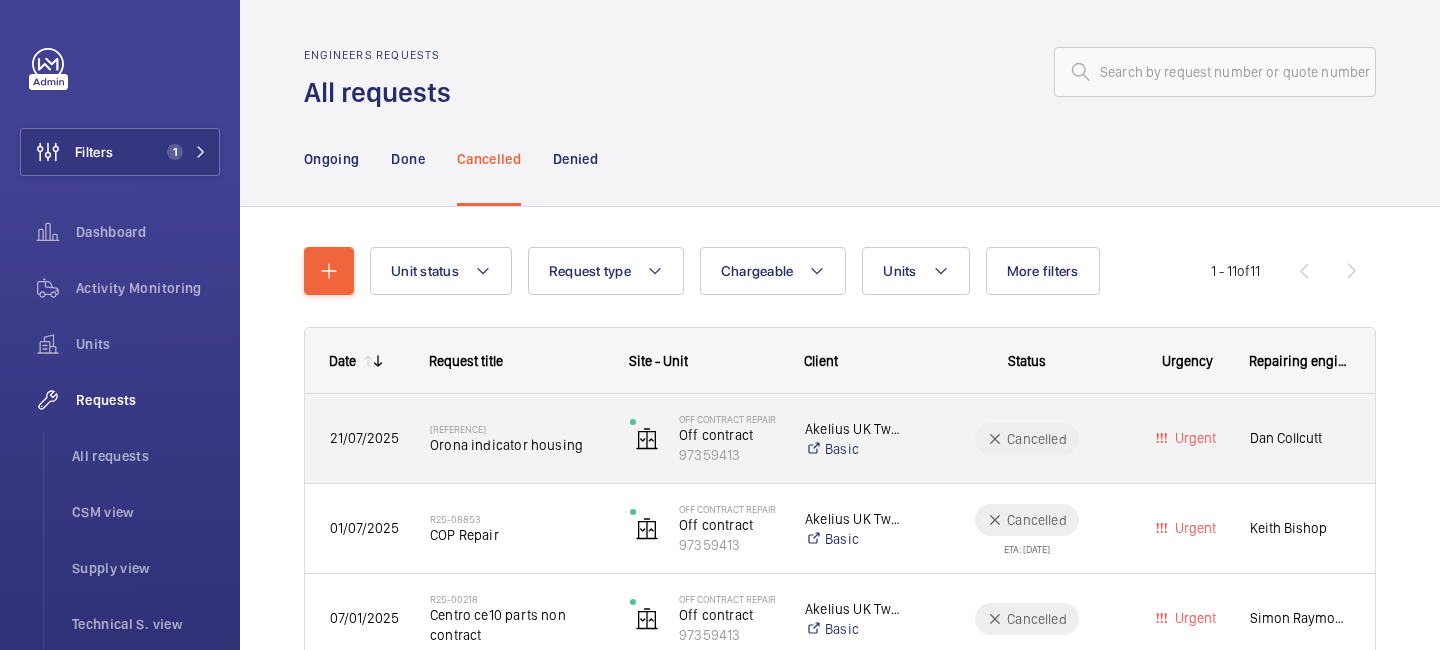 click on "Orona indicator housing" 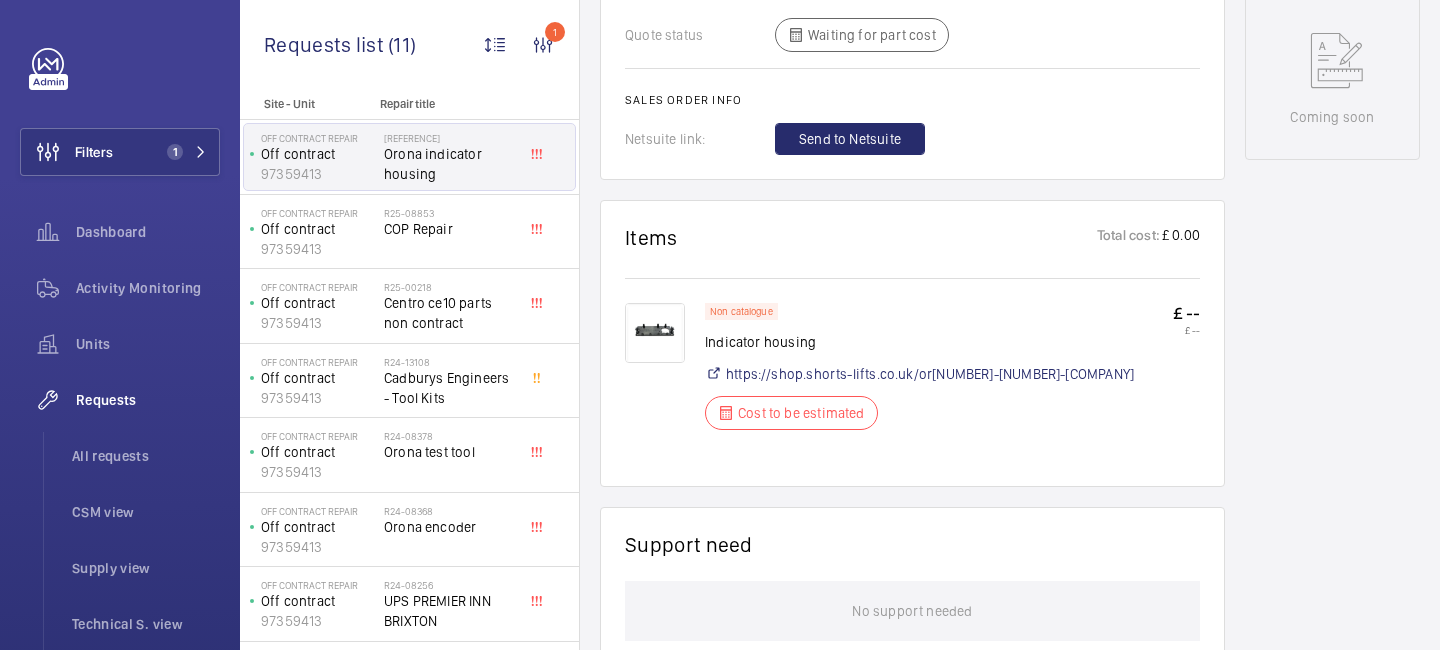 scroll, scrollTop: 1092, scrollLeft: 0, axis: vertical 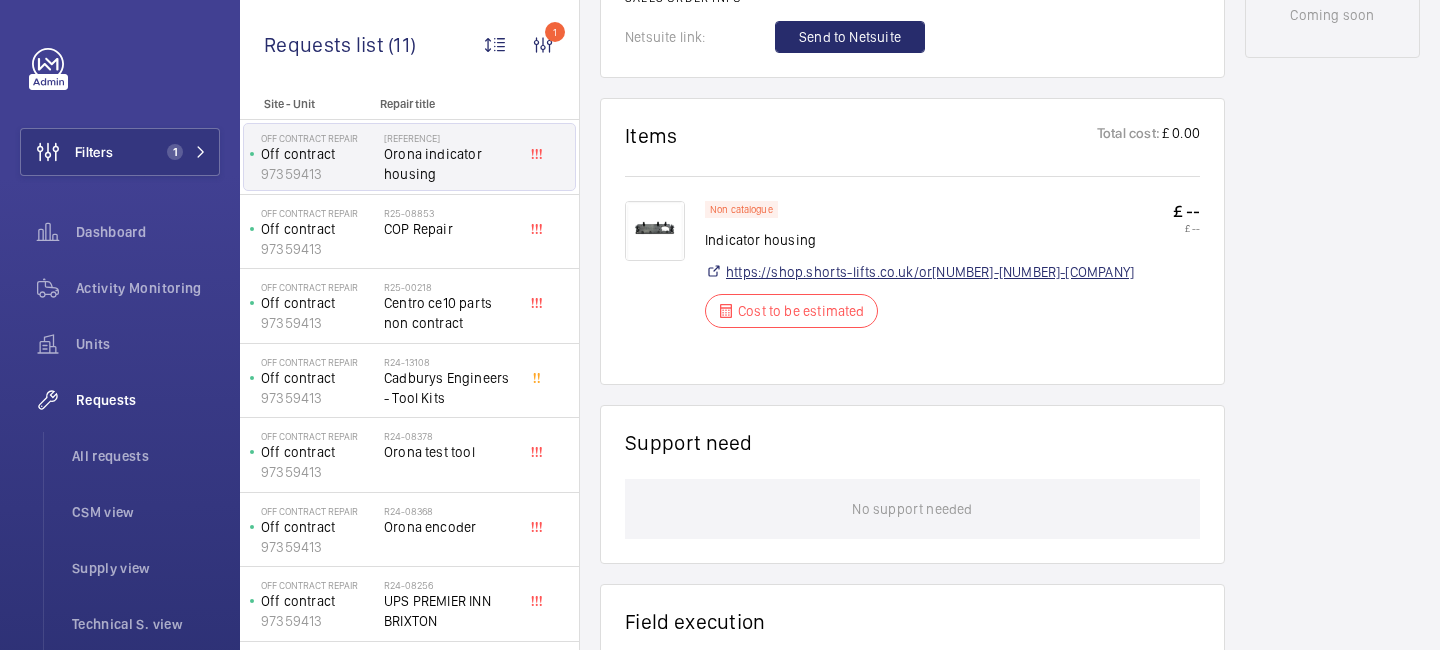 click on "https://shop.shorts-lifts.co.uk/or078-0023-orona-car-indicator-mounting-plate" 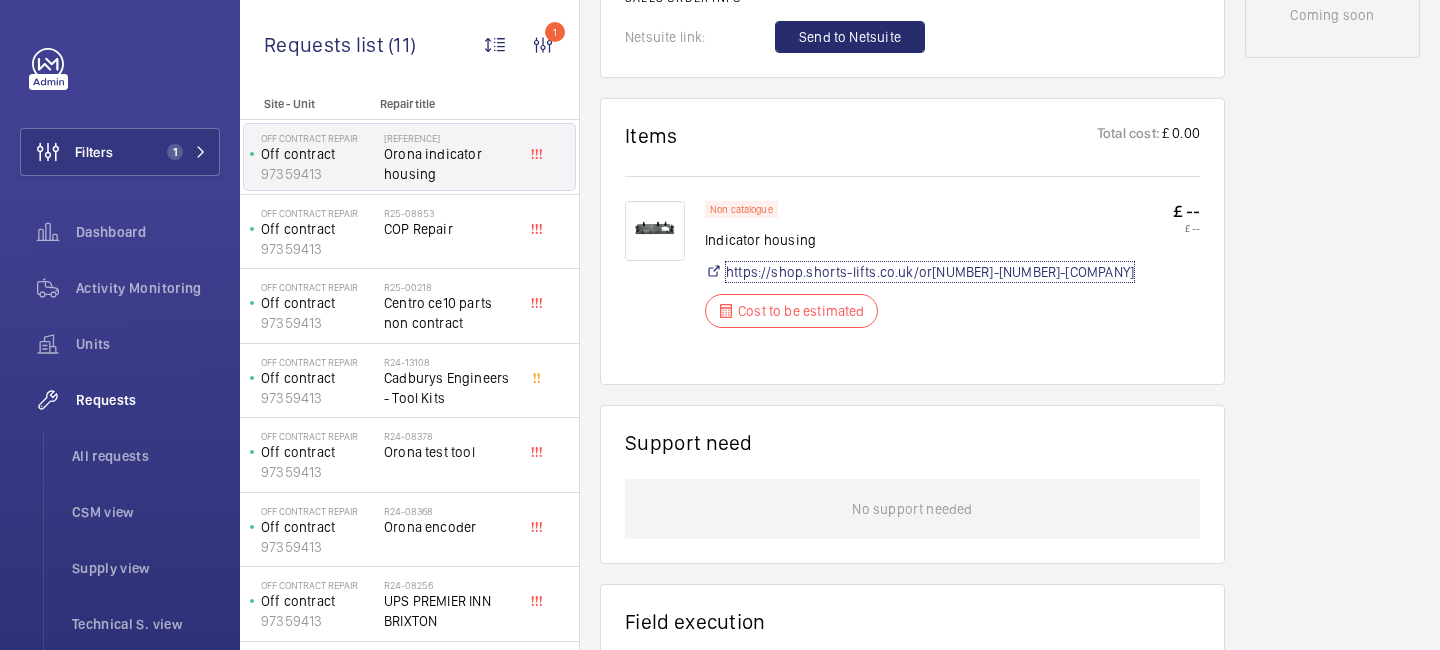 scroll, scrollTop: 0, scrollLeft: 0, axis: both 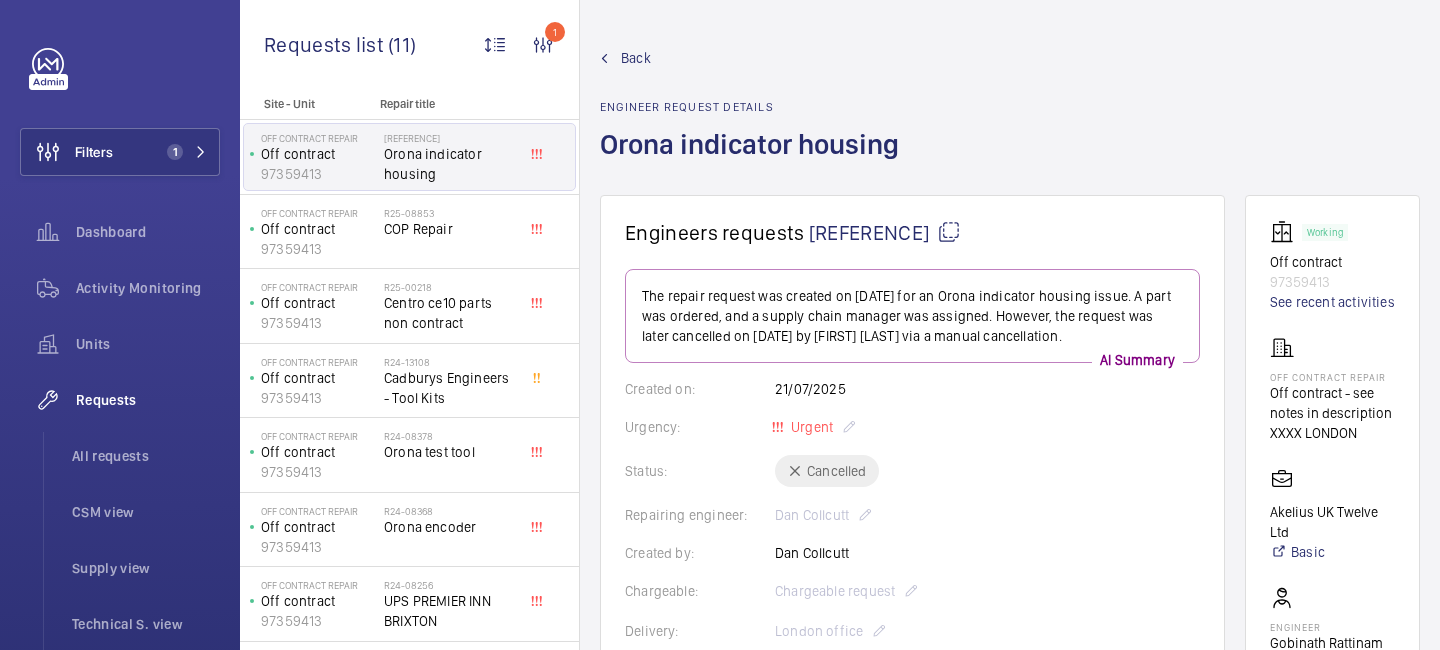 click on "Back" 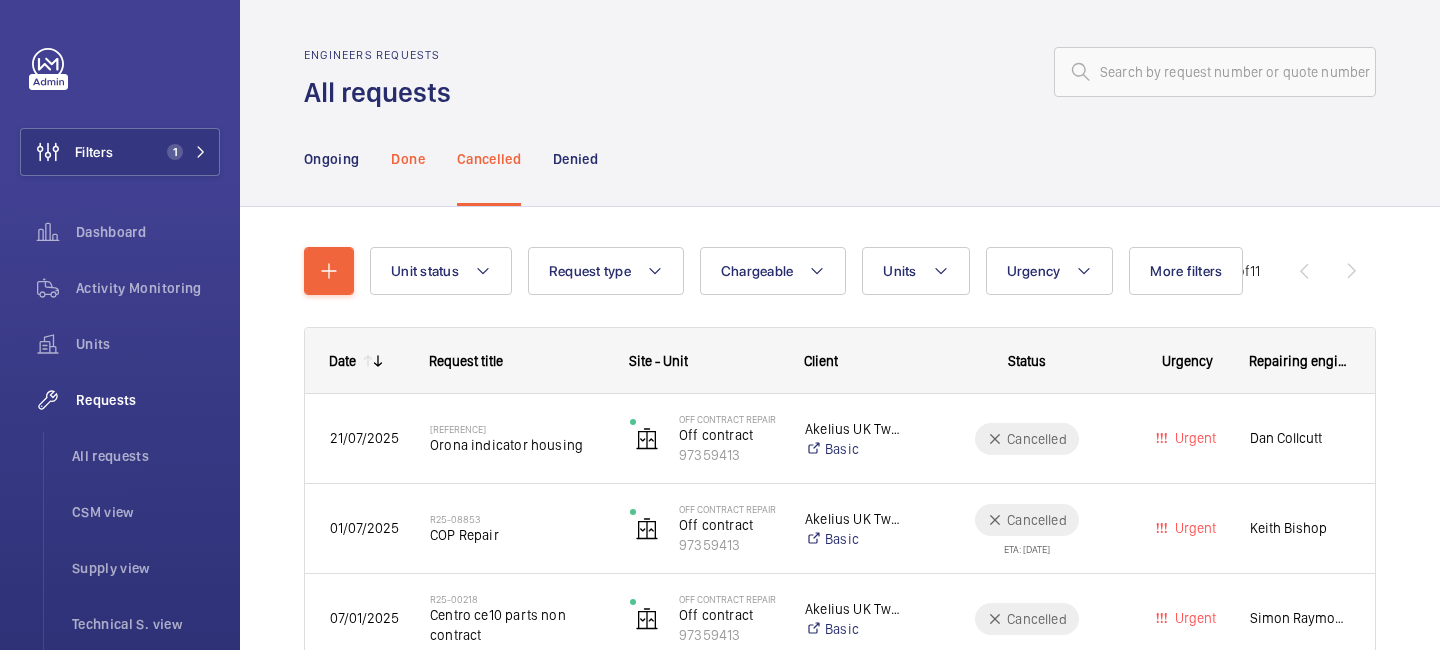 click on "Done" 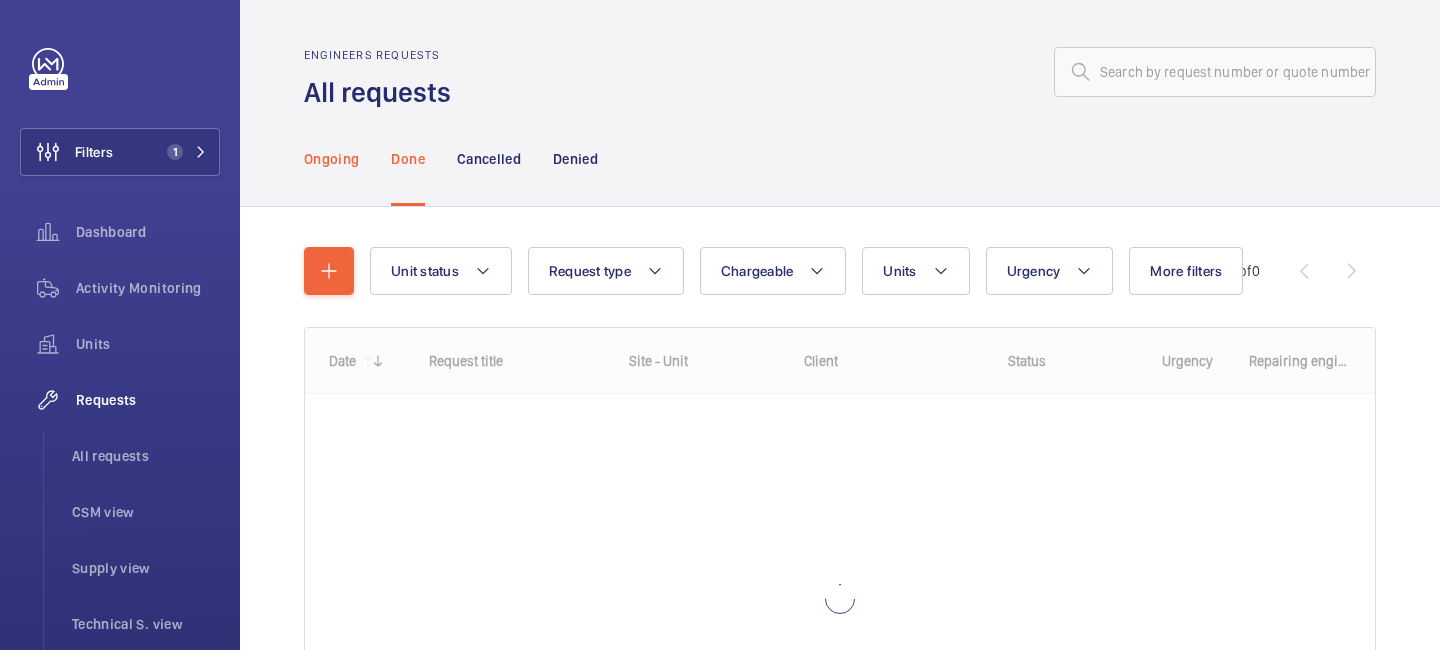 click on "Ongoing" 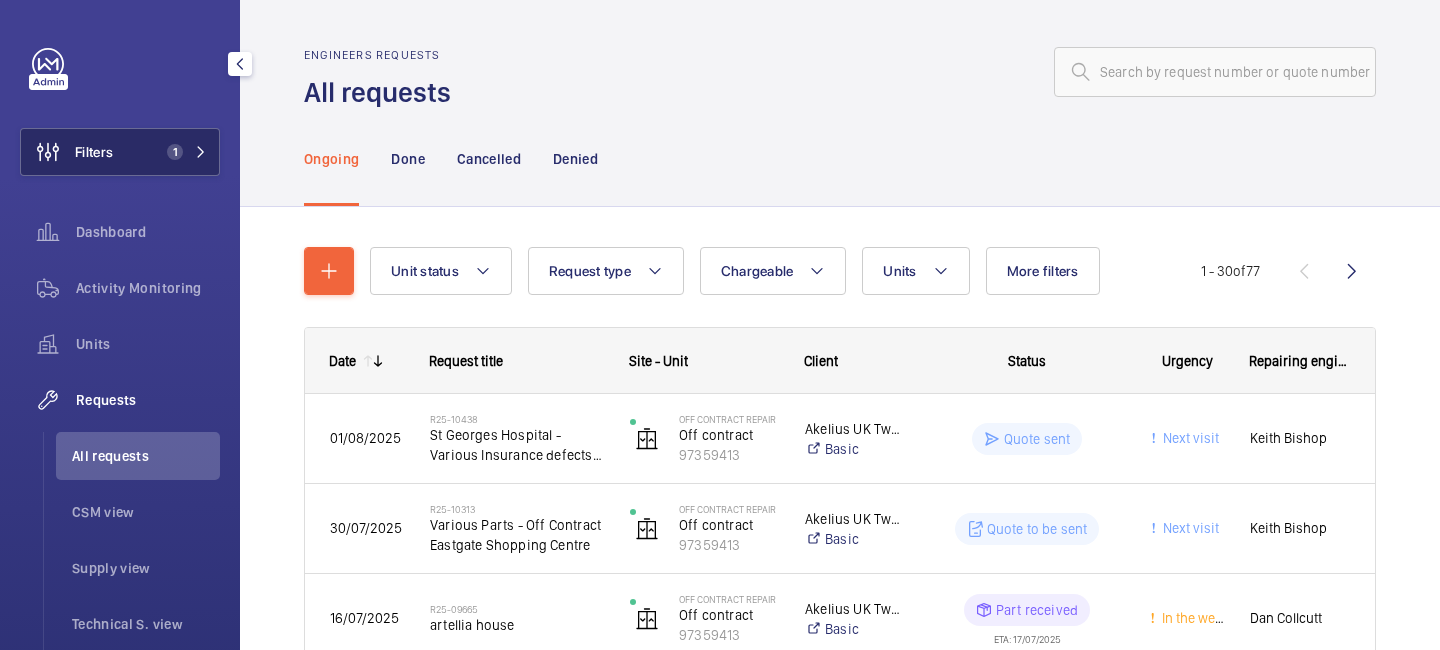 click on "Filters 1" 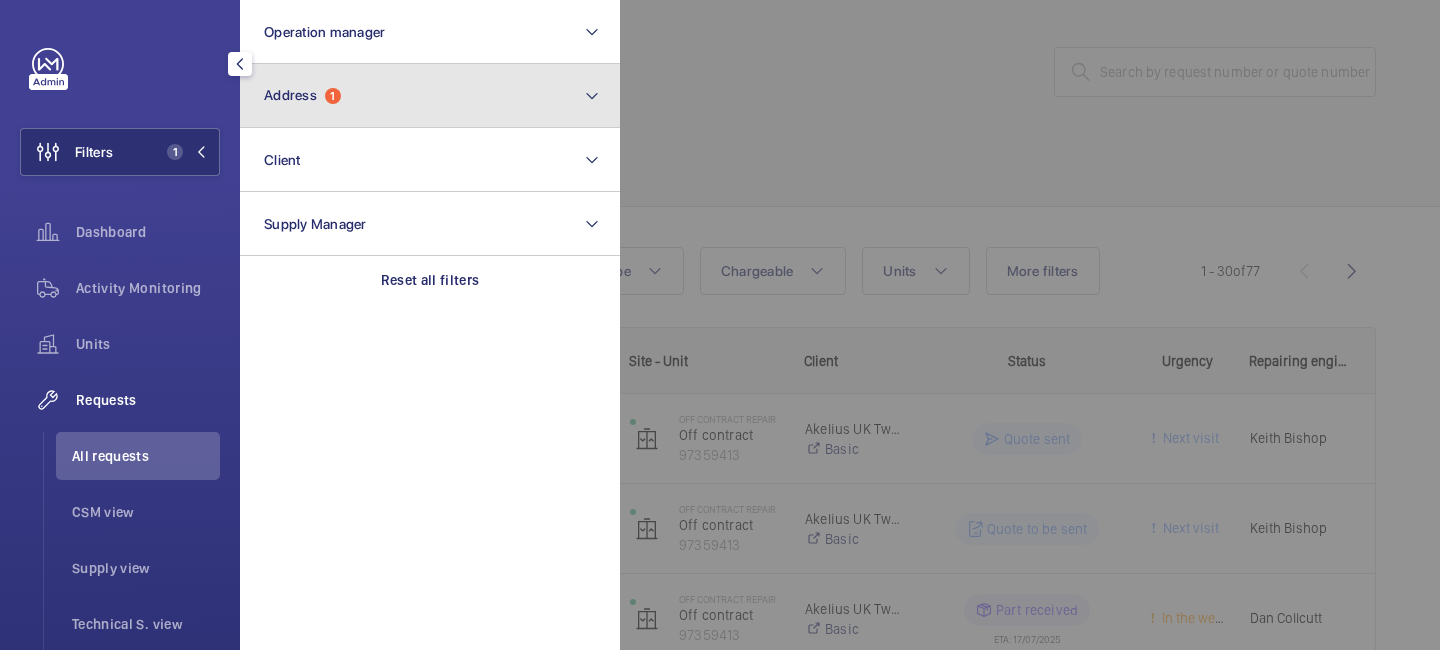 click on "Address  1" 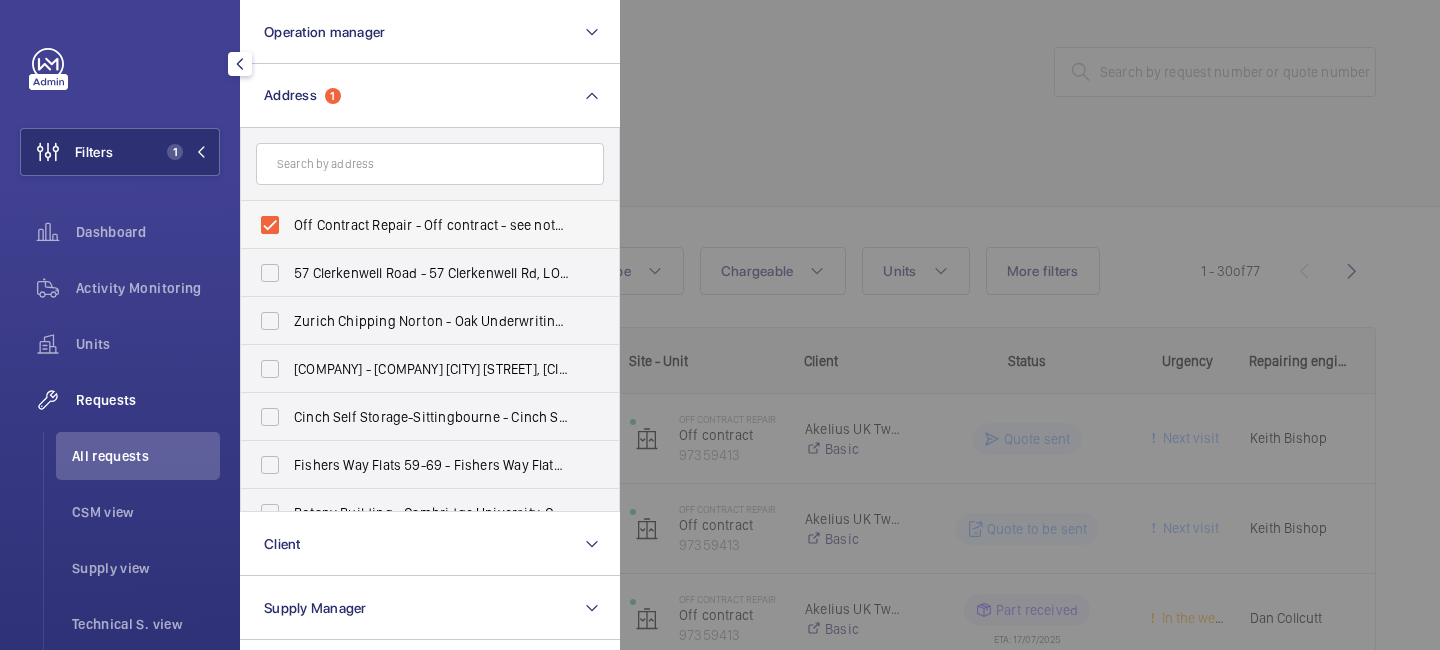 click on "Off Contract Repair - Off contract - see notes in description, LONDON XXXX" at bounding box center (415, 225) 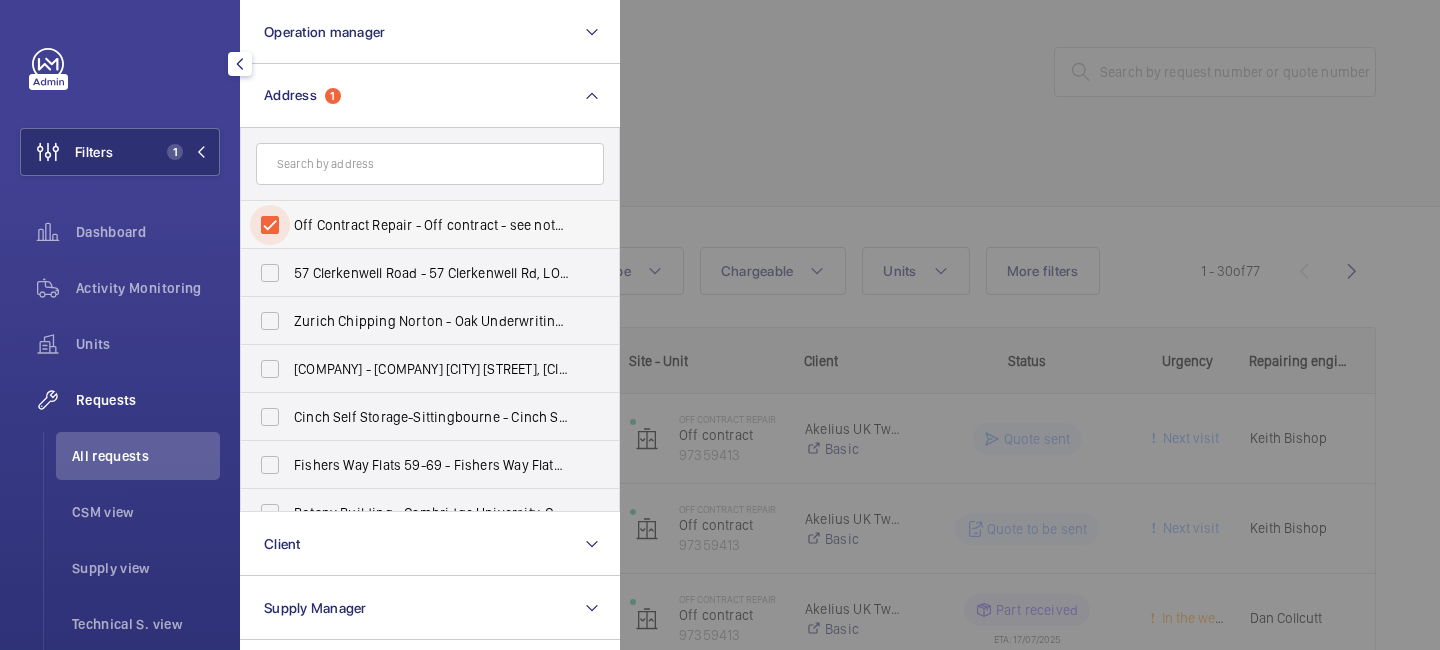 click on "Off Contract Repair - Off contract - see notes in description, LONDON XXXX" at bounding box center (270, 225) 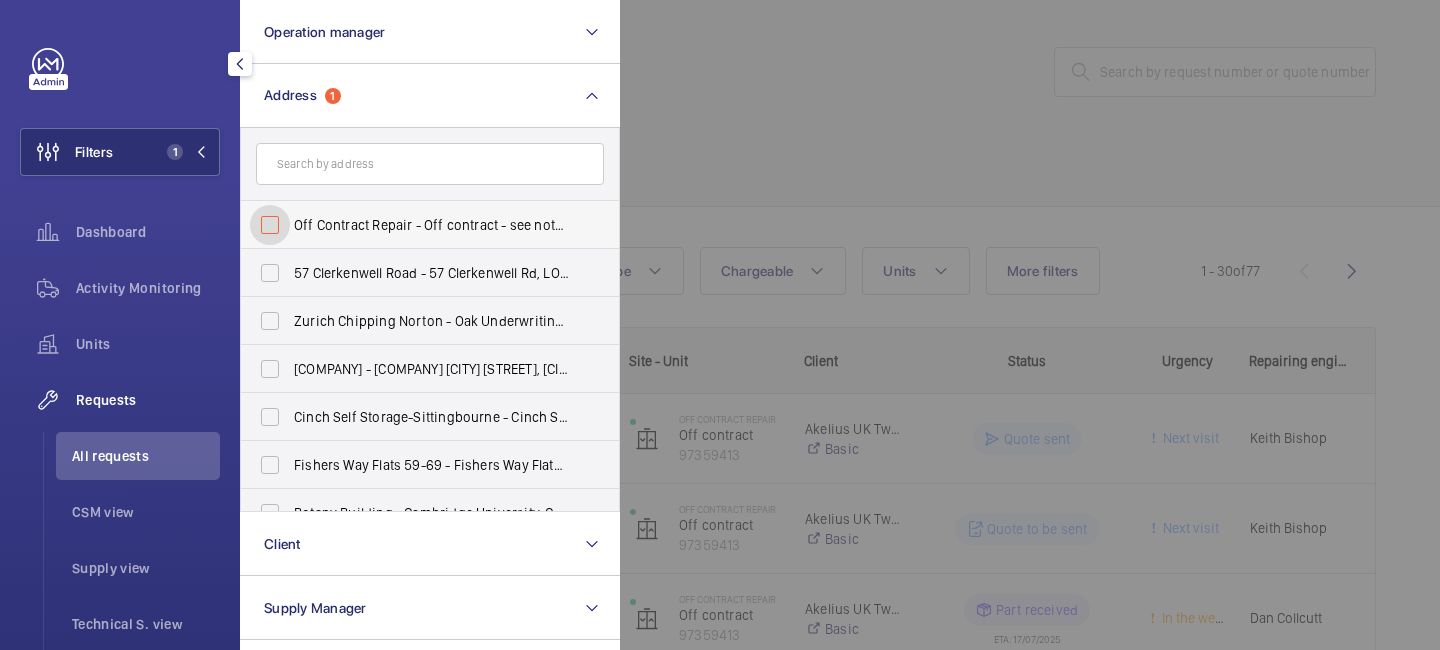 checkbox on "false" 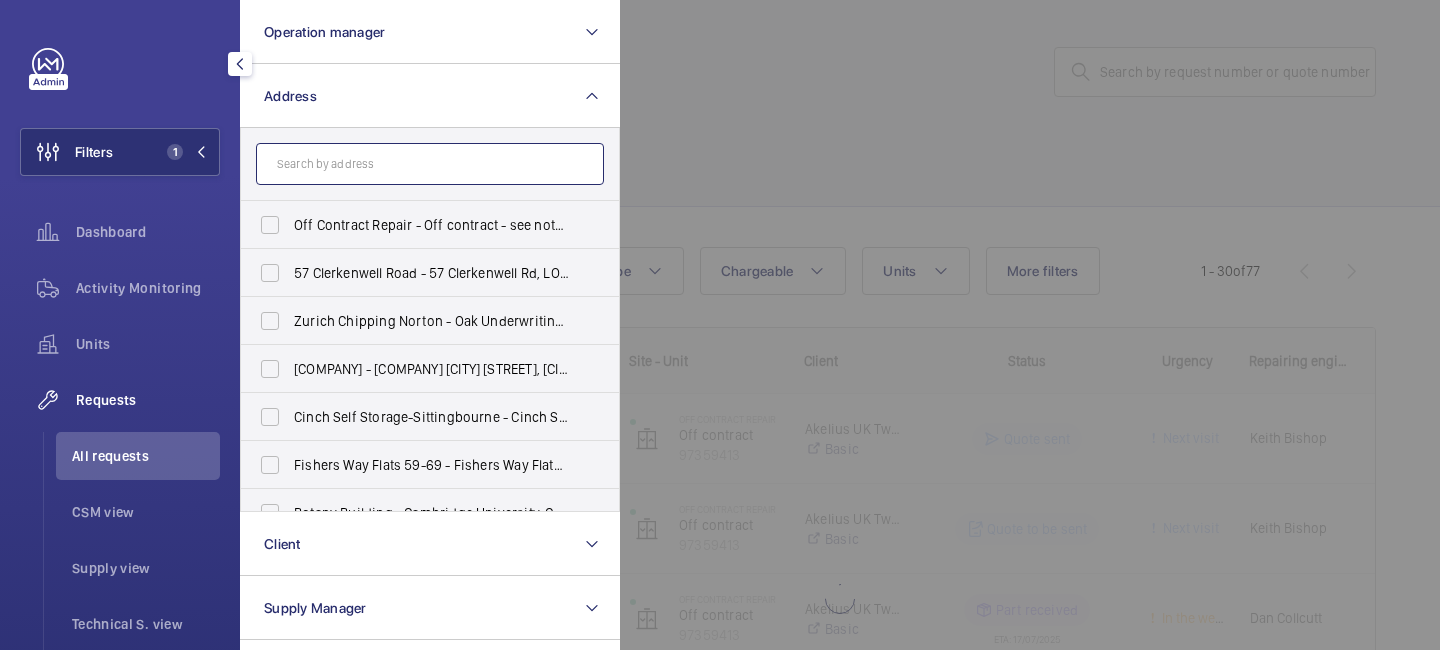 click 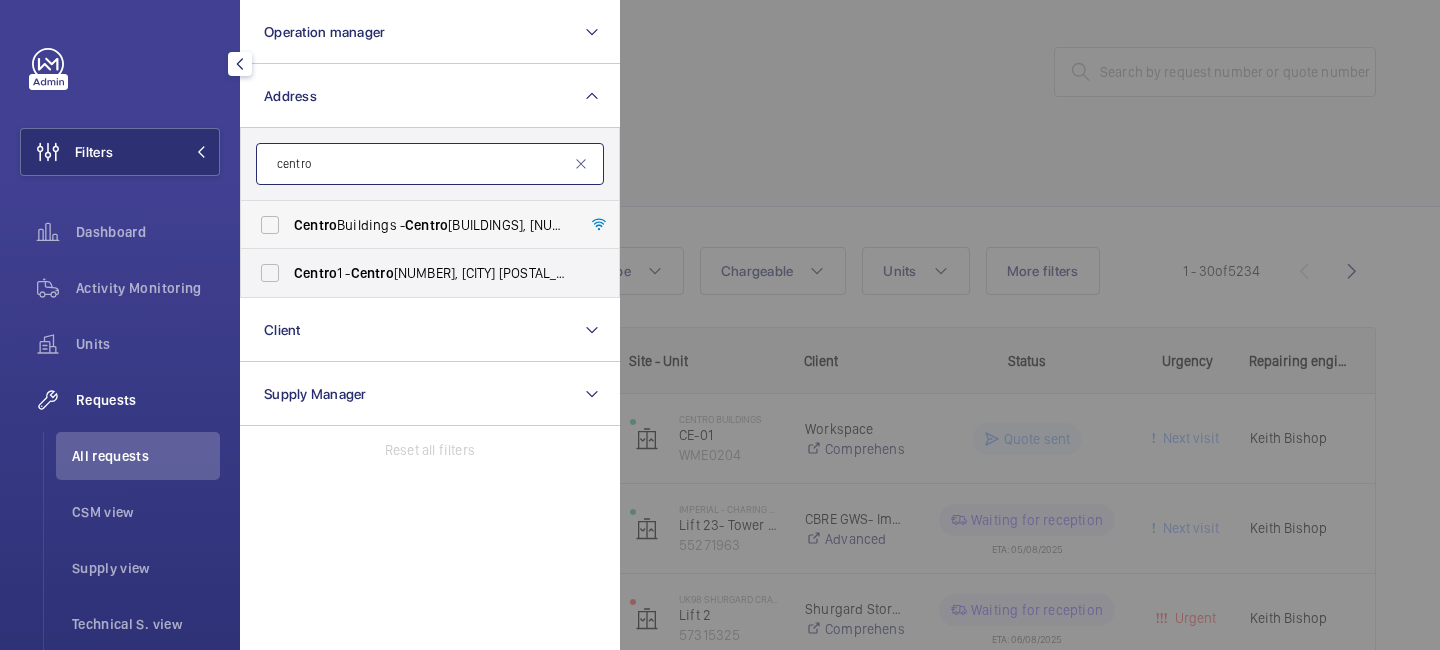 type on "centro" 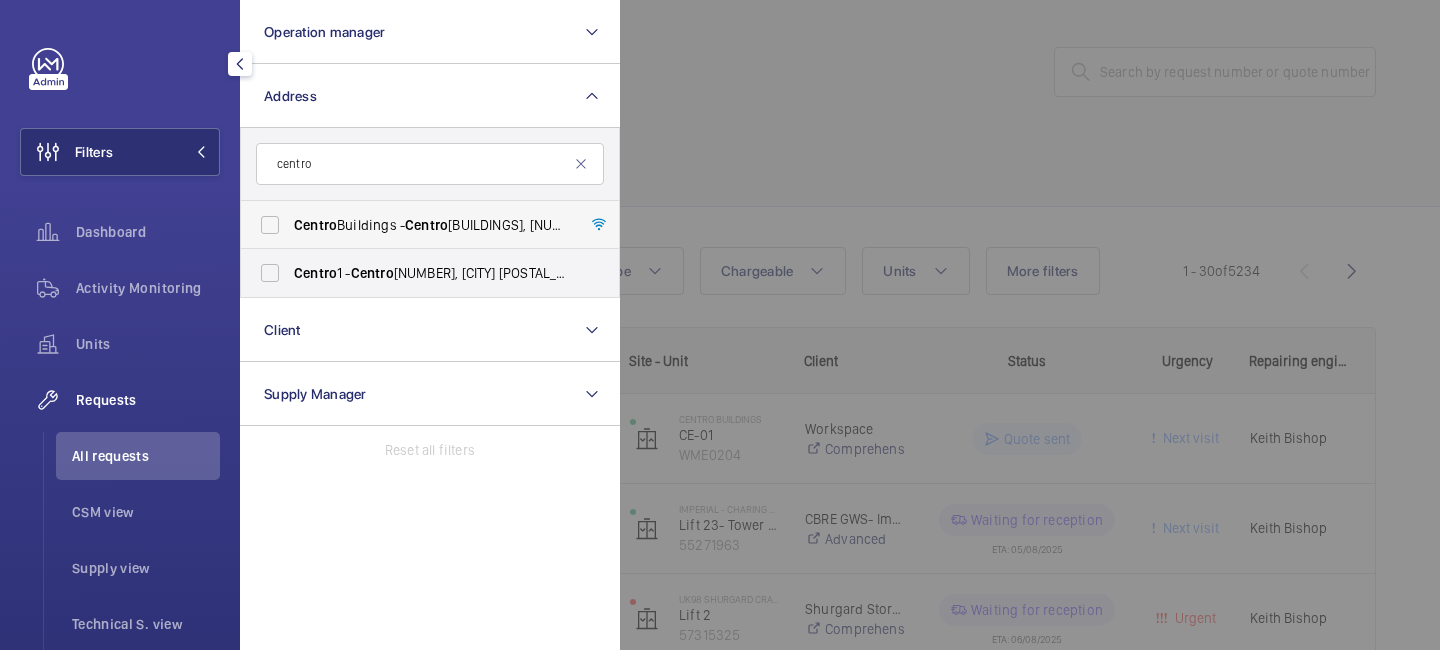 click on "Centro  Buildings -  Centro  Buildings, 20-23 Mandela Street, Camden, London, NW1 0DU LONDON, LONDON NW1 0DU" at bounding box center [431, 225] 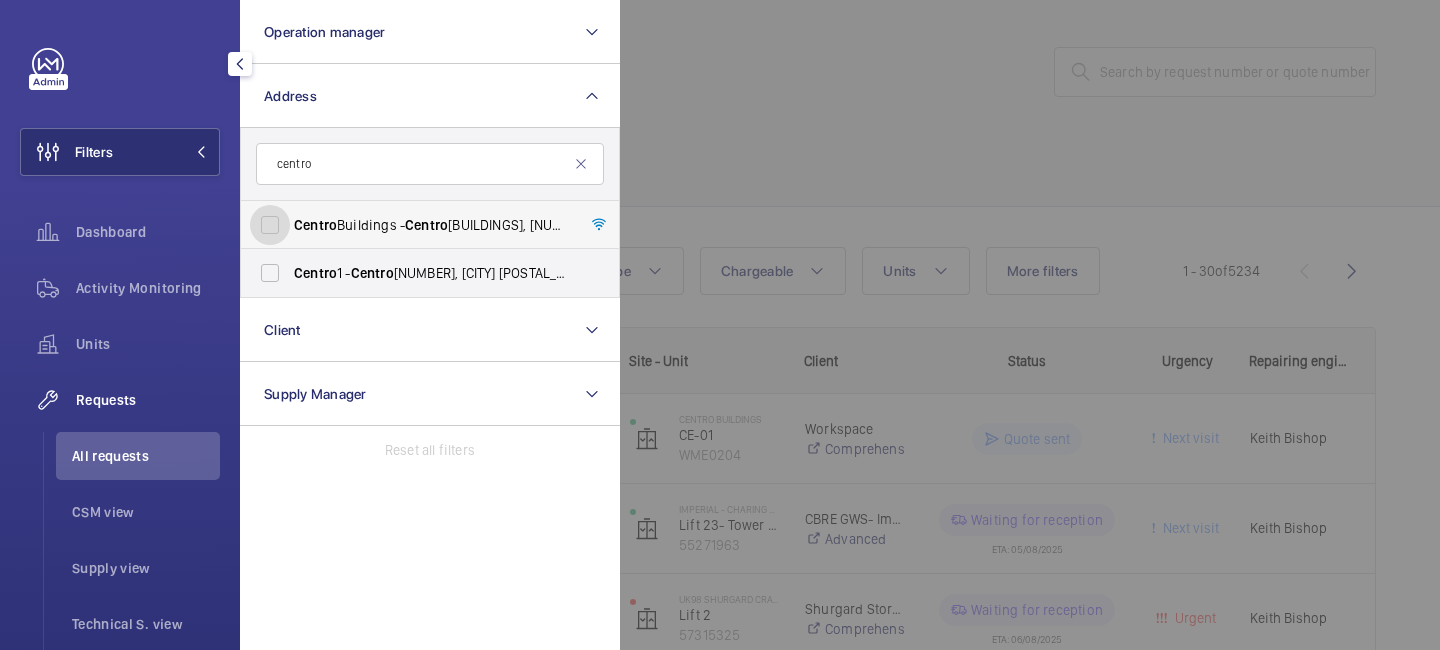click on "Centro  Buildings -  Centro  Buildings, 20-23 Mandela Street, Camden, London, NW1 0DU LONDON, LONDON NW1 0DU" at bounding box center [270, 225] 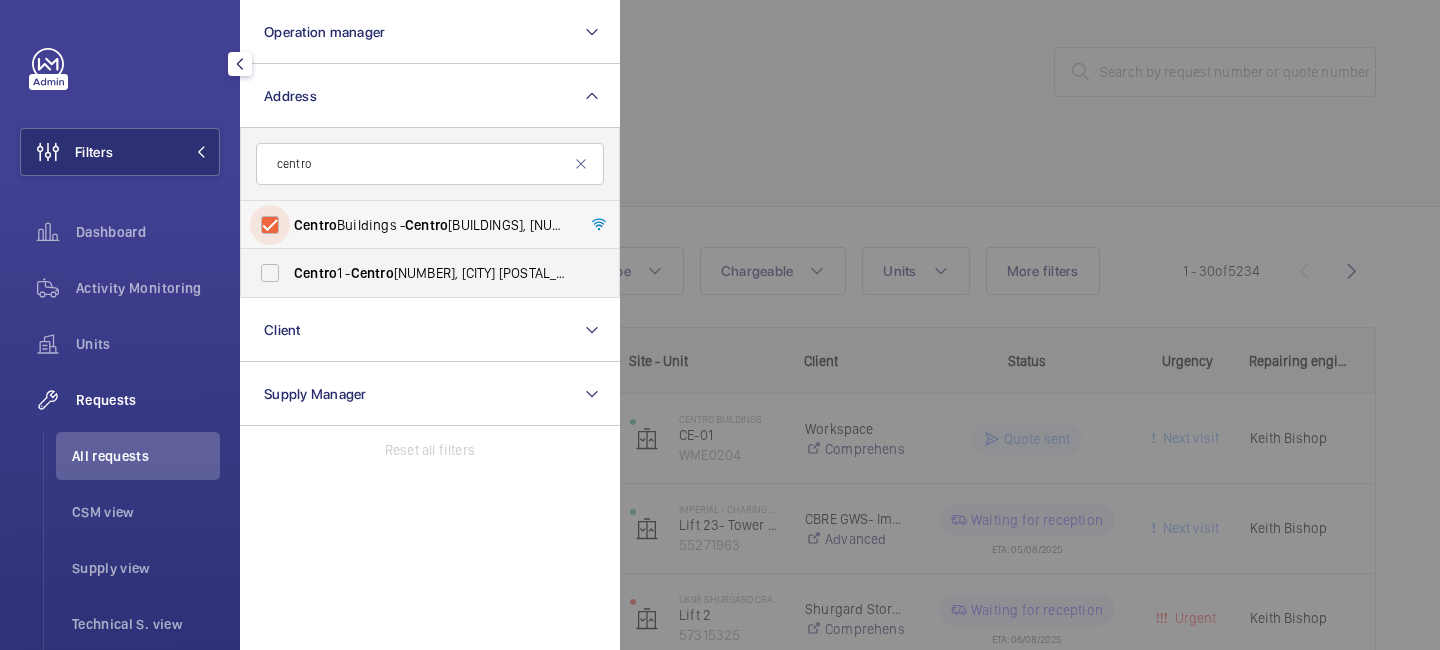 checkbox on "true" 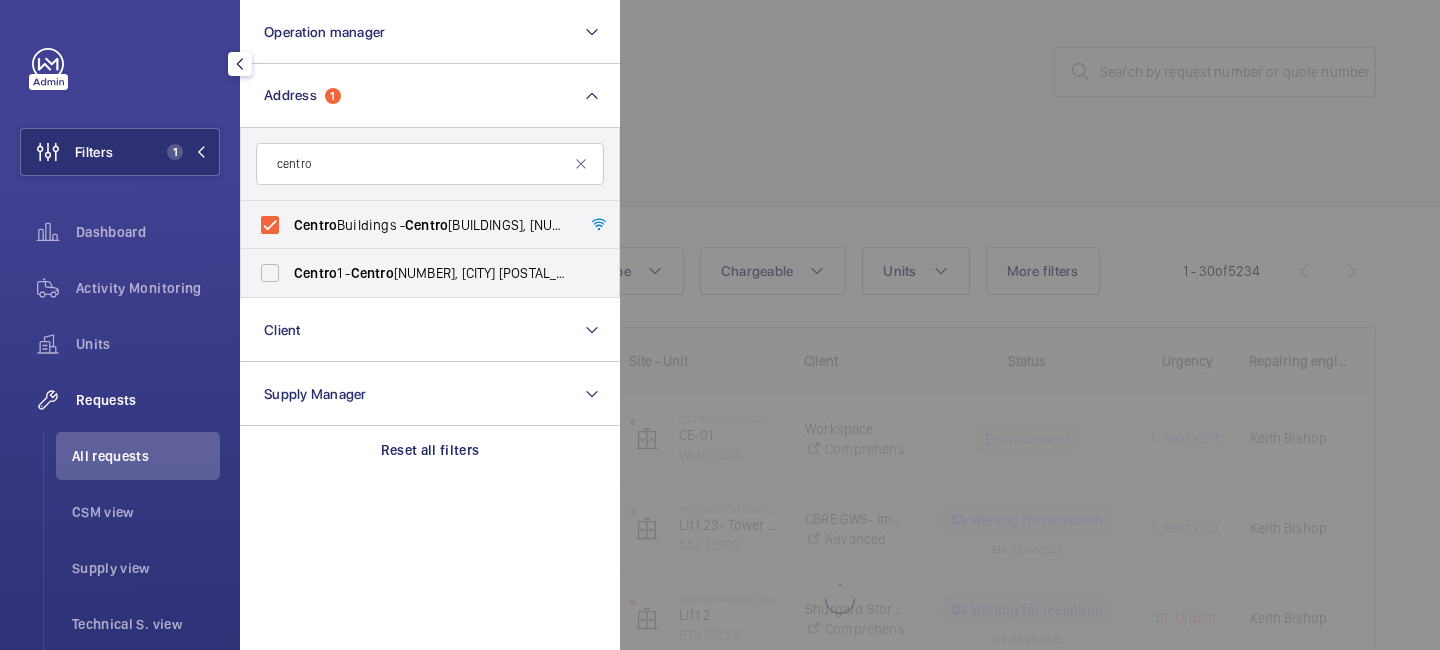 click 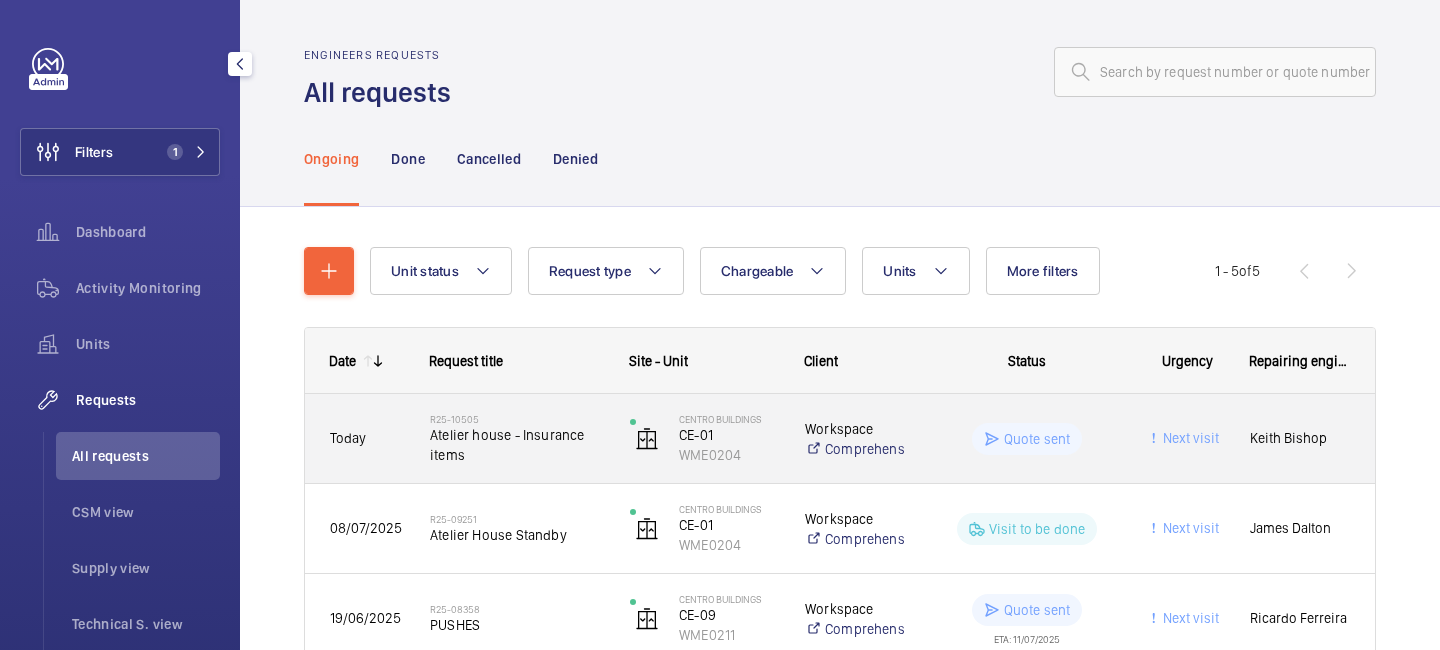 click on "Atelier house - Insurance items" 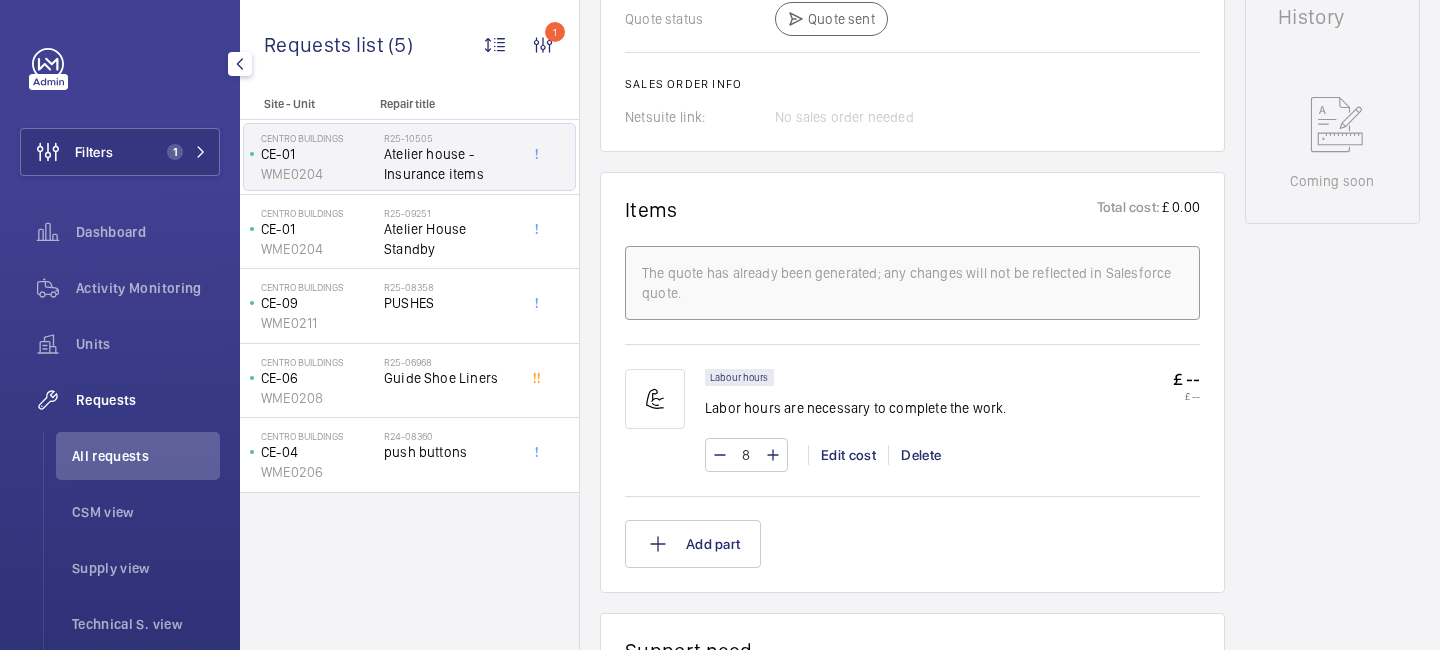 scroll, scrollTop: 1053, scrollLeft: 0, axis: vertical 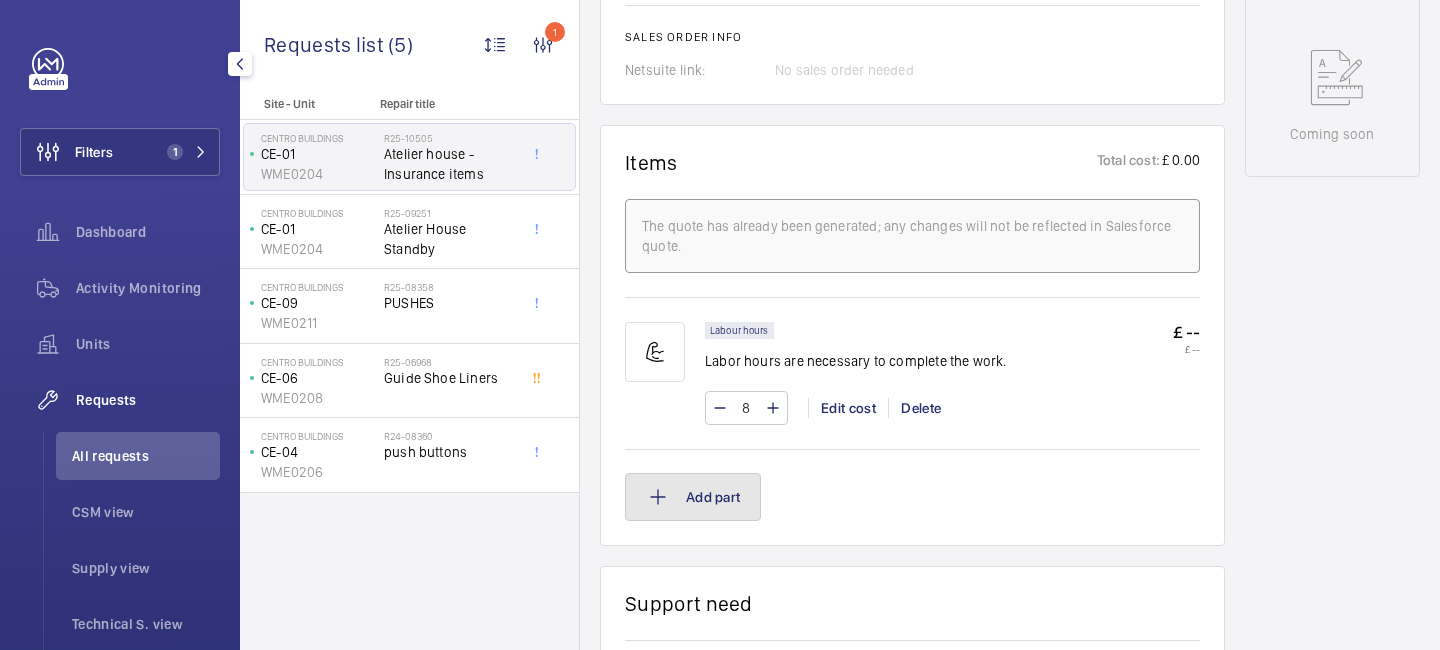 click on "Add part" 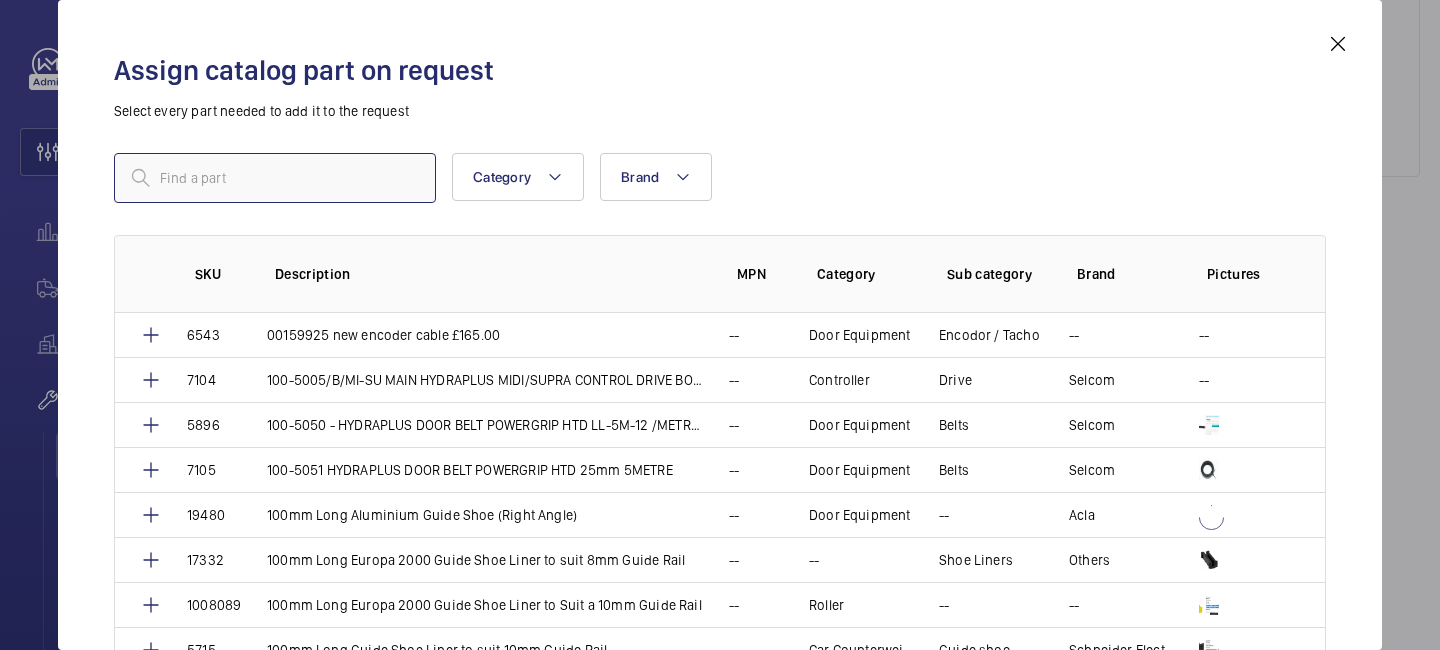 click at bounding box center (275, 178) 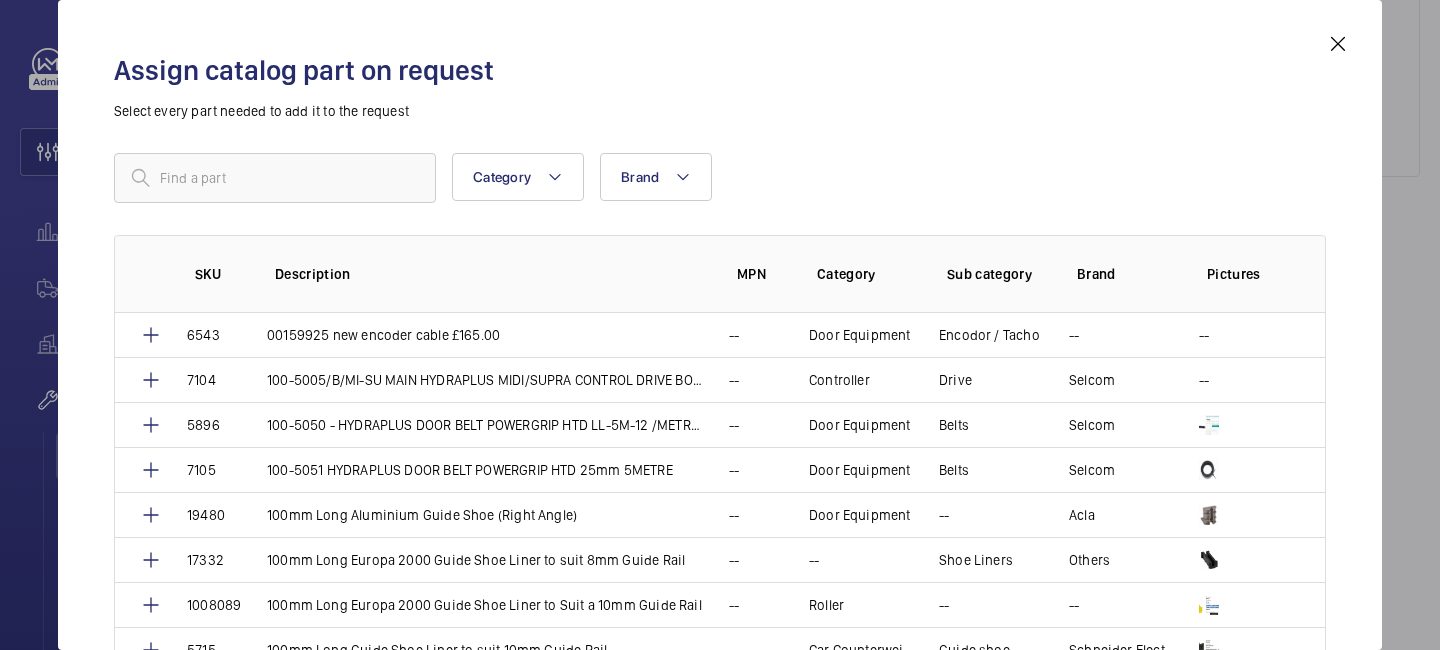 click on "Assign catalog part on request Select every part needed to add it to the request  Category Brand More filters Reset all filters SKU Description  MPN   Category Sub category Brand Pictures  6543   00159925 new encoder cable £165.00  --  Door Equipment   Encodor / Tacho  -- --  7104   100-5005/B/MI-SU MAIN HYDRAPLUS MIDI/SUPRA CONTROL DRIVE BOARD  -£585.00 in stock  --  Controller   Drive   Selcom  --  5896   100-5050 - HYDRAPLUS DOOR BELT POWERGRIP HTD LL-5M-12 /METRE -  --  Door Equipment   Belts   Selcom   7105   100-5051 HYDRAPLUS DOOR BELT POWERGRIP HTD 25mm  5METRE  --  Door Equipment   Belts   Selcom   19480   100mm Long Aluminium Guide Shoe (Right Angle)  --  Door Equipment  --  Acla   17332   100mm Long Europa 2000 Guide Shoe Liner to suit 8mm Guide Rail  -- --  Shoe Liners   Others   1008089   100mm Long Europa 2000 Guide Shoe Liner to Suit a 10mm Guide Rail  --  Roller  -- --  5715   100mm Long Guide Shoe Liner to suit 10mm Guide Rail  --  Car Counterweight   Guide shoe   Schneider Electric   5716" at bounding box center [720, 325] 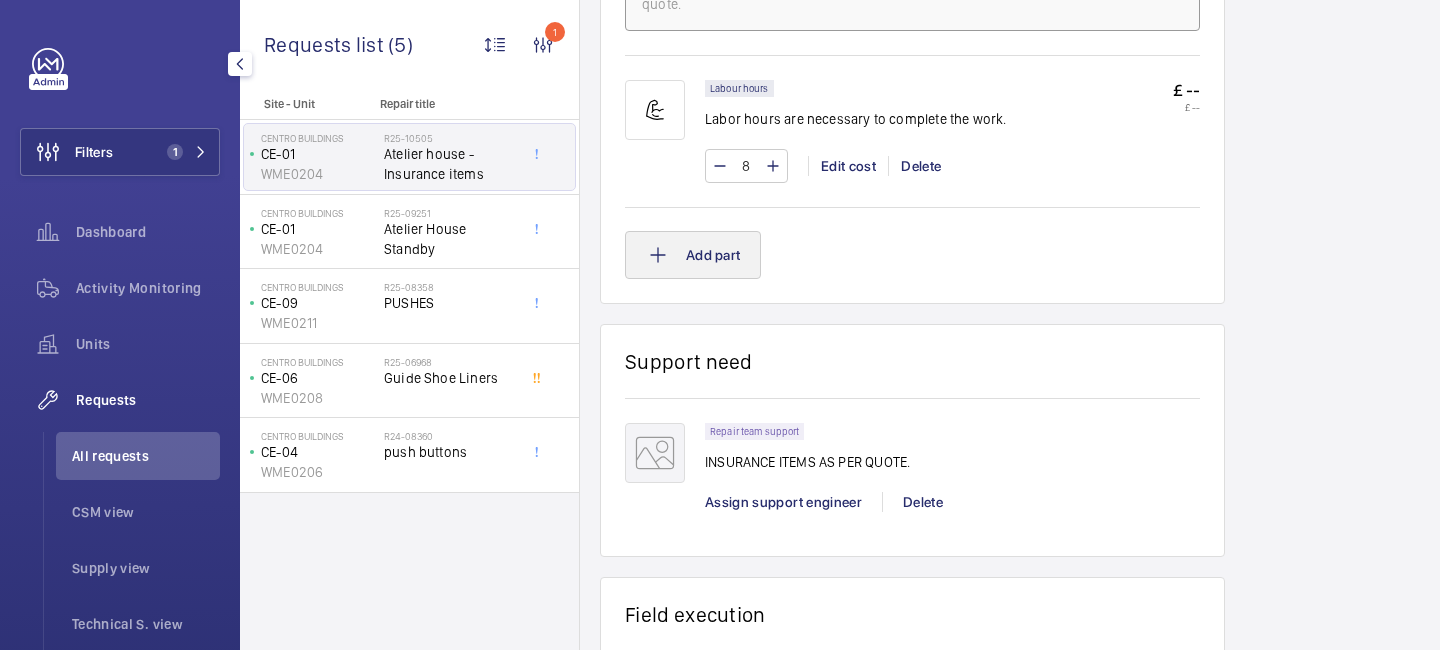 scroll, scrollTop: 1233, scrollLeft: 0, axis: vertical 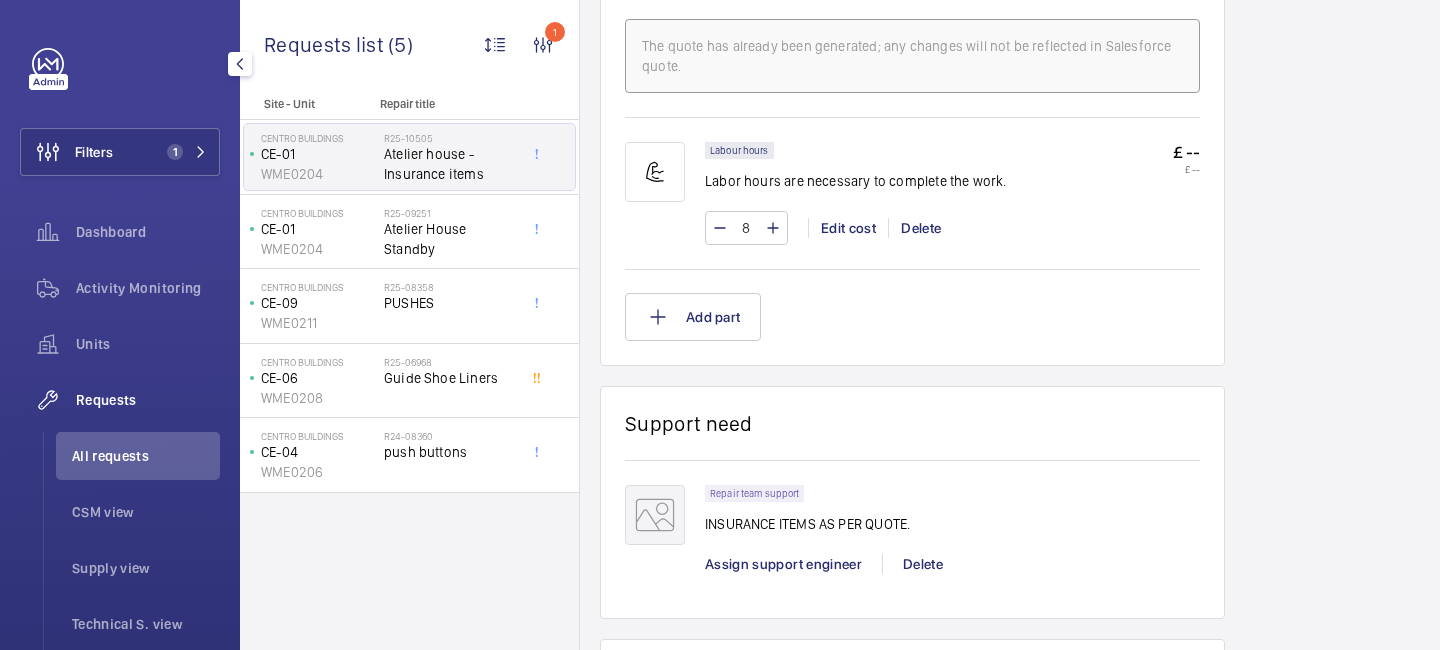 click on "1" 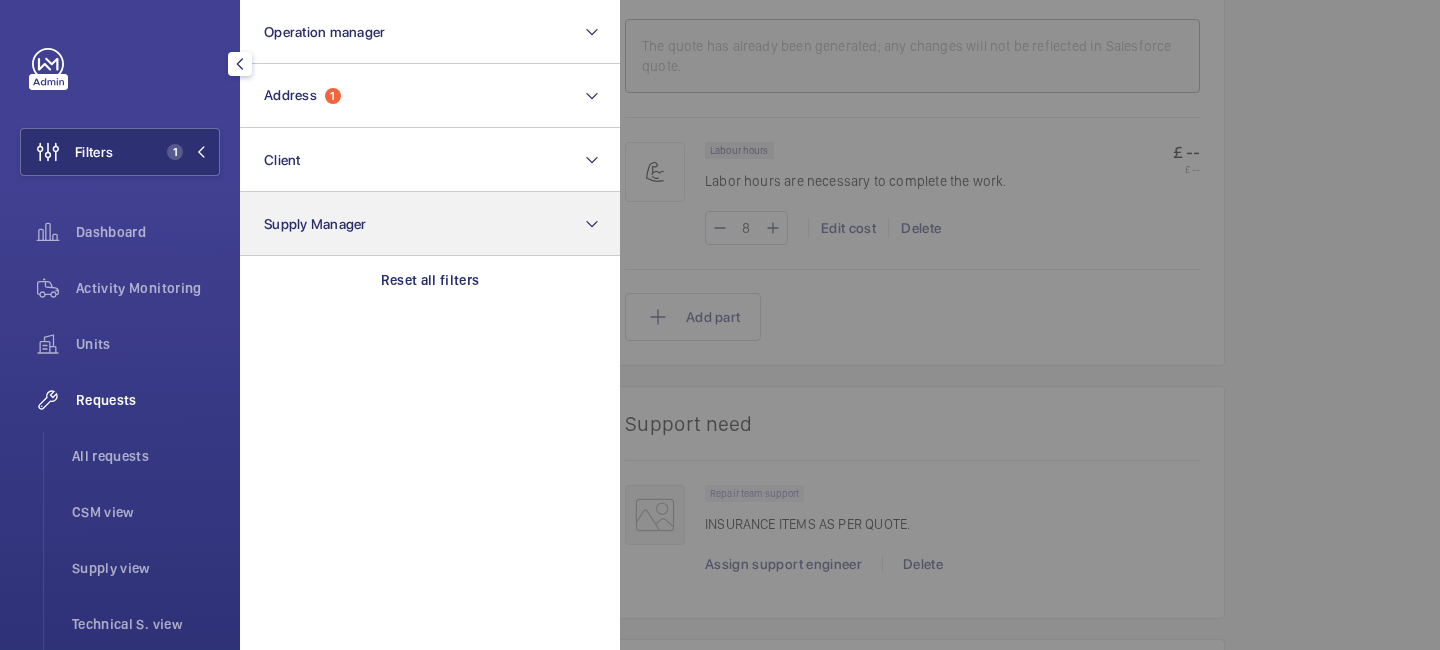 click on "Reset all filters" 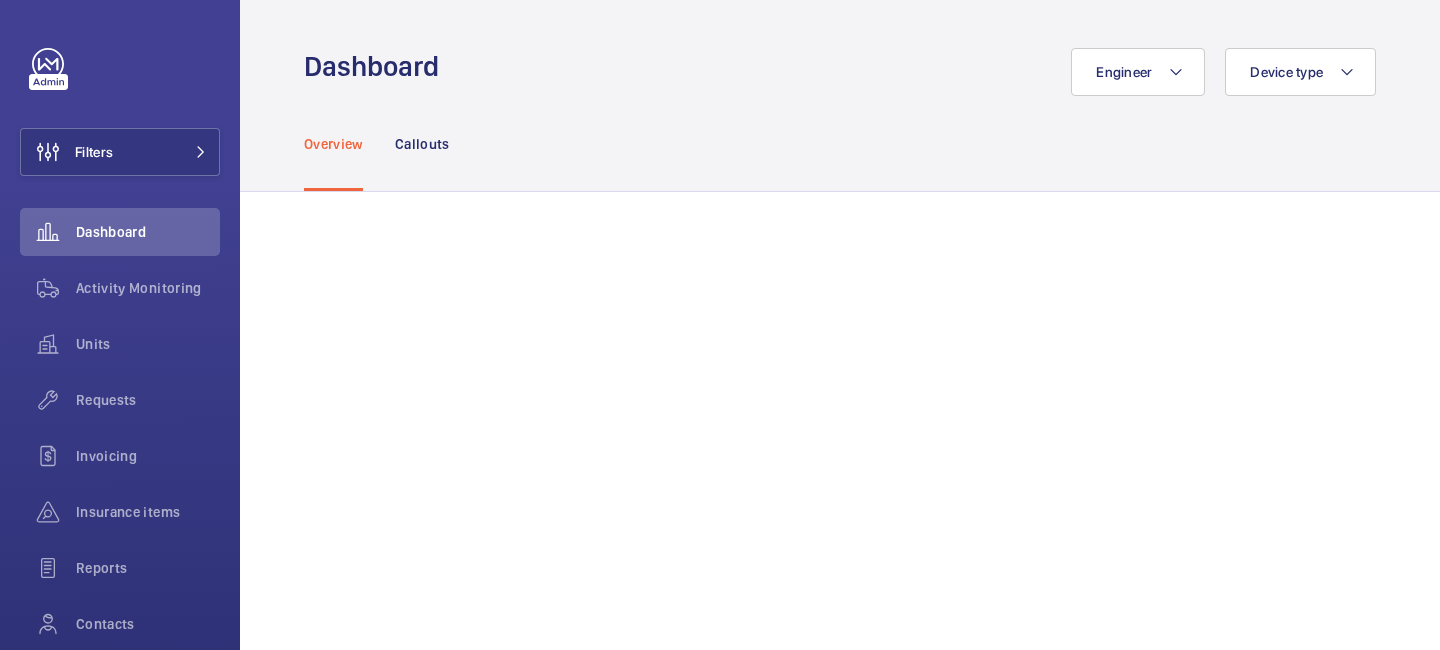 scroll, scrollTop: 0, scrollLeft: 0, axis: both 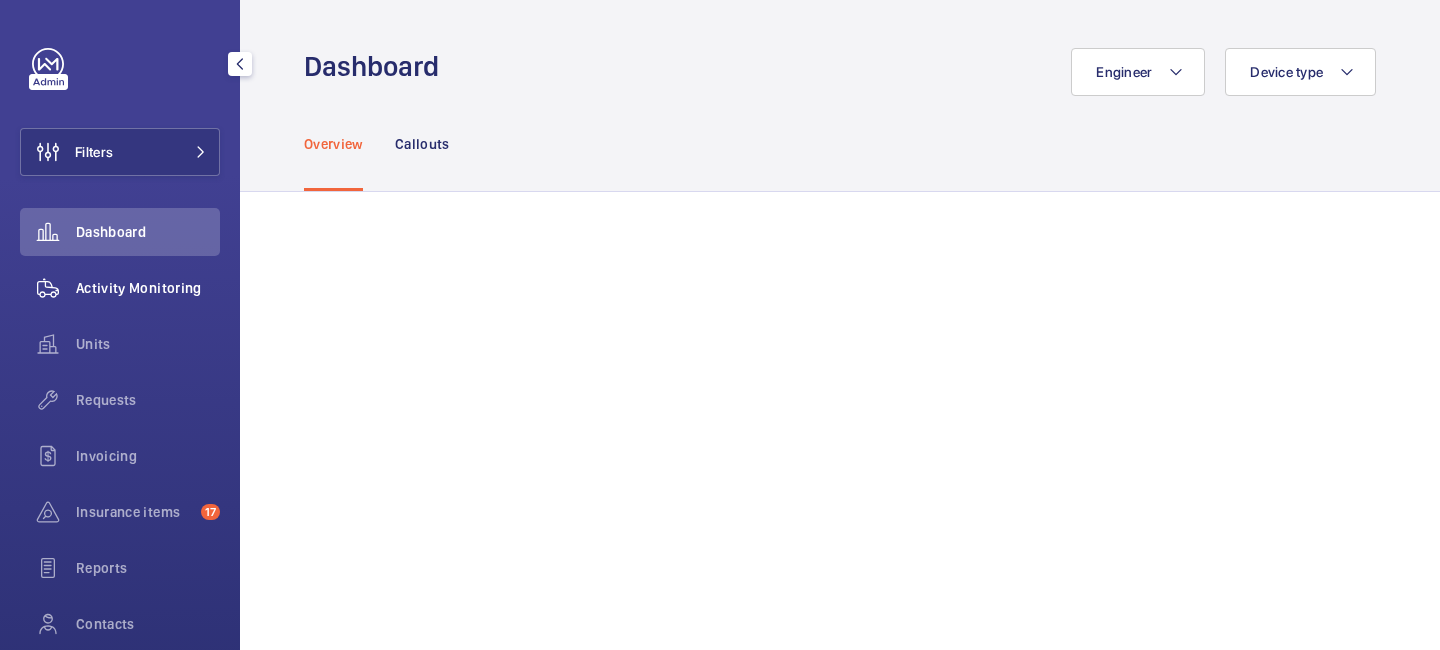 click on "Activity Monitoring" 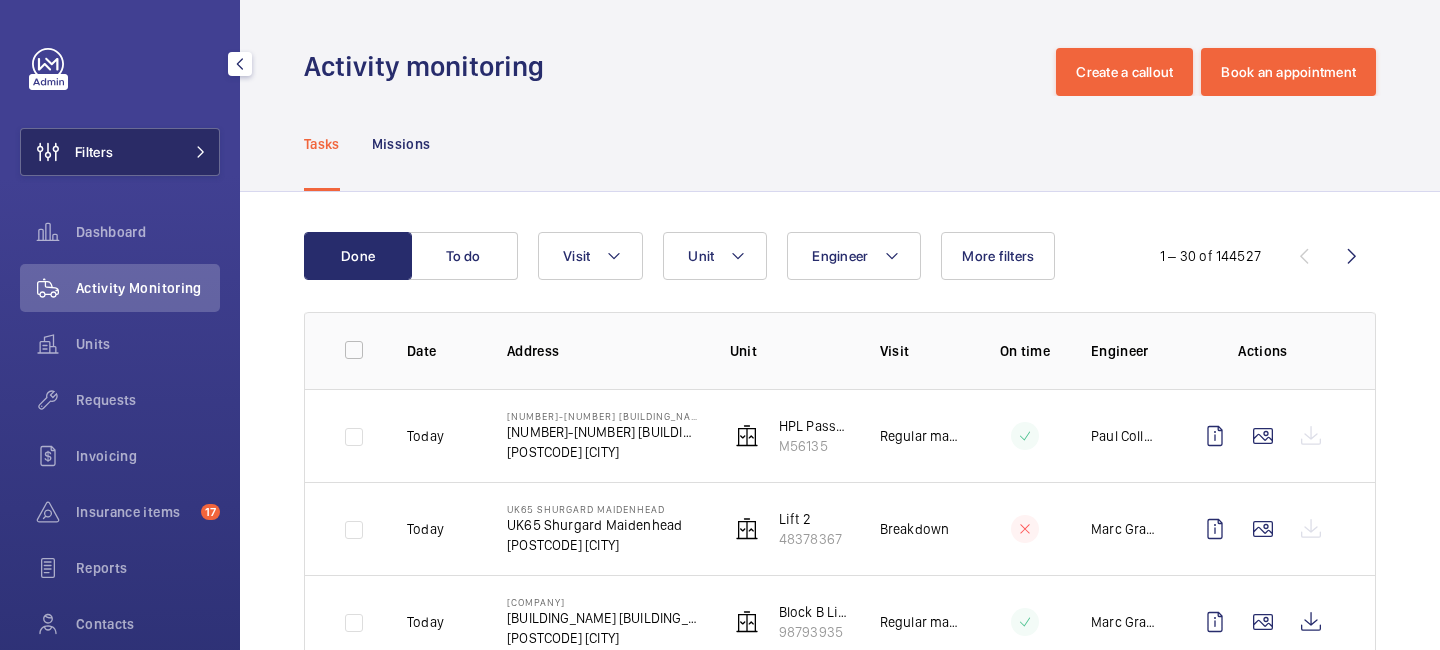 click on "Filters" 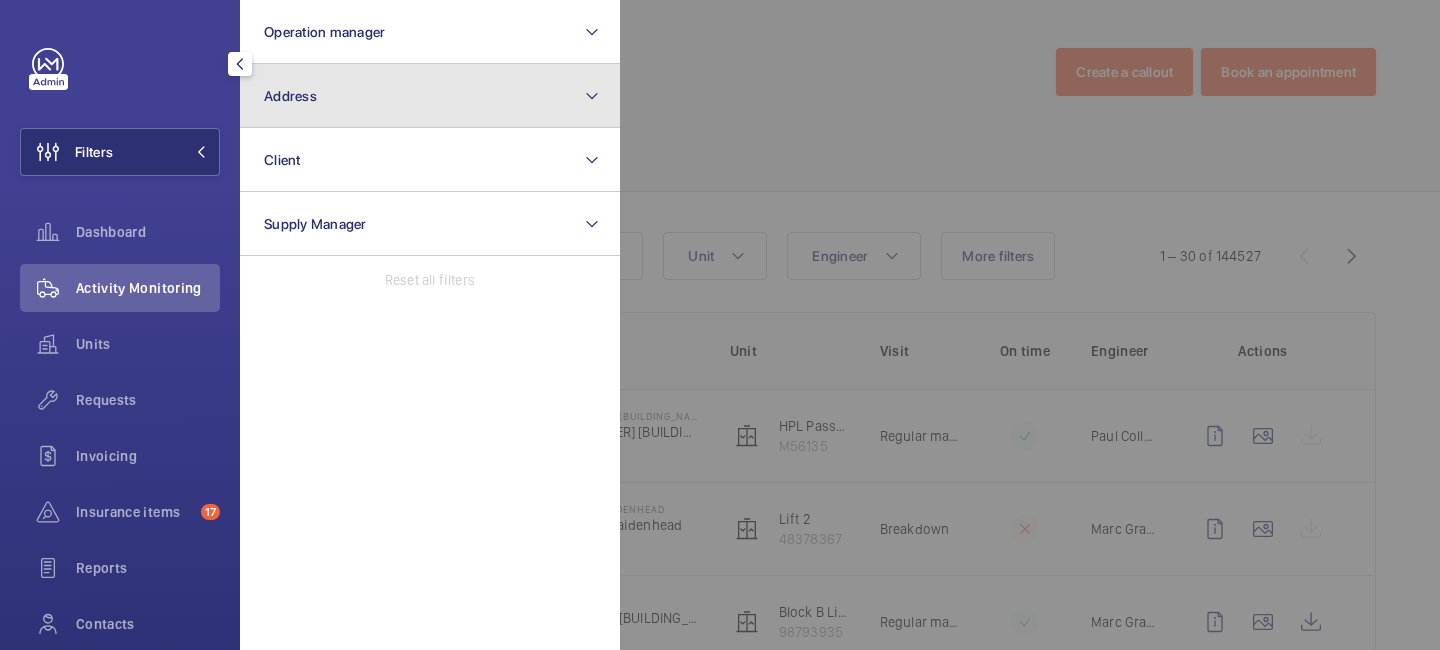 click on "Address" 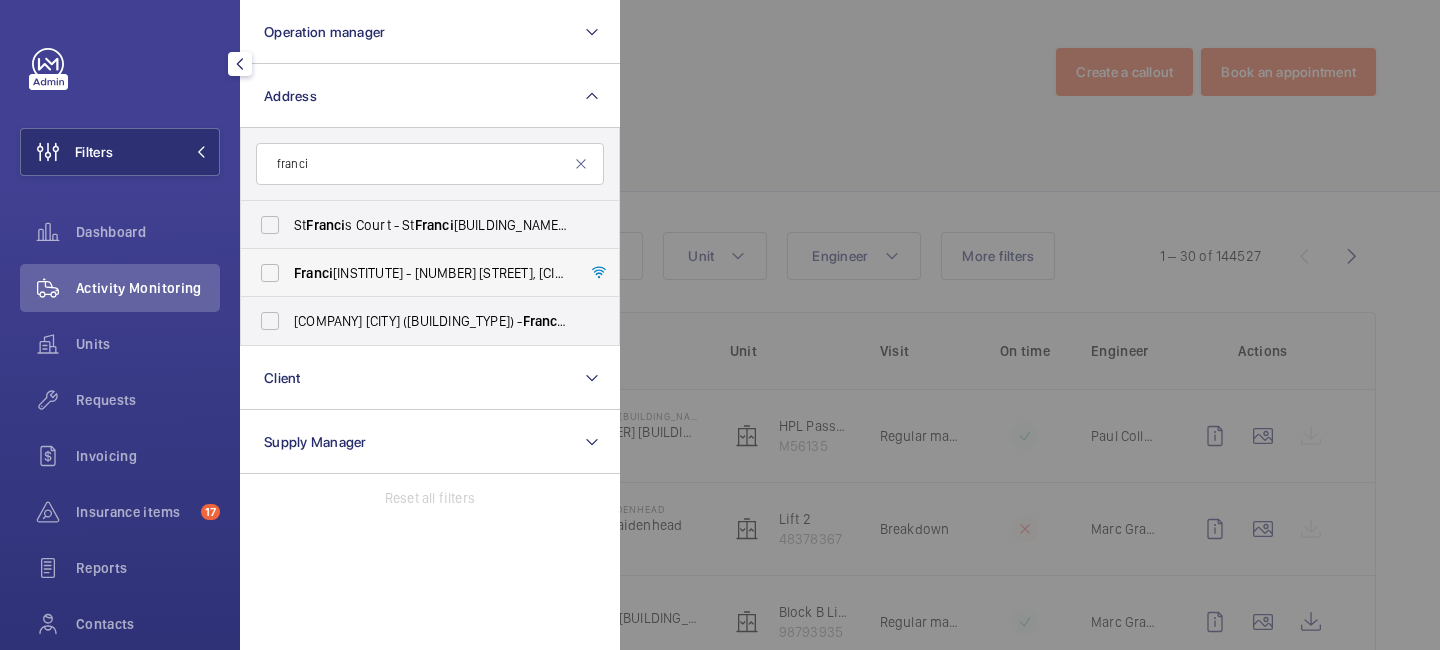 type on "franci" 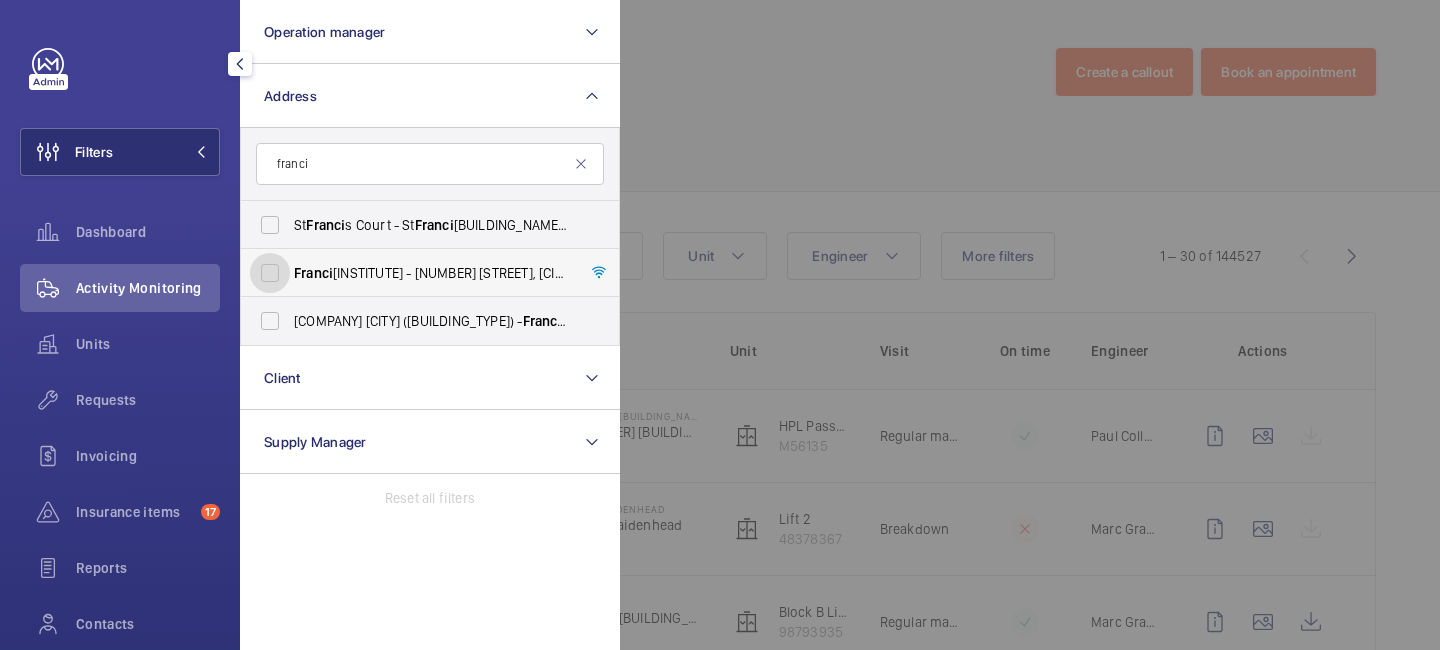 click on "Franci s Crick Institute - 1 Midland Road, LONDON NW1 1AT" at bounding box center (270, 273) 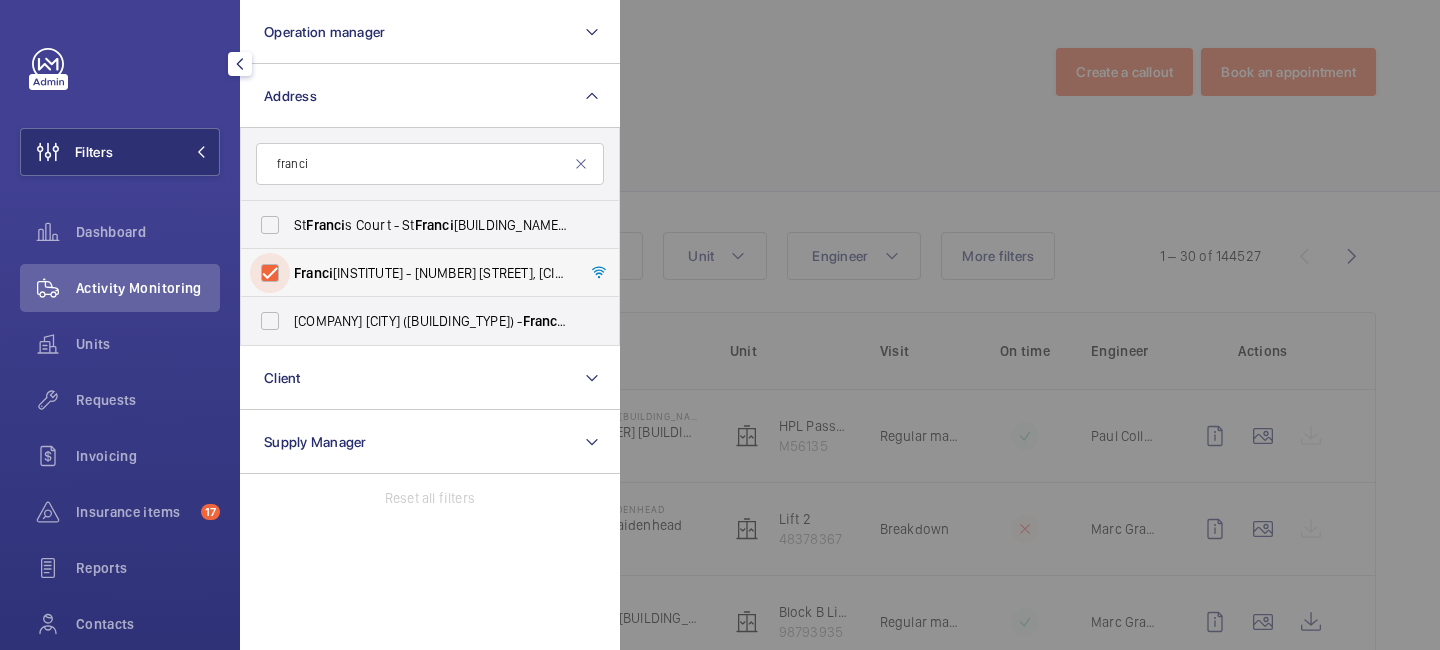 checkbox on "true" 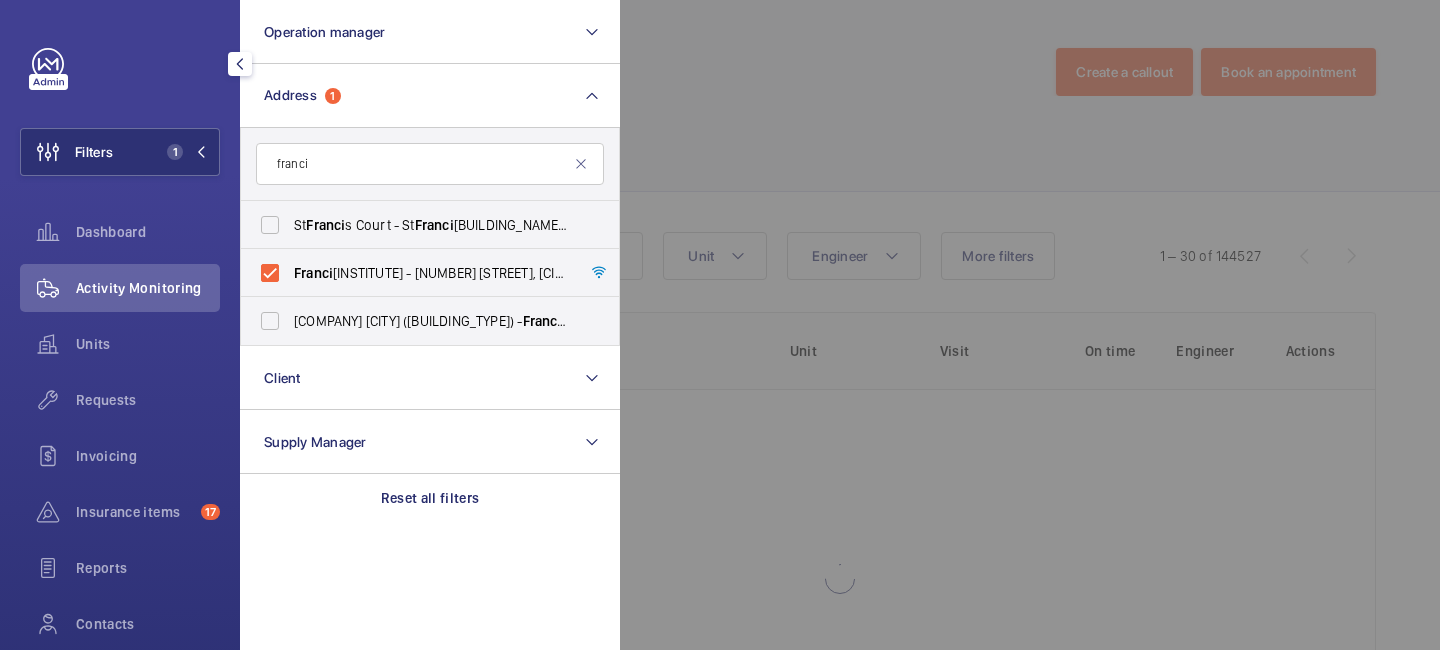 click 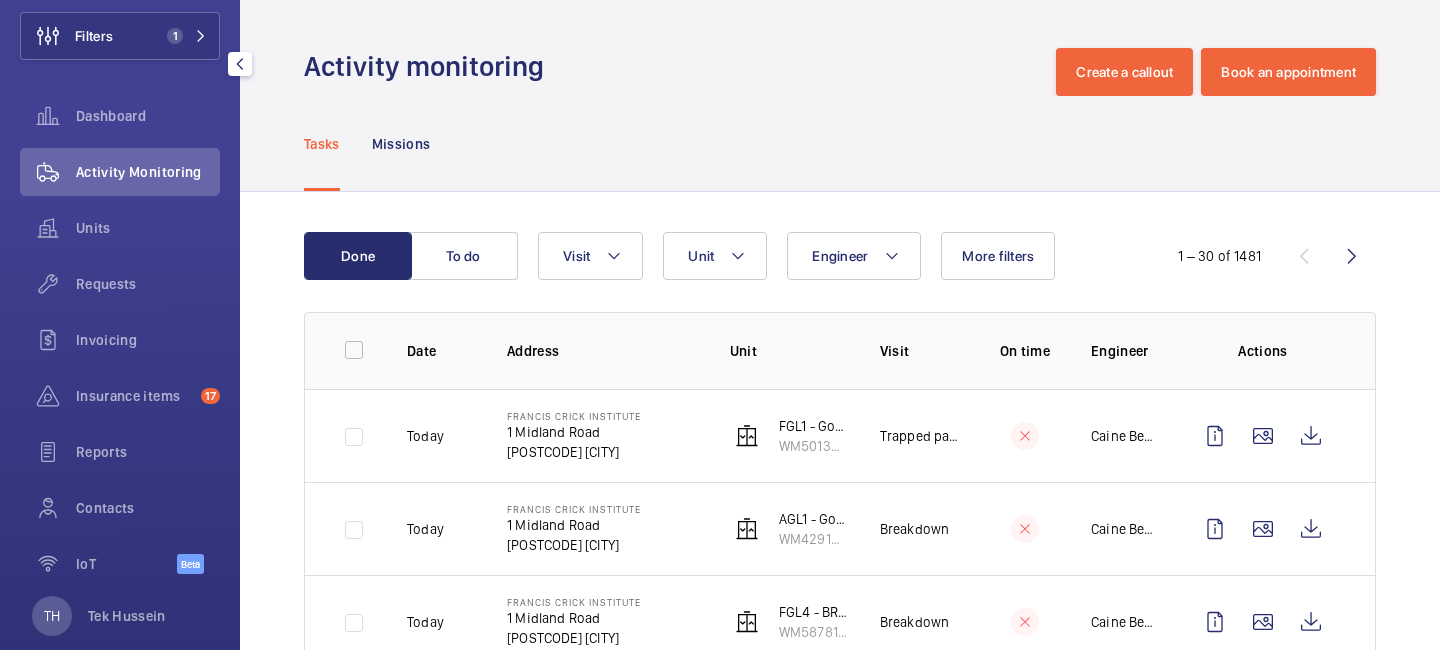 scroll, scrollTop: 150, scrollLeft: 0, axis: vertical 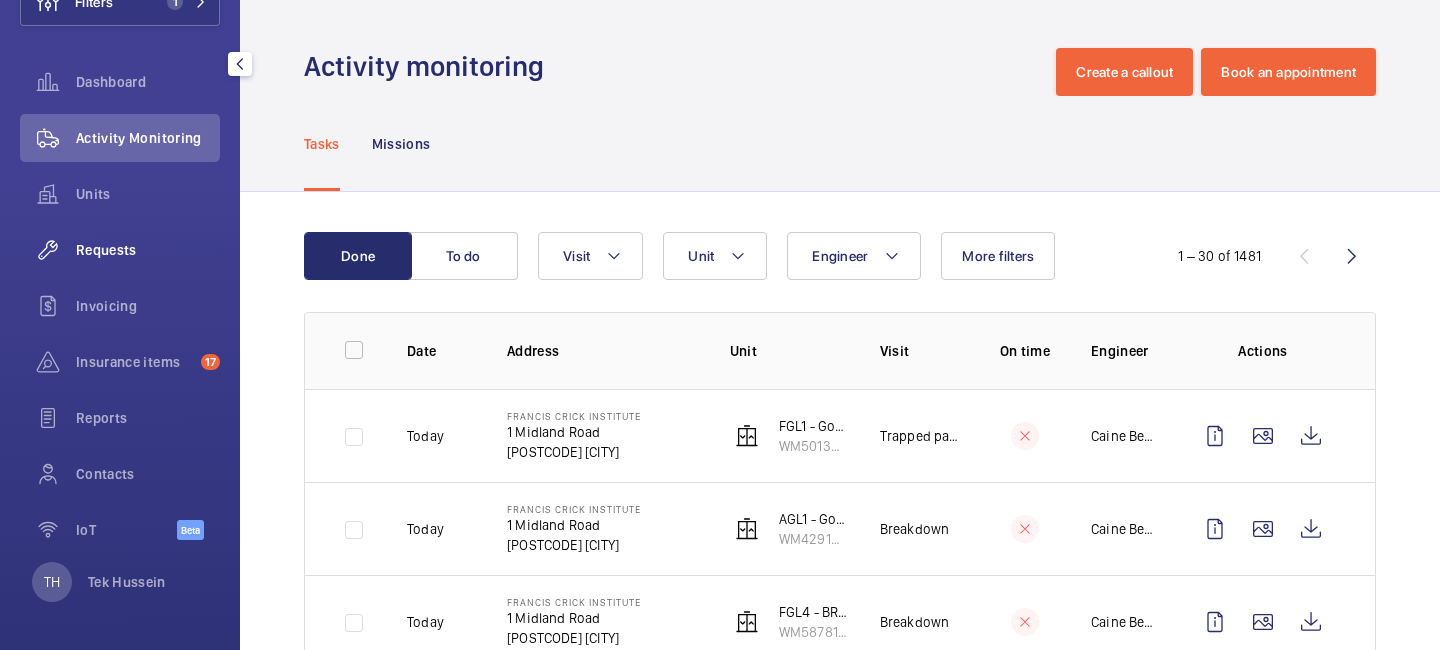 click on "Requests" 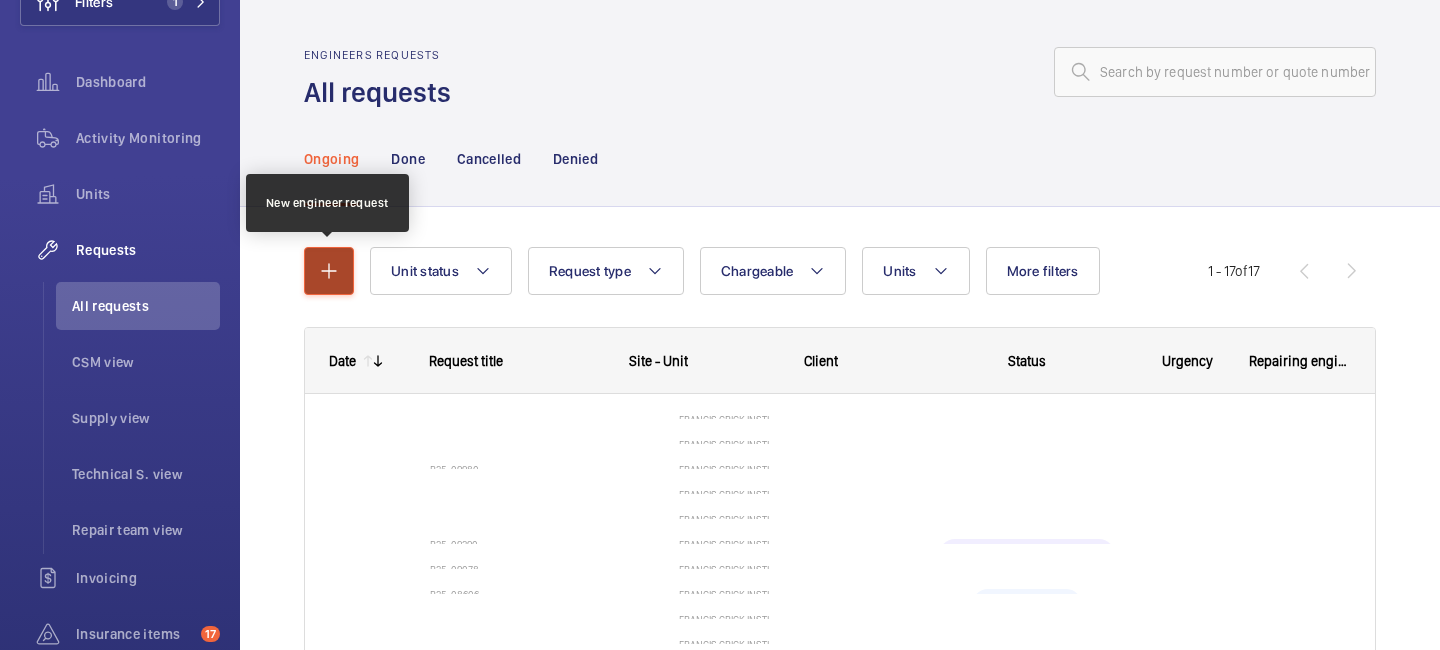 click 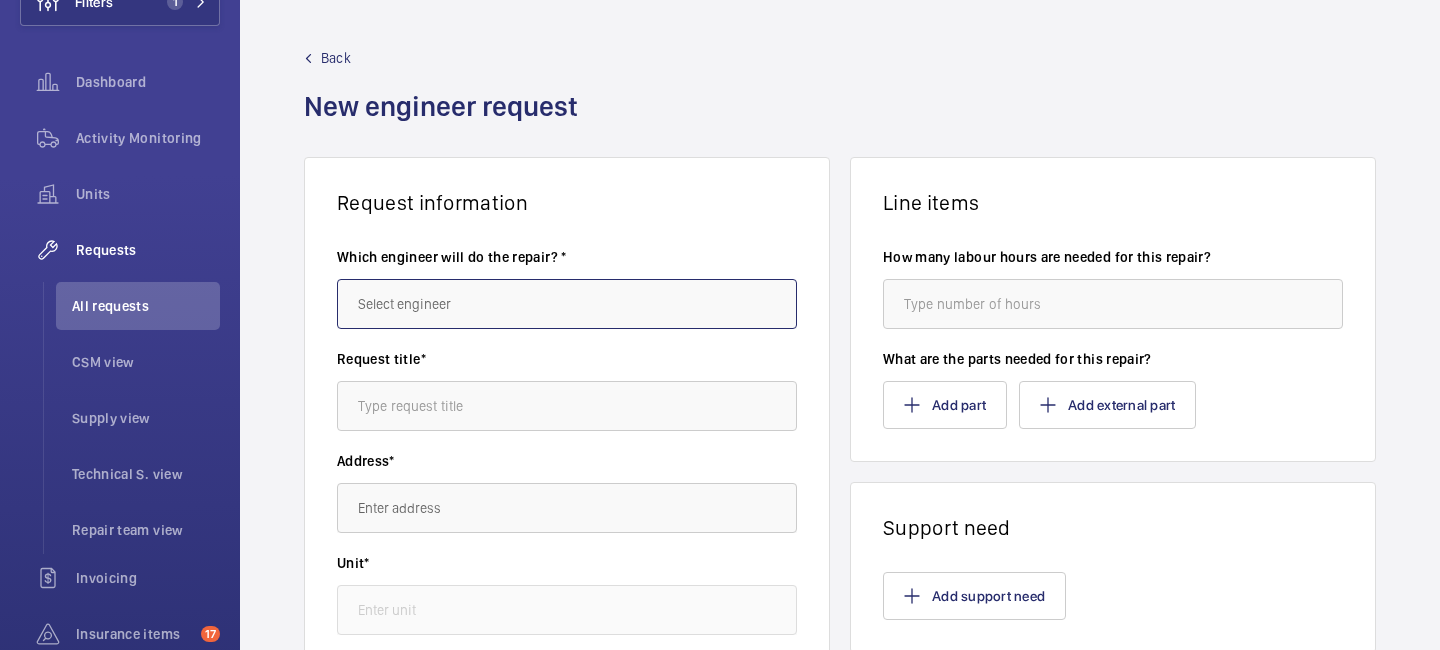 click at bounding box center [567, 304] 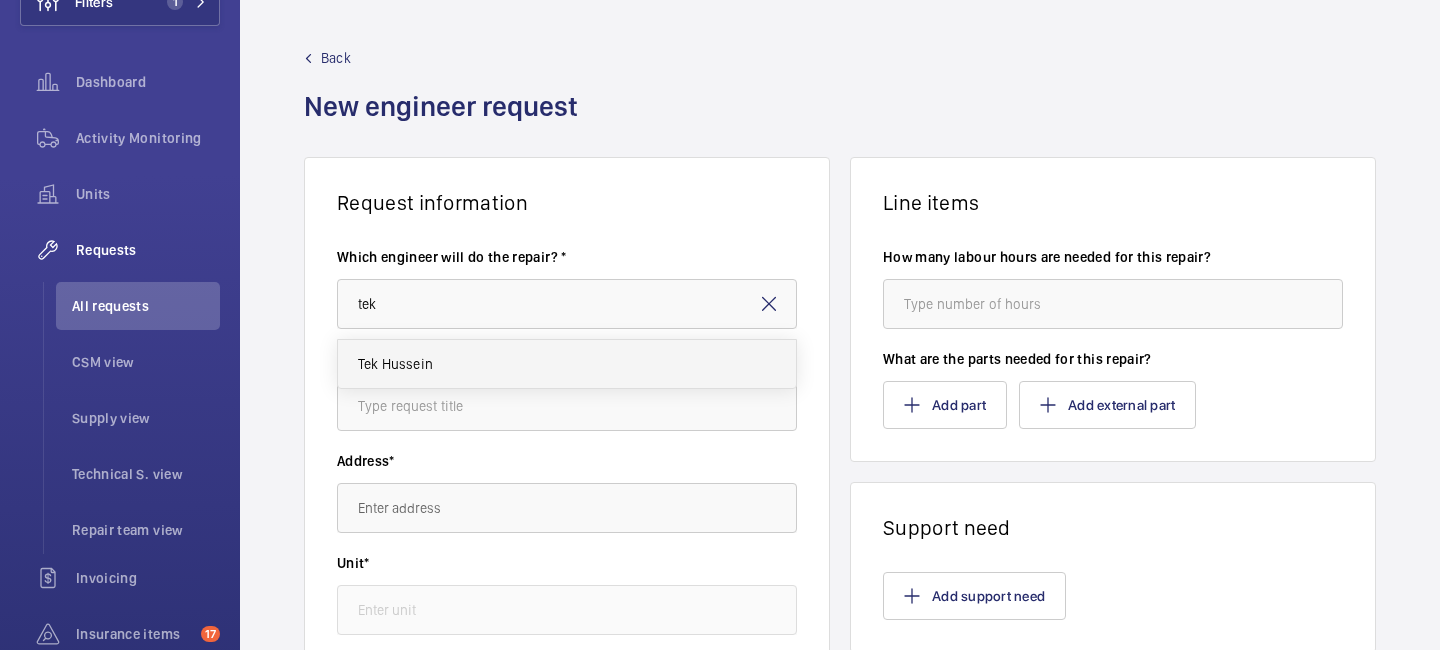 click on "Tek Hussein" at bounding box center [567, 364] 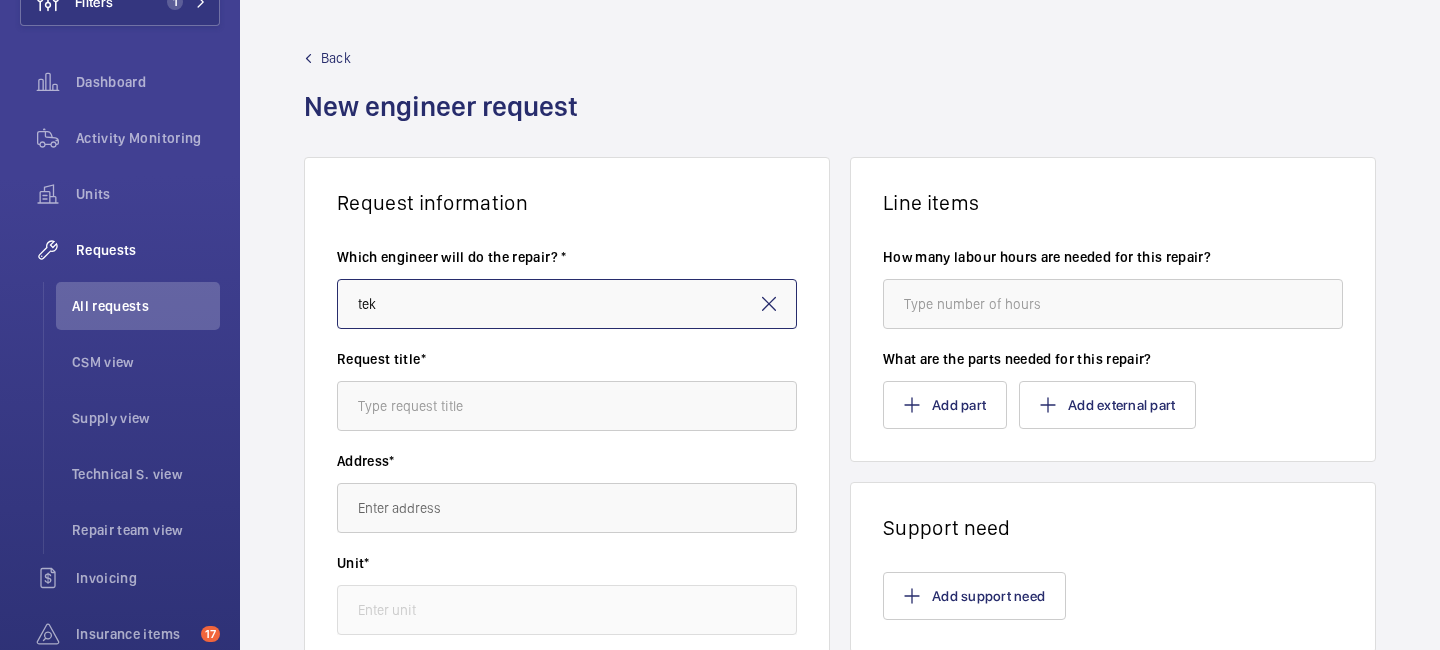 type on "Tek Hussein" 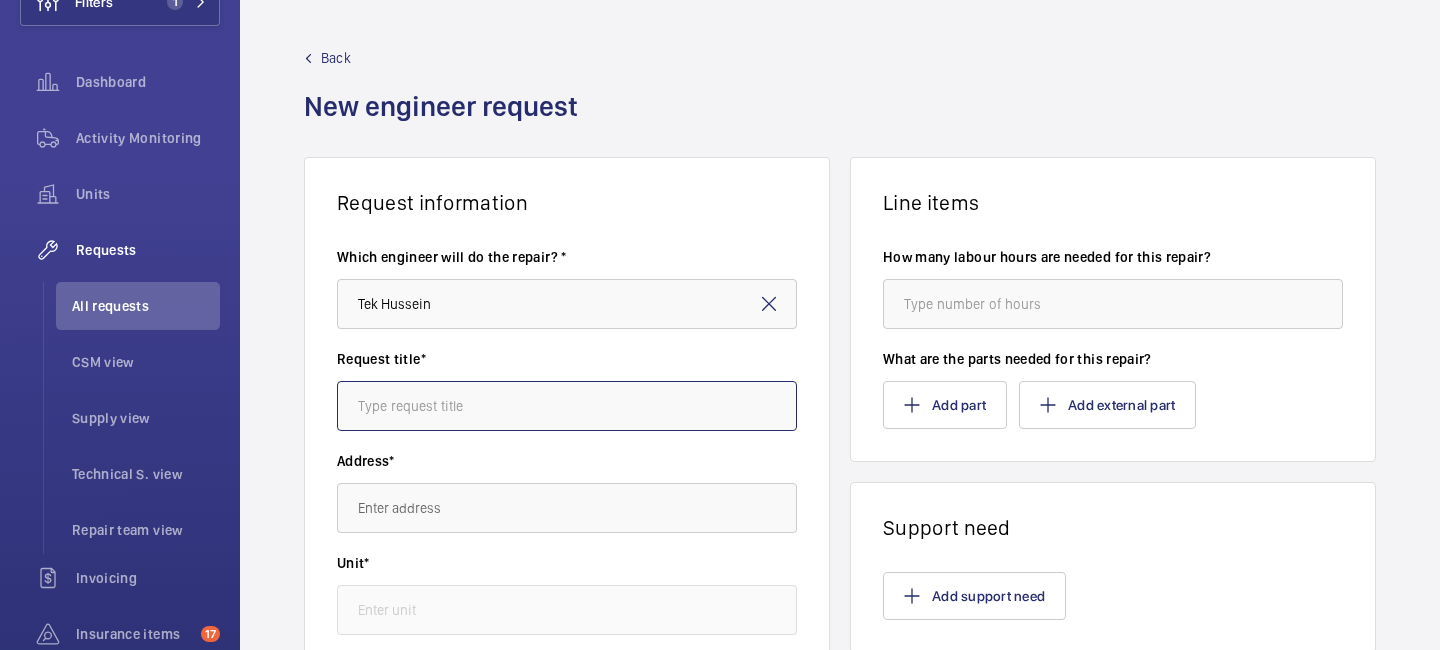 click 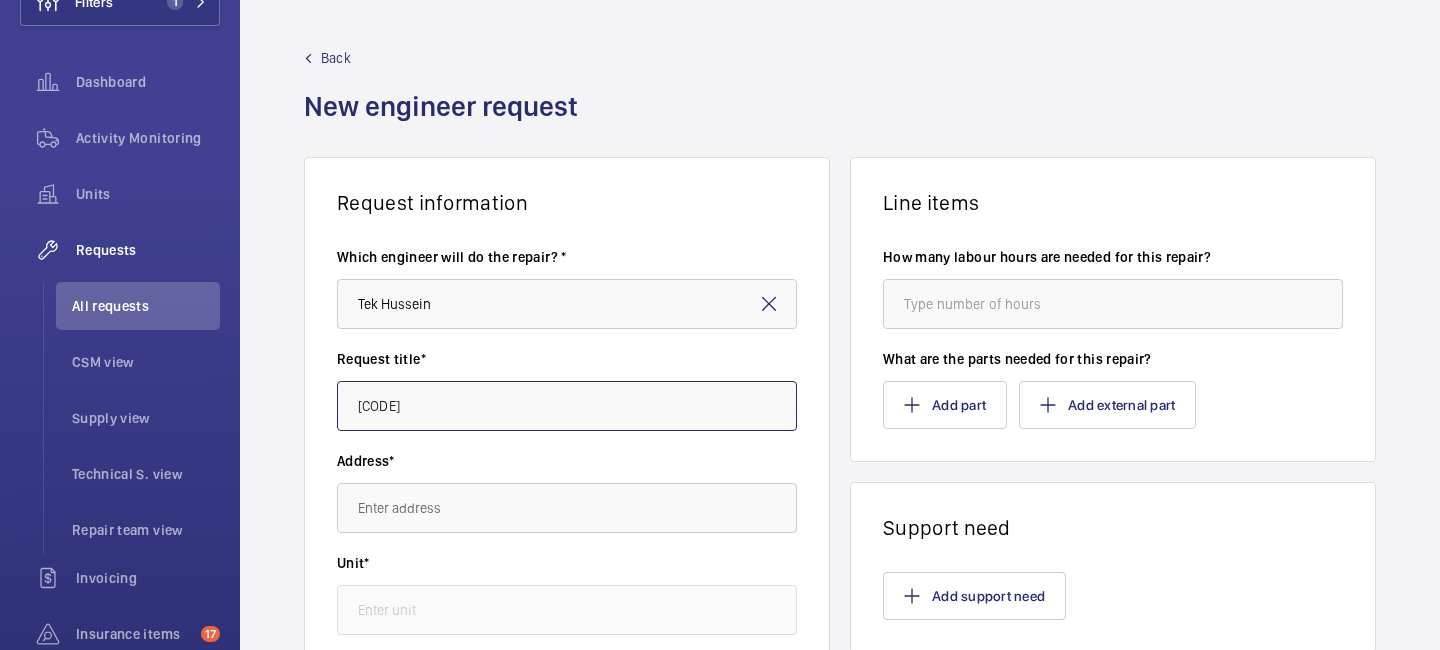 type on "Replacement Port Screen" 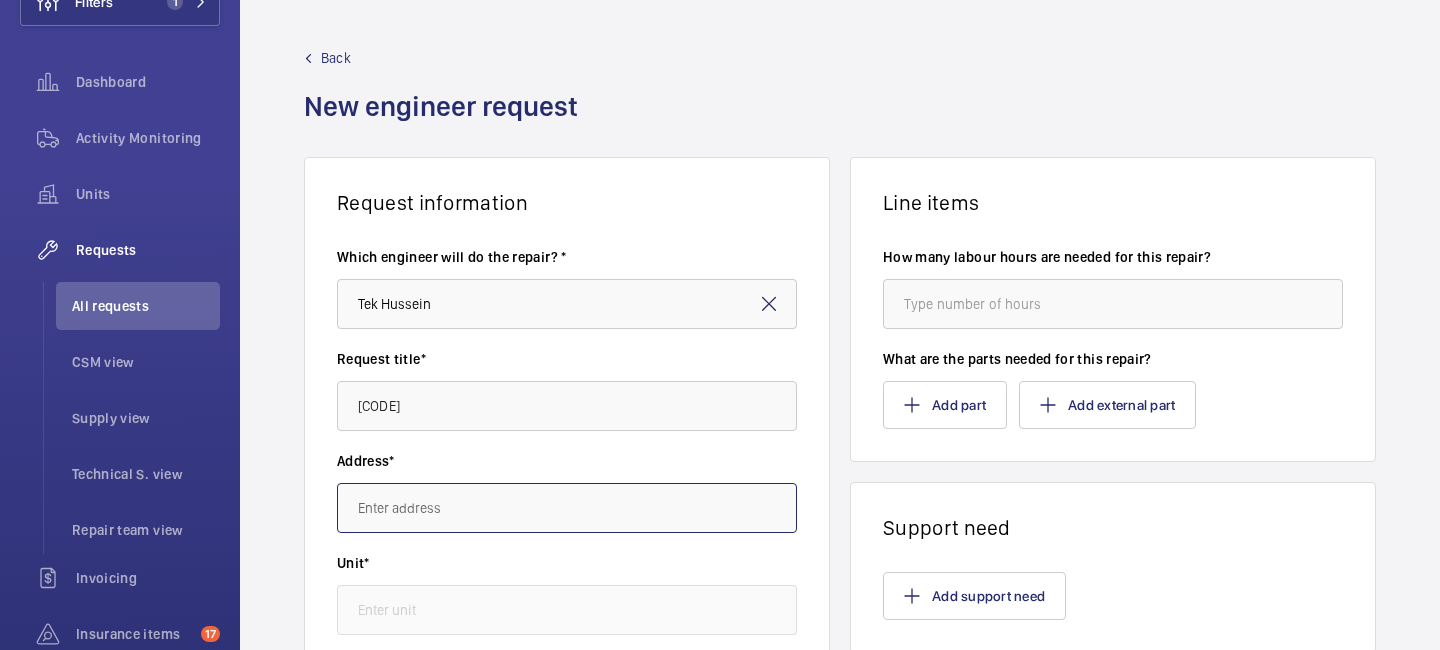click at bounding box center (567, 508) 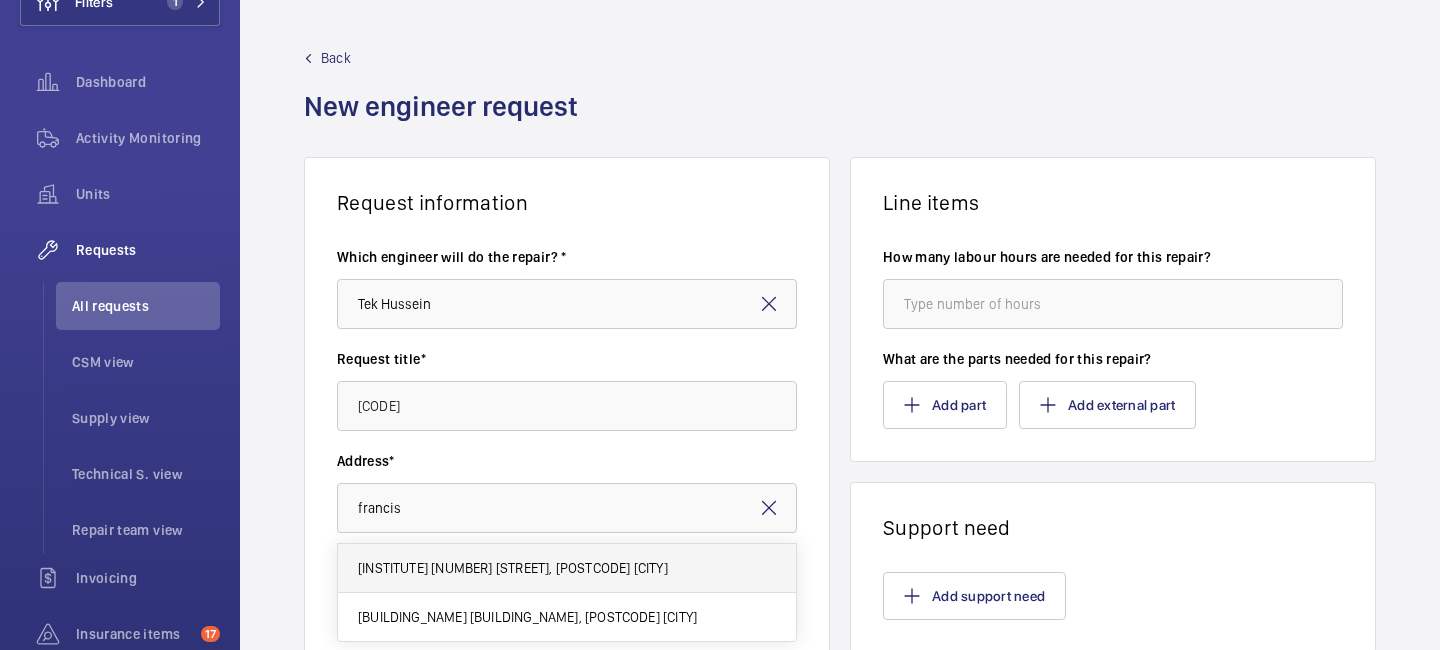 click on "Francis Crick Institute 1 Midland Road, NW1 1AT LONDON" at bounding box center (513, 568) 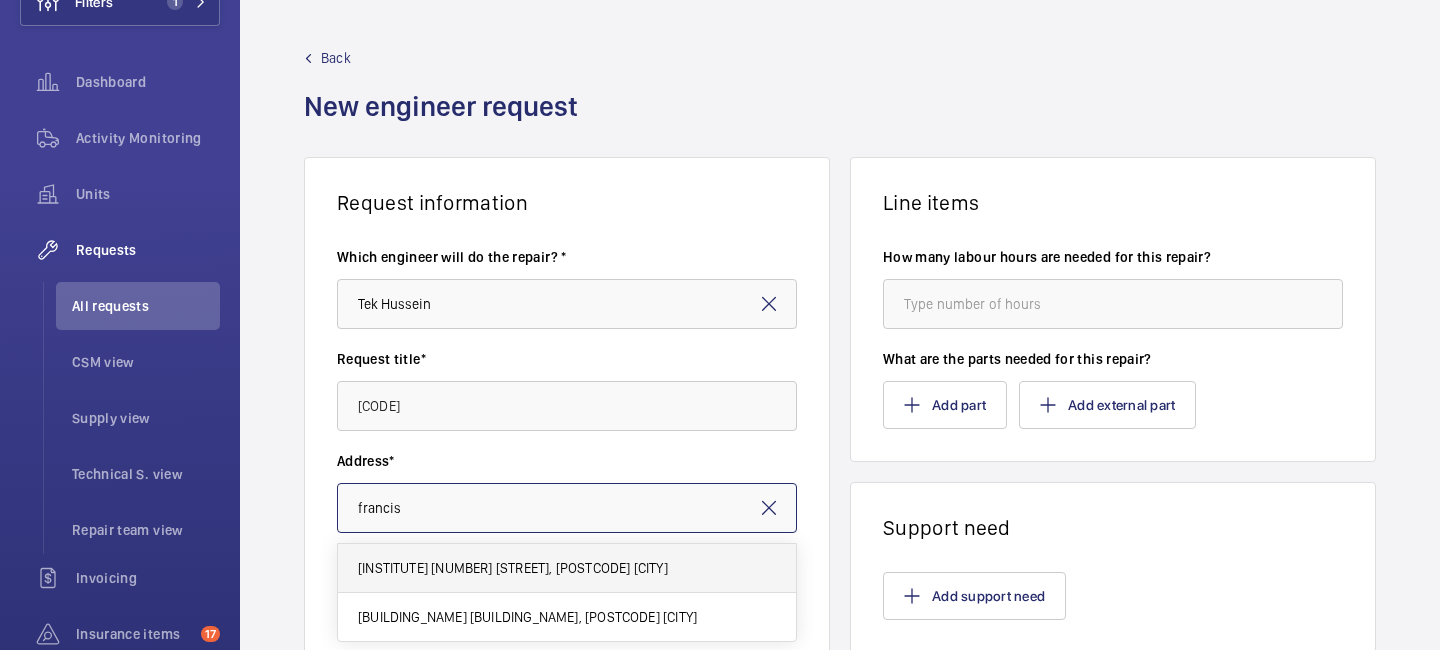 type on "Francis Crick Institute 1 Midland Road, NW1 1AT LONDON" 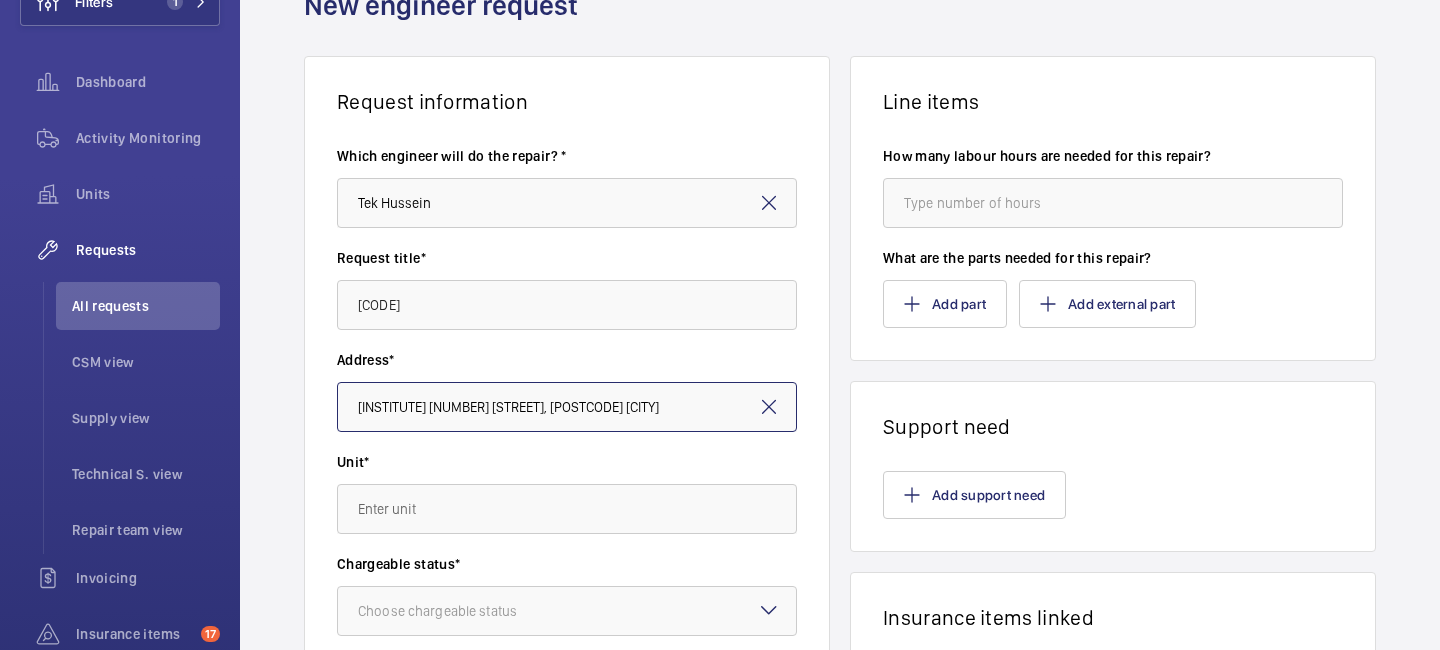scroll, scrollTop: 109, scrollLeft: 0, axis: vertical 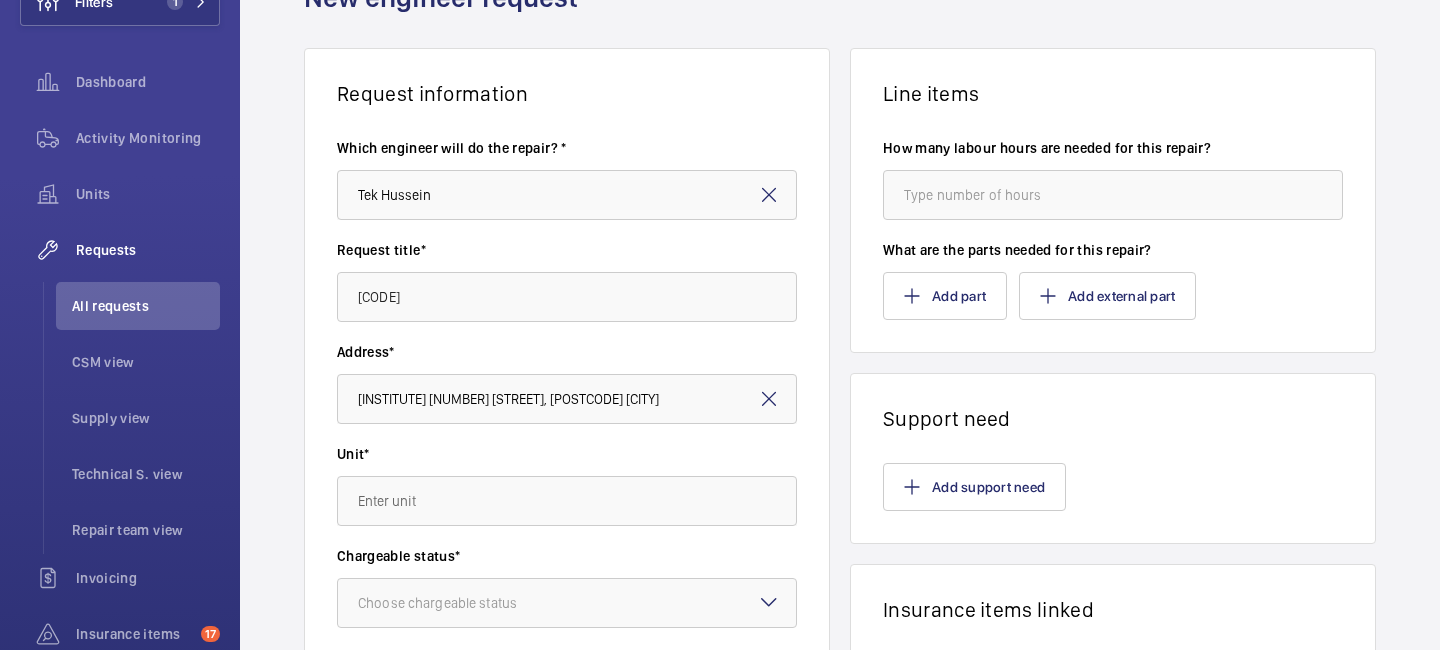 click on "Unit*" at bounding box center (567, 485) 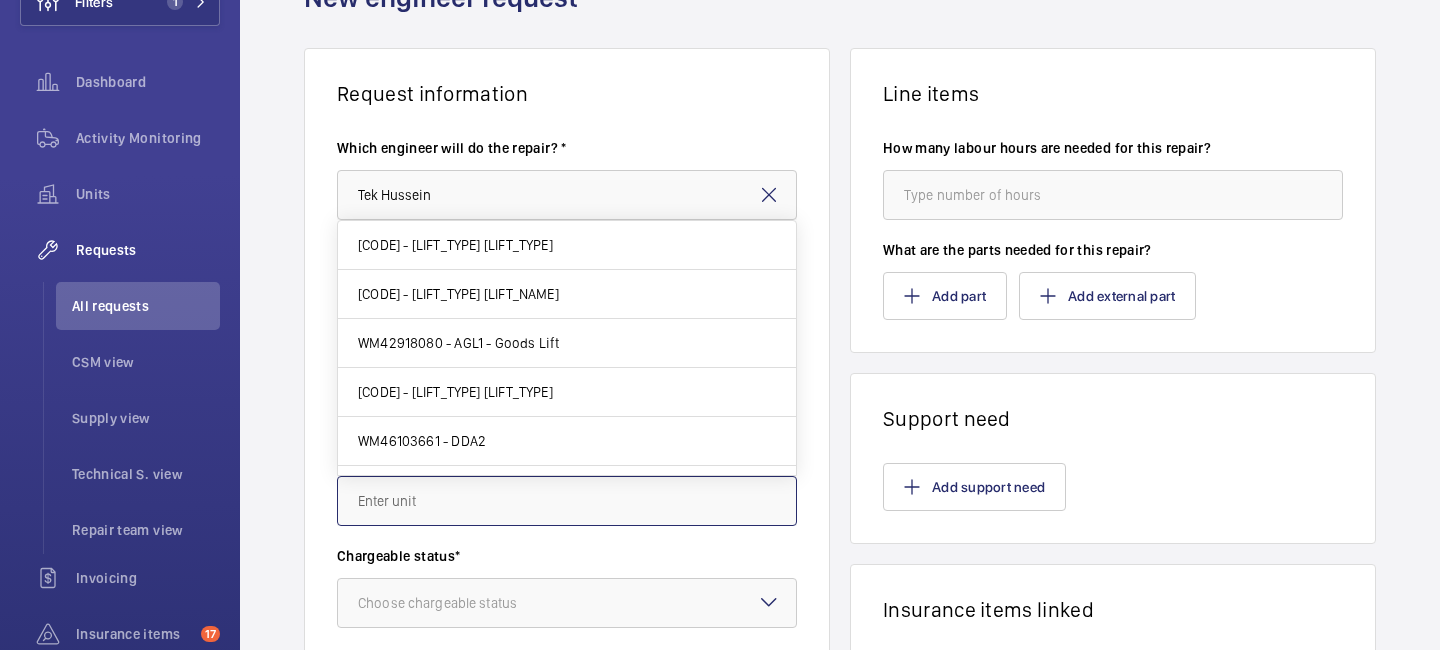 click at bounding box center (567, 501) 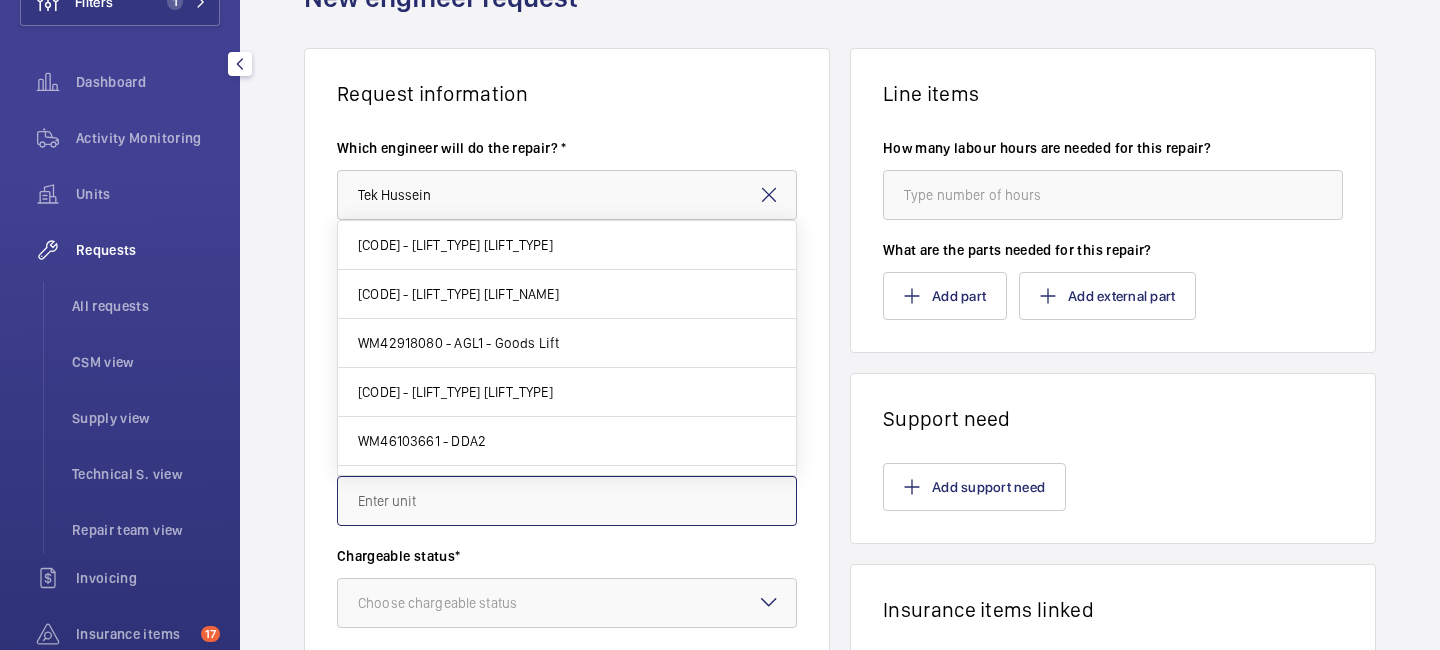scroll, scrollTop: 0, scrollLeft: 0, axis: both 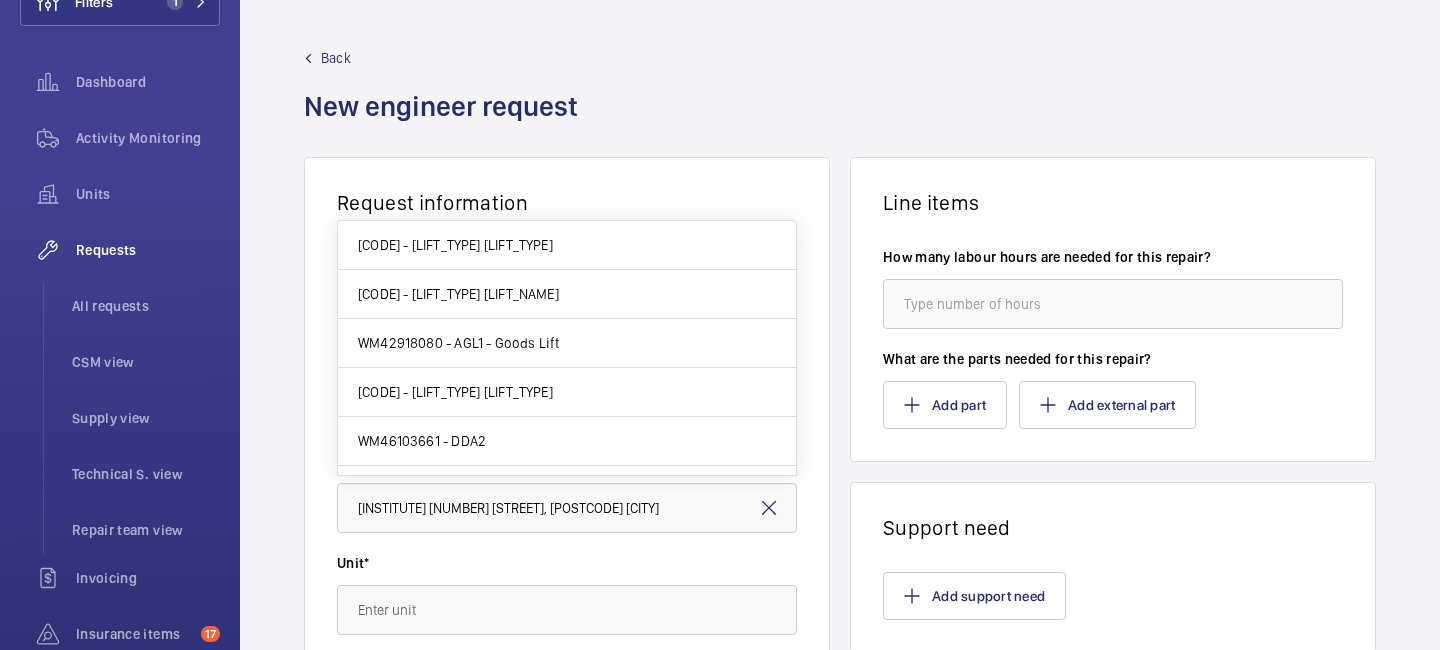 click on "Back New engineer request" 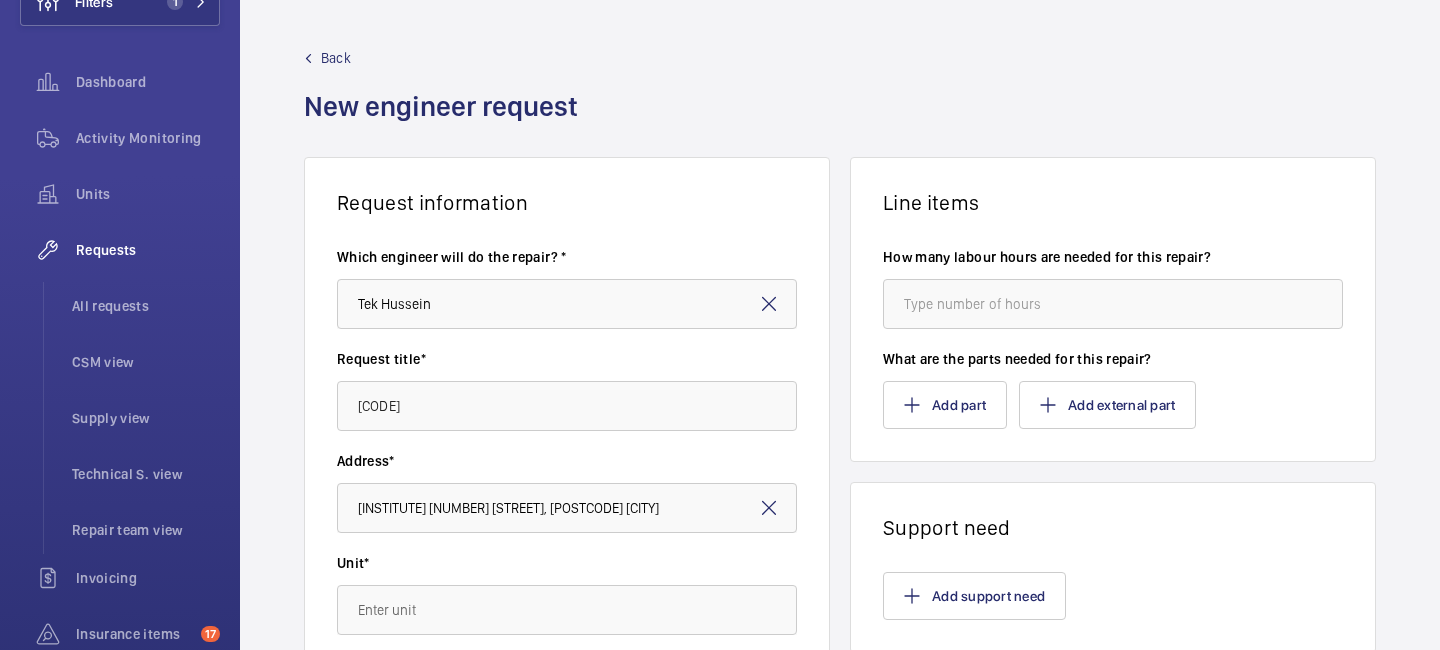click on "Back" 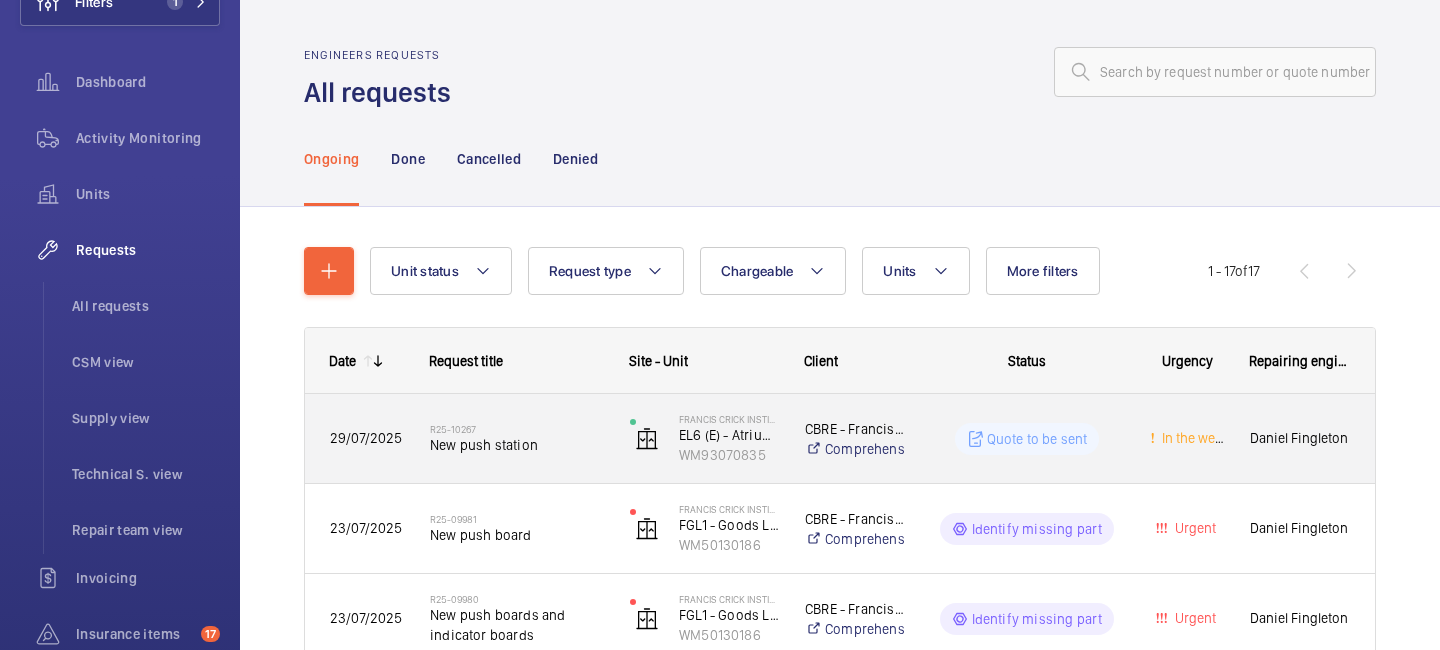 click on "R25-10267" 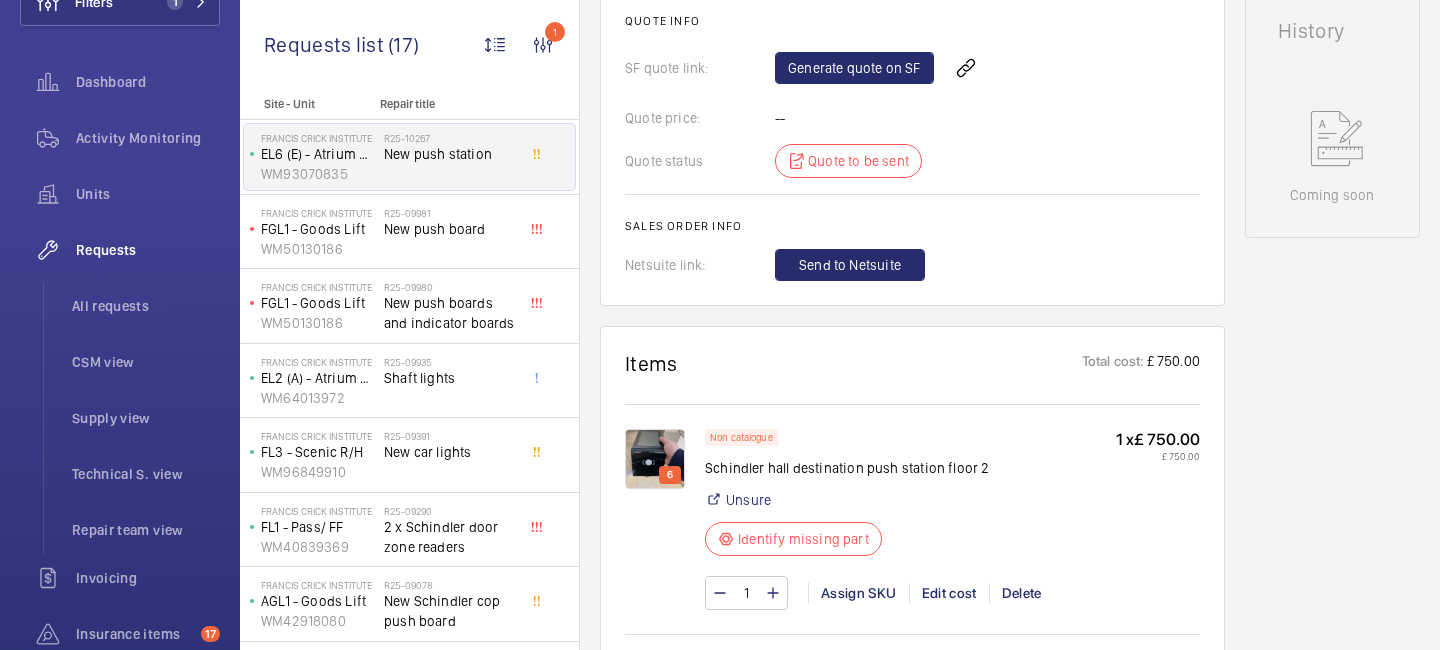 scroll, scrollTop: 891, scrollLeft: 0, axis: vertical 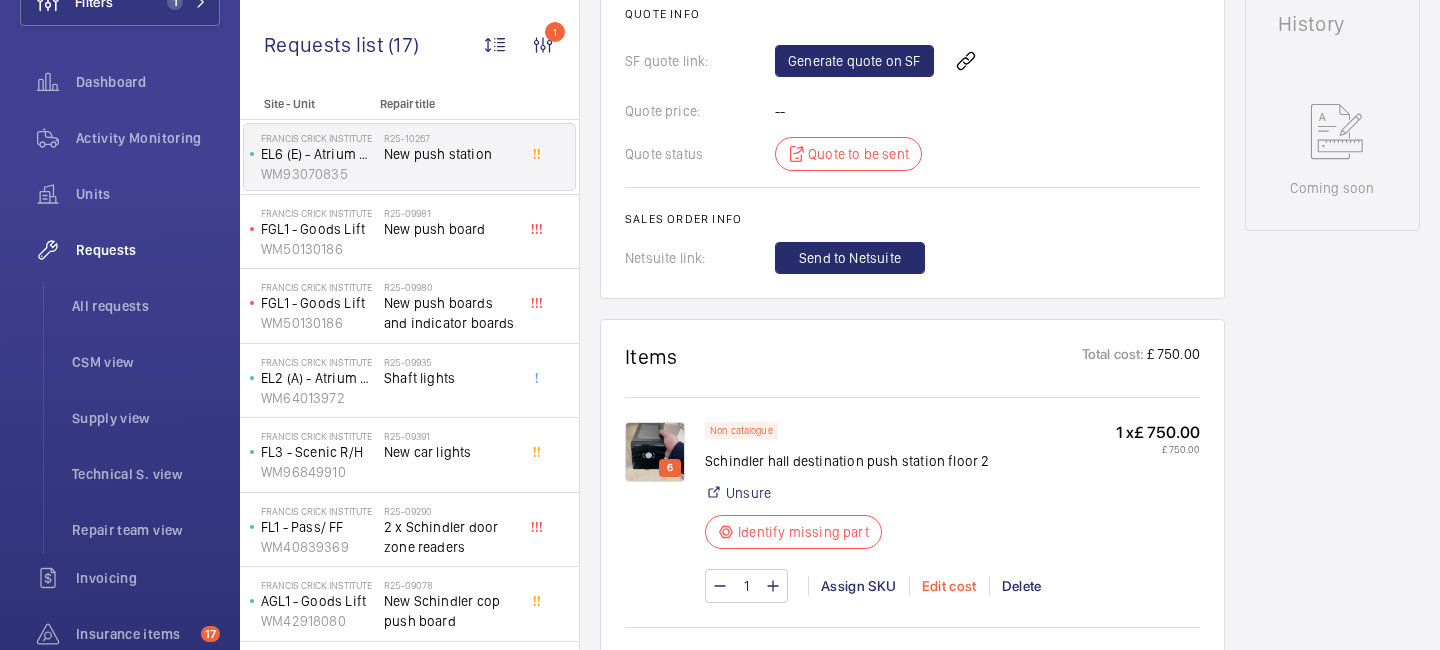 click on "Edit cost" 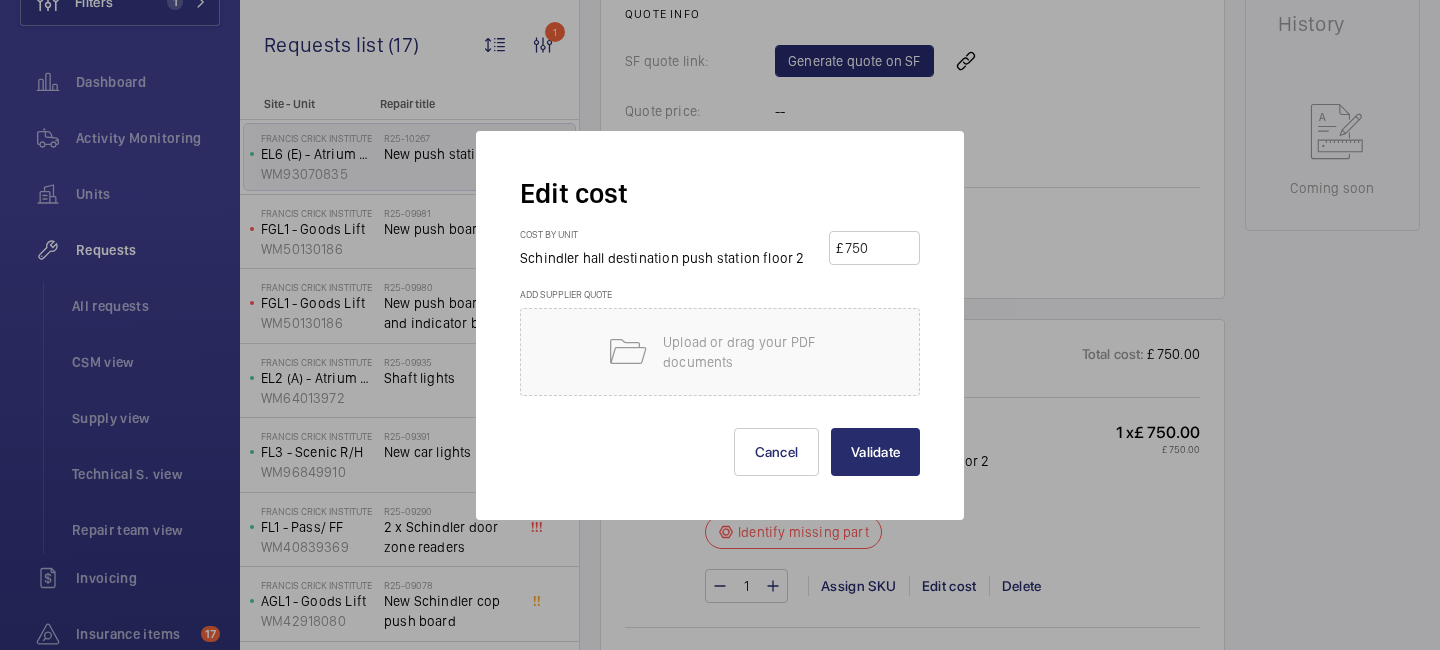 click on "750" at bounding box center (878, 248) 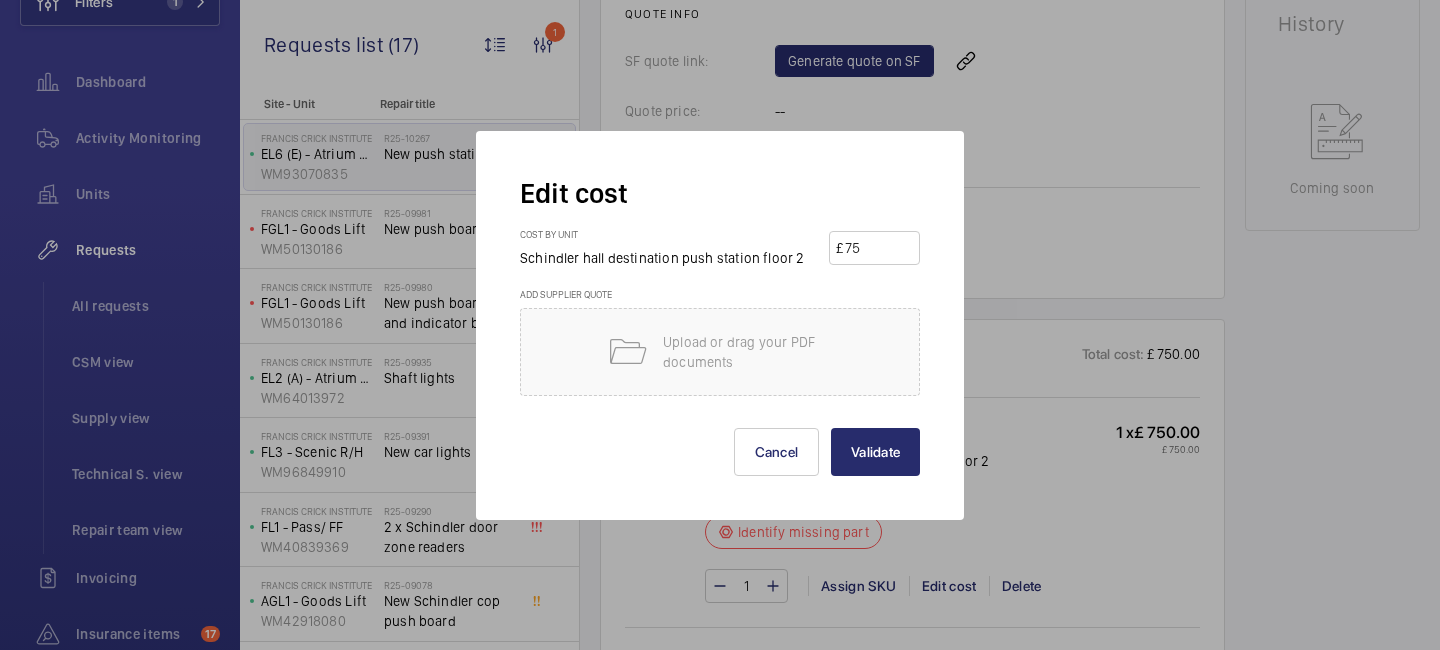 type on "7" 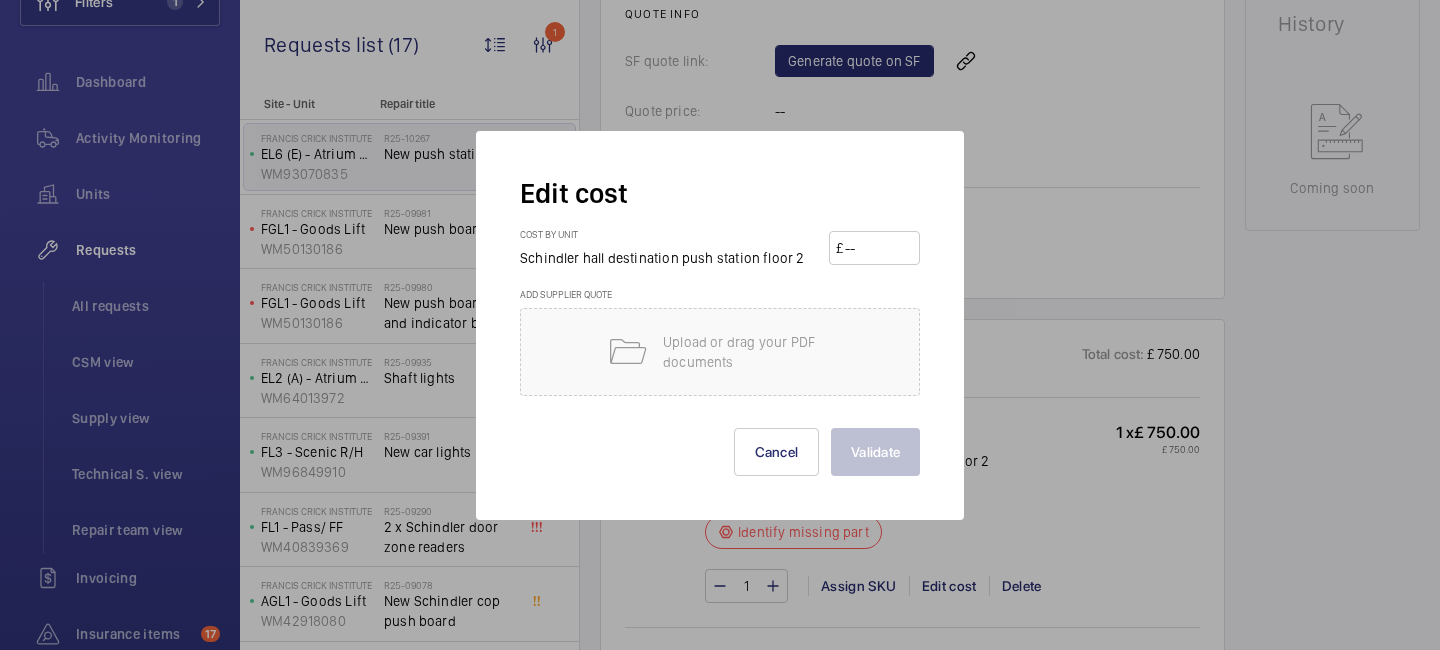 click at bounding box center (878, 248) 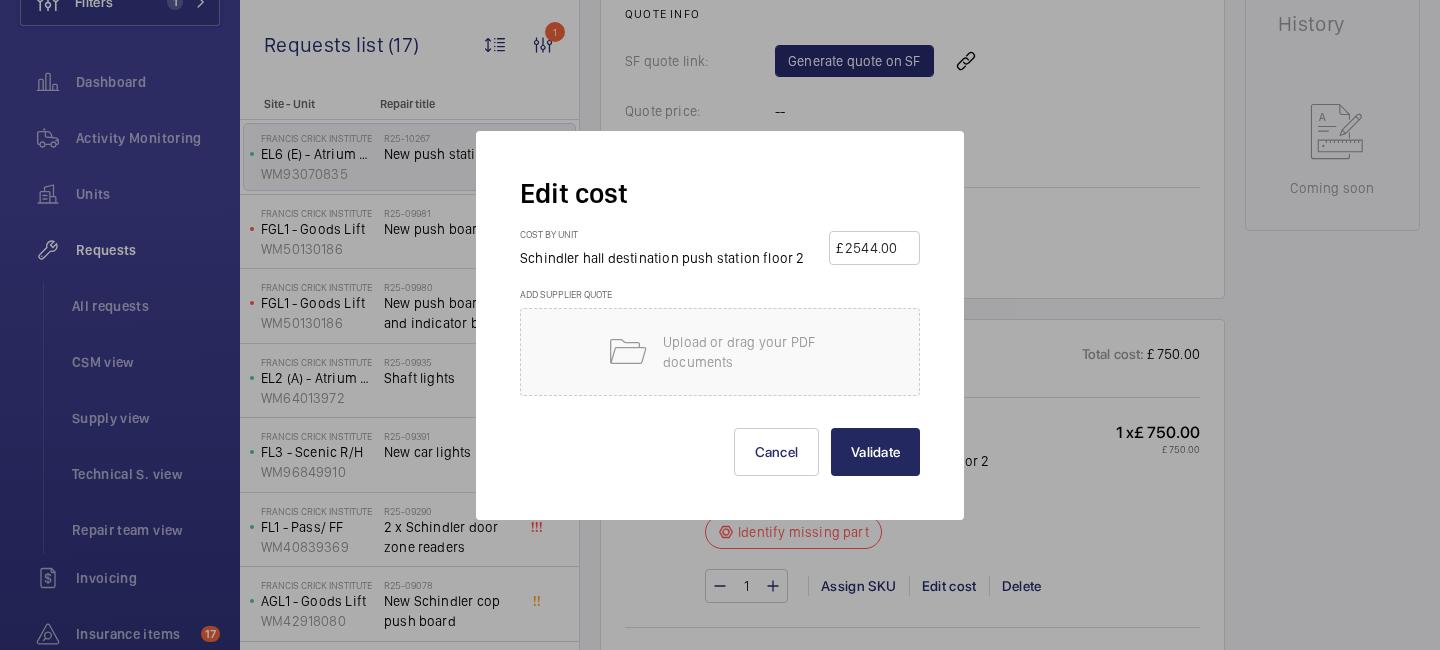 type on "2544.00" 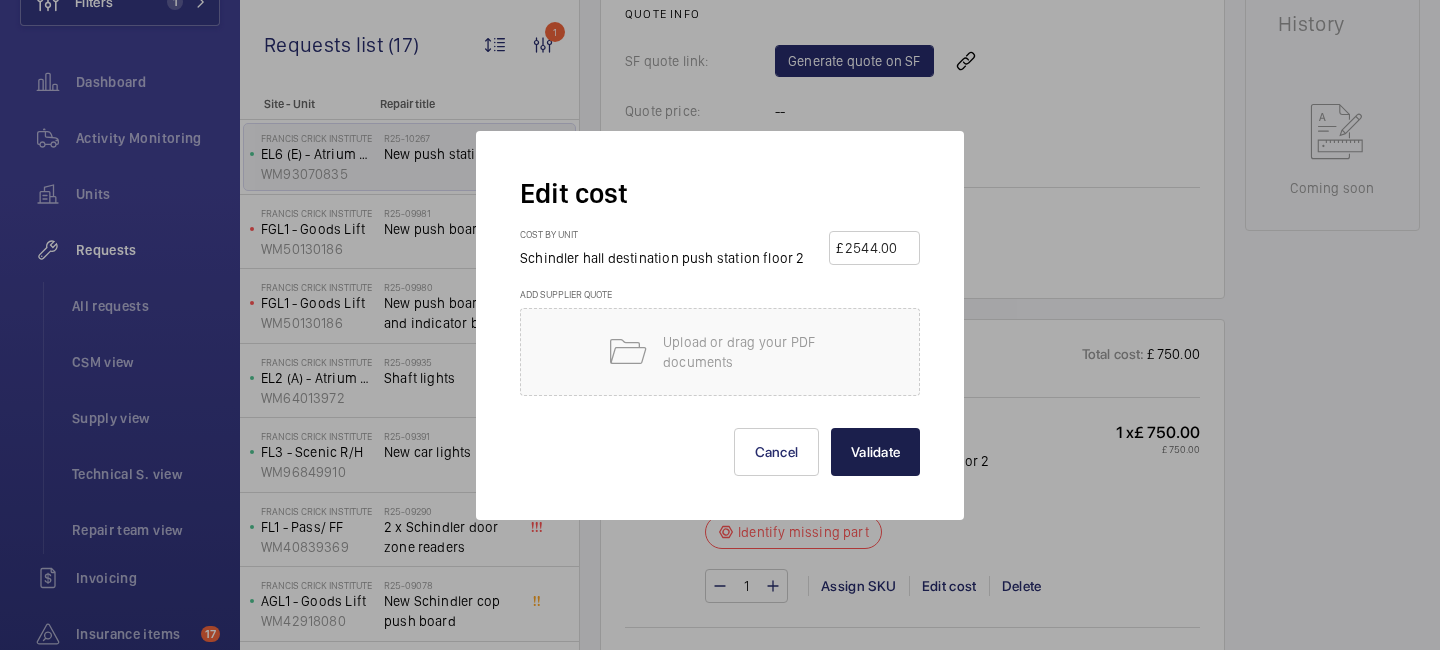 click on "Validate" at bounding box center [875, 452] 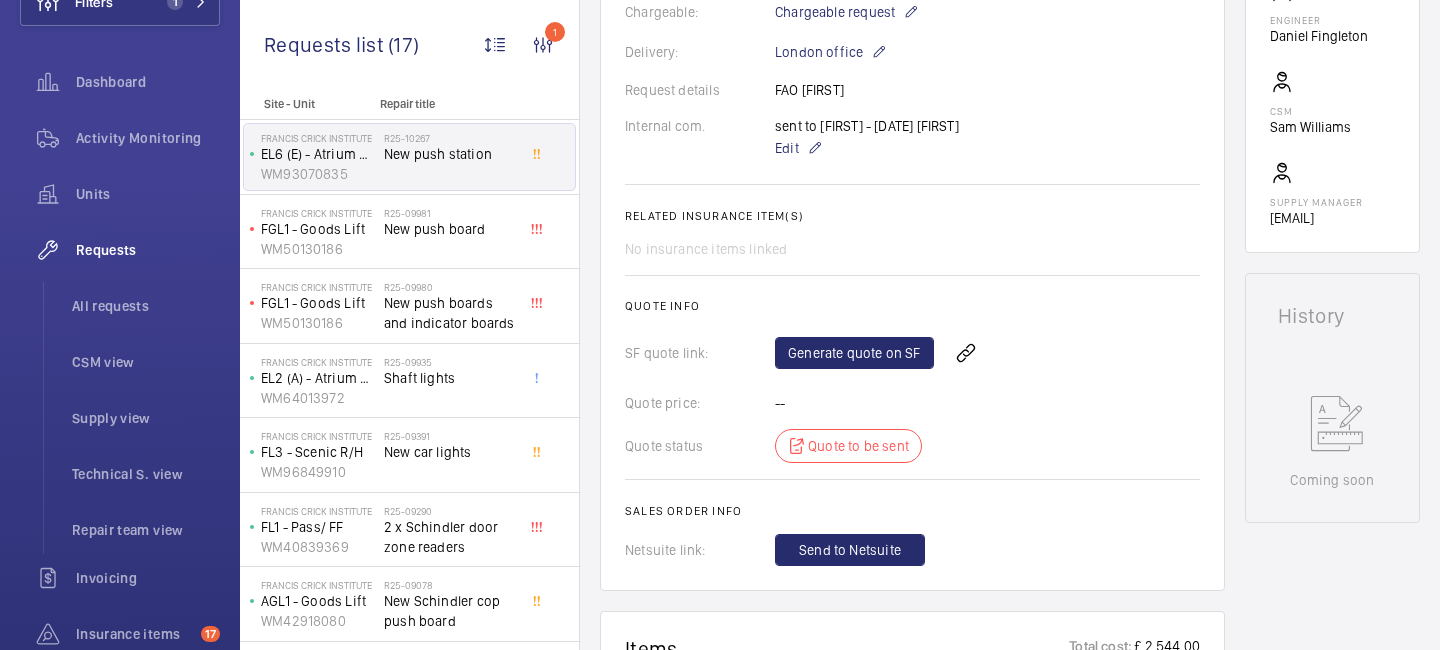 scroll, scrollTop: 581, scrollLeft: 0, axis: vertical 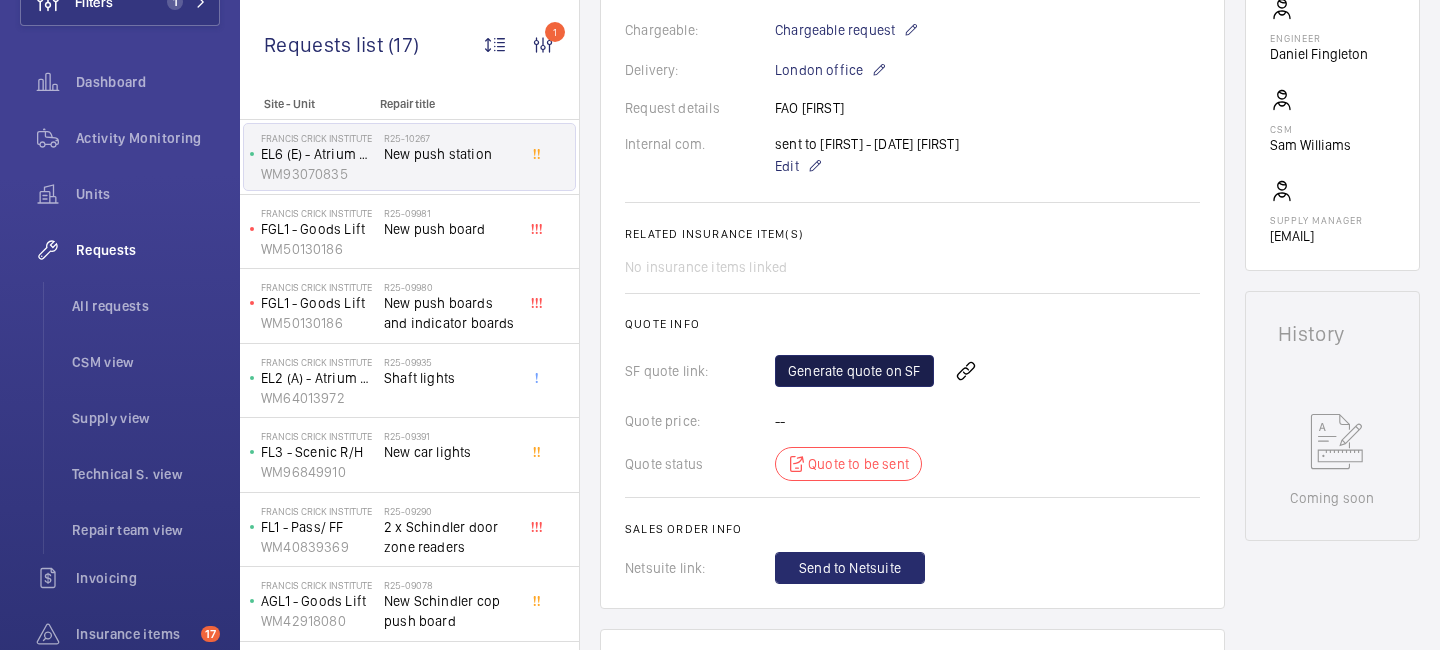 click on "Generate quote on SF" 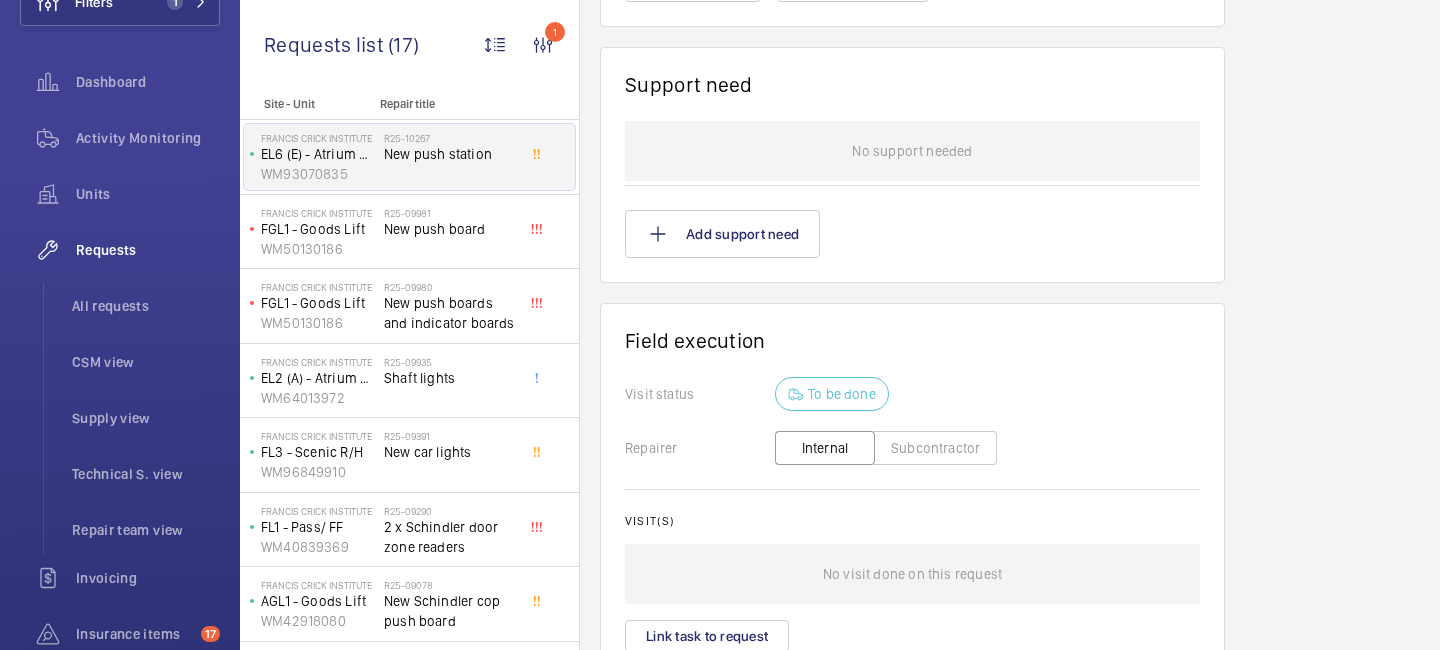 scroll, scrollTop: 1229, scrollLeft: 0, axis: vertical 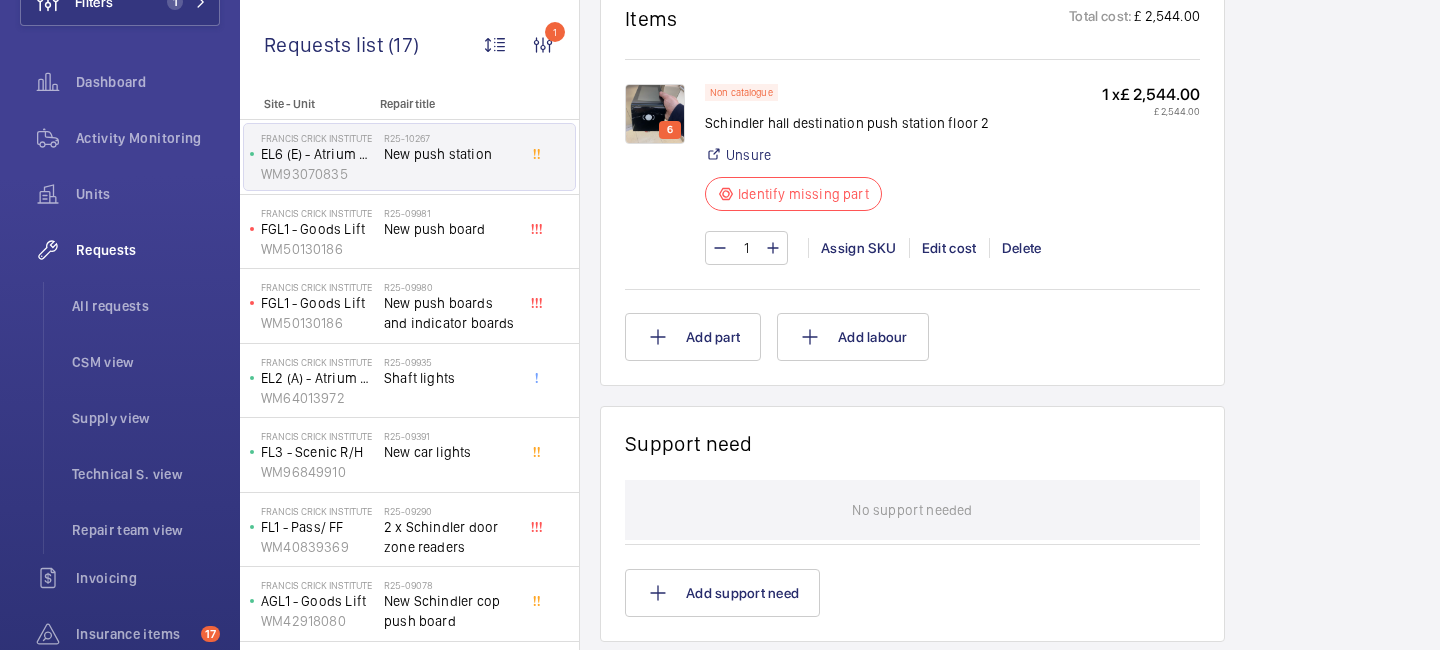 click 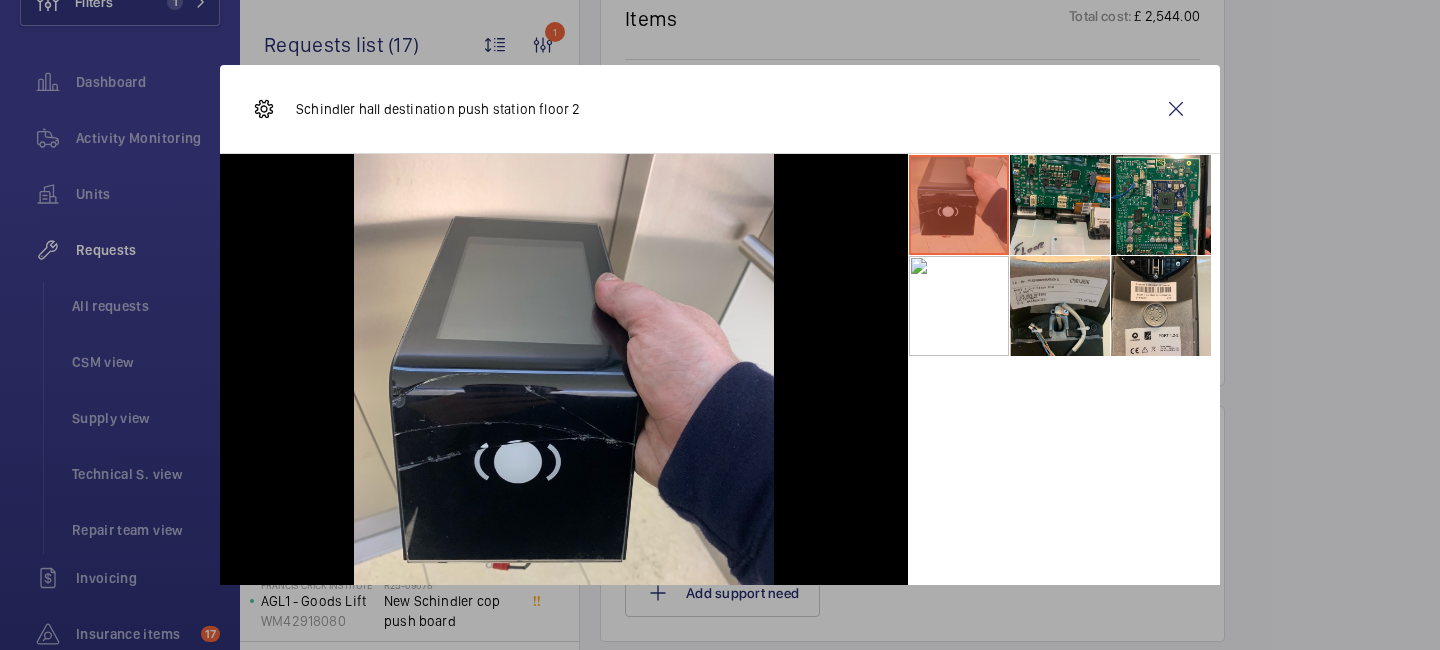 click at bounding box center [959, 205] 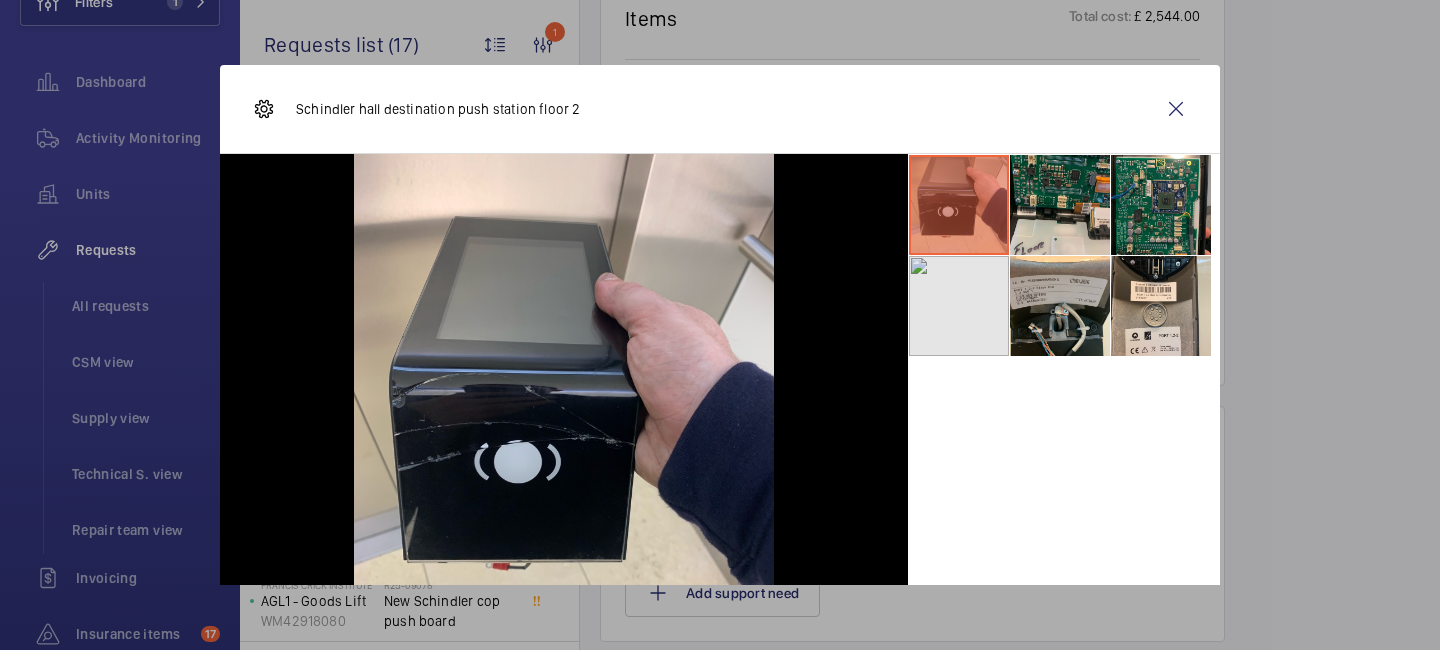 click at bounding box center [959, 306] 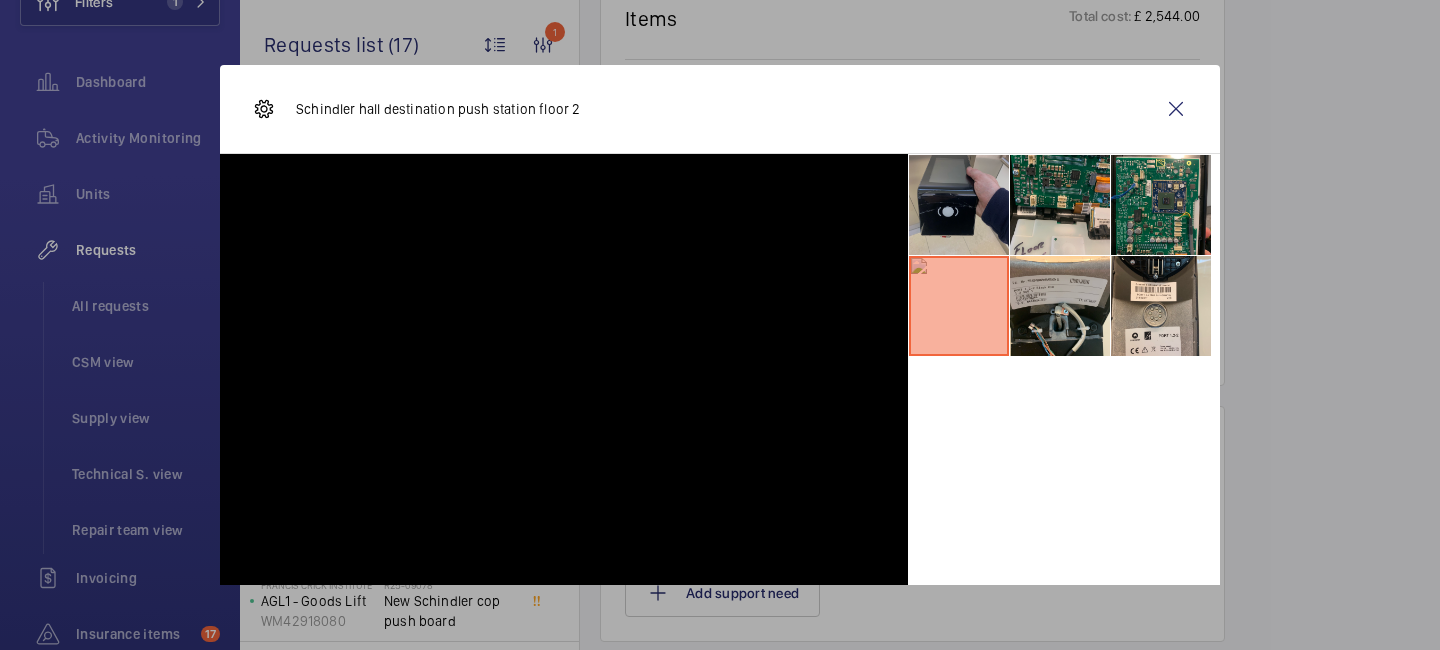 click at bounding box center (959, 205) 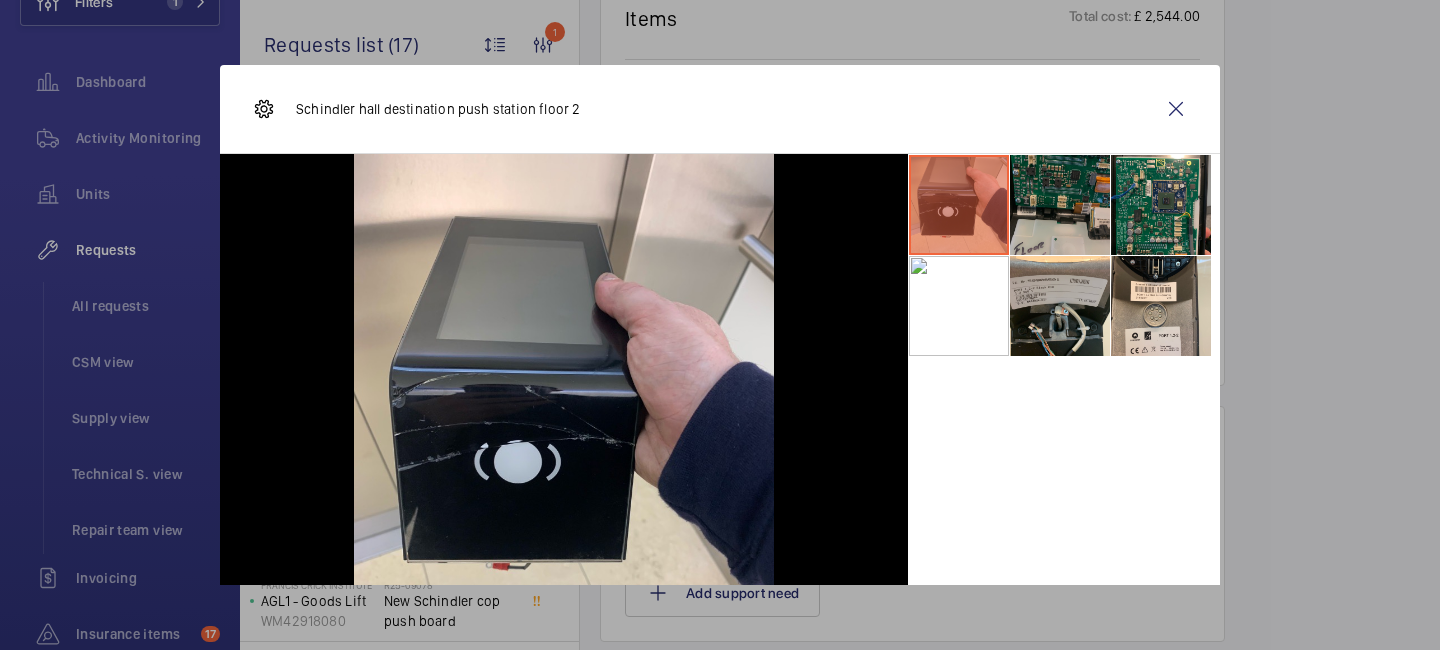 click at bounding box center (1060, 205) 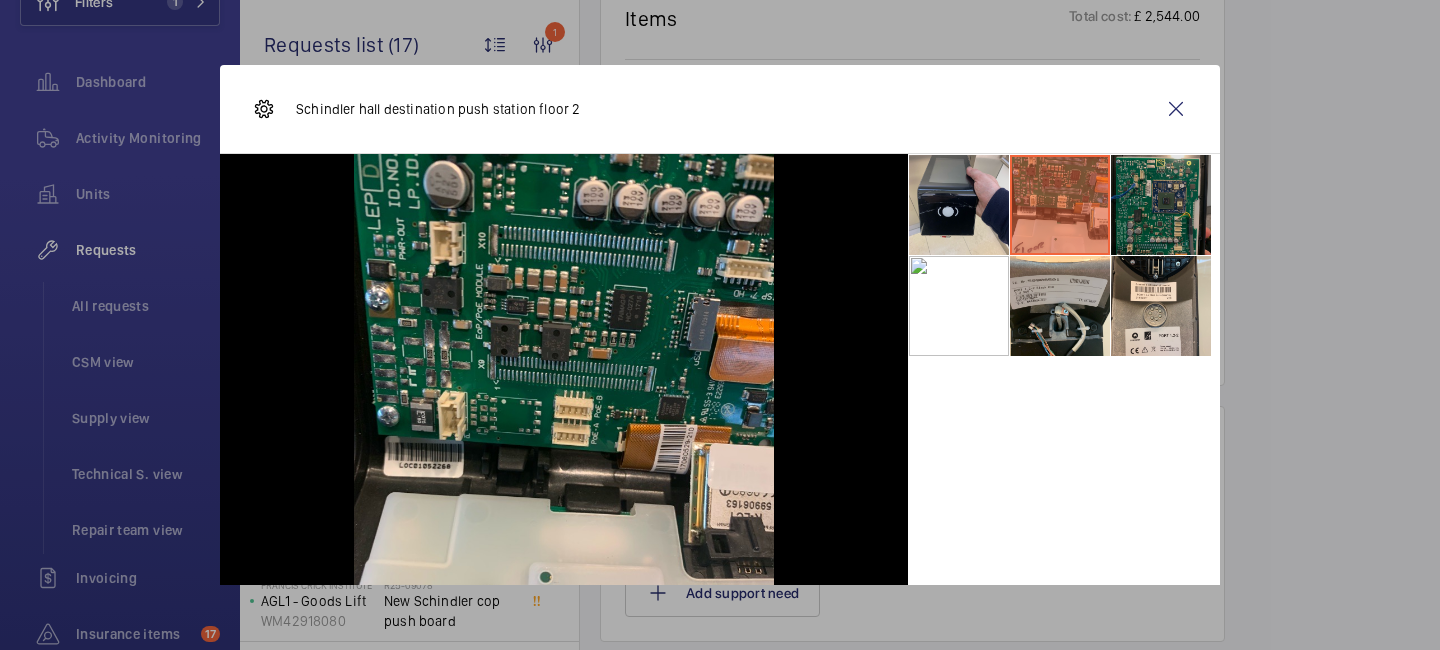 click at bounding box center [1161, 205] 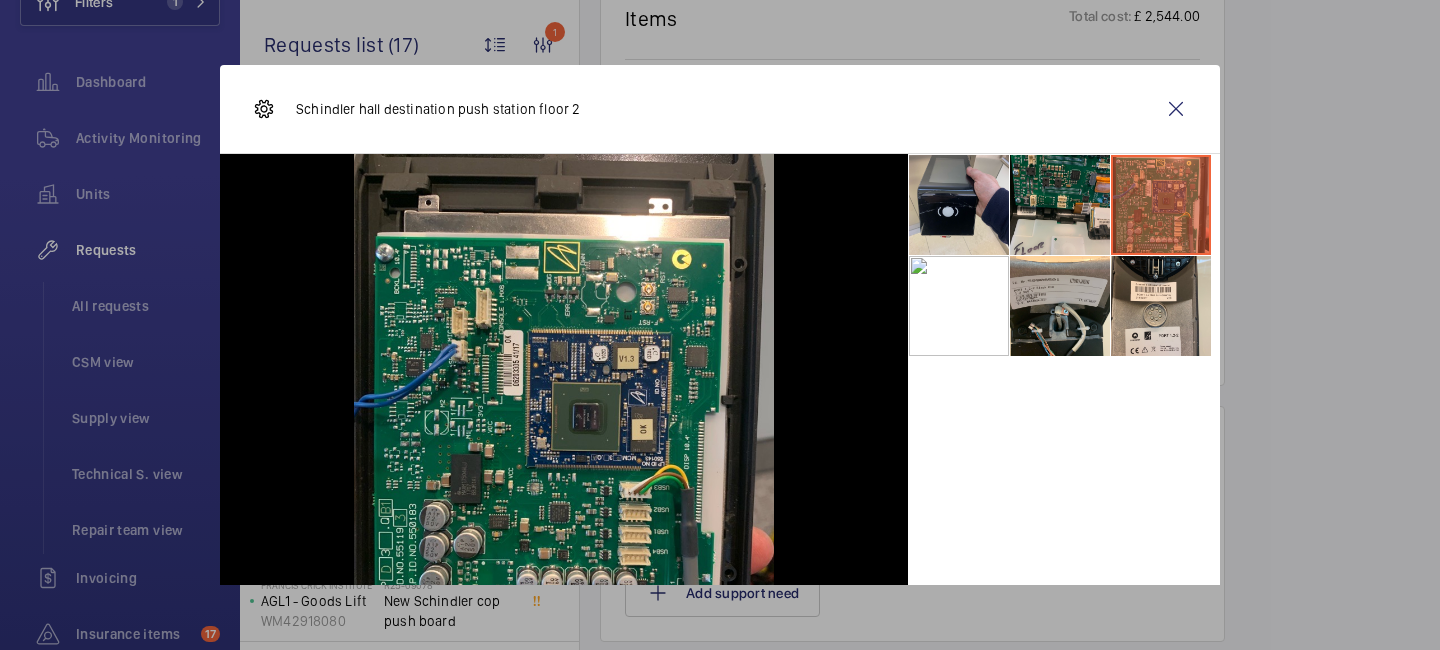 click at bounding box center [564, 434] 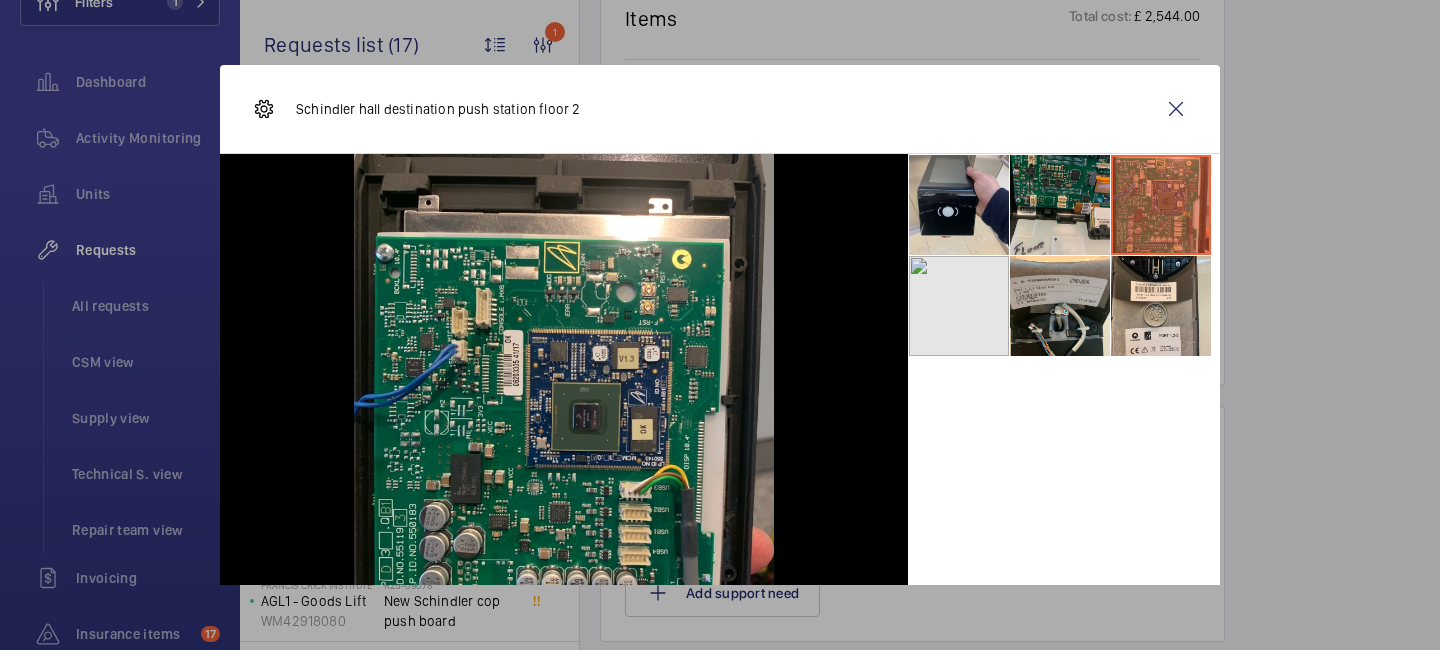 click at bounding box center [959, 306] 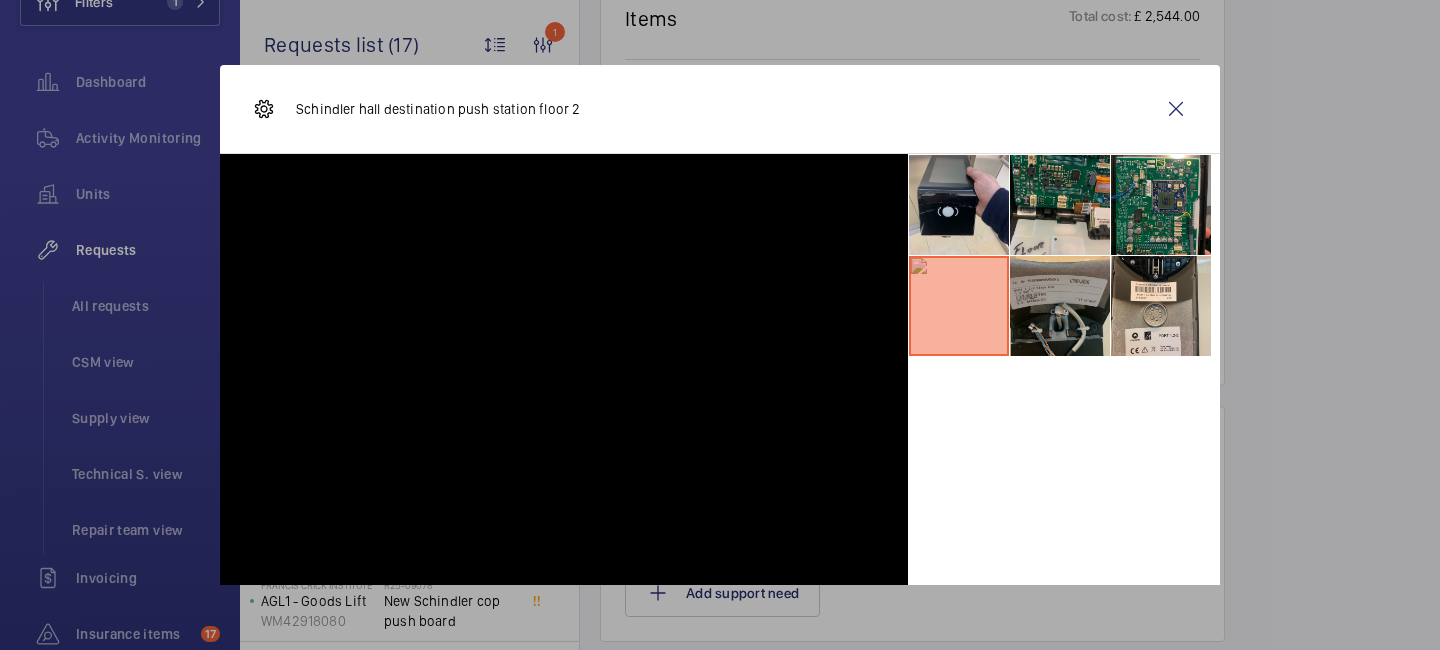 click at bounding box center (1060, 306) 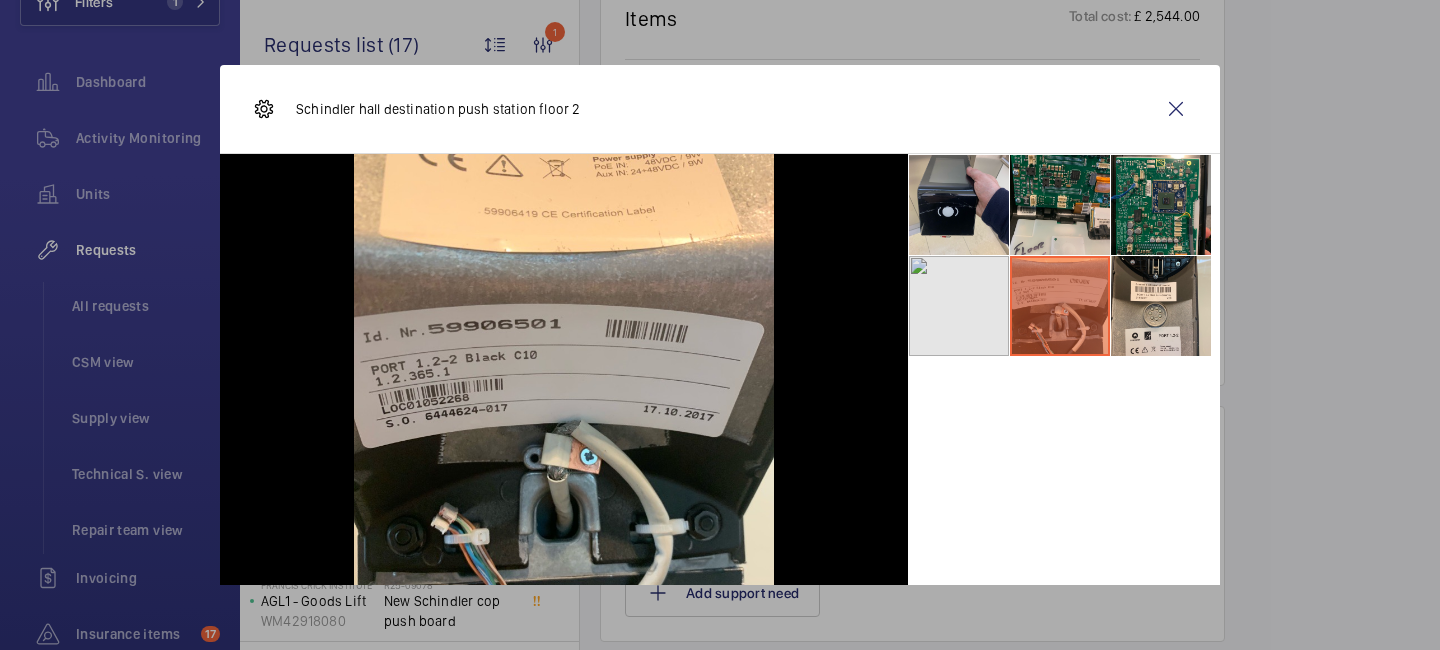 click at bounding box center (959, 306) 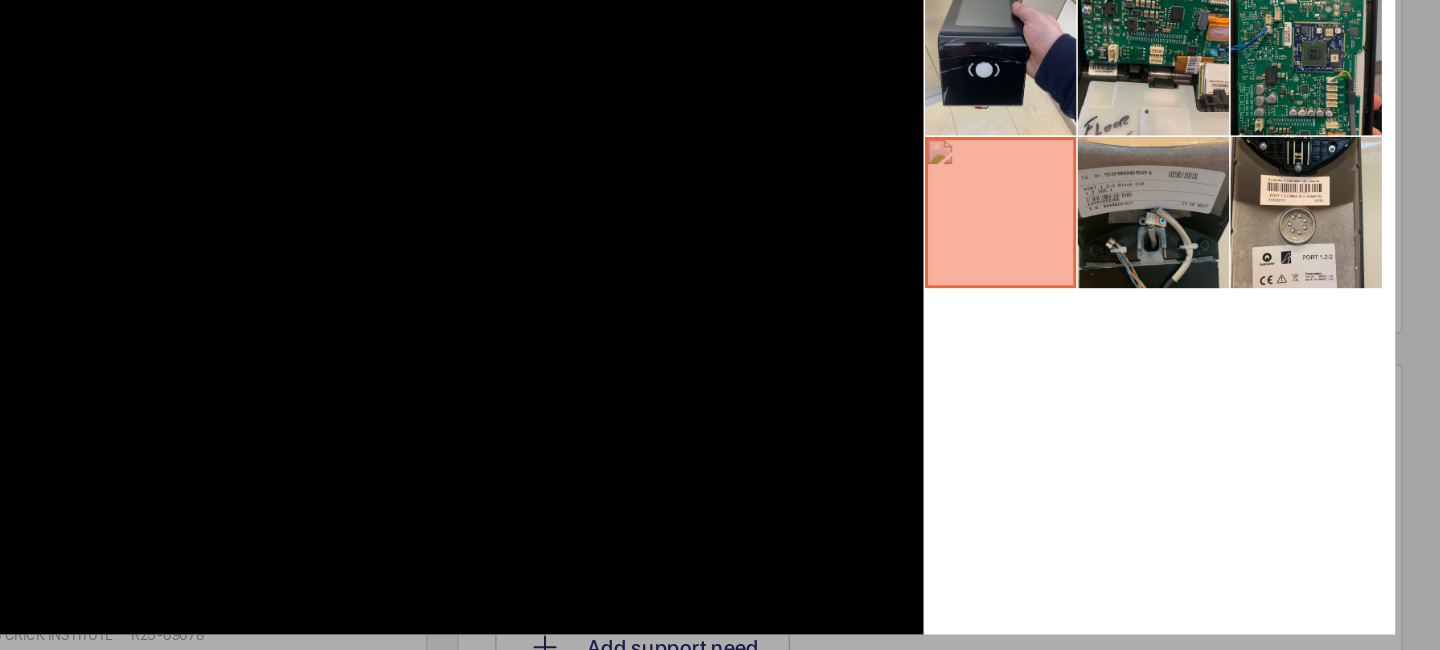 click at bounding box center [1060, 306] 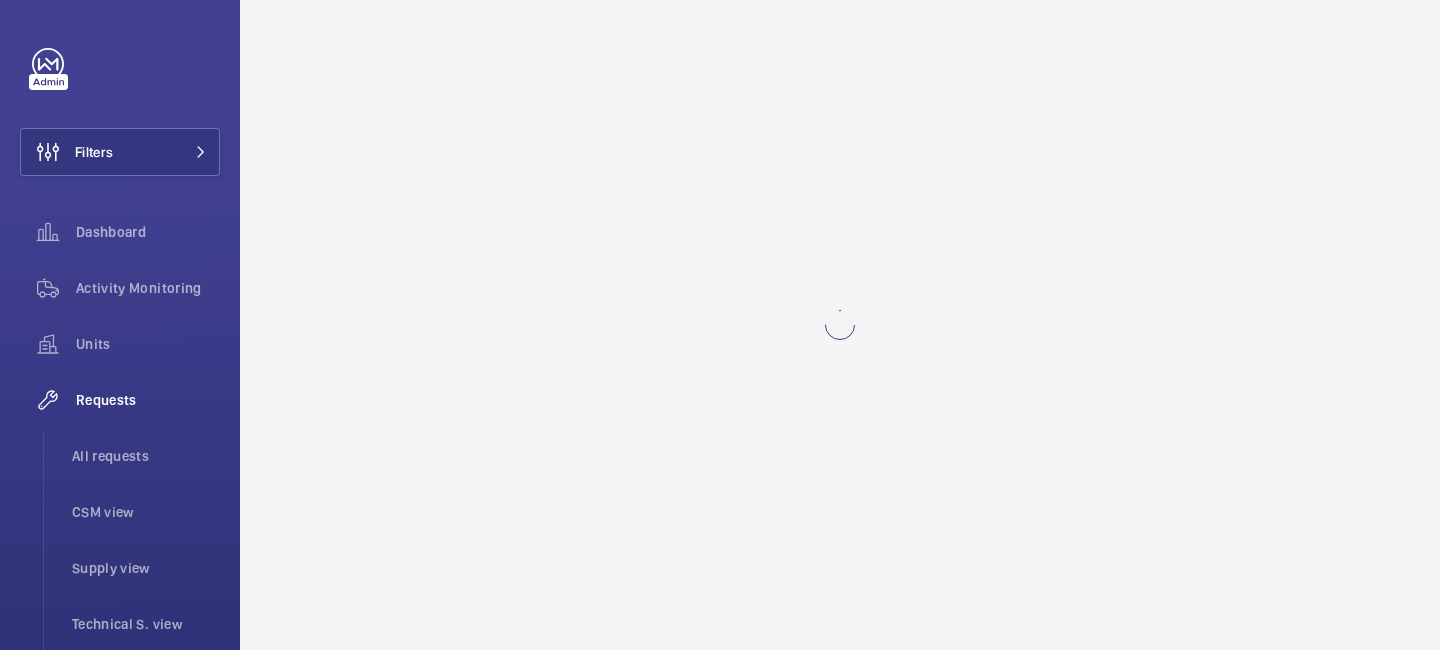 scroll, scrollTop: 0, scrollLeft: 0, axis: both 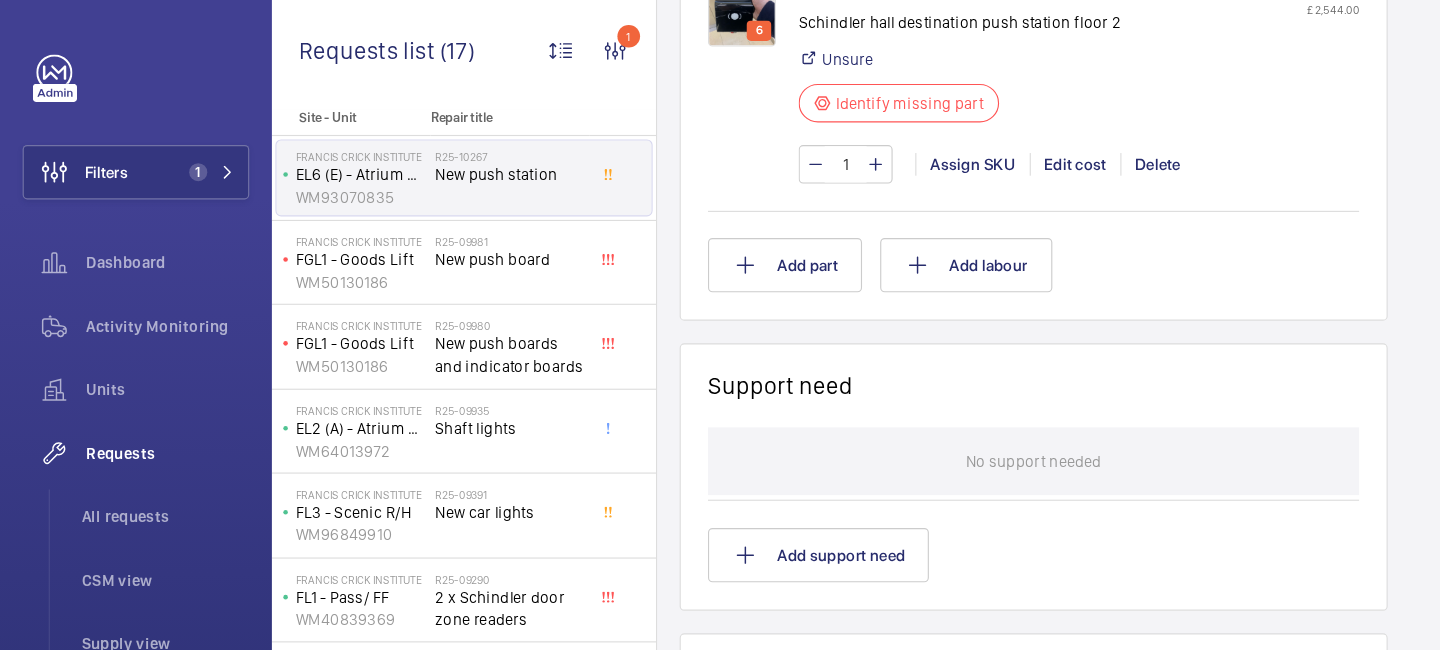 click 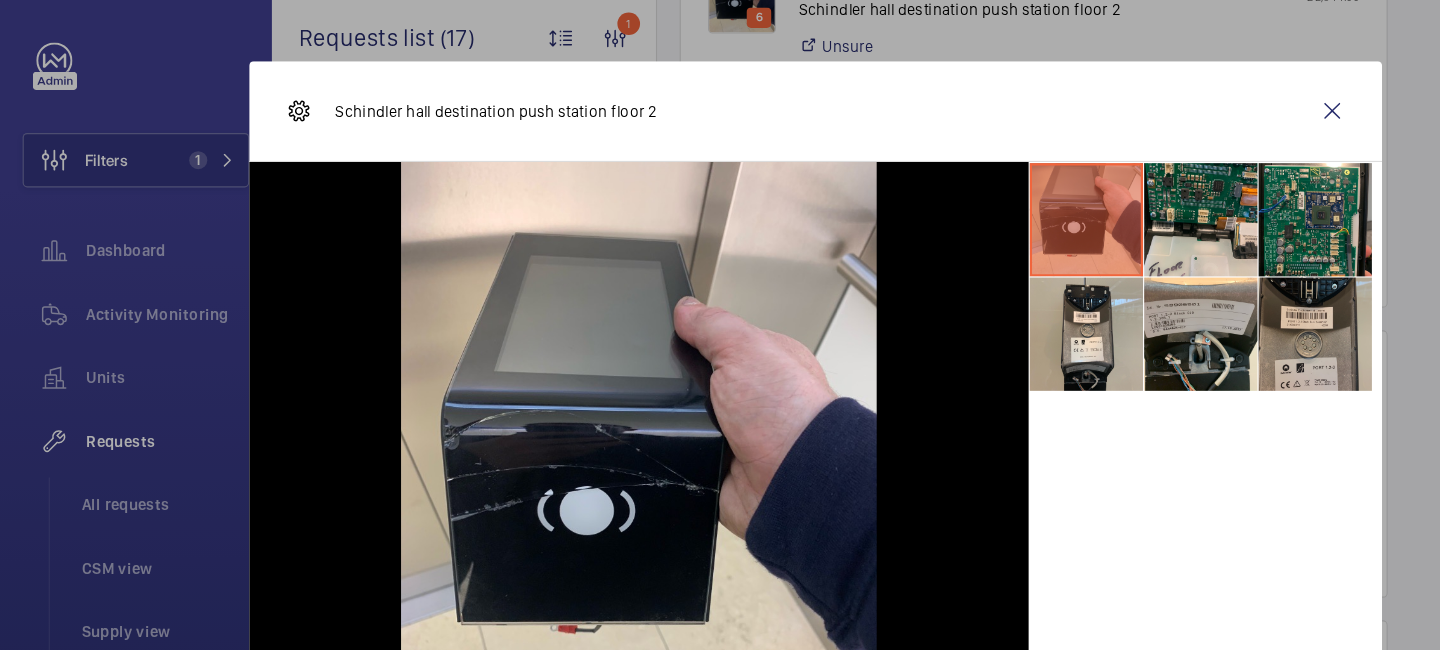 click at bounding box center [1161, 306] 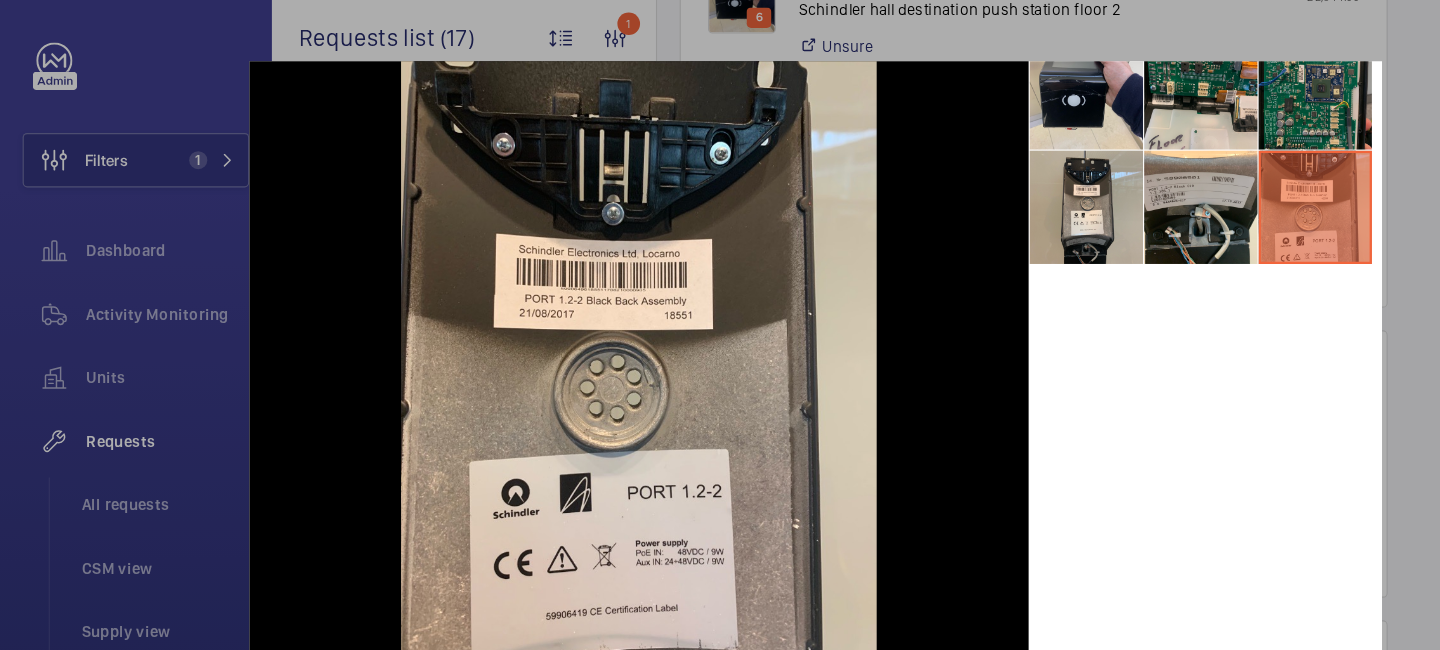 scroll, scrollTop: 129, scrollLeft: 0, axis: vertical 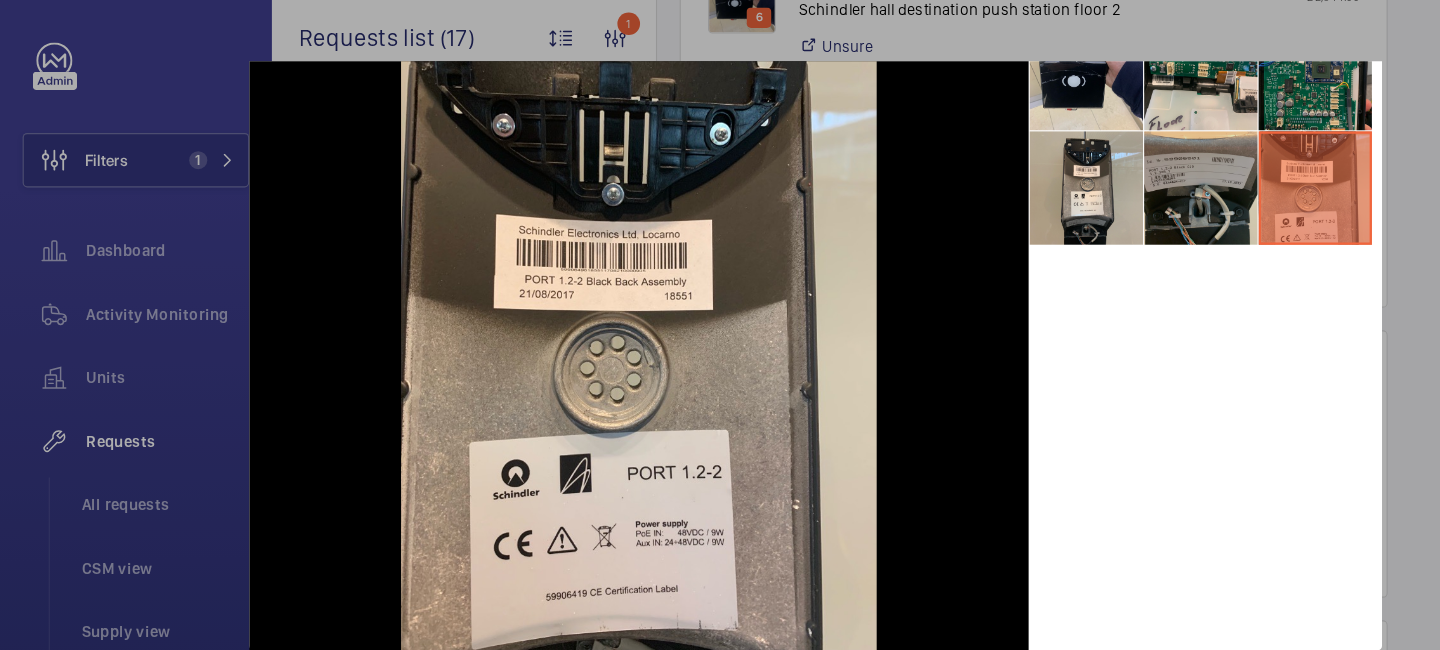 click at bounding box center [1060, 177] 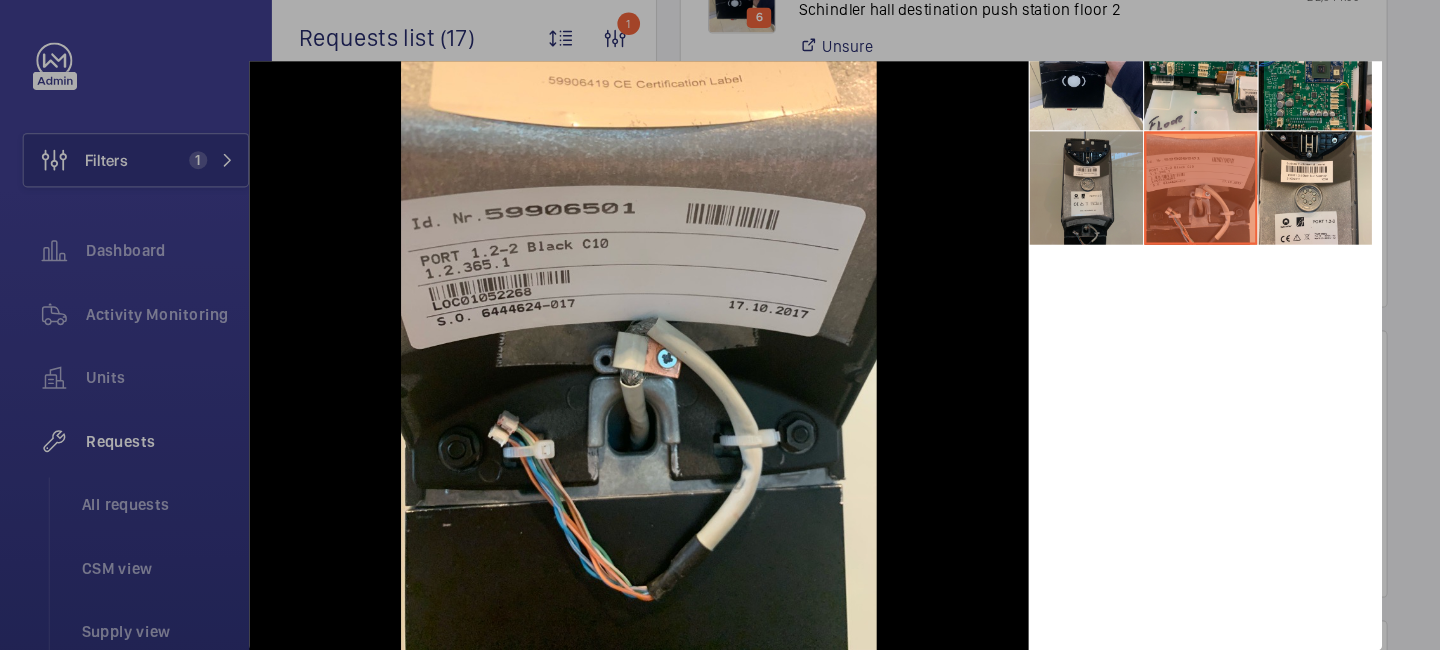 click at bounding box center (959, 177) 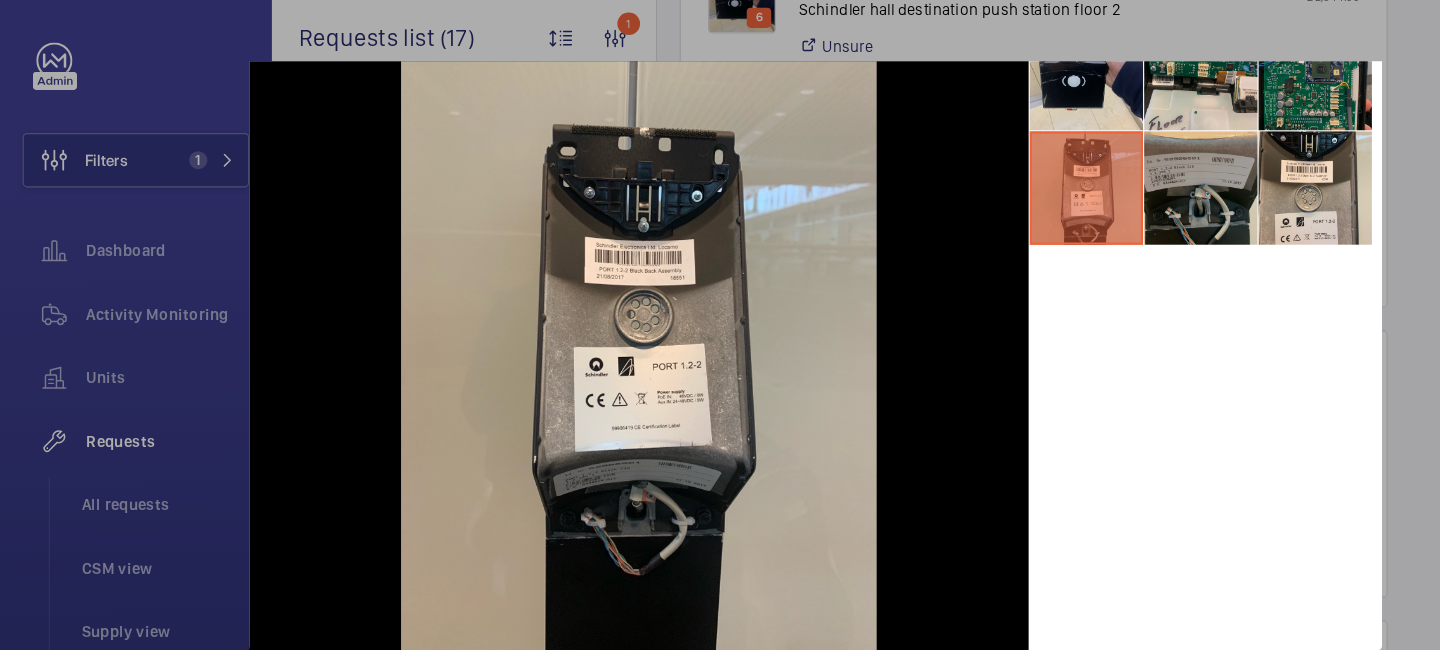 click at bounding box center [1060, 177] 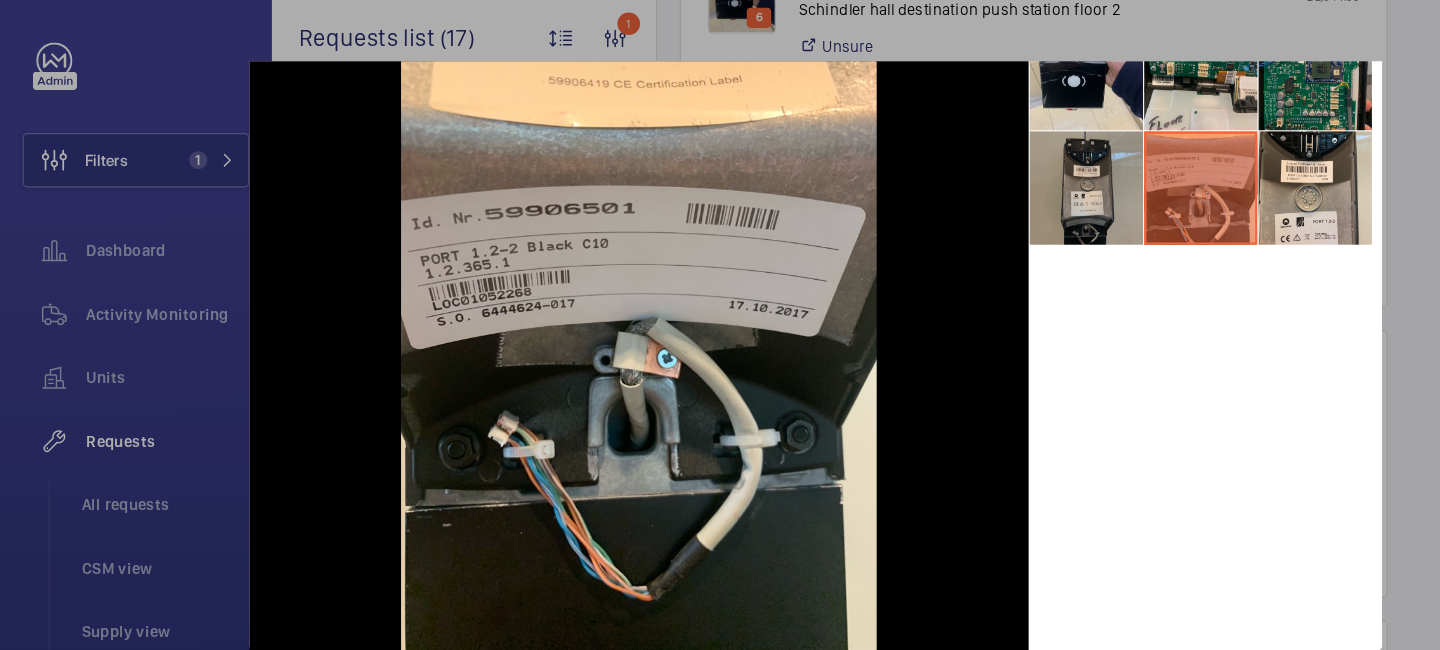 click at bounding box center (959, 177) 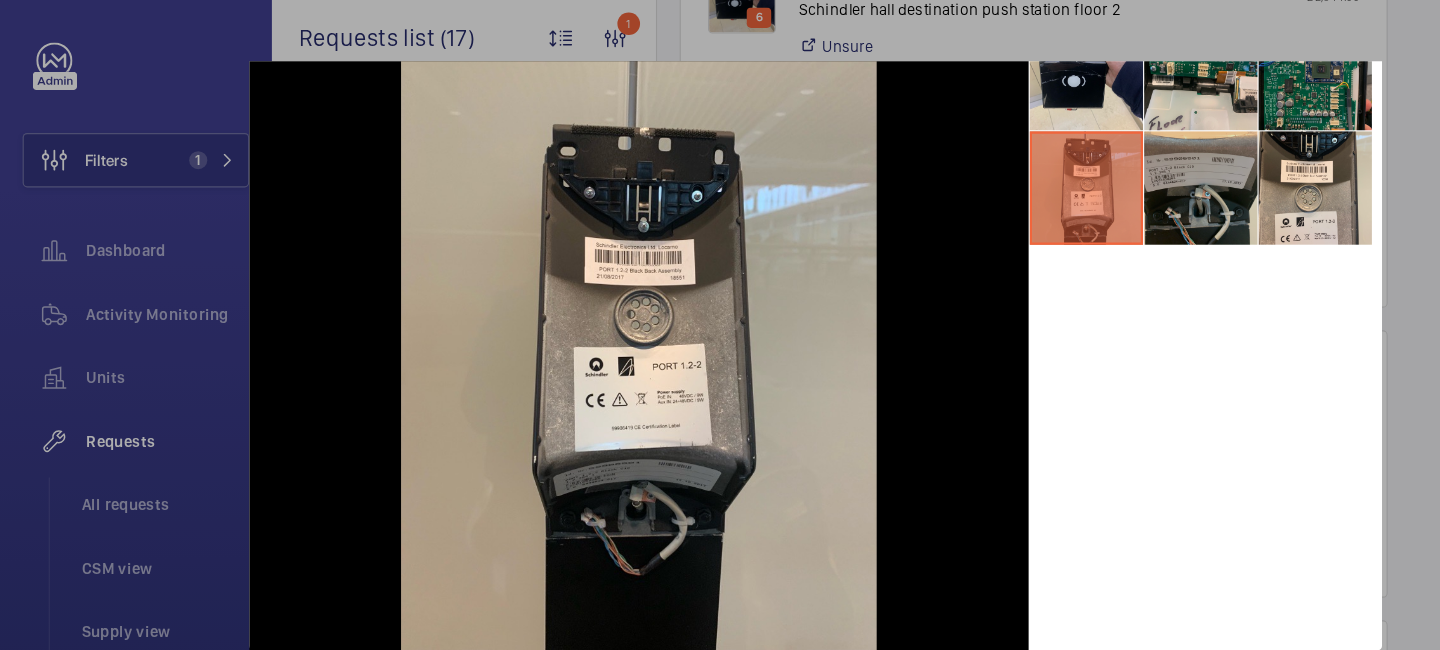 click at bounding box center (1060, 177) 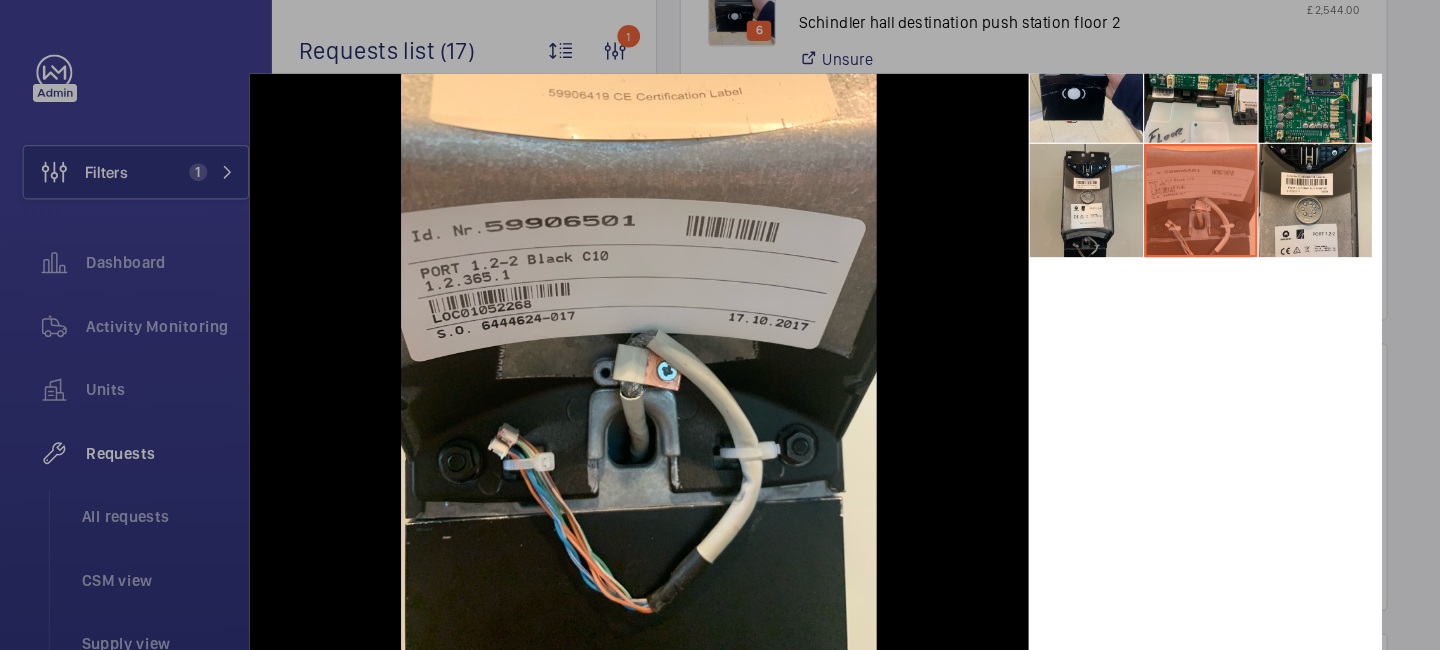 scroll, scrollTop: 0, scrollLeft: 0, axis: both 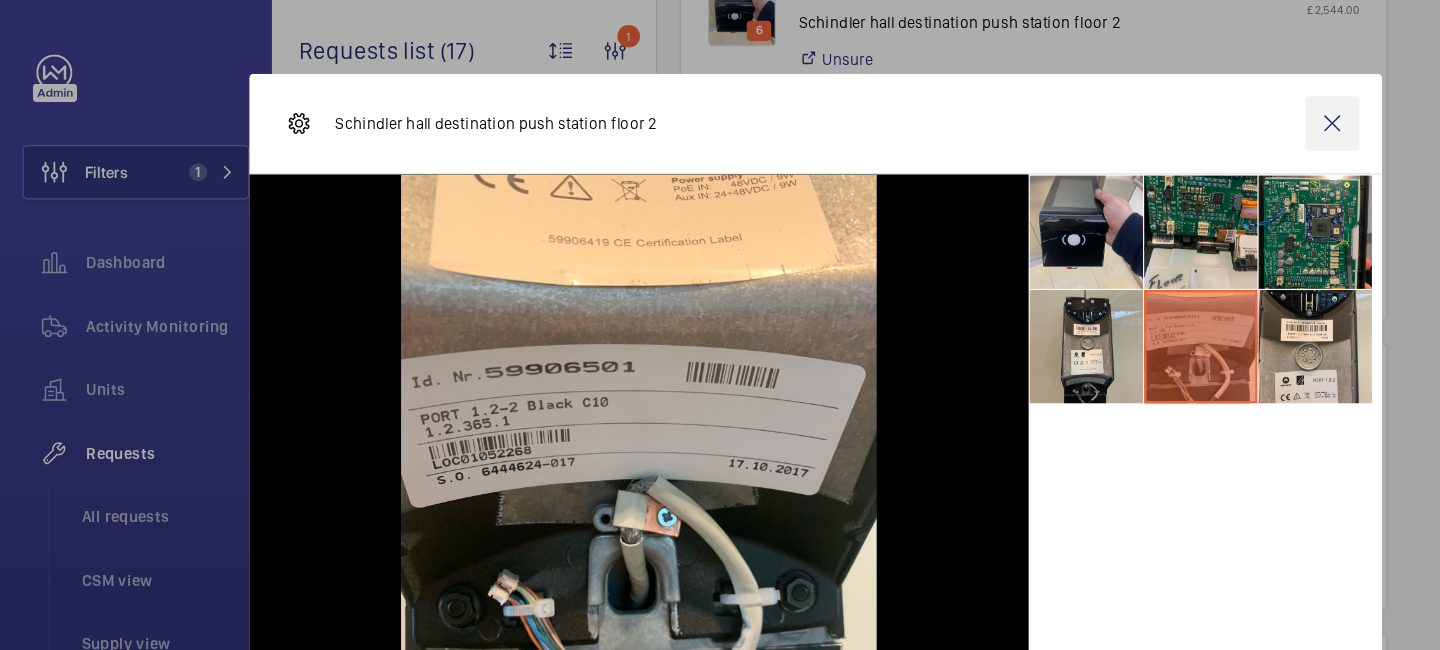 click at bounding box center [1176, 109] 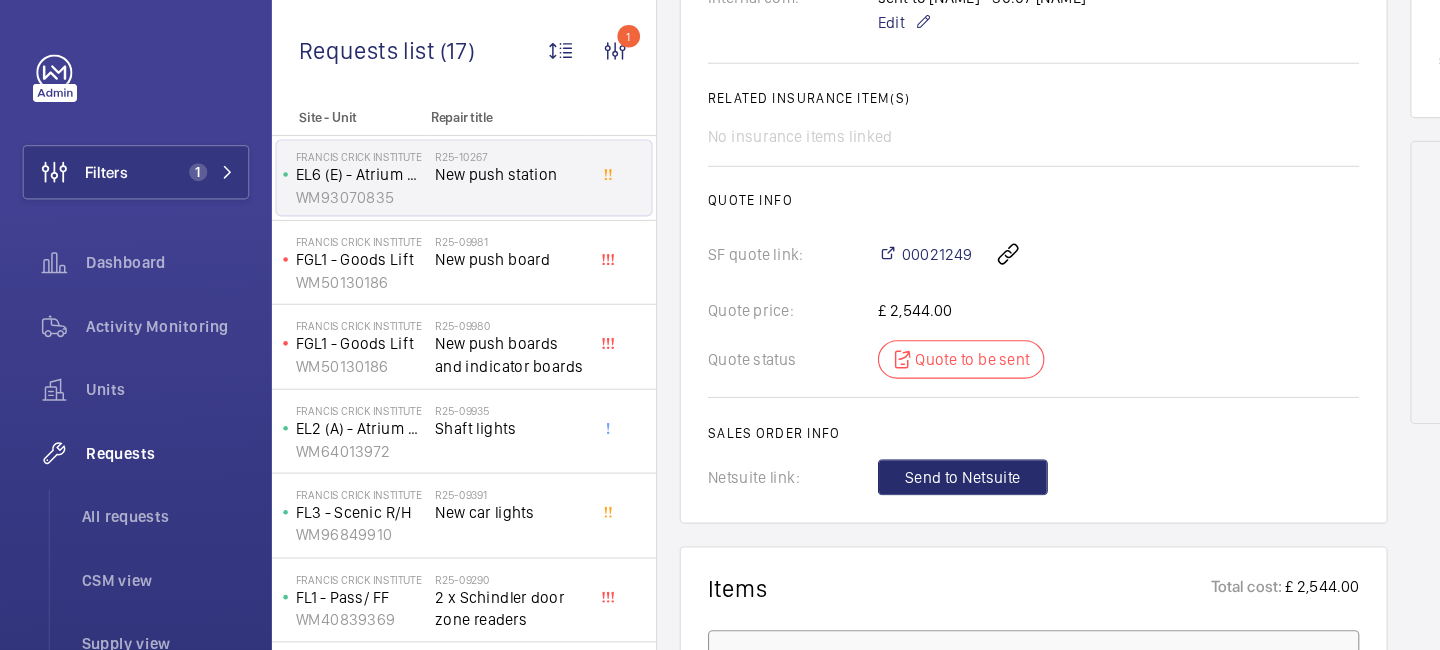 scroll, scrollTop: 0, scrollLeft: 0, axis: both 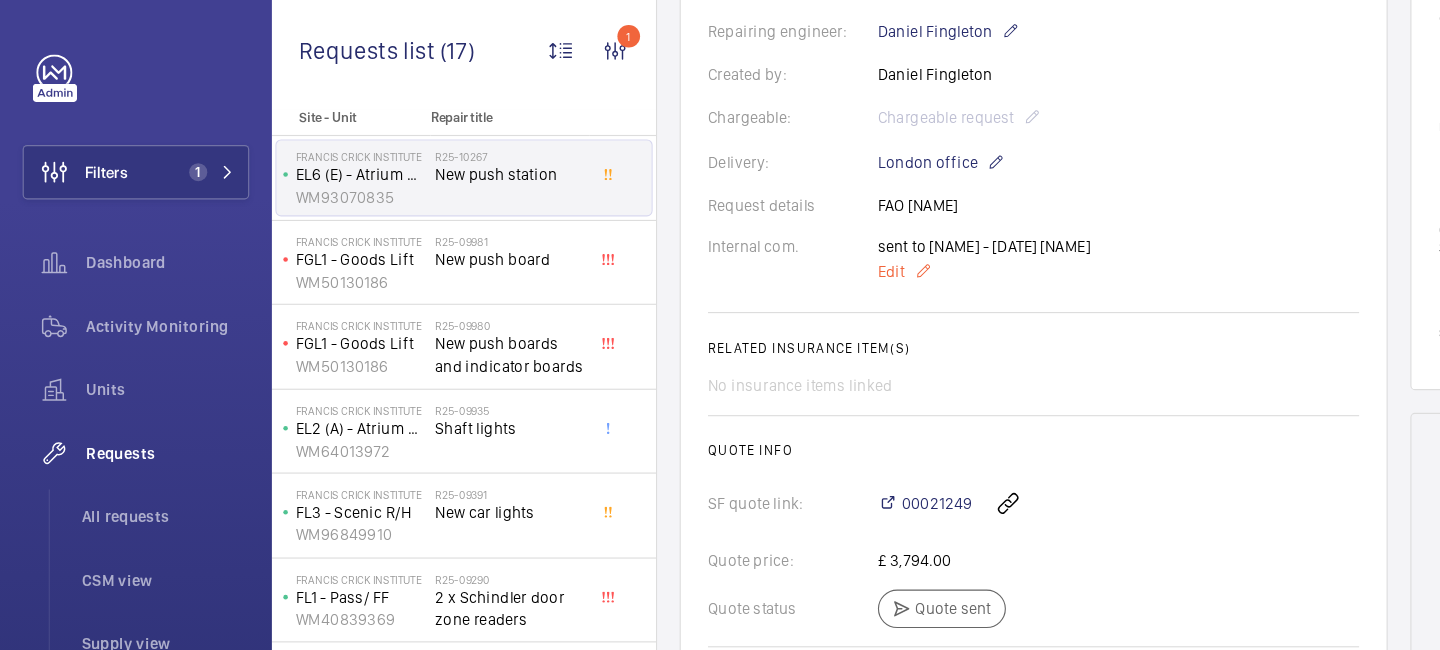 click on "Edit" 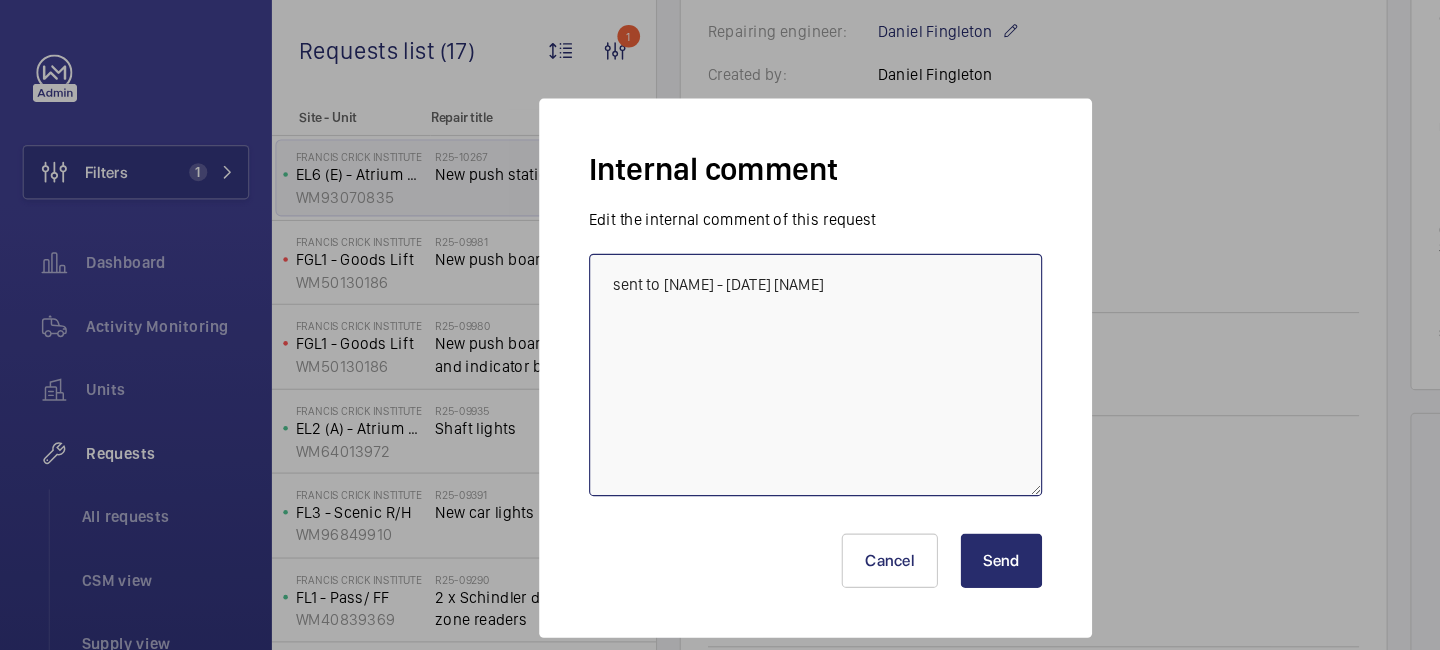click on "sent to [NAME] - [DATE] [NAME]" at bounding box center (720, 331) 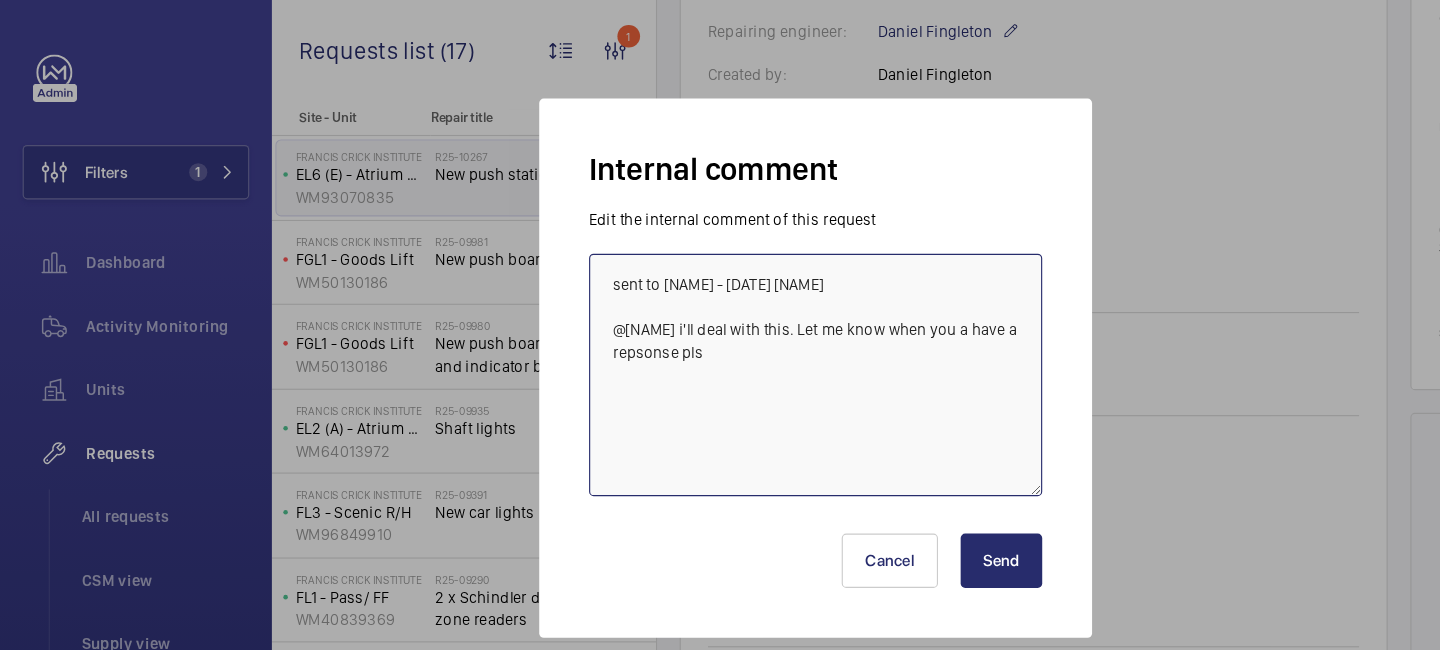 type on "sent to [NAME] - [DATE] [NAME]
@[NAME] i'll deal with this. Let me know when you a have a repsonse pls" 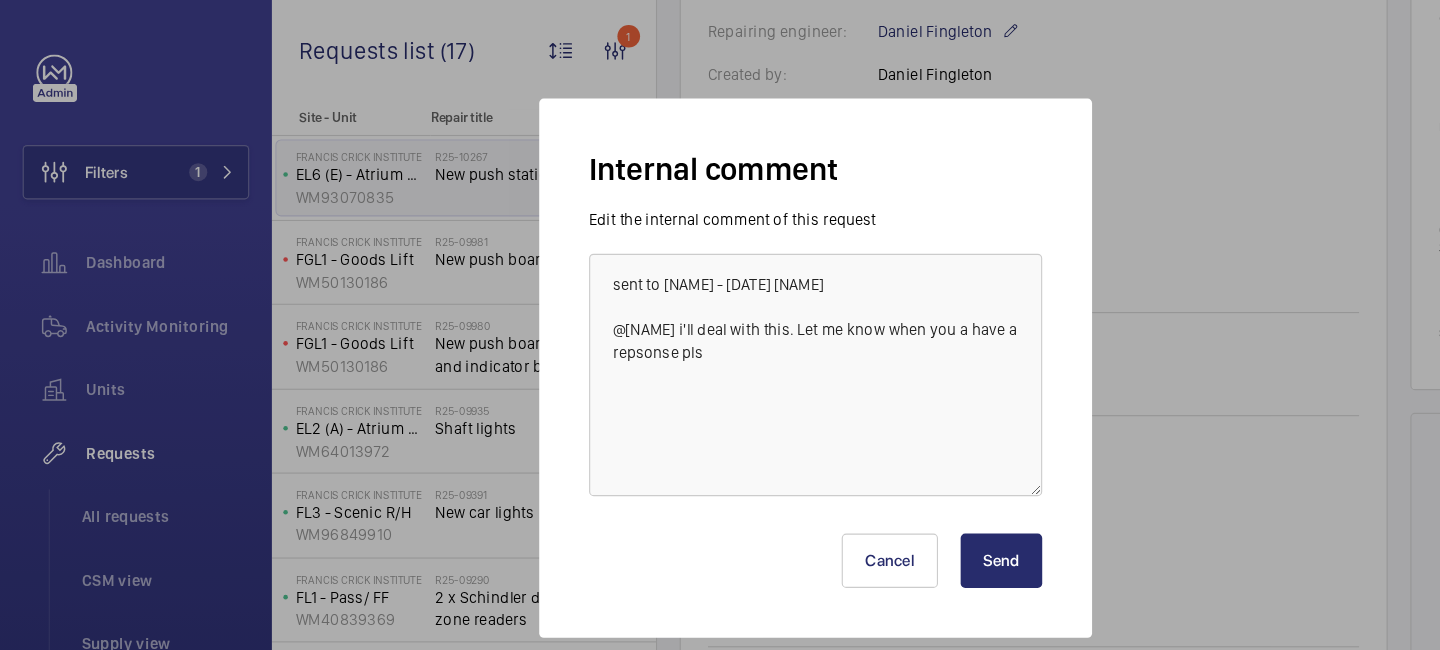 click on "Send" at bounding box center (884, 495) 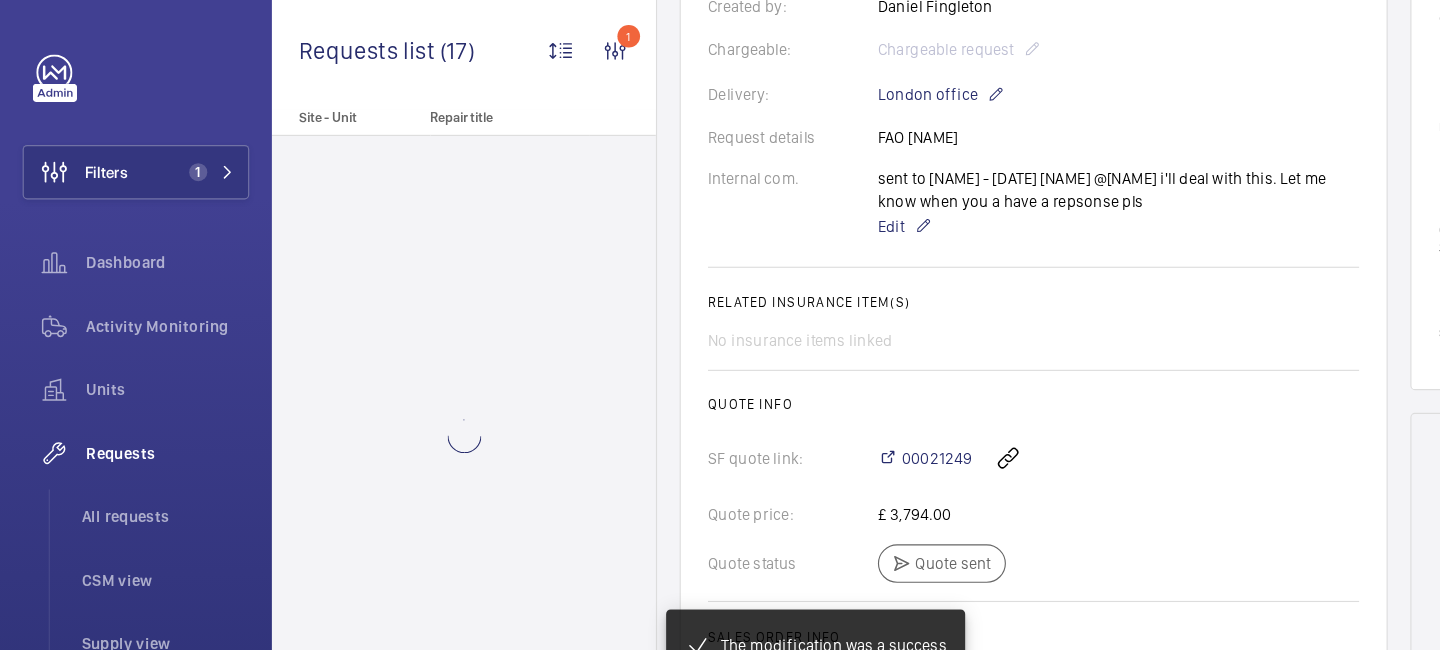 scroll, scrollTop: 0, scrollLeft: 0, axis: both 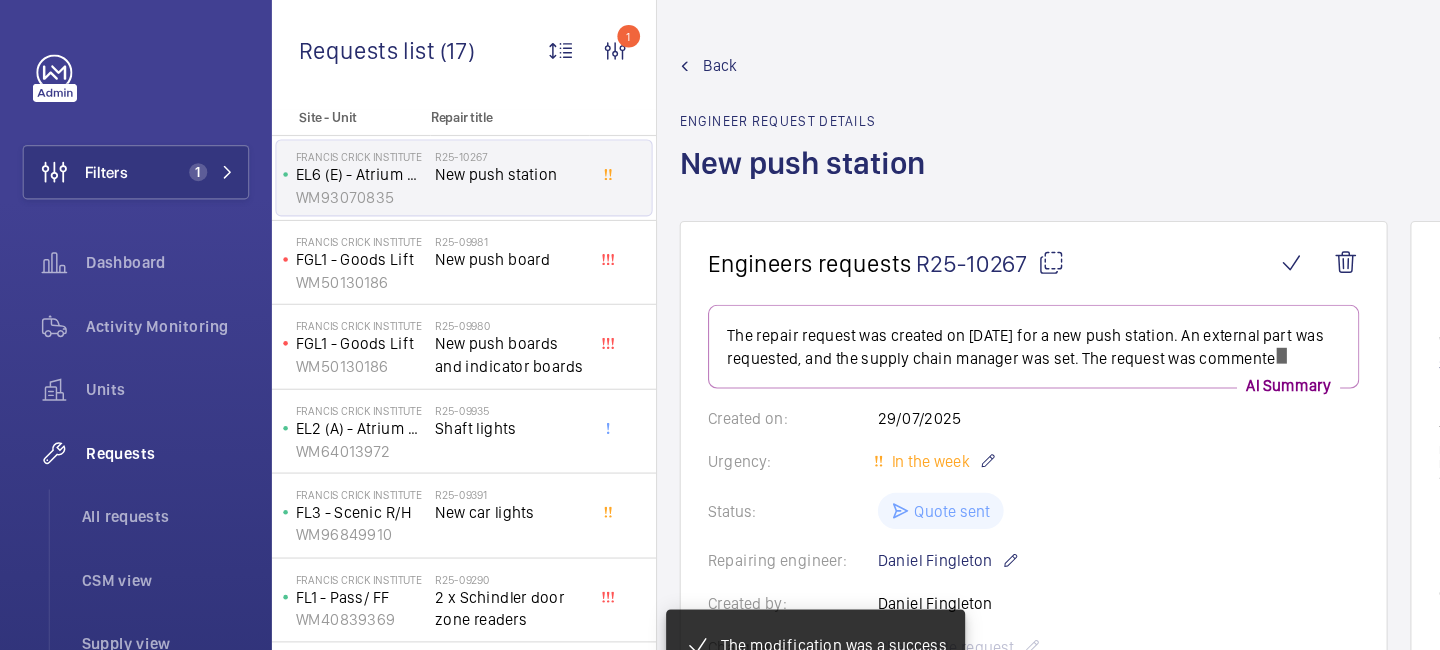 click 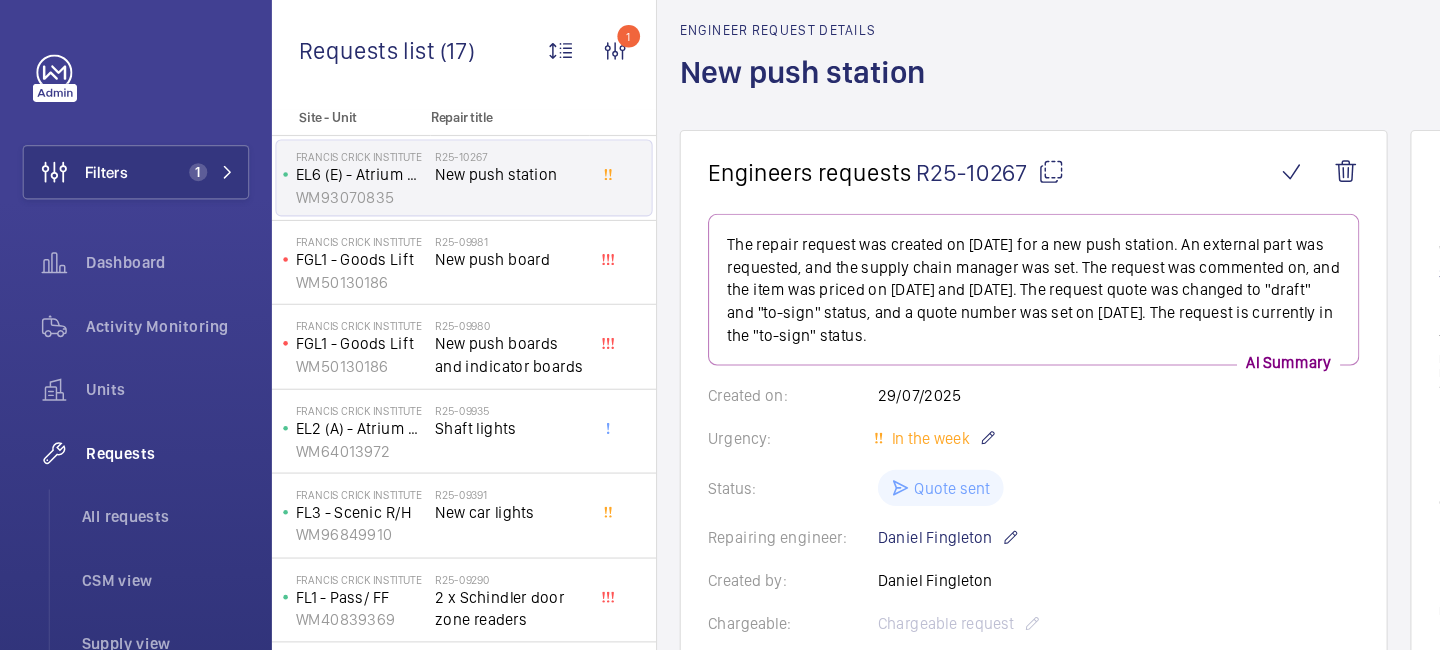 scroll, scrollTop: 356, scrollLeft: 0, axis: vertical 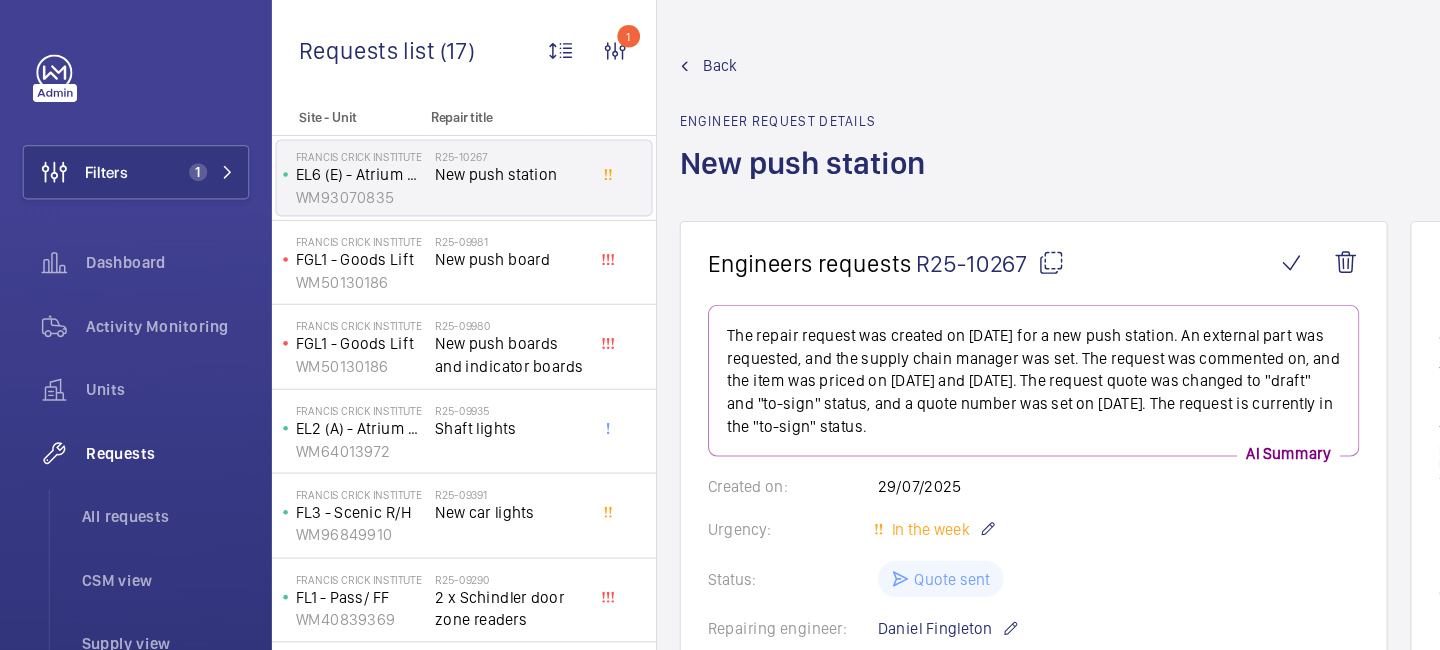 click on "Back" 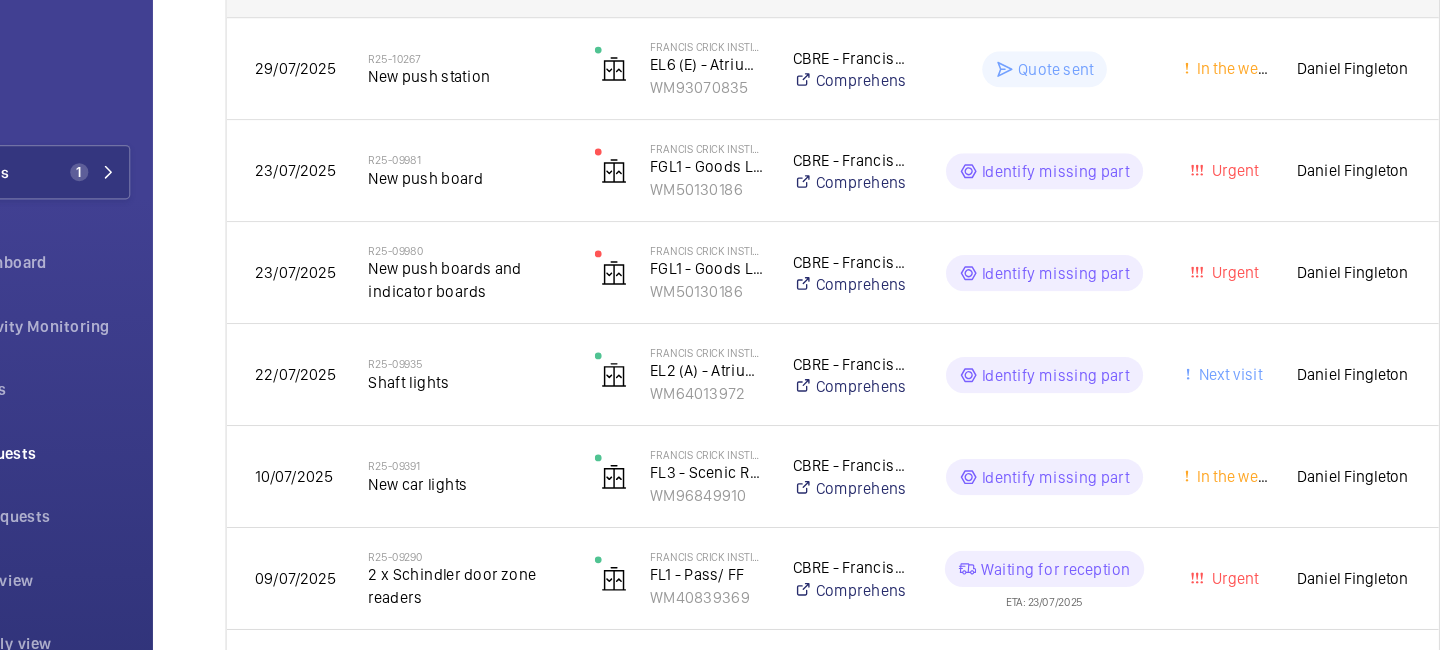 scroll, scrollTop: 0, scrollLeft: 0, axis: both 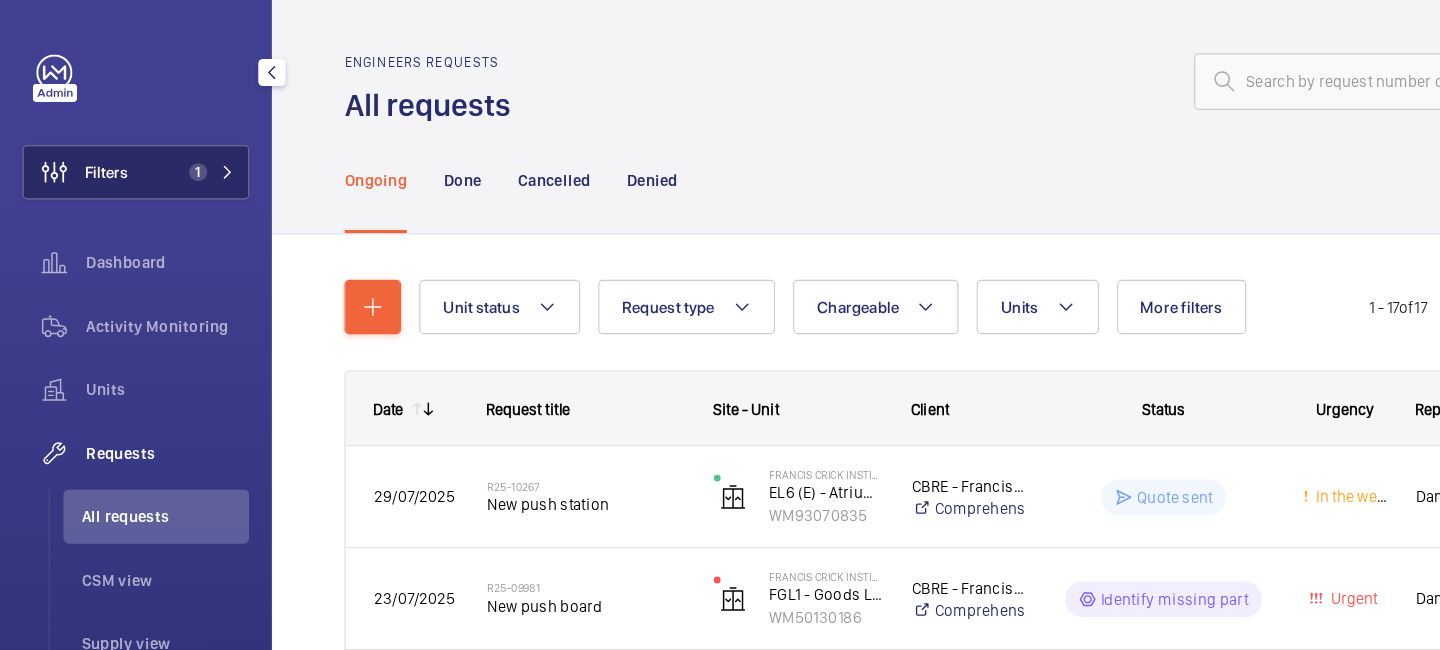 click on "1" 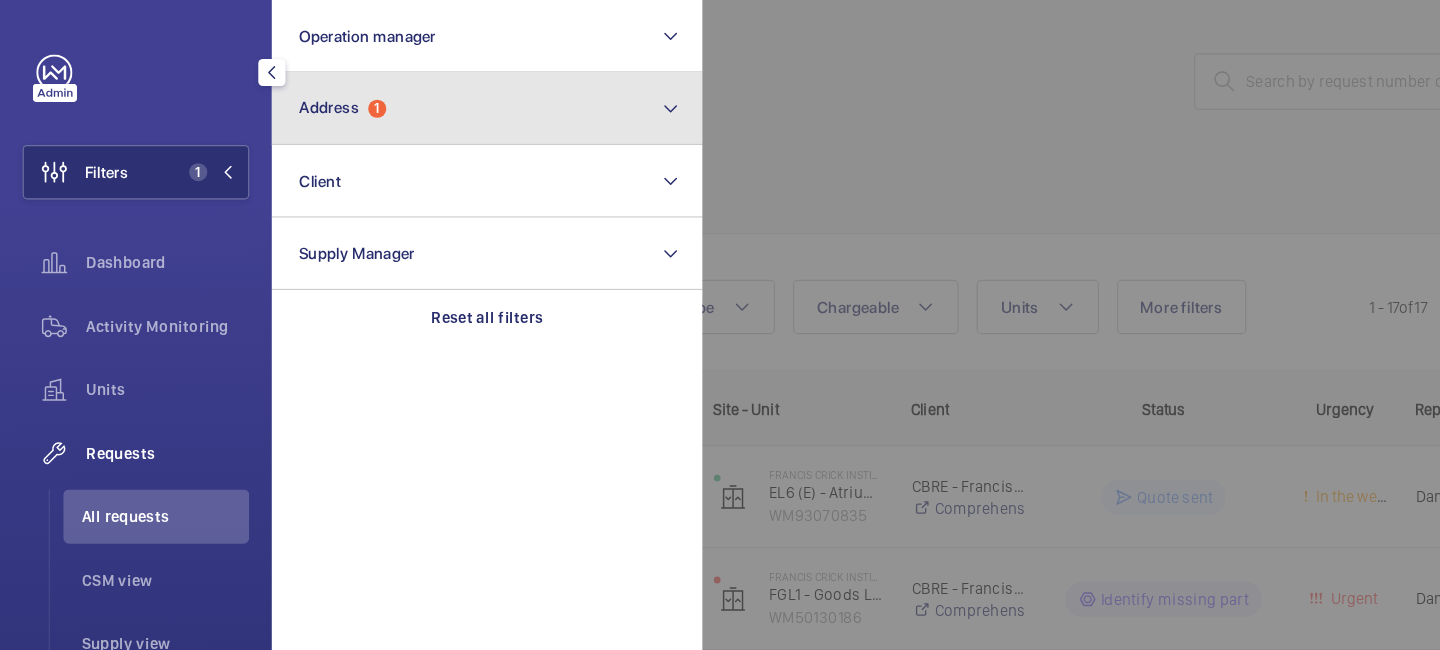 click on "Address  1" 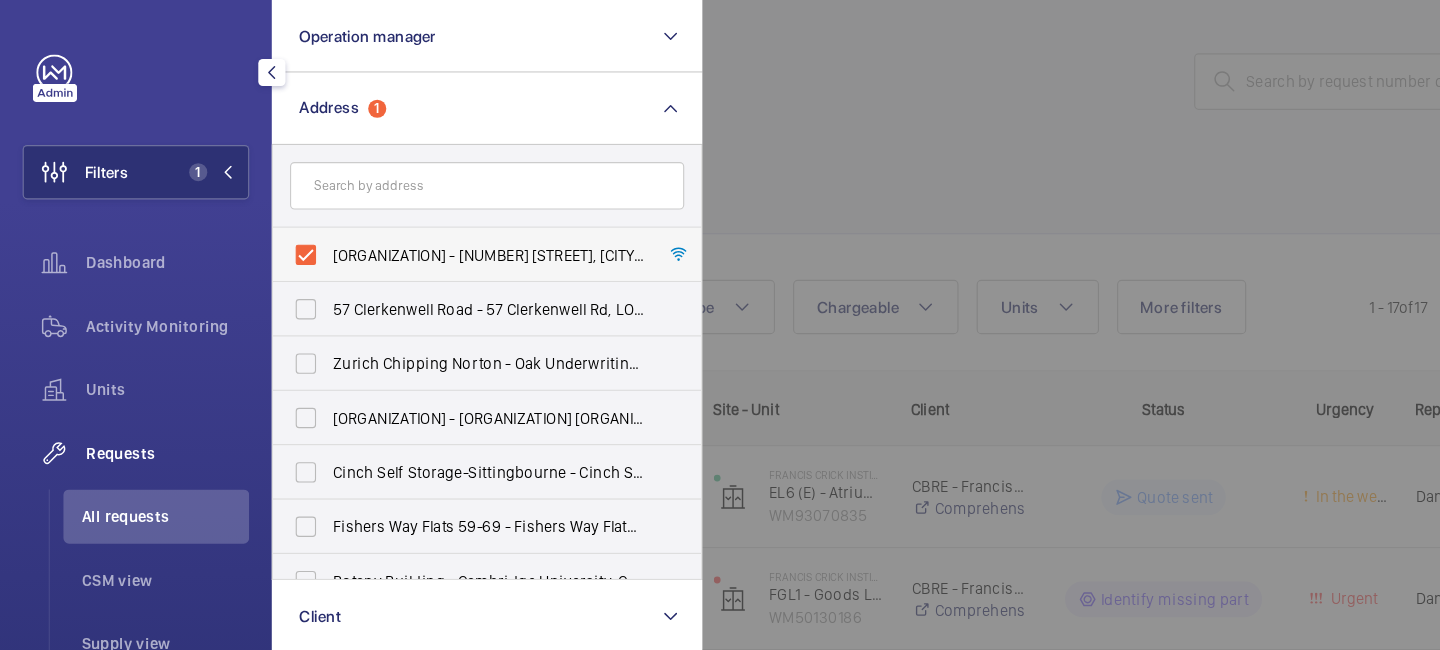 click on "[ORGANIZATION] - [NUMBER] [STREET], [CITY] [POSTAL_CODE]" at bounding box center (415, 225) 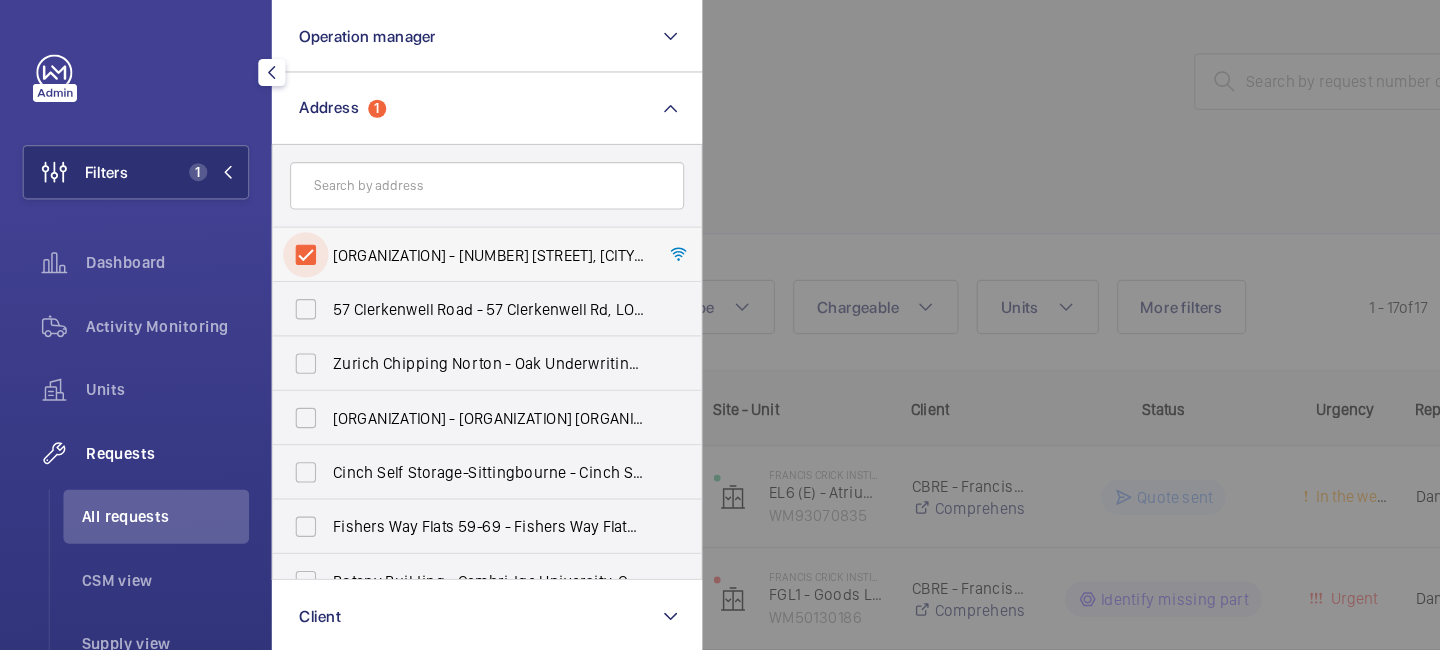 click on "[ORGANIZATION] - [NUMBER] [STREET], [CITY] [POSTAL_CODE]" at bounding box center (270, 225) 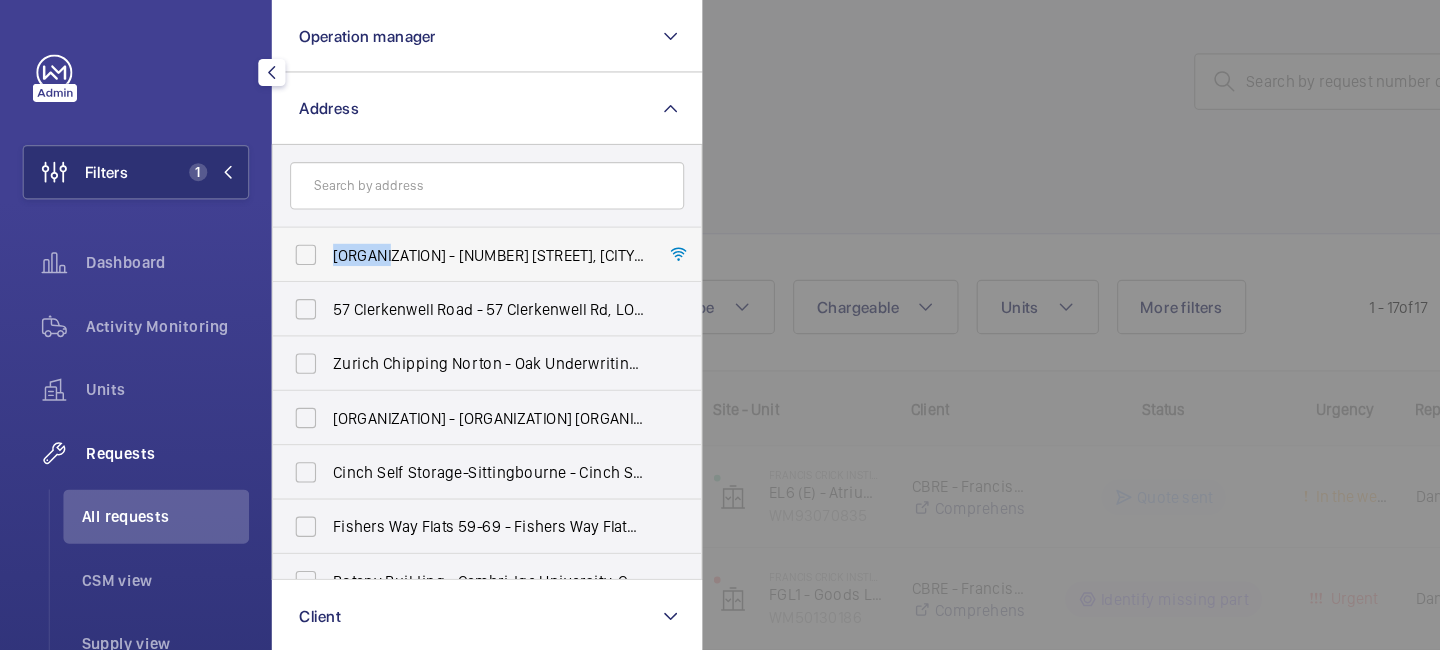 click on "[ORGANIZATION] - [NUMBER] [STREET], [CITY] [POSTAL_CODE]" at bounding box center (415, 225) 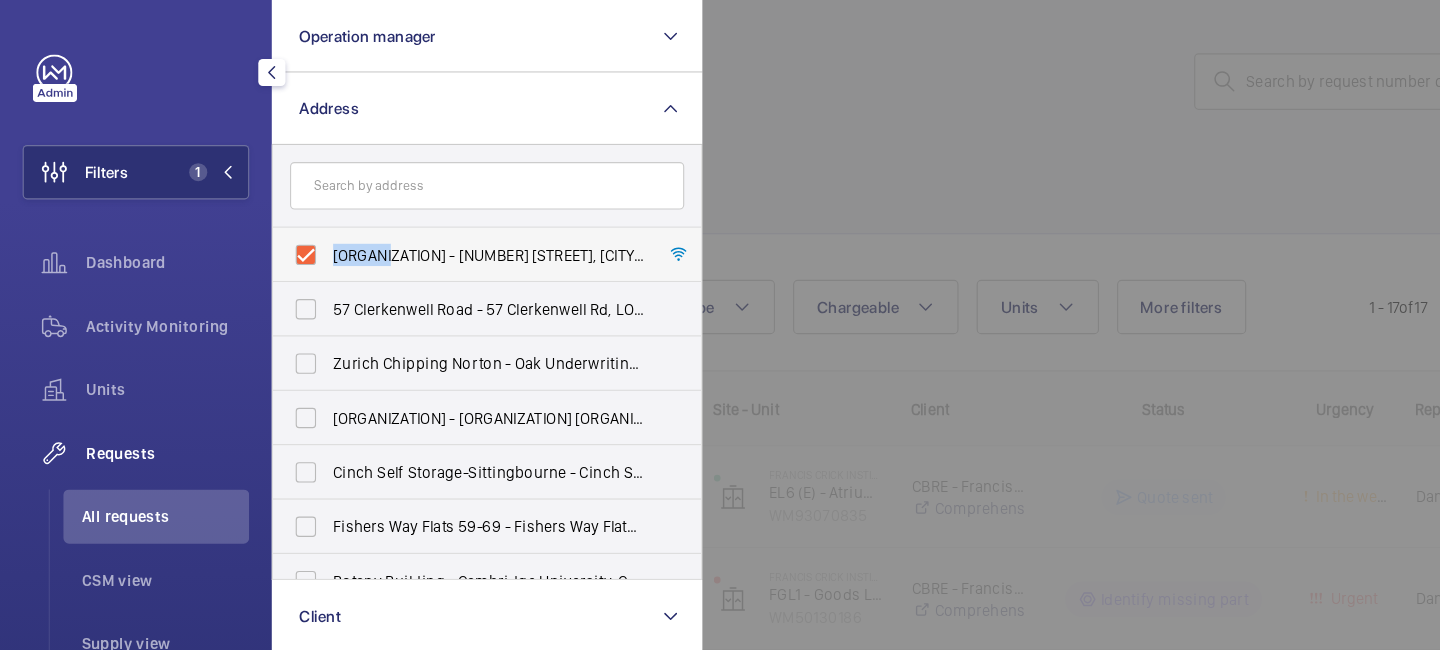checkbox on "true" 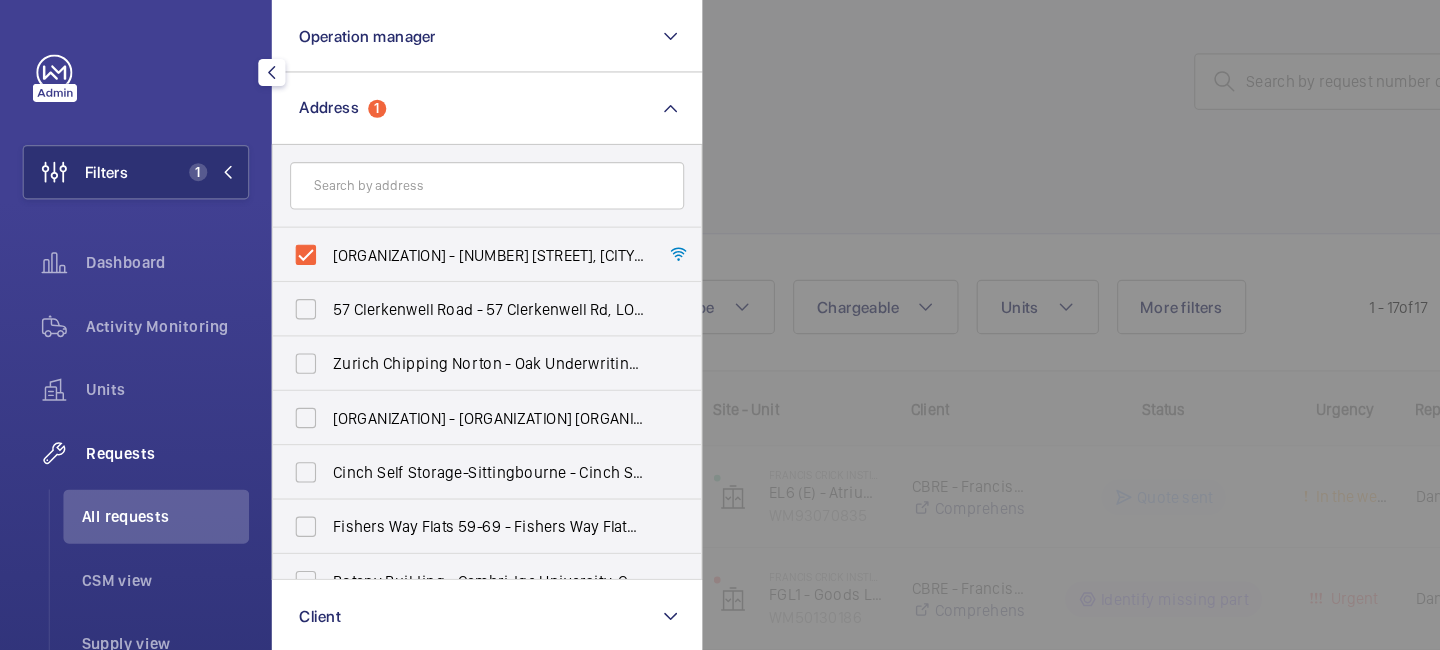 click 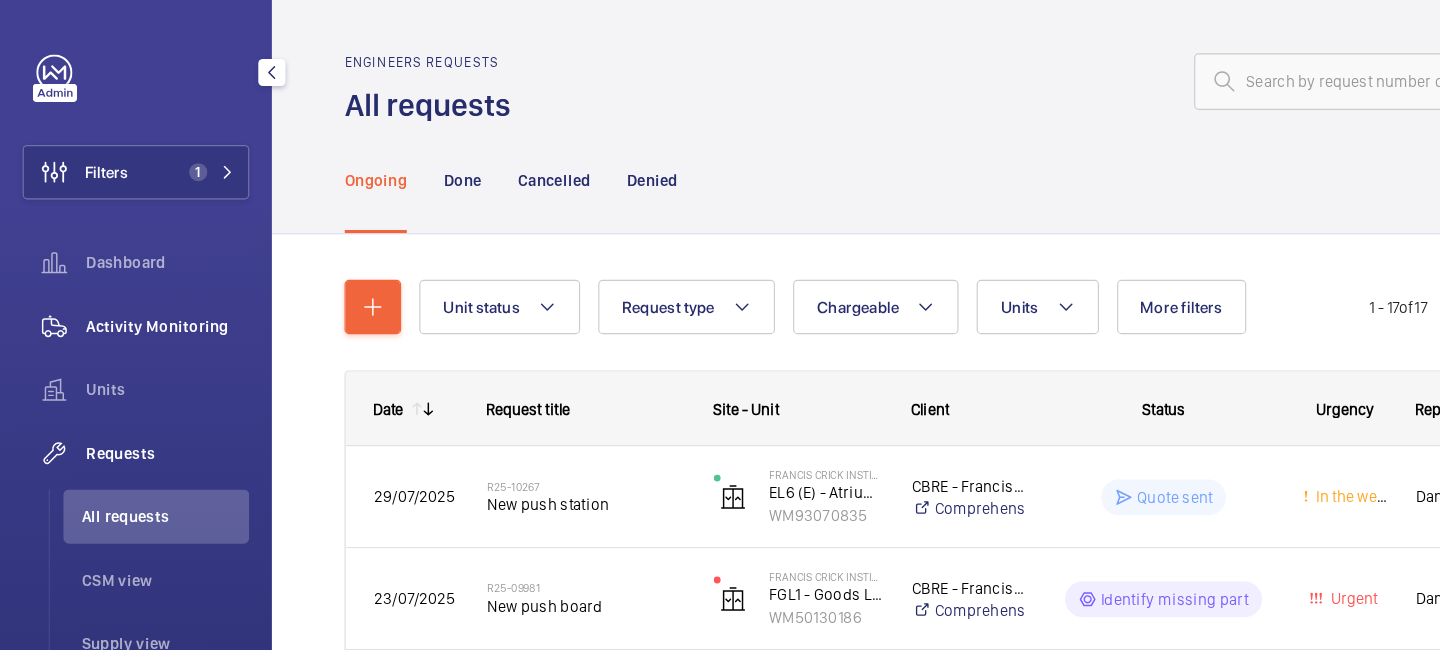 click on "Activity Monitoring" 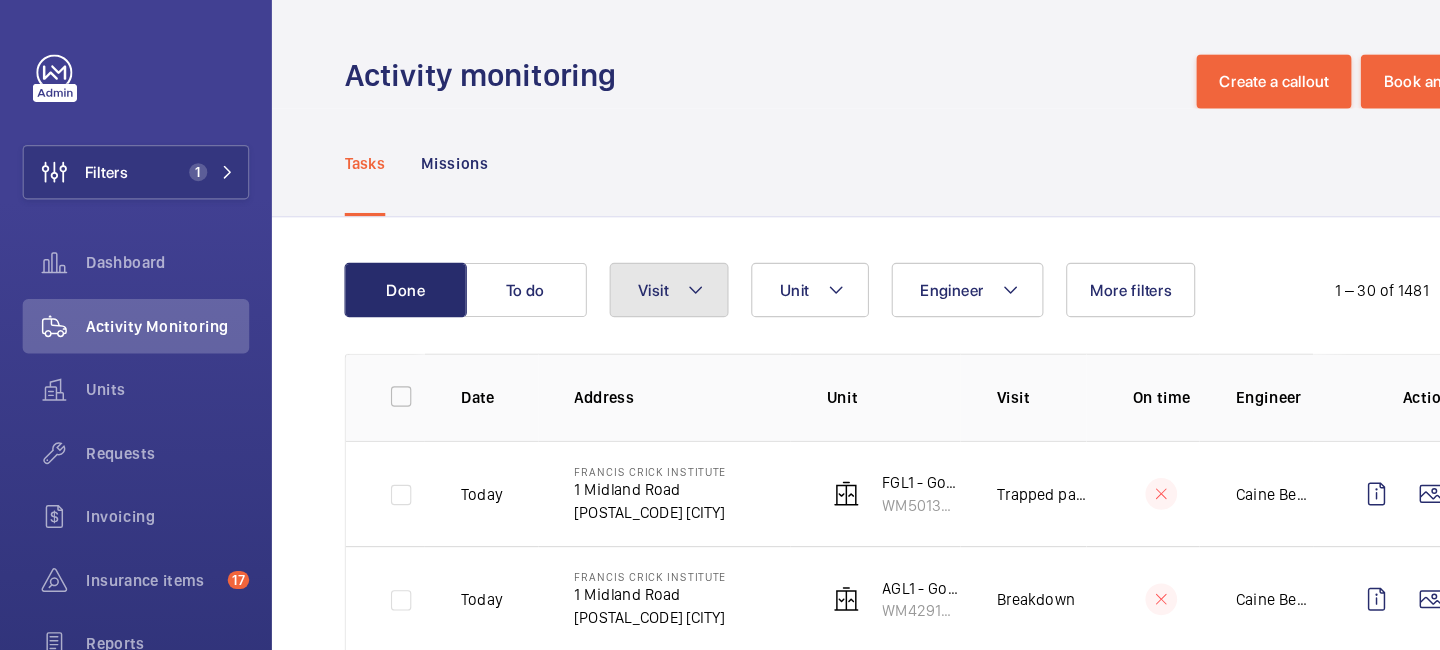 click 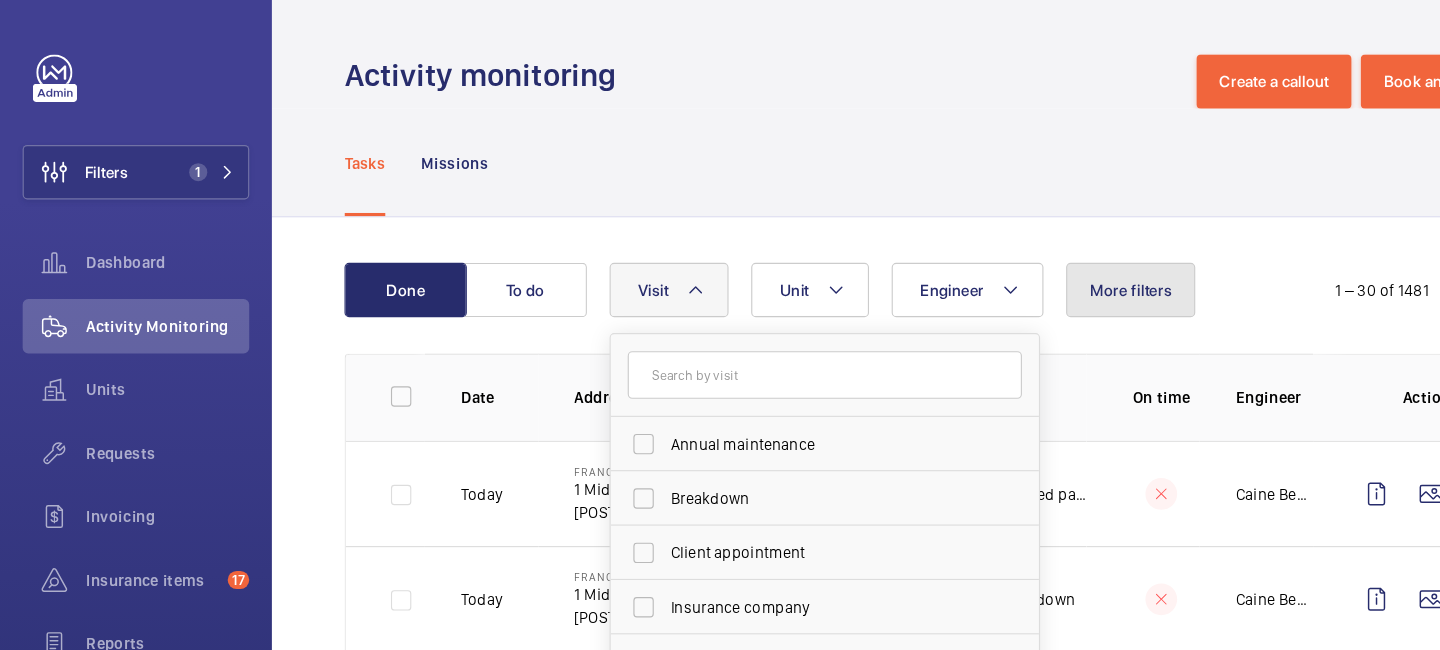 click on "More filters" 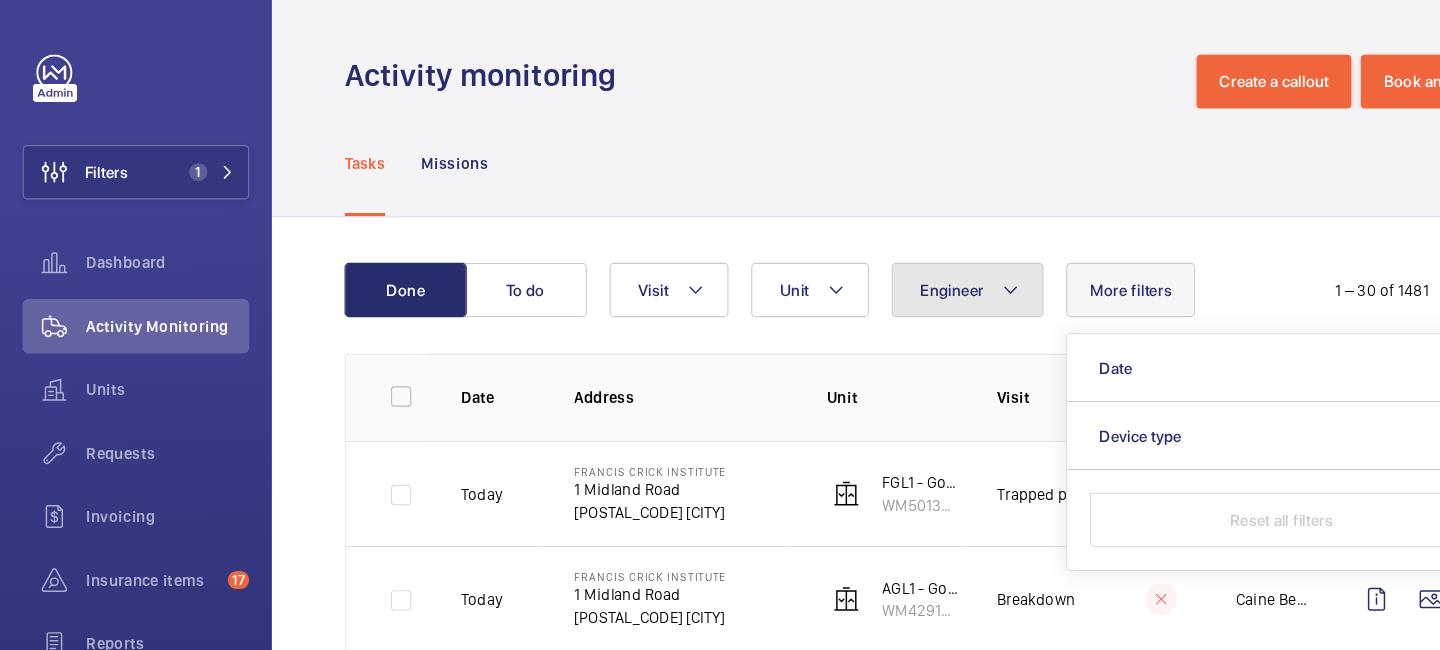 click on "Engineer" 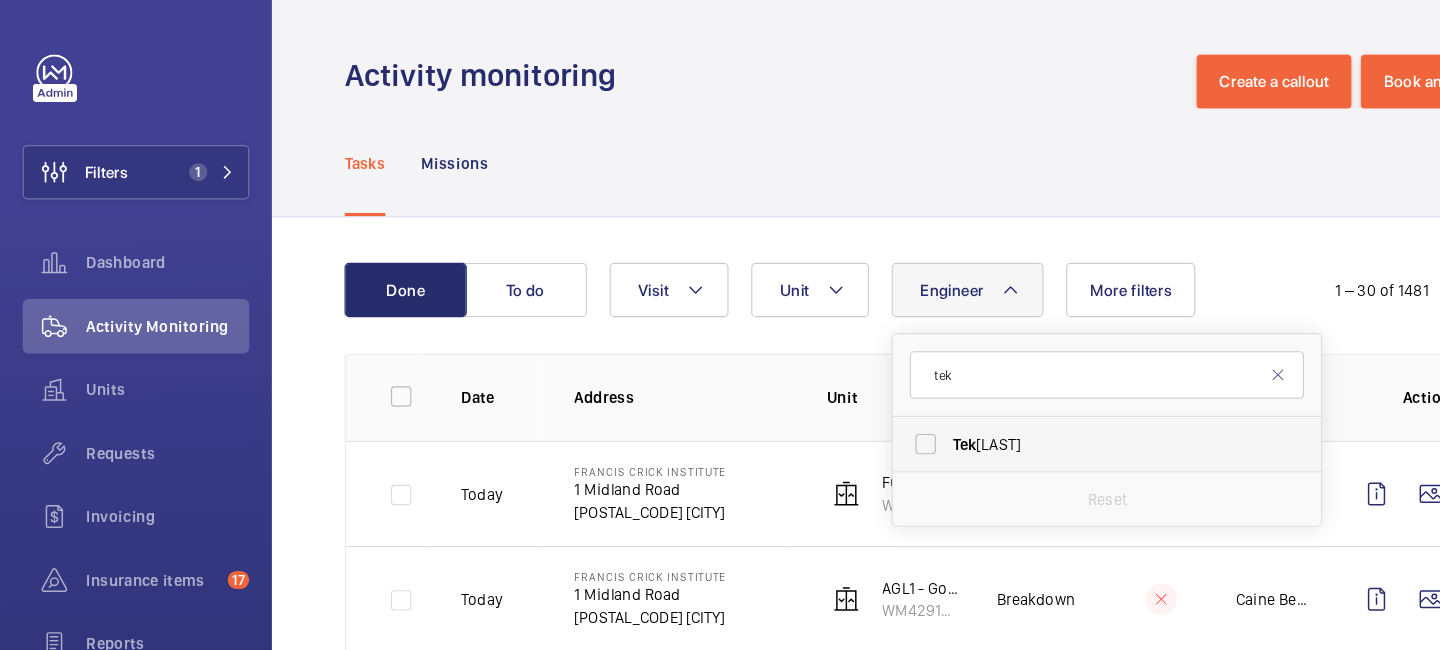 type on "tek" 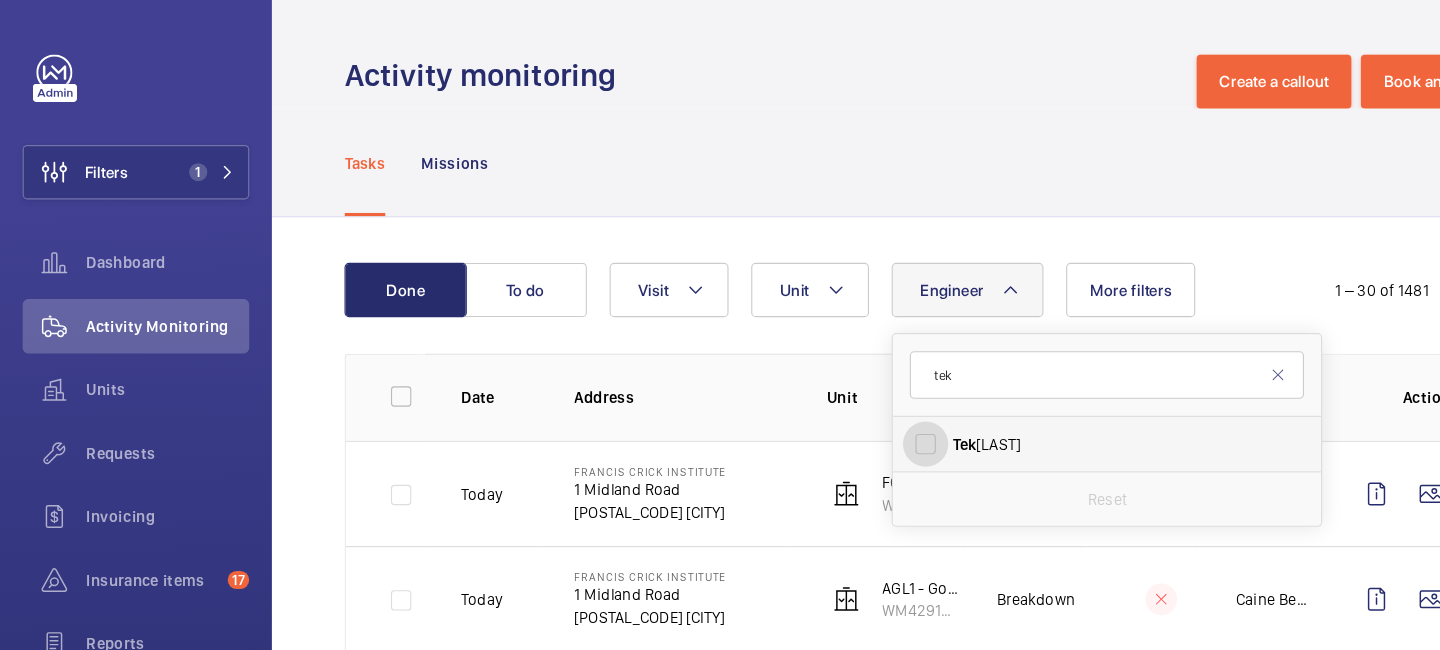 click on "[FIRST] [LAST]" at bounding box center (817, 392) 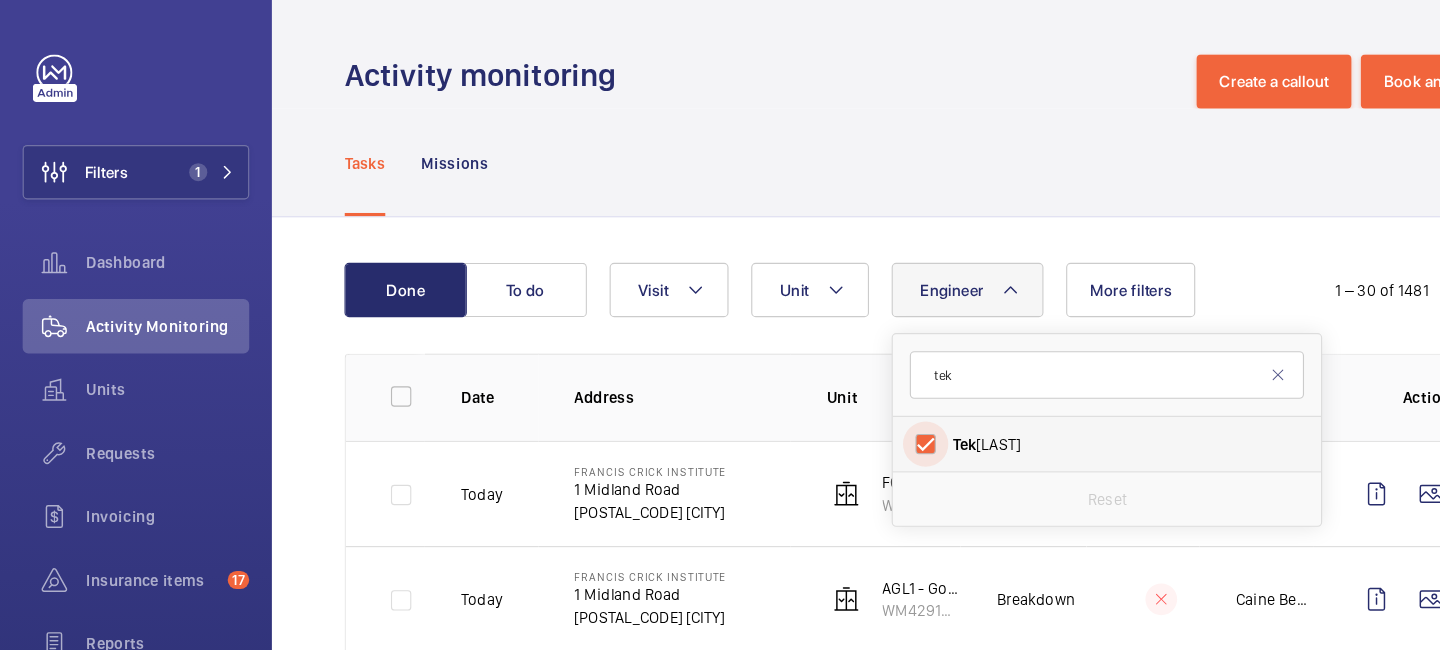 checkbox on "true" 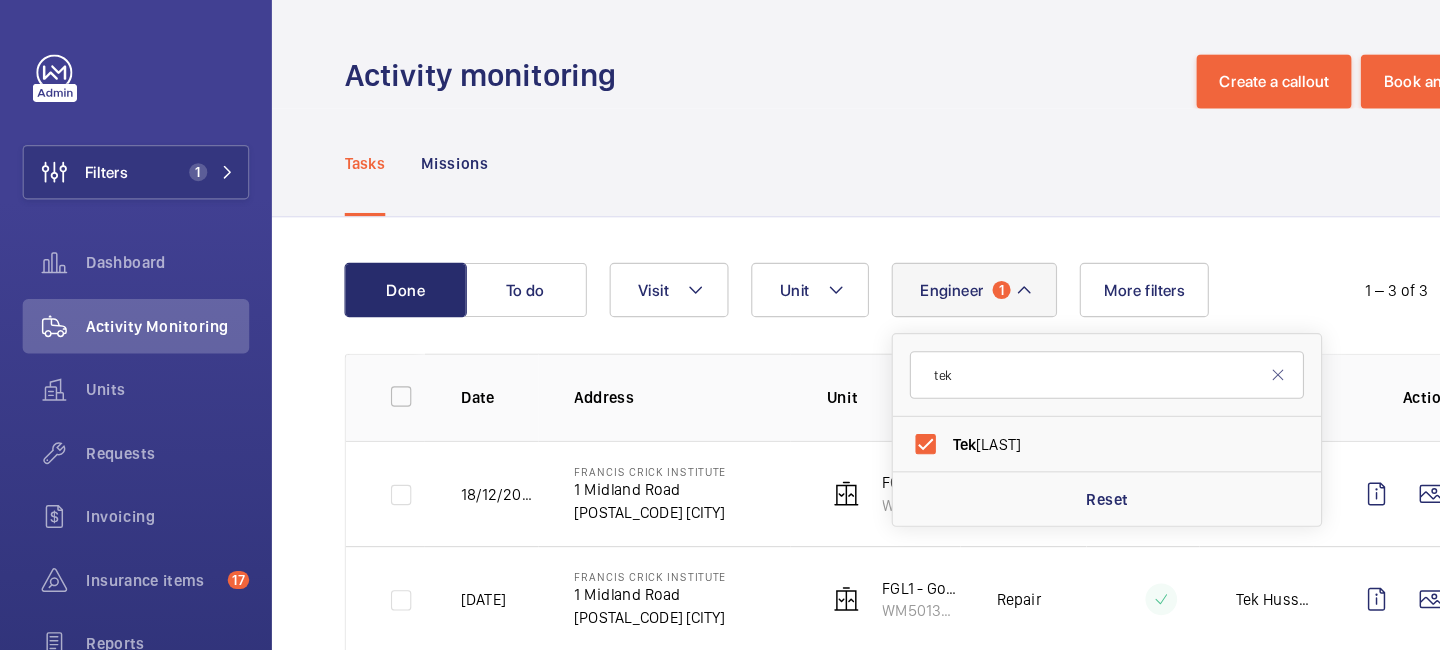click on "Tasks Missions" 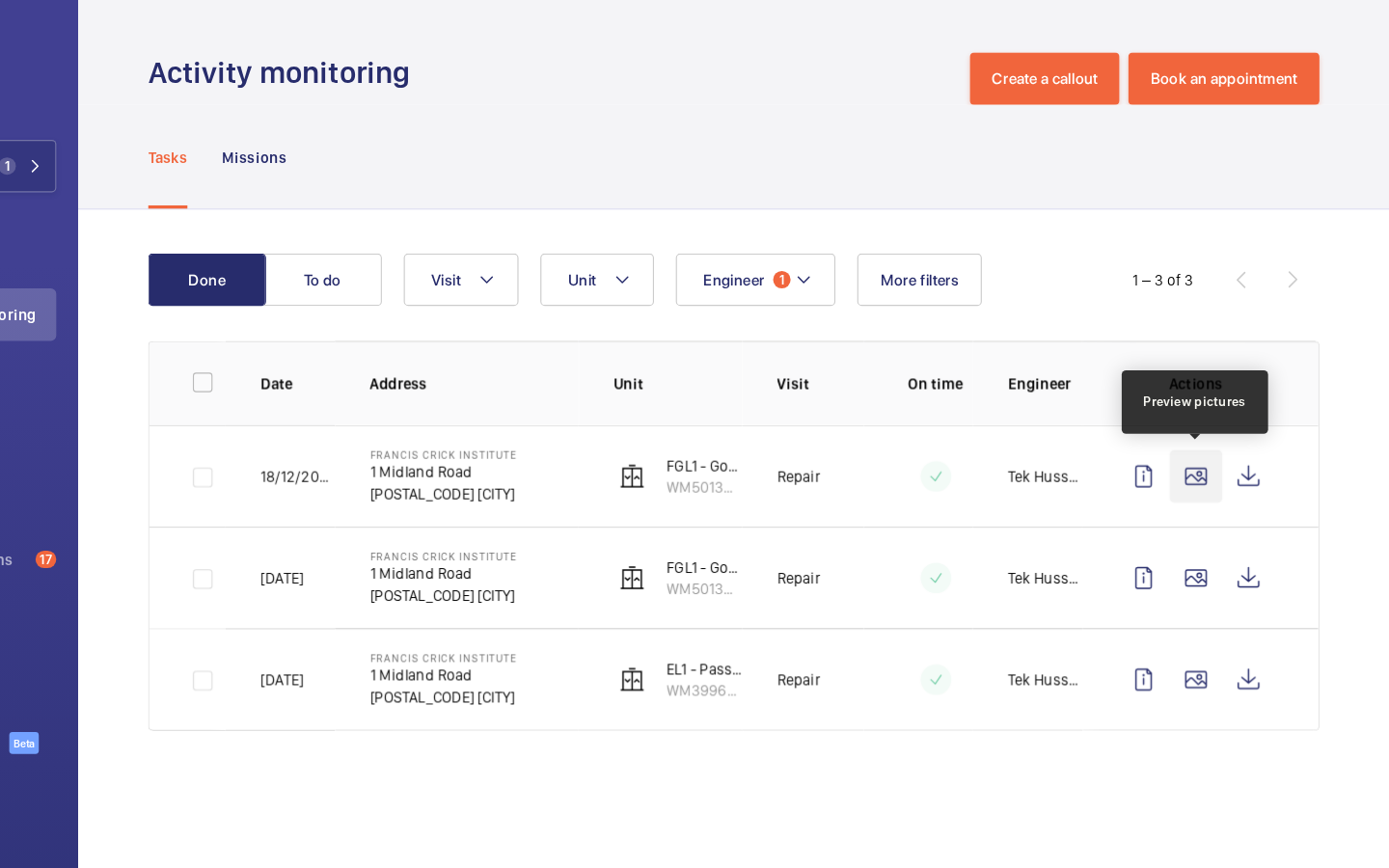 click 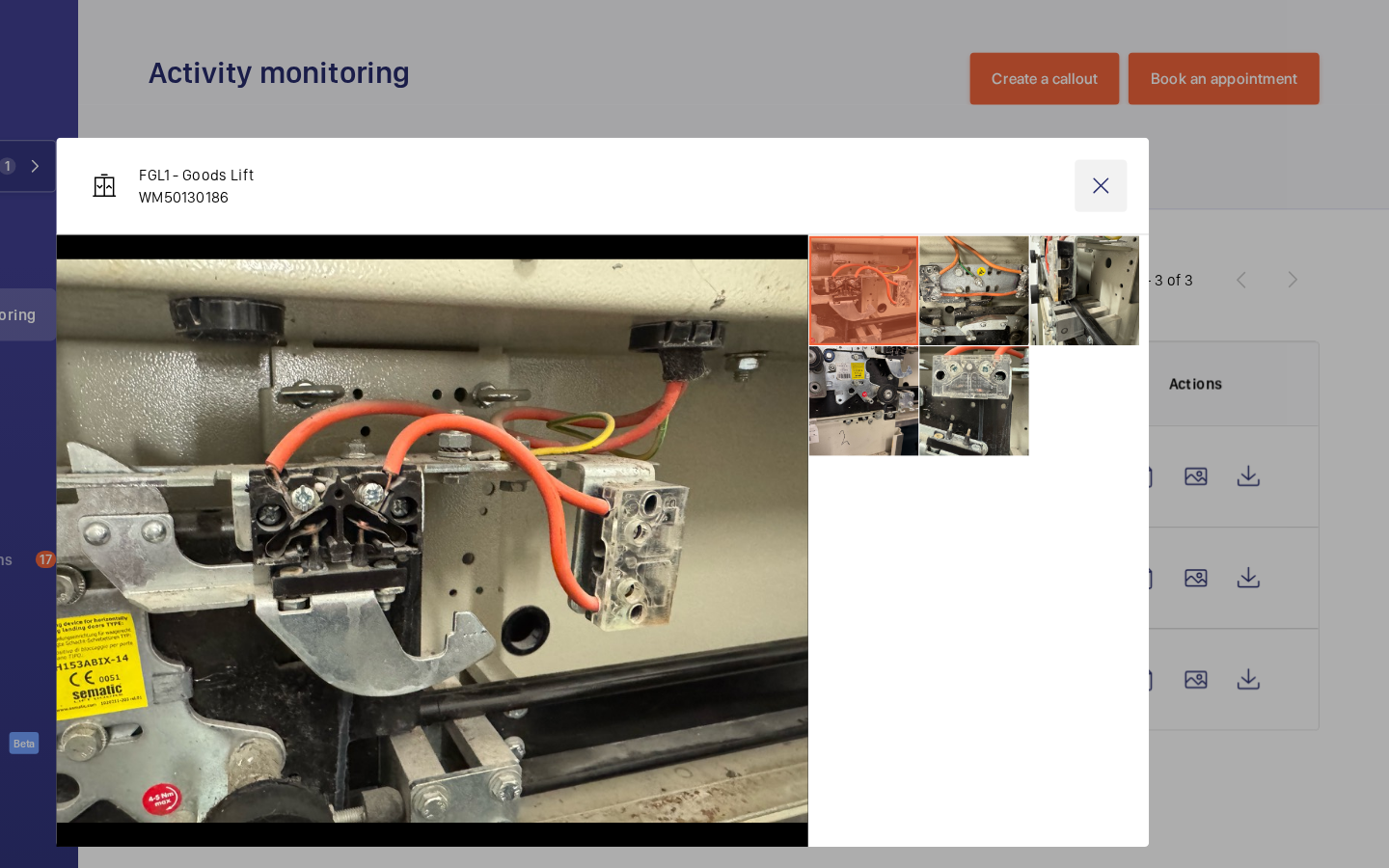 click at bounding box center (1134, 164) 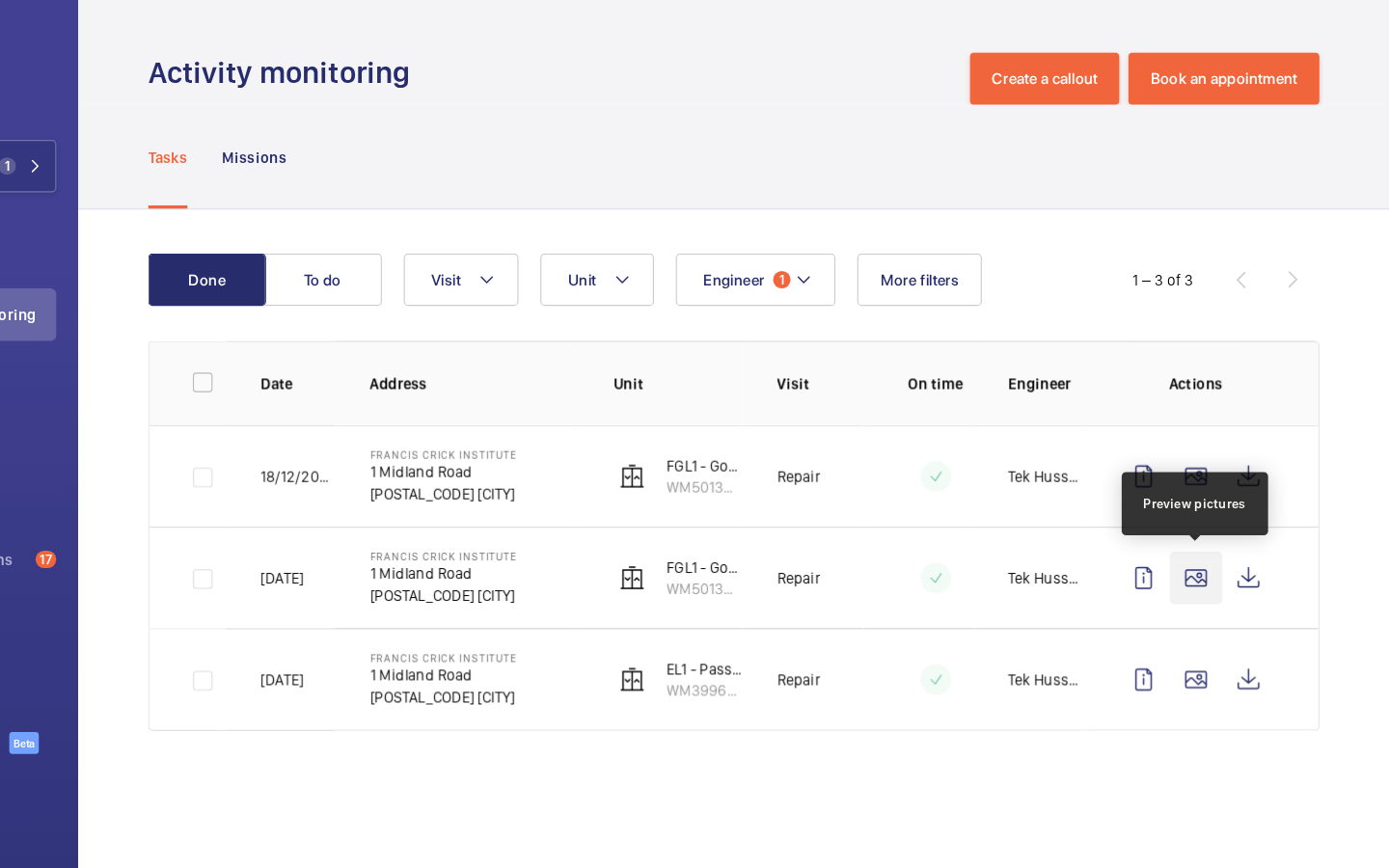 click 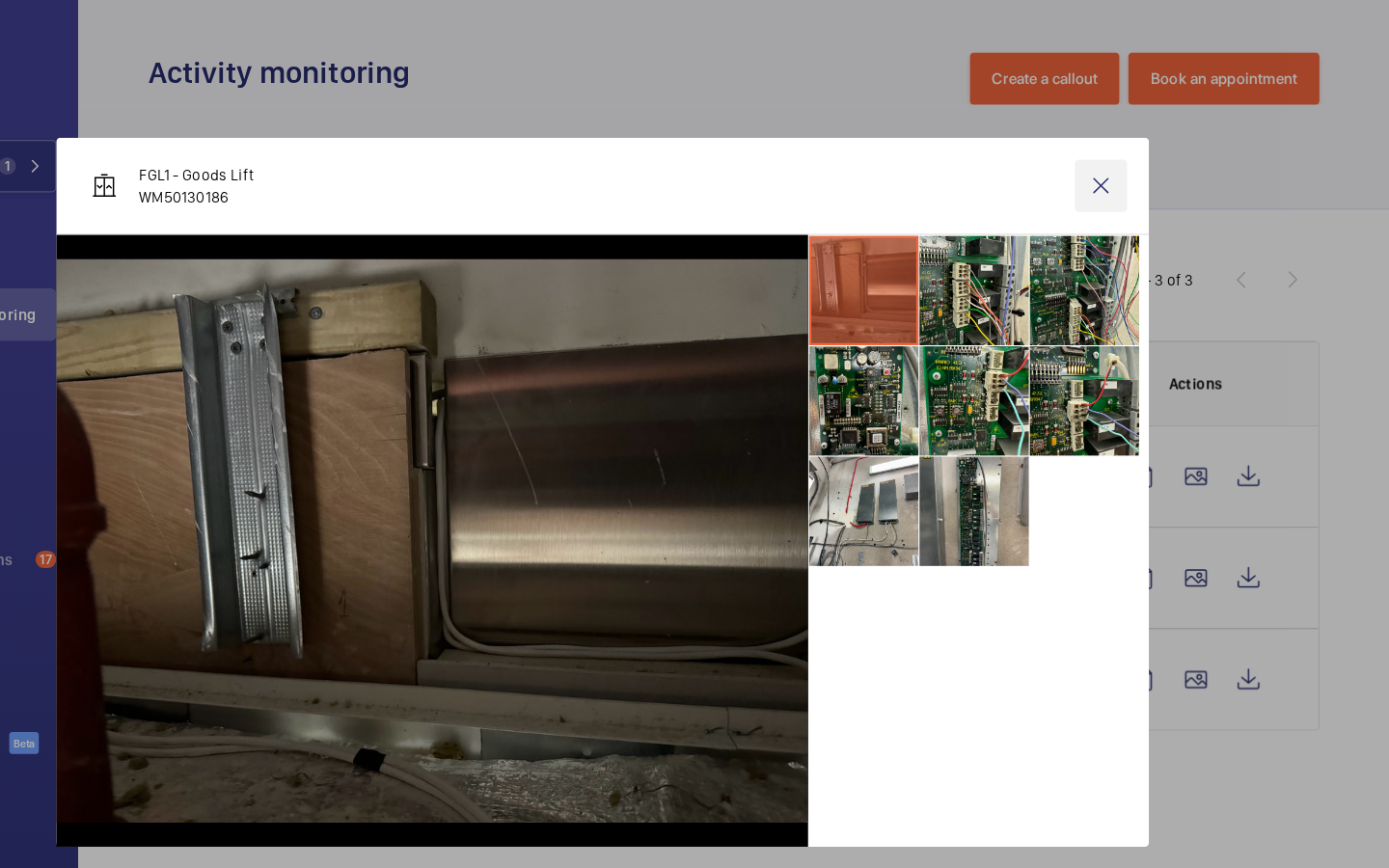 click at bounding box center (1134, 164) 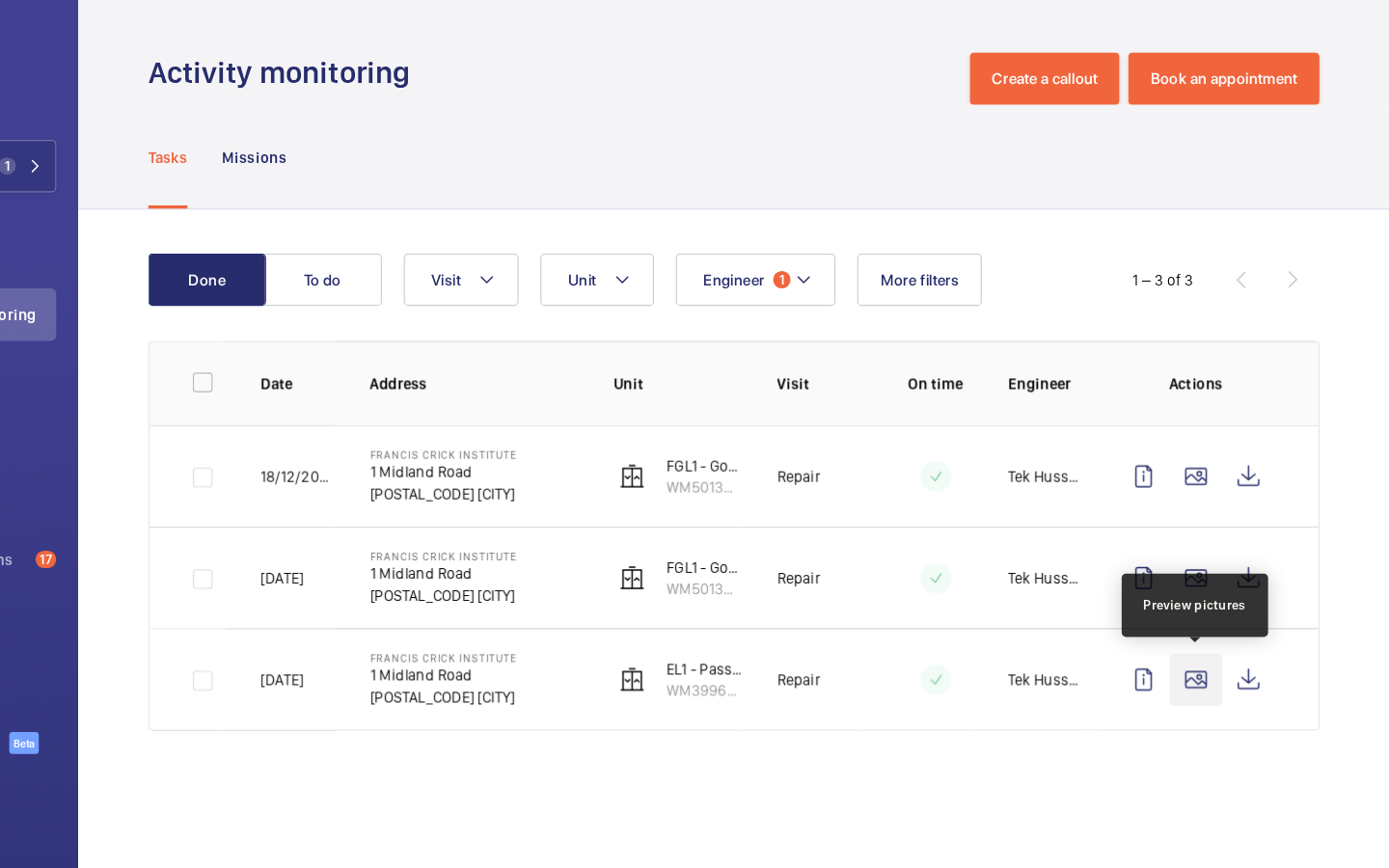 click 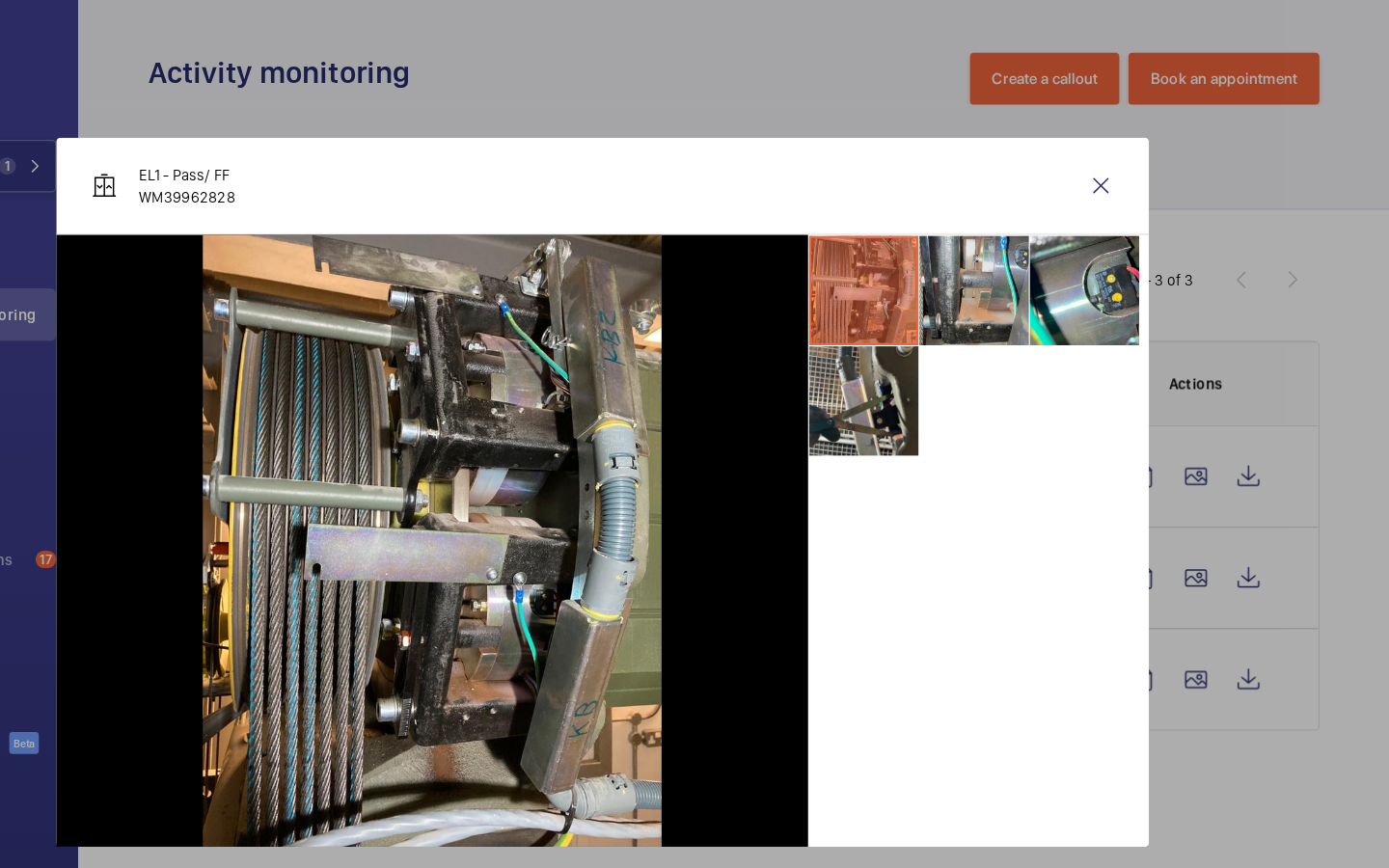 click at bounding box center [1022, 257] 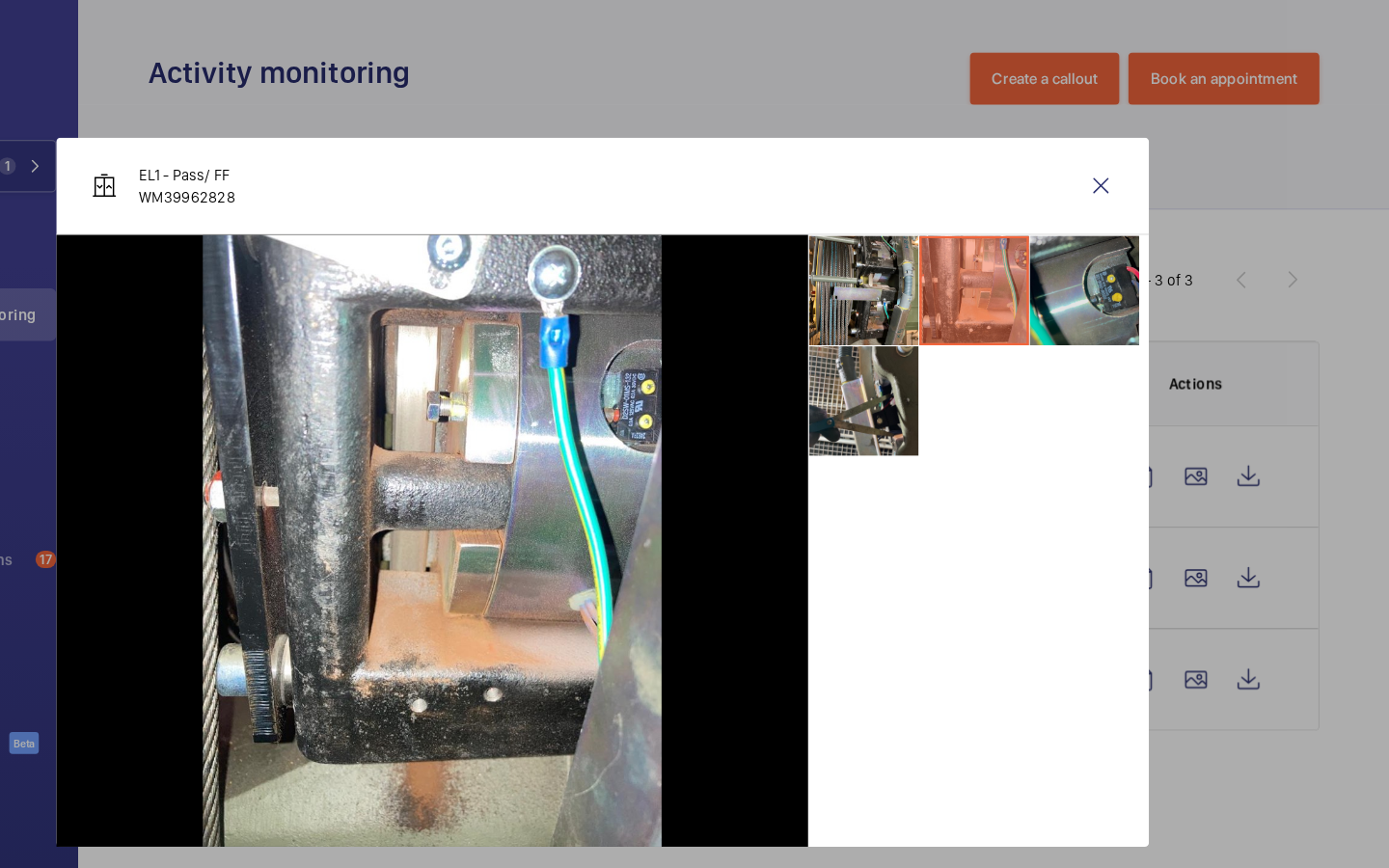click at bounding box center [1120, 257] 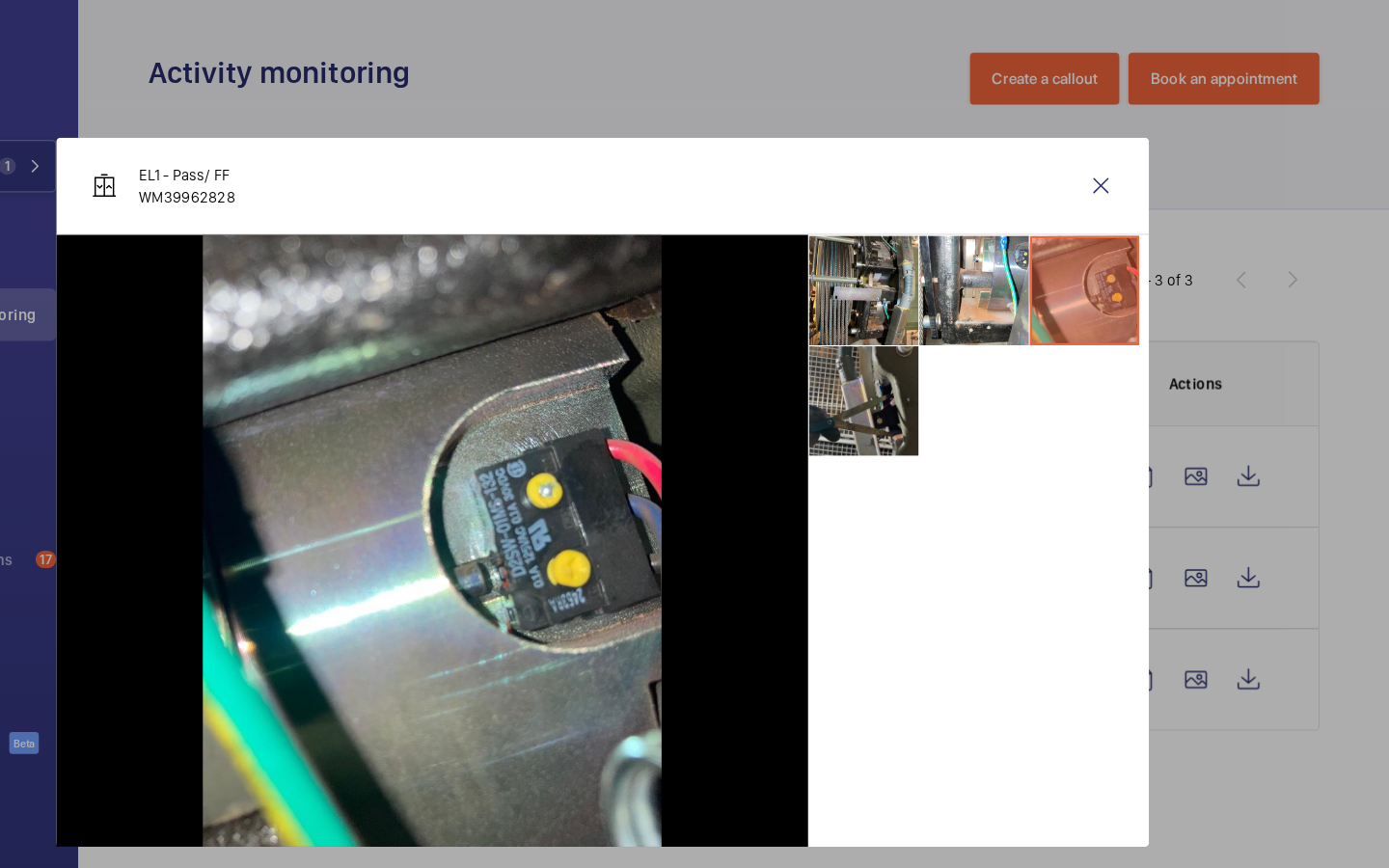 click at bounding box center [925, 354] 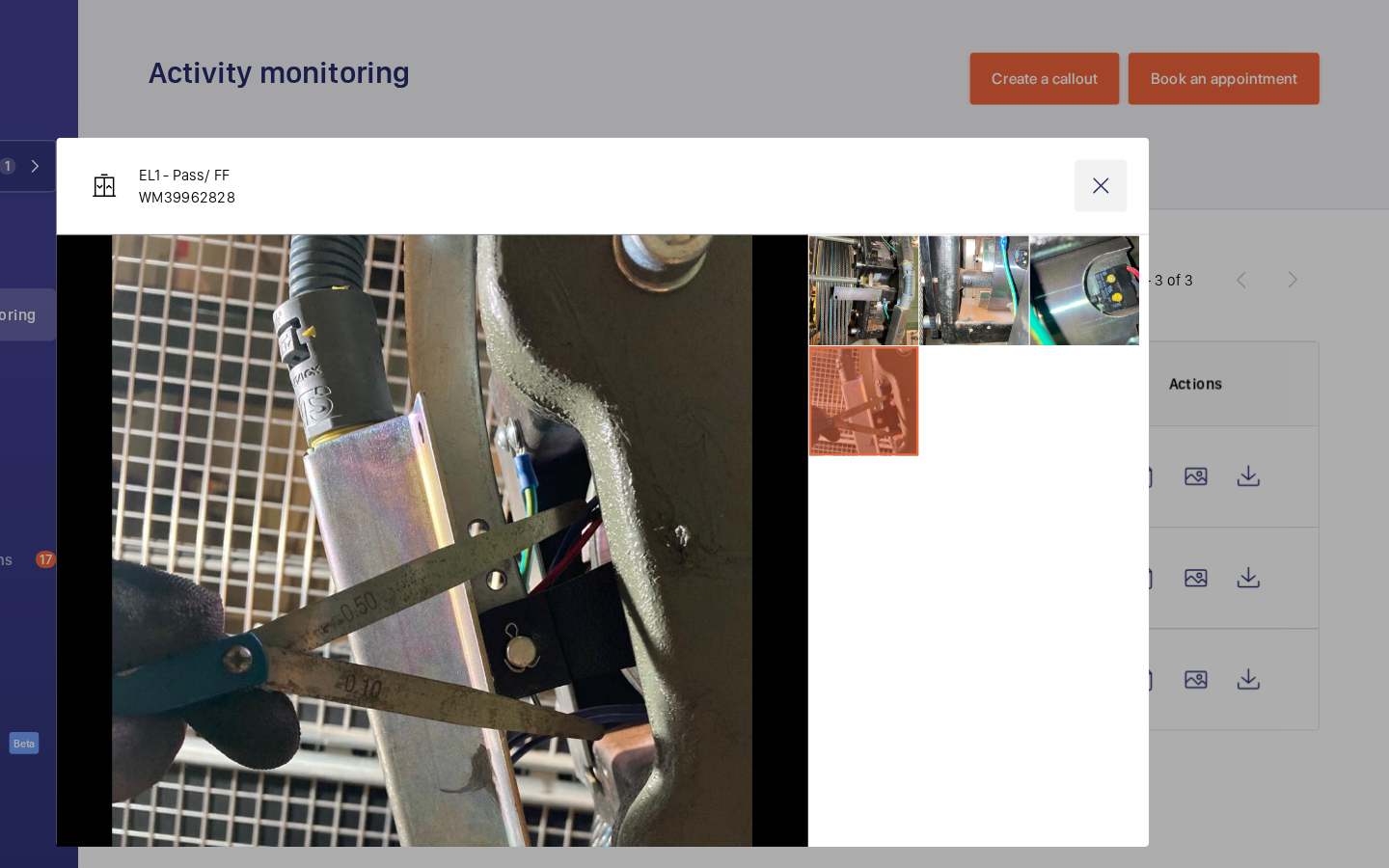 click at bounding box center [1134, 164] 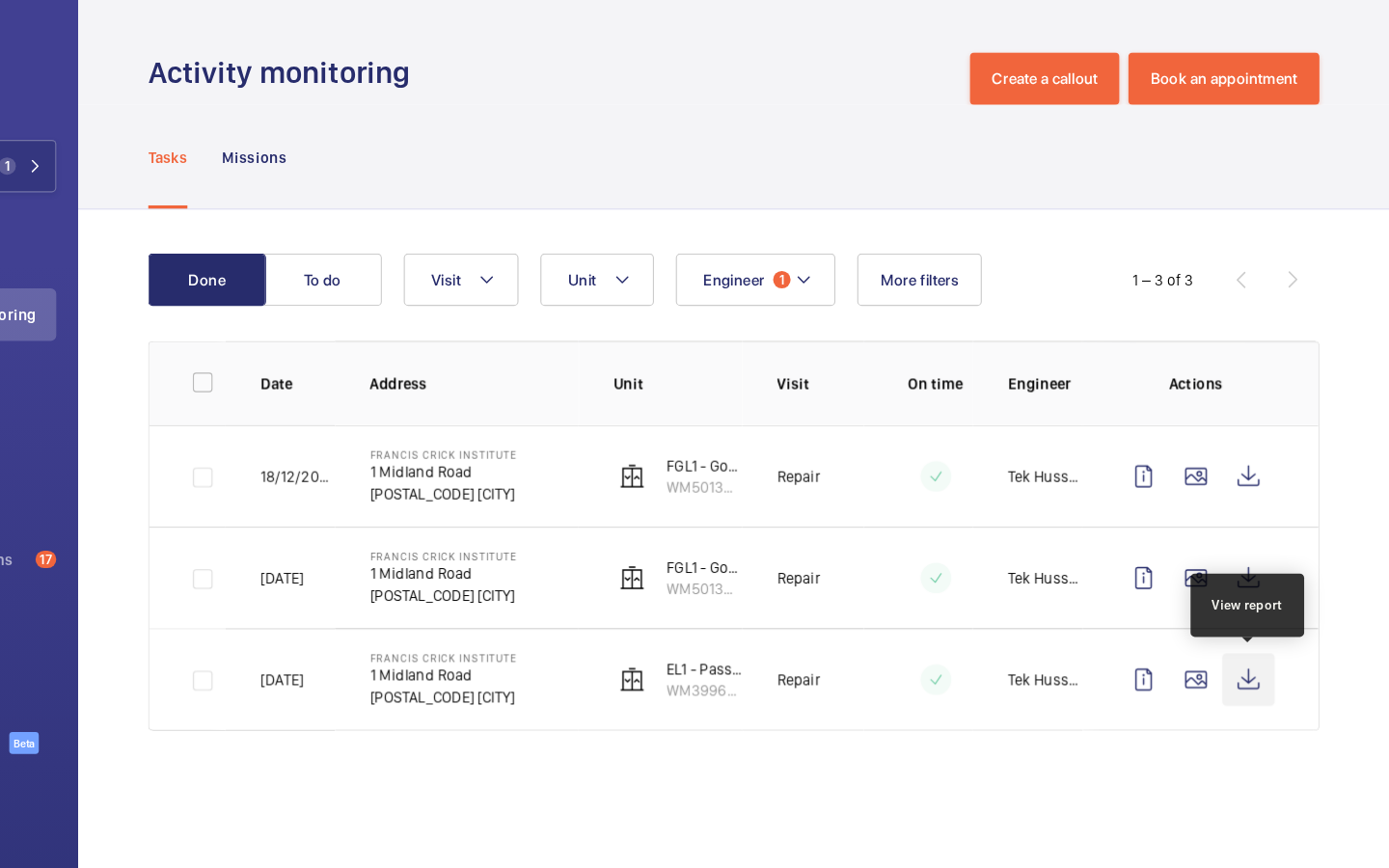 click 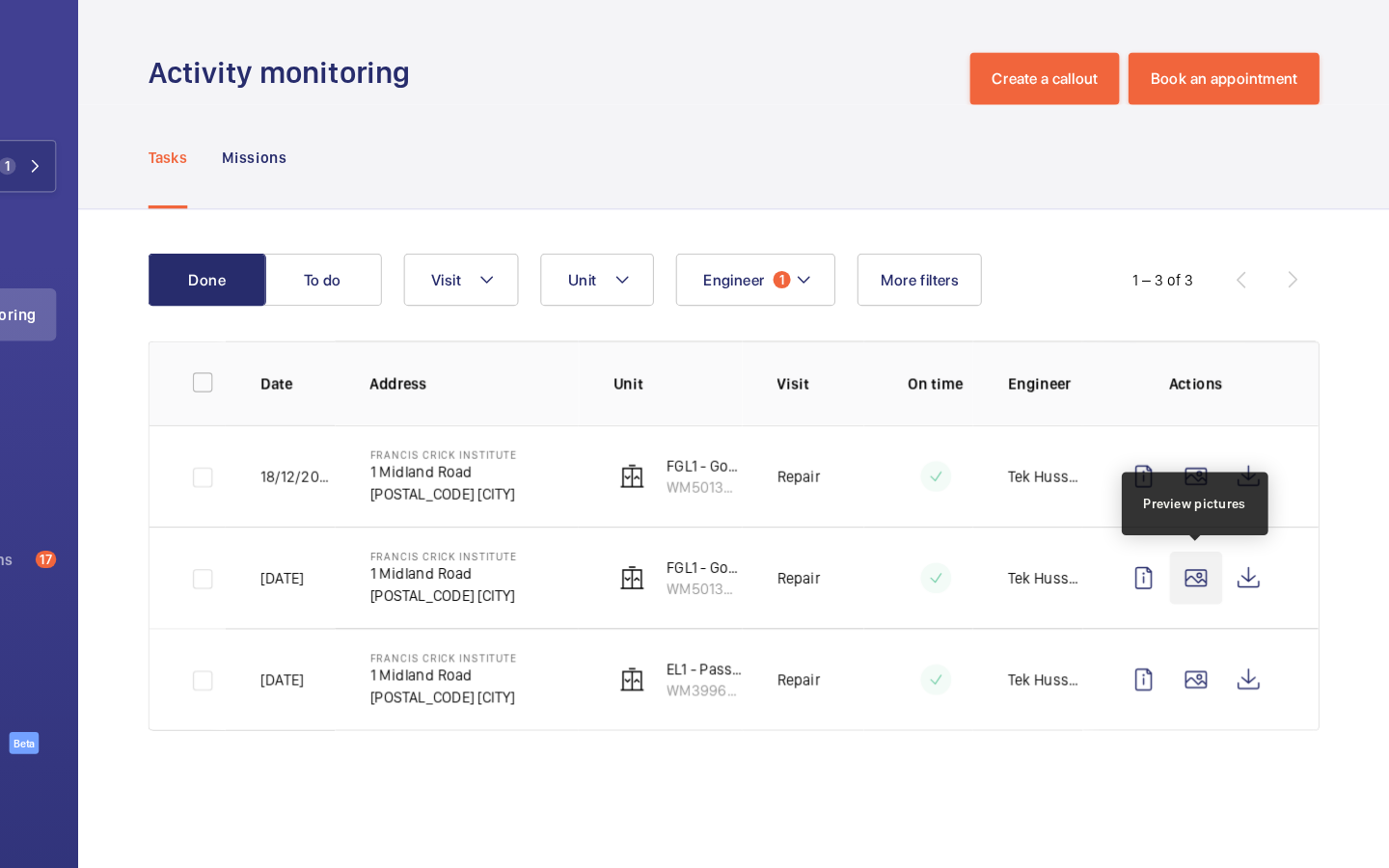 click 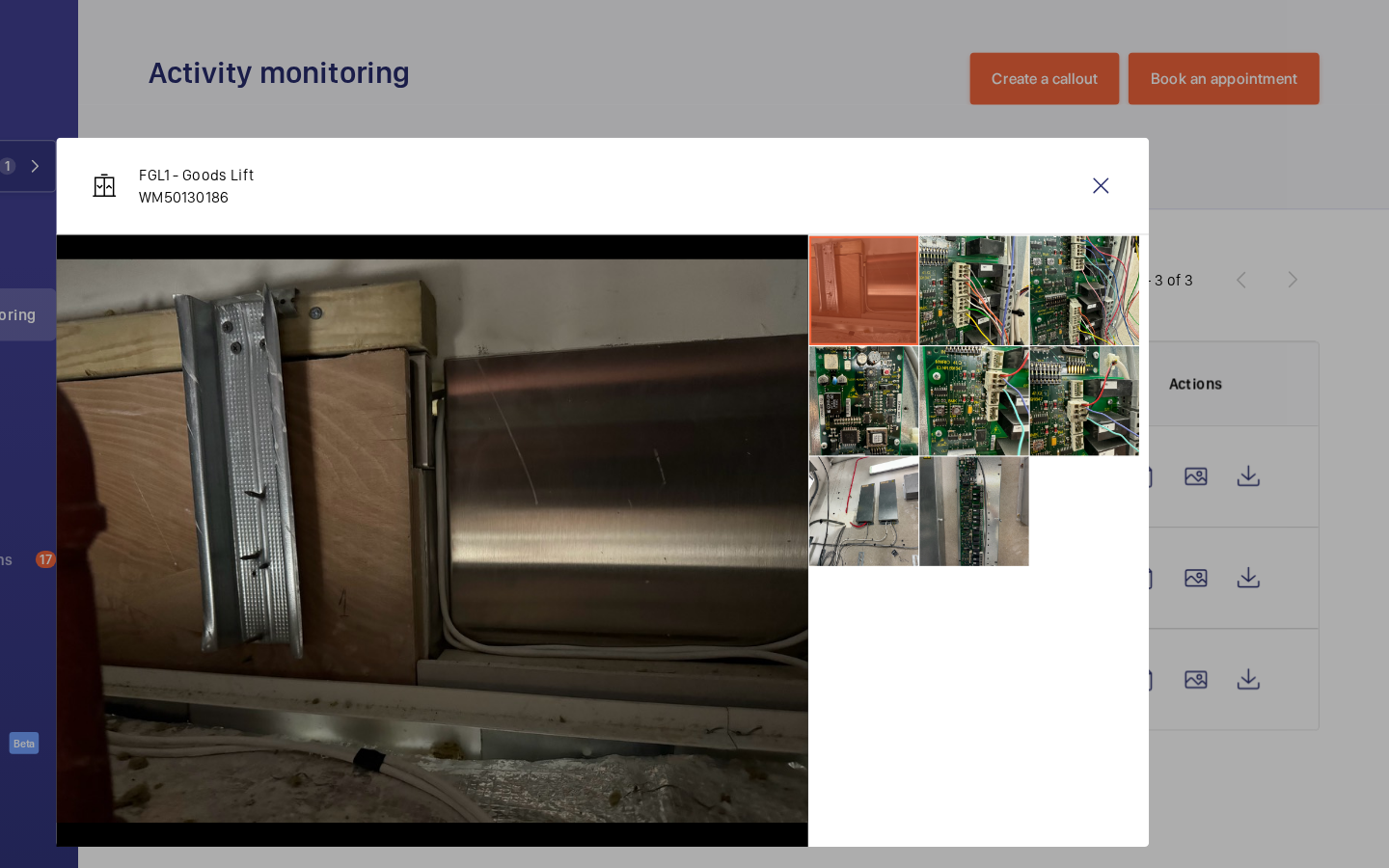 click at bounding box center [1022, 451] 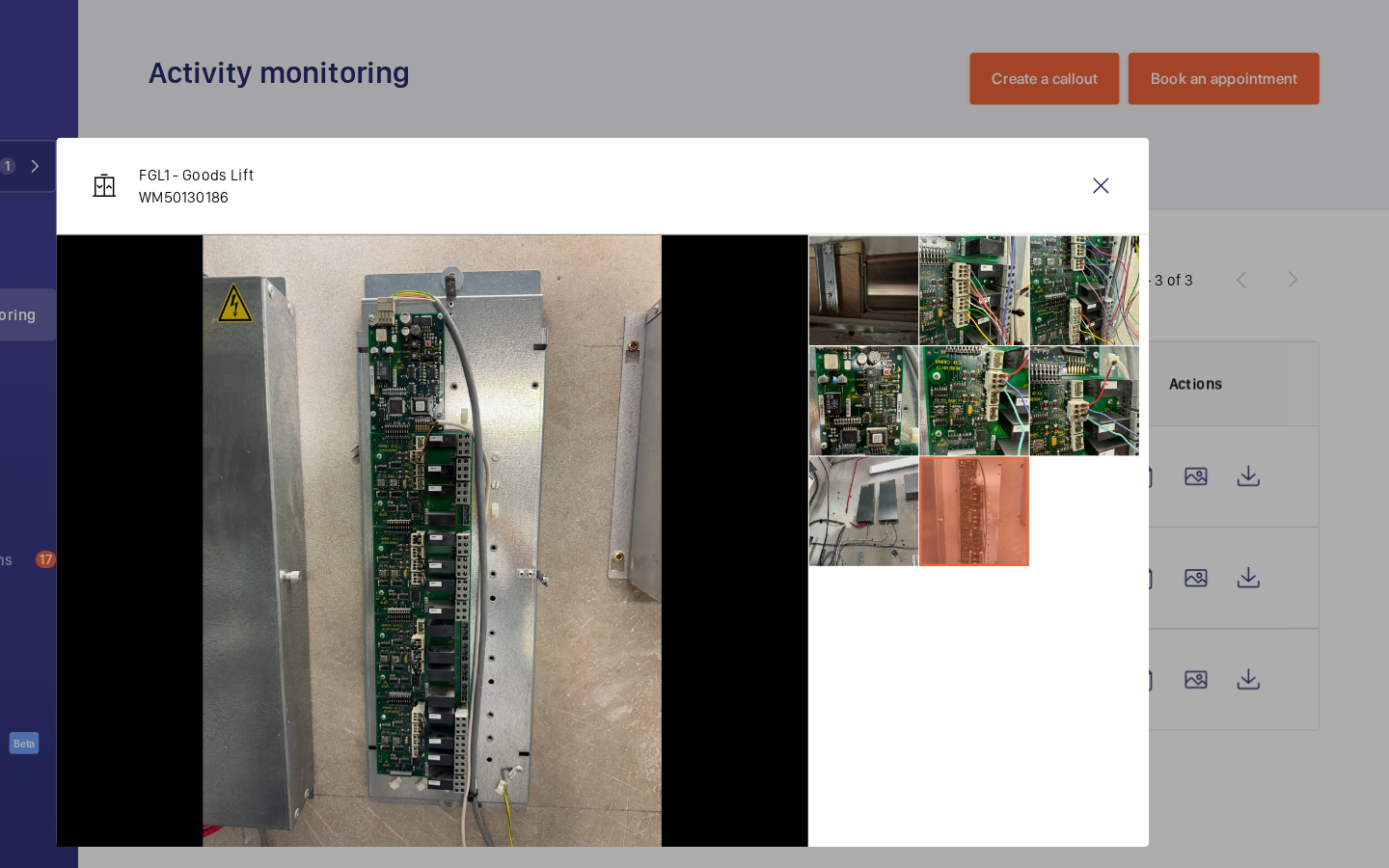 click at bounding box center [925, 451] 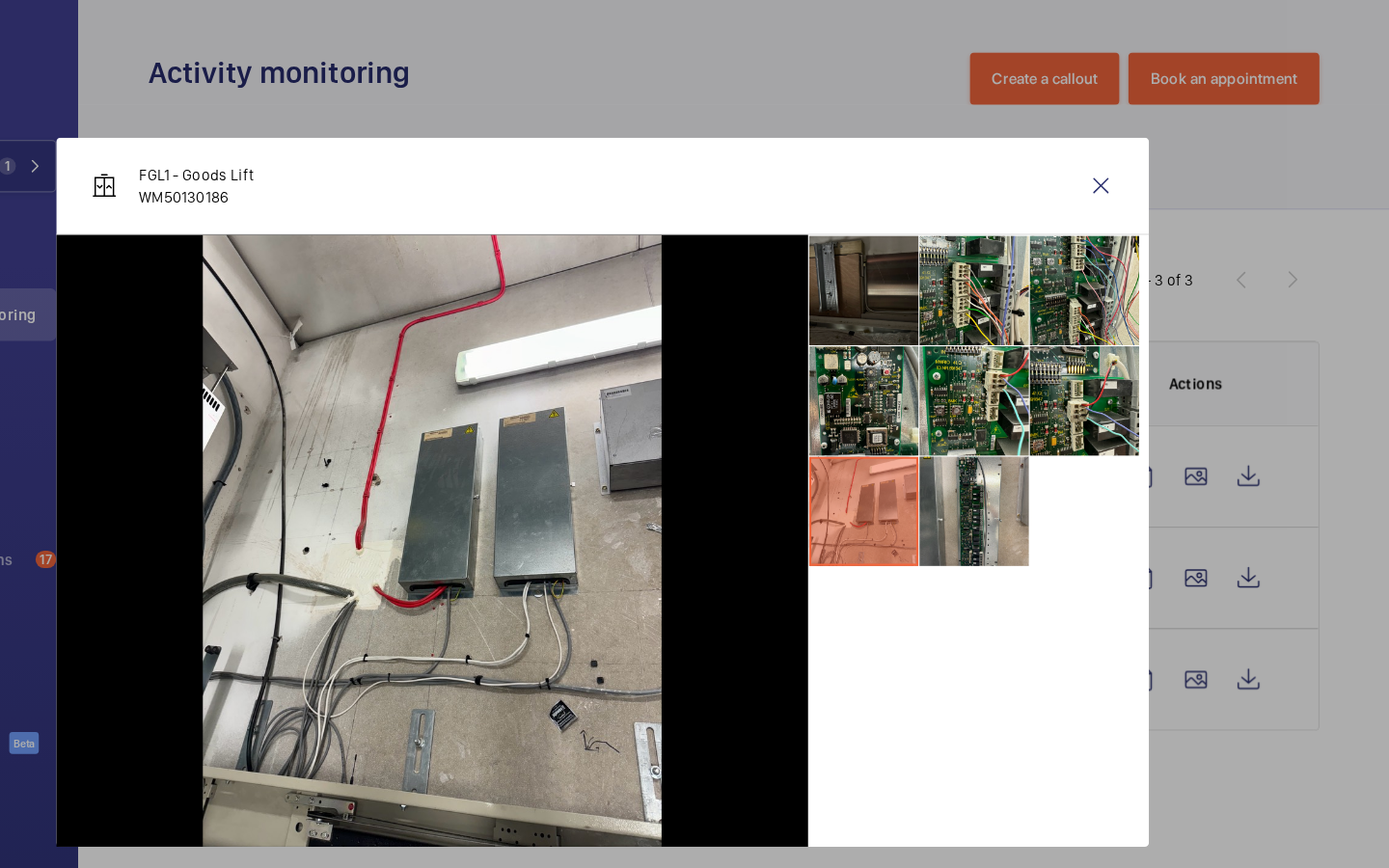 click at bounding box center (925, 257) 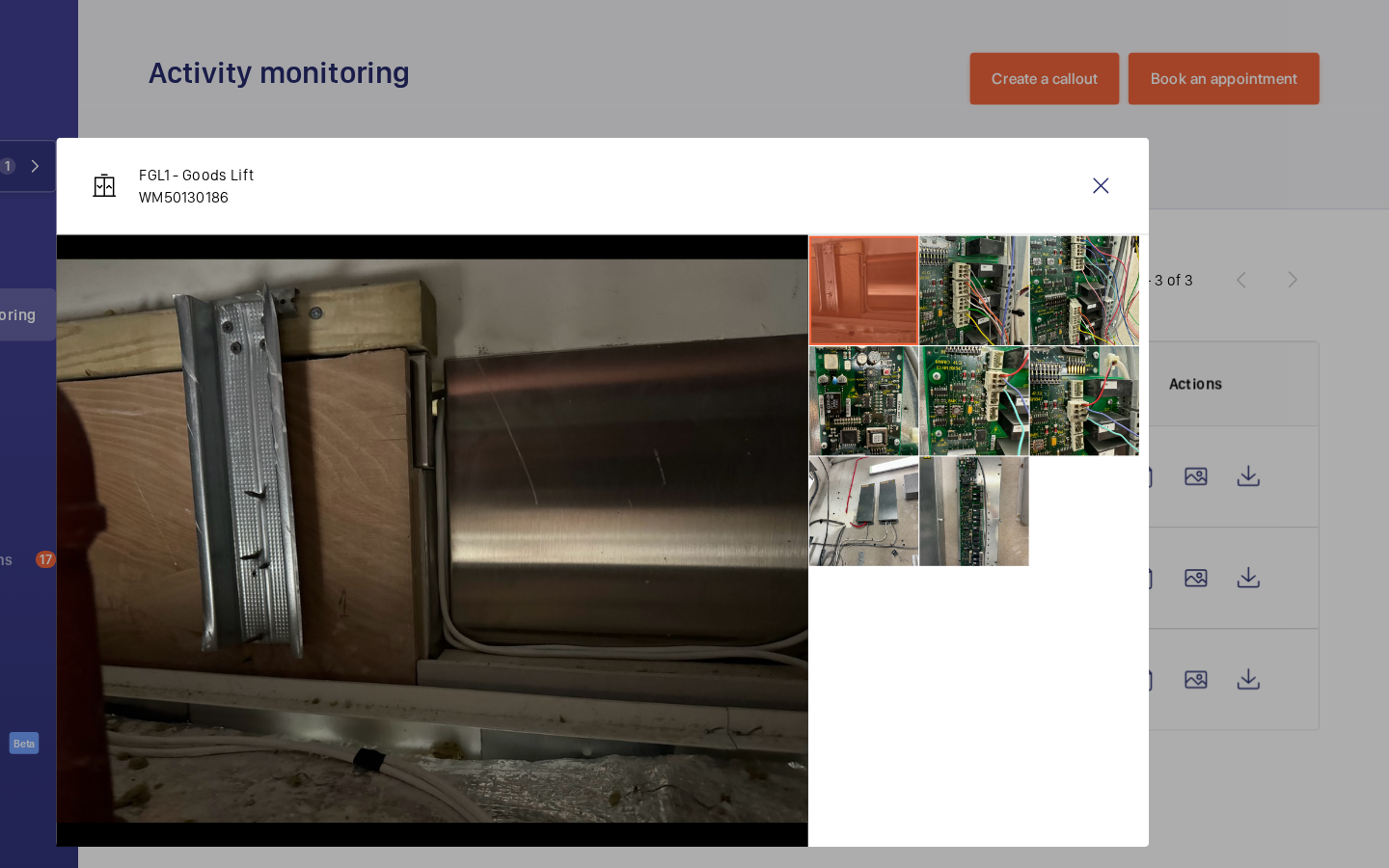 click at bounding box center [1022, 257] 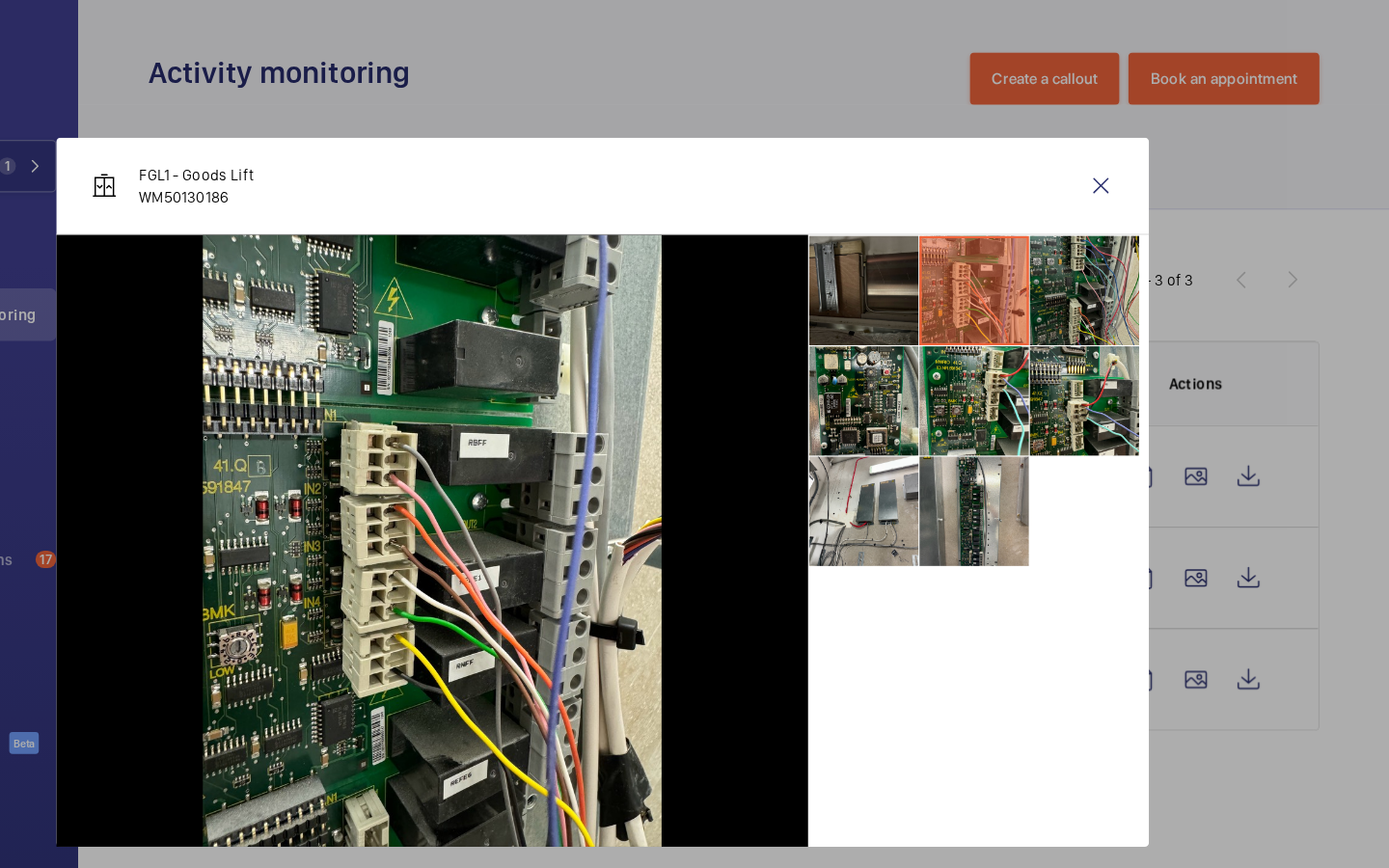 click at bounding box center (1120, 257) 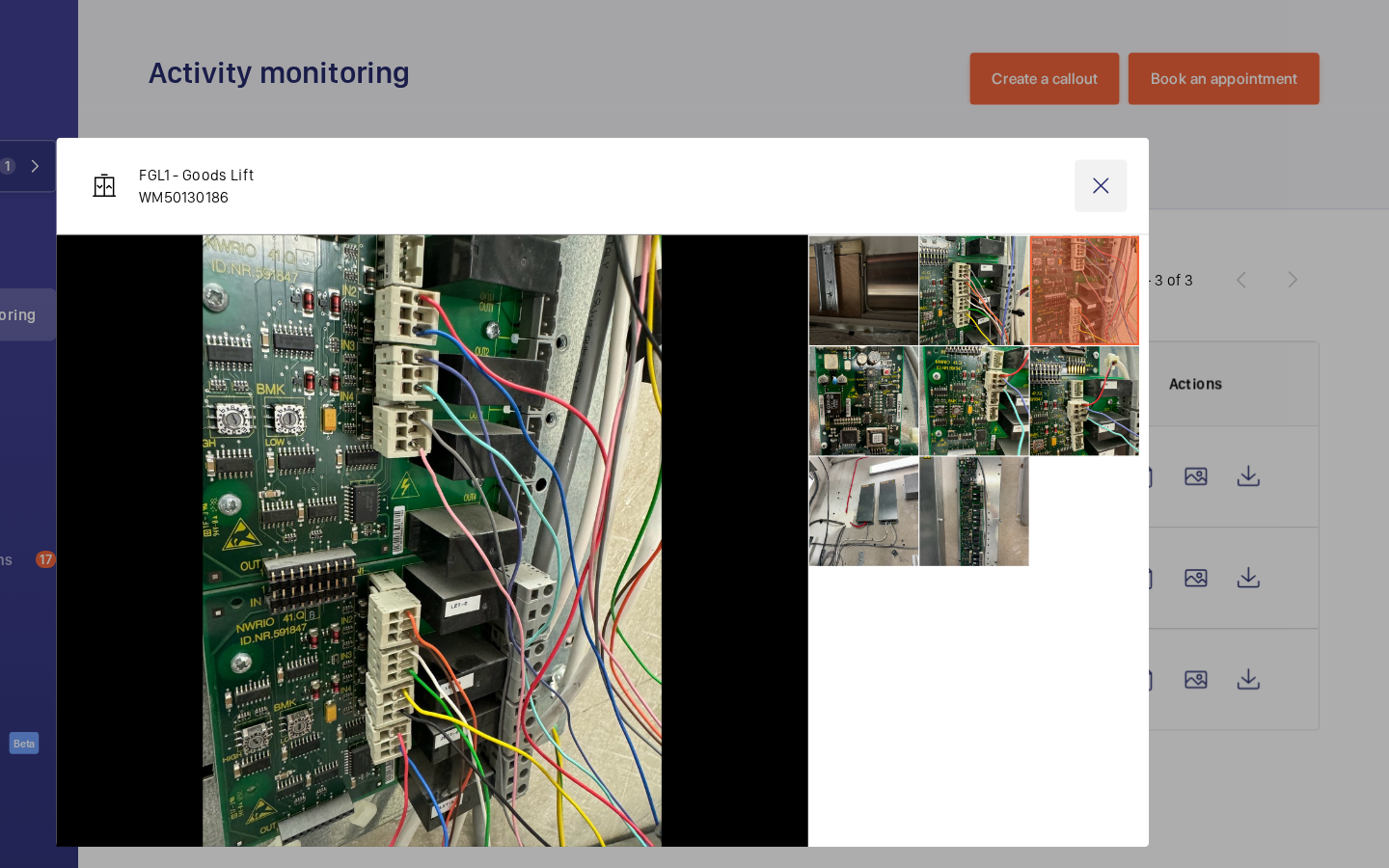 click at bounding box center (1134, 164) 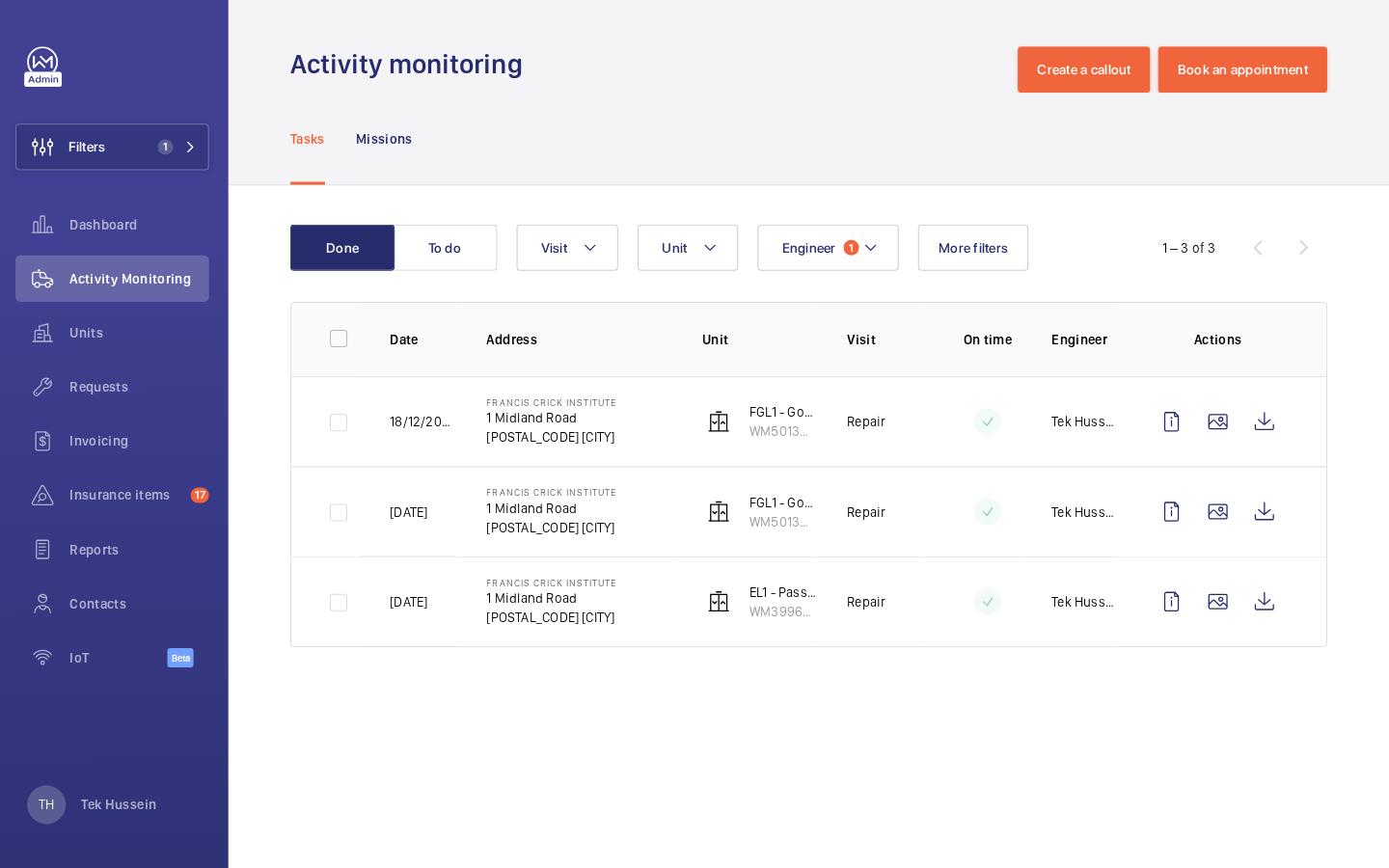 scroll, scrollTop: 0, scrollLeft: 0, axis: both 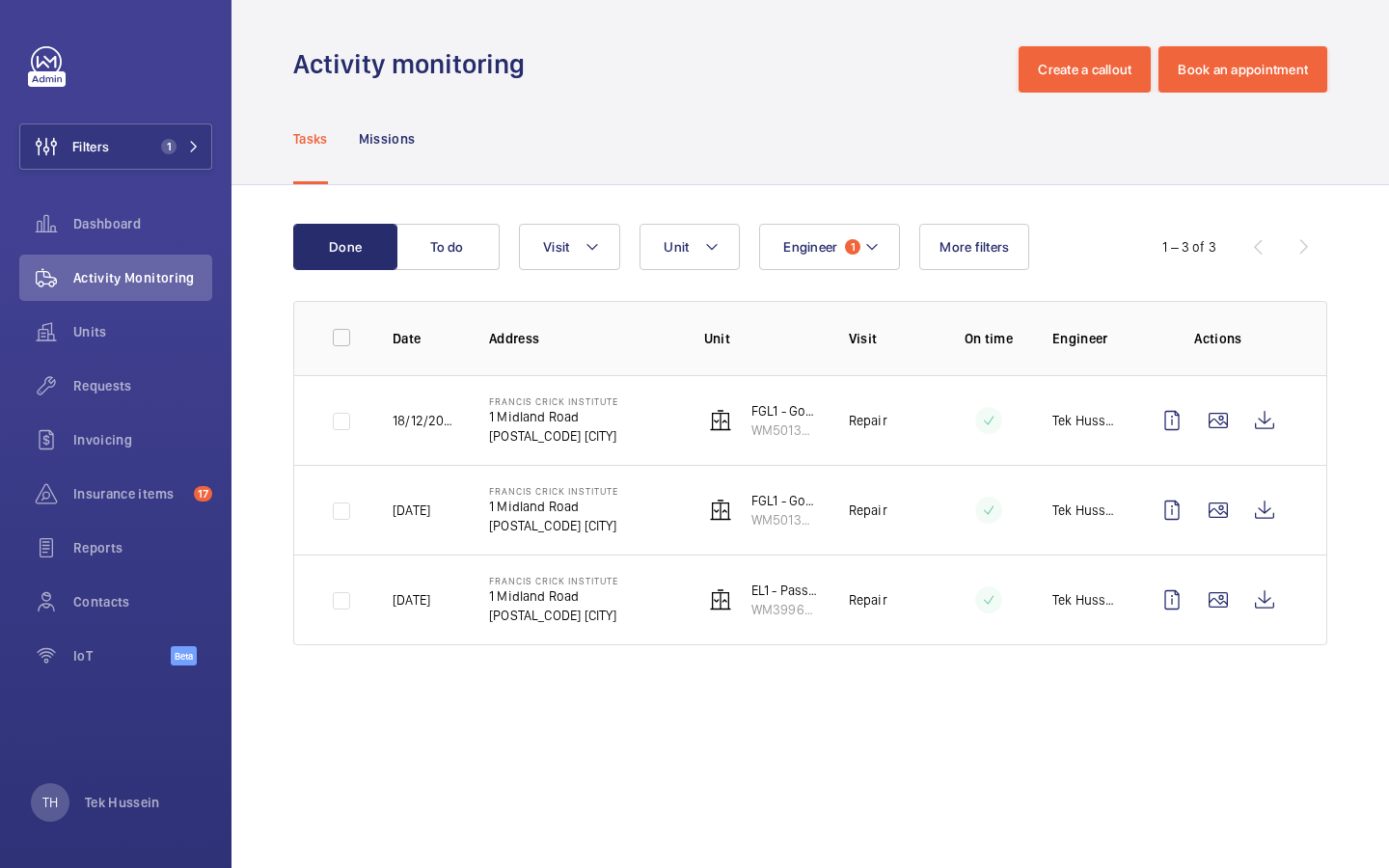 click on "Done To do Engineer Unit Visit More filters Date Address Unit Visit On time Engineer Actions [DATE] [ORGANIZATION] [NUMBER] [STREET] [POSTAL_CODE] [CITY] [PRODUCT] [PRODUCT_CODE] Repair [FIRST] [LAST] [DATE] [ORGANIZATION] [NUMBER] [STREET] [POSTAL_CODE] [CITY] [PRODUCT] [PRODUCT_CODE] Repair [FIRST] [LAST] [DATE] [ORGANIZATION] [NUMBER] [STREET] [POSTAL_CODE] [CITY] [PRODUCT] [PRODUCT_CODE] Repair [FIRST] [LAST]" 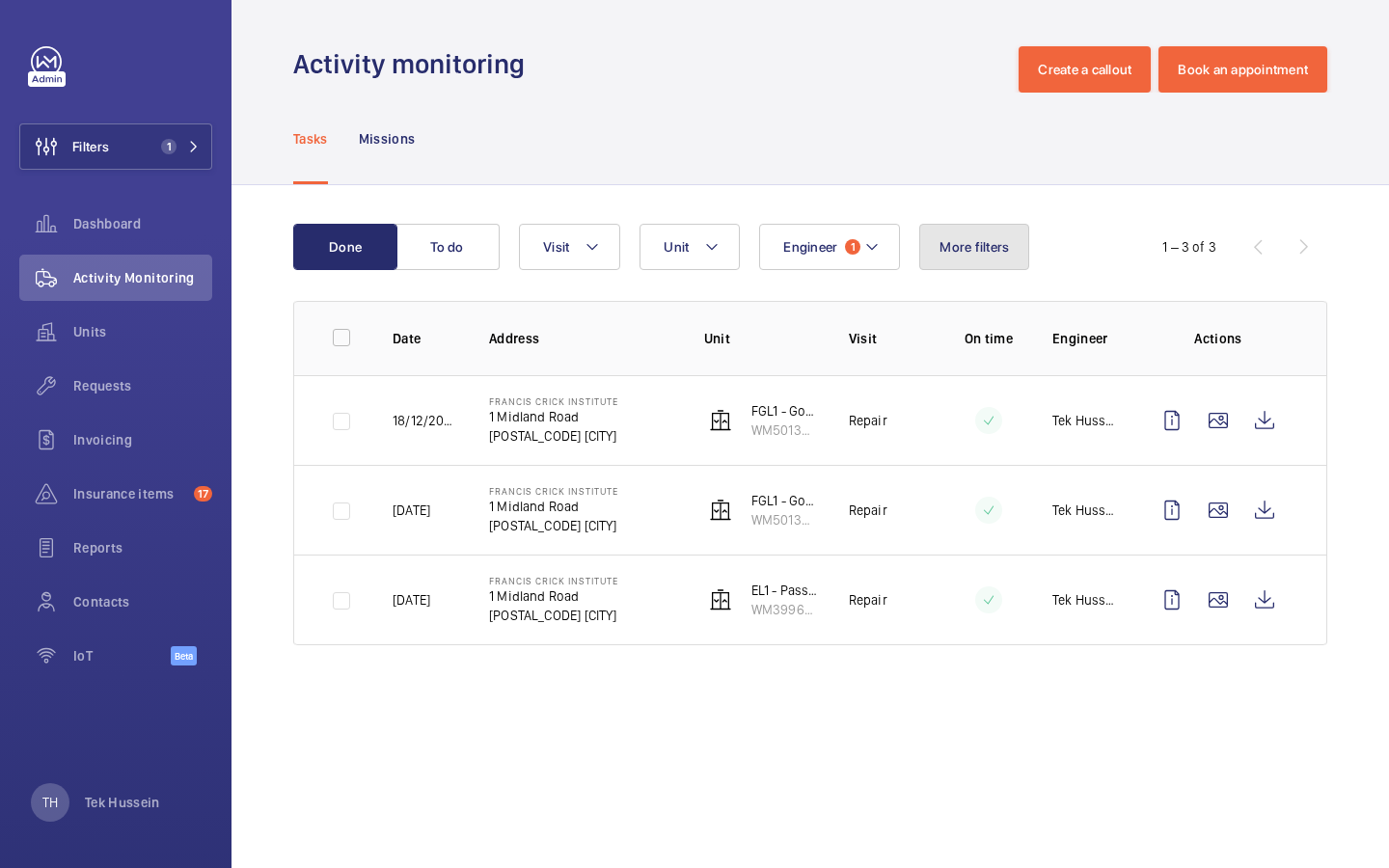 click on "More filters" 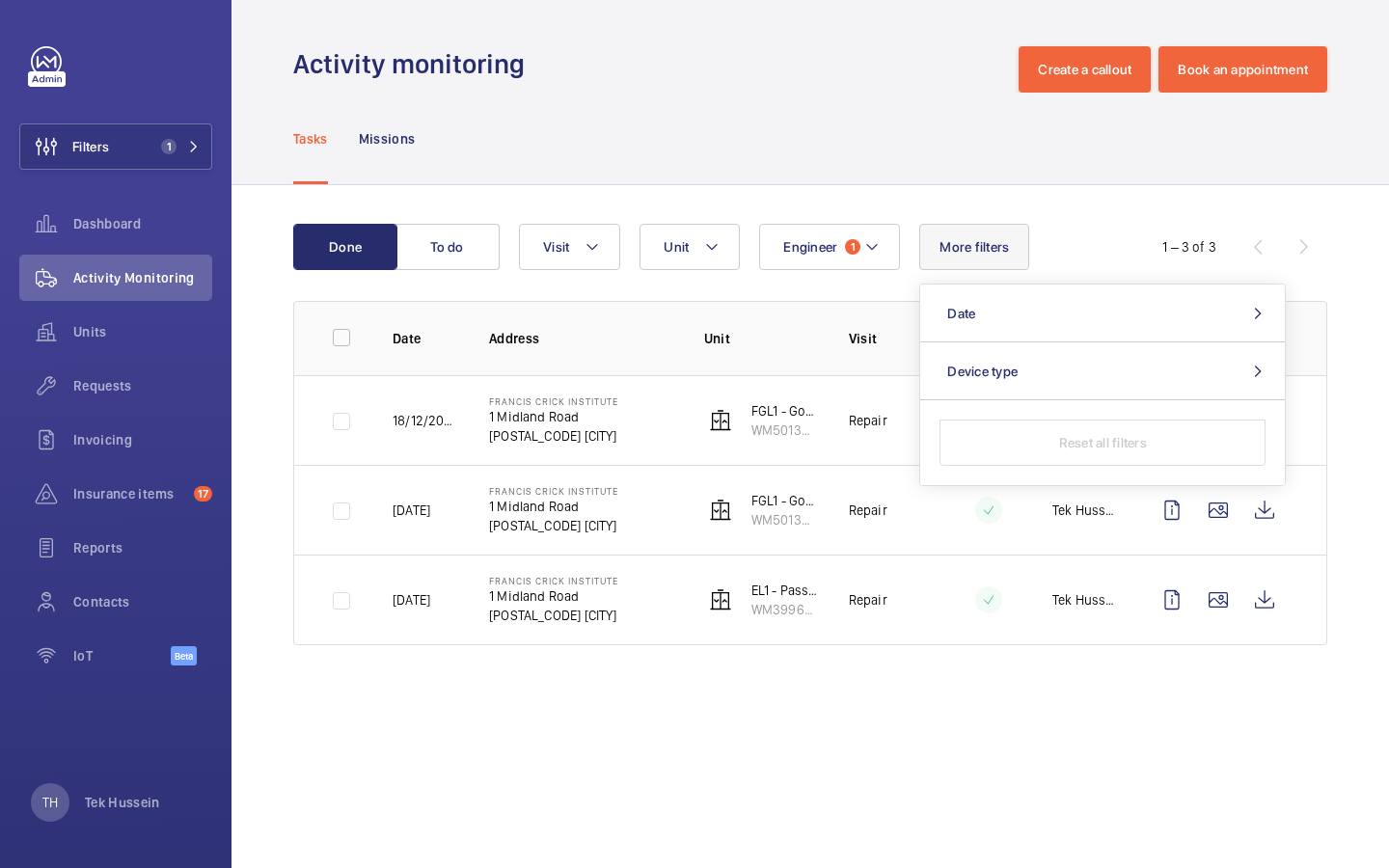 click on "Visit" 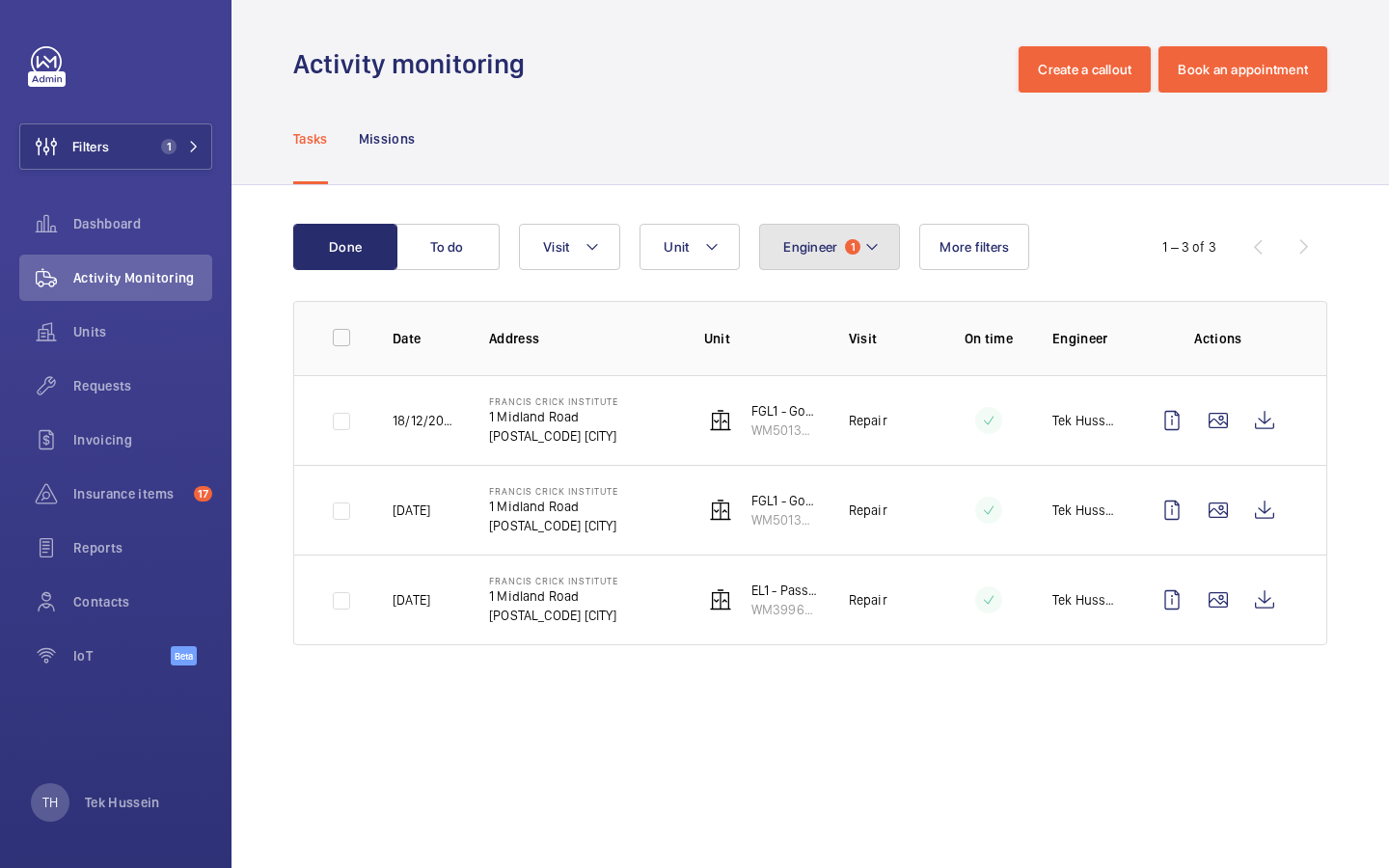 click on "Engineer 1" 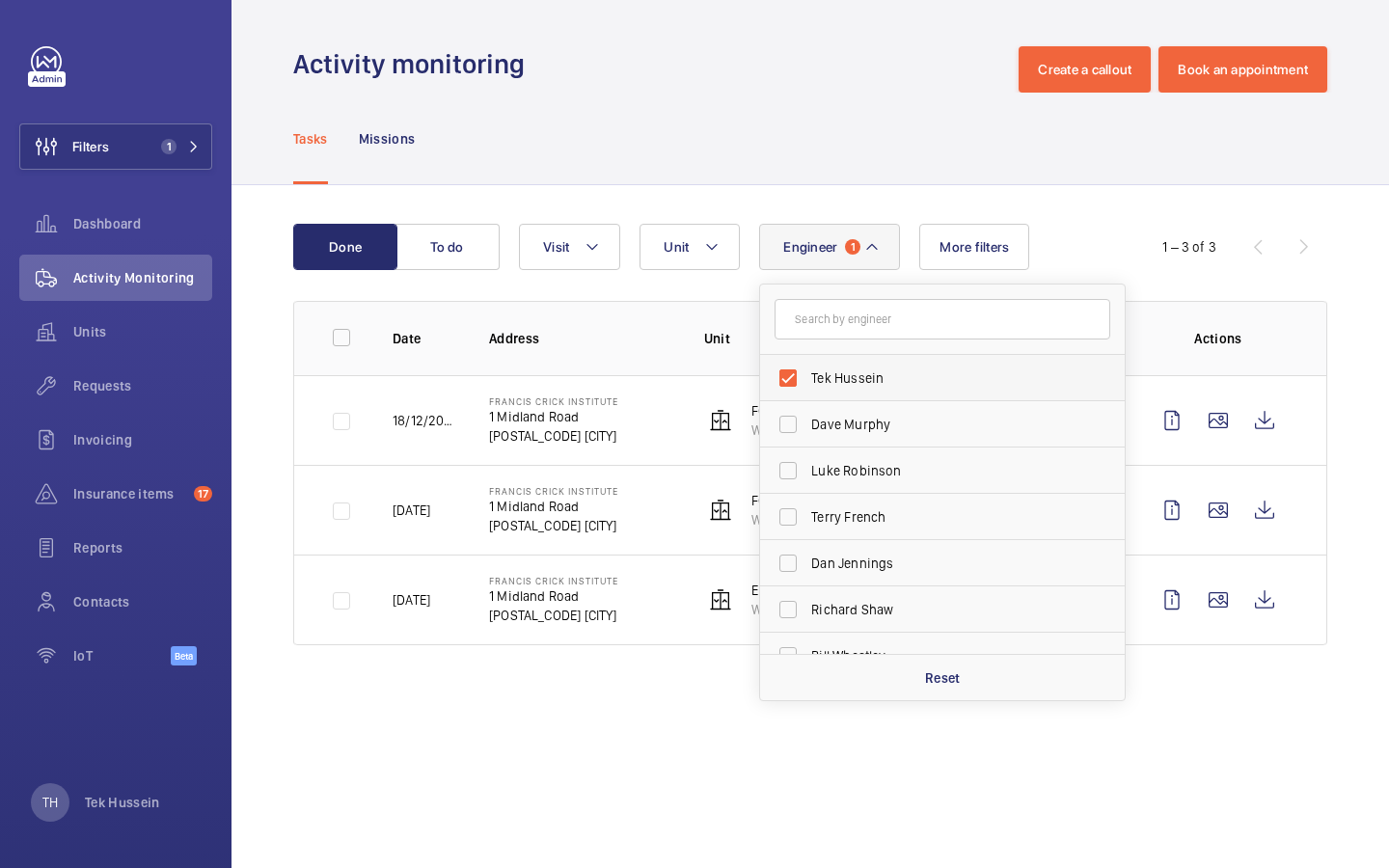 click on "Tek Hussein" at bounding box center [928, 378] 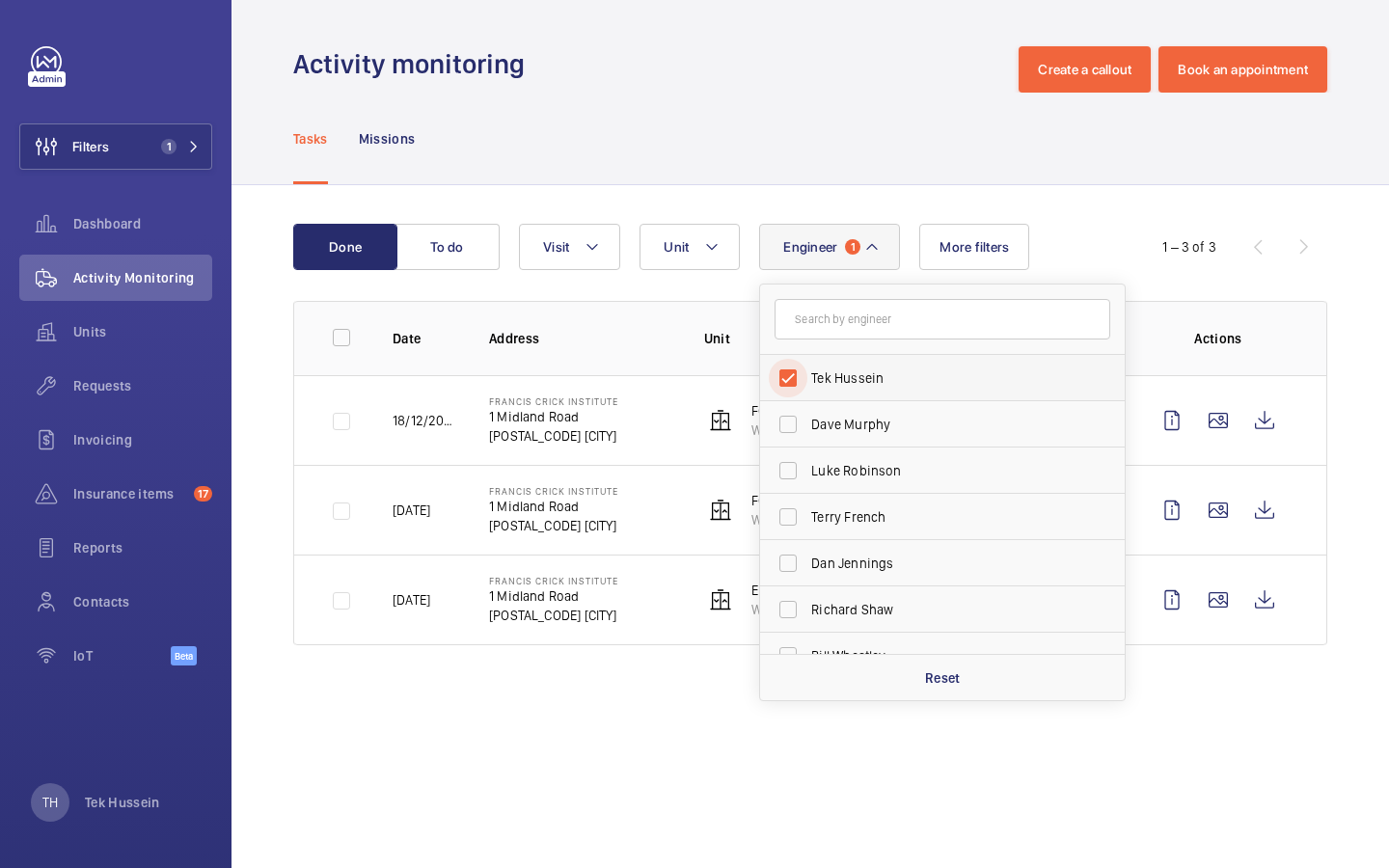click on "Tek Hussein" at bounding box center (788, 378) 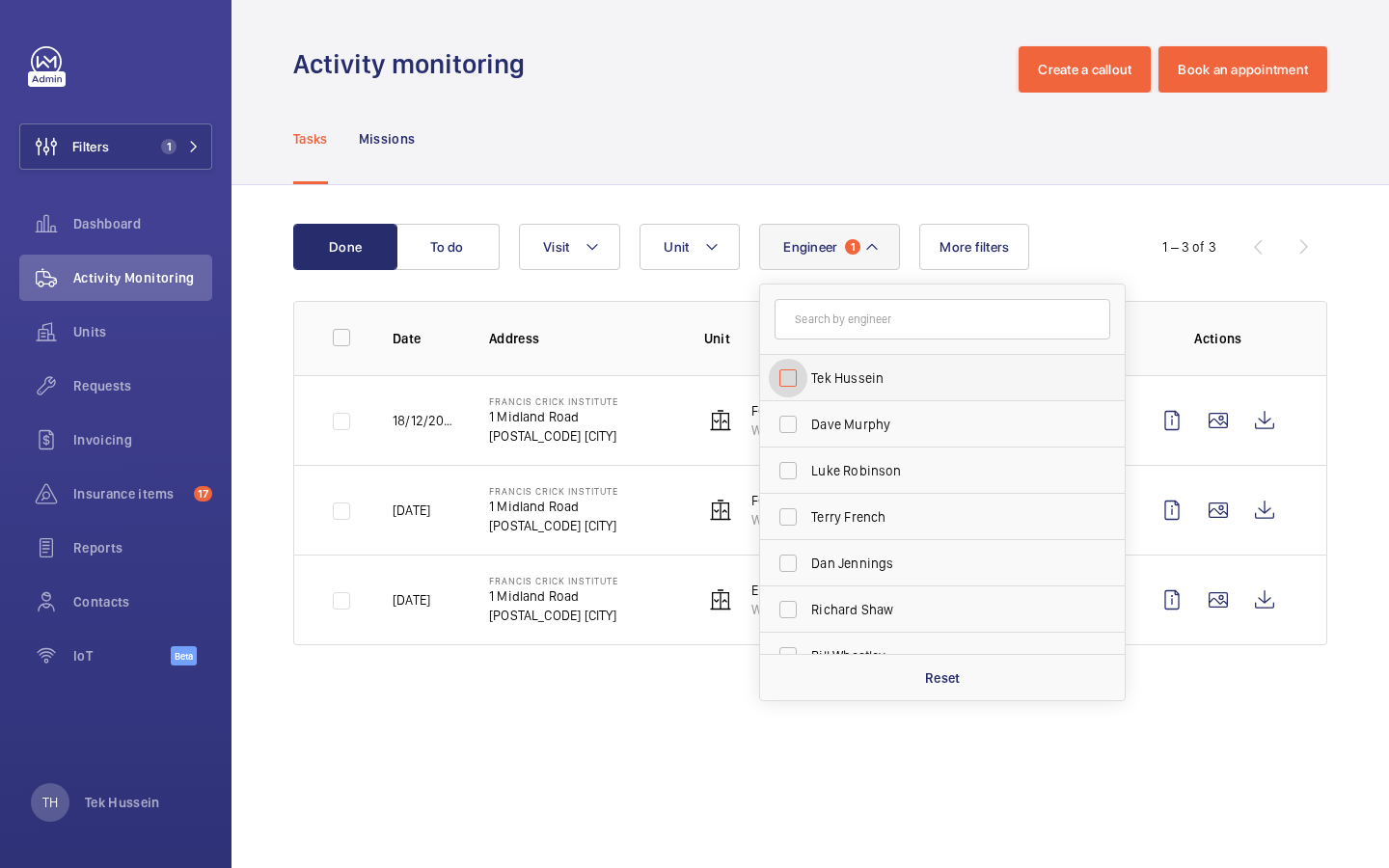 checkbox on "false" 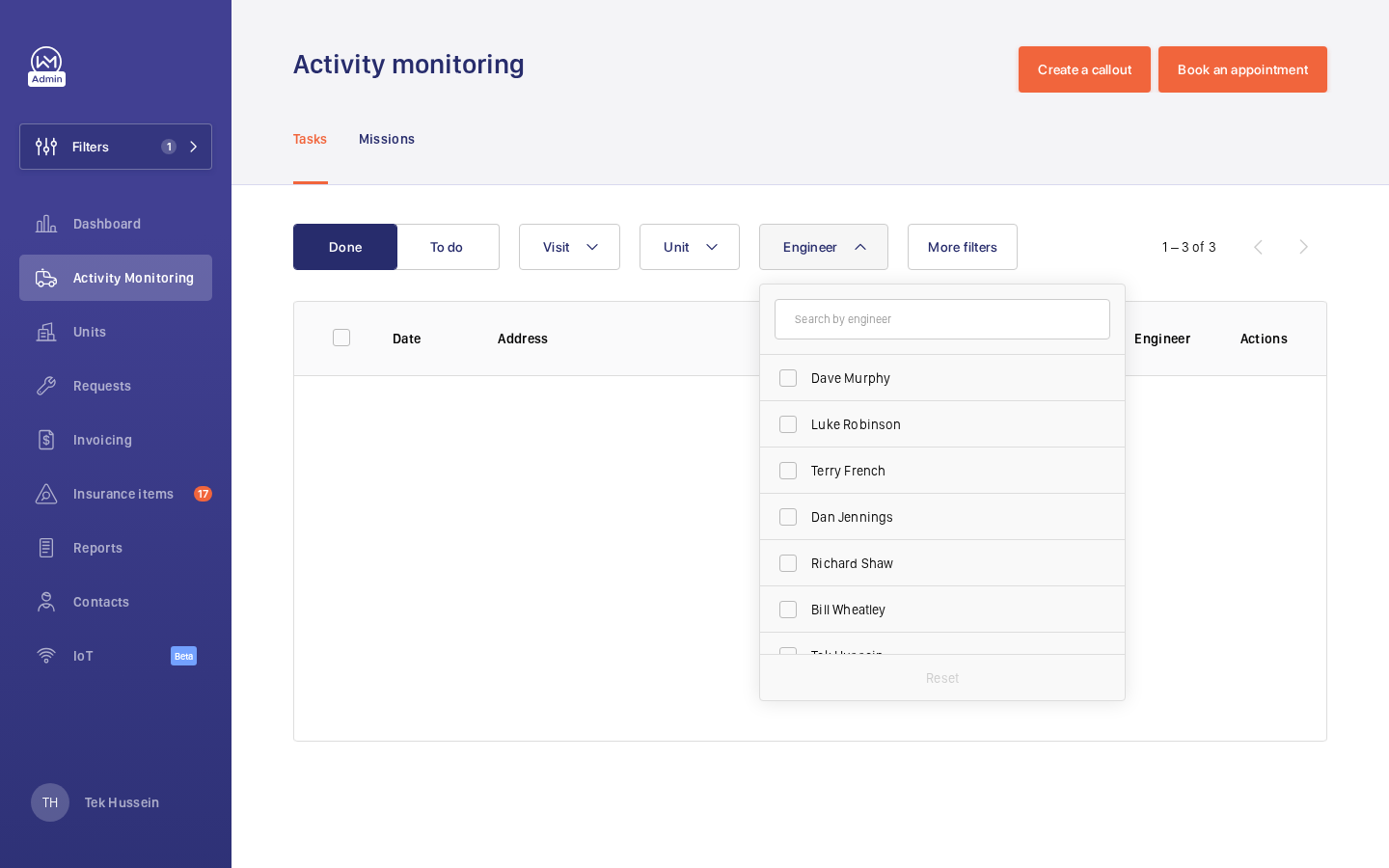 click on "Address" 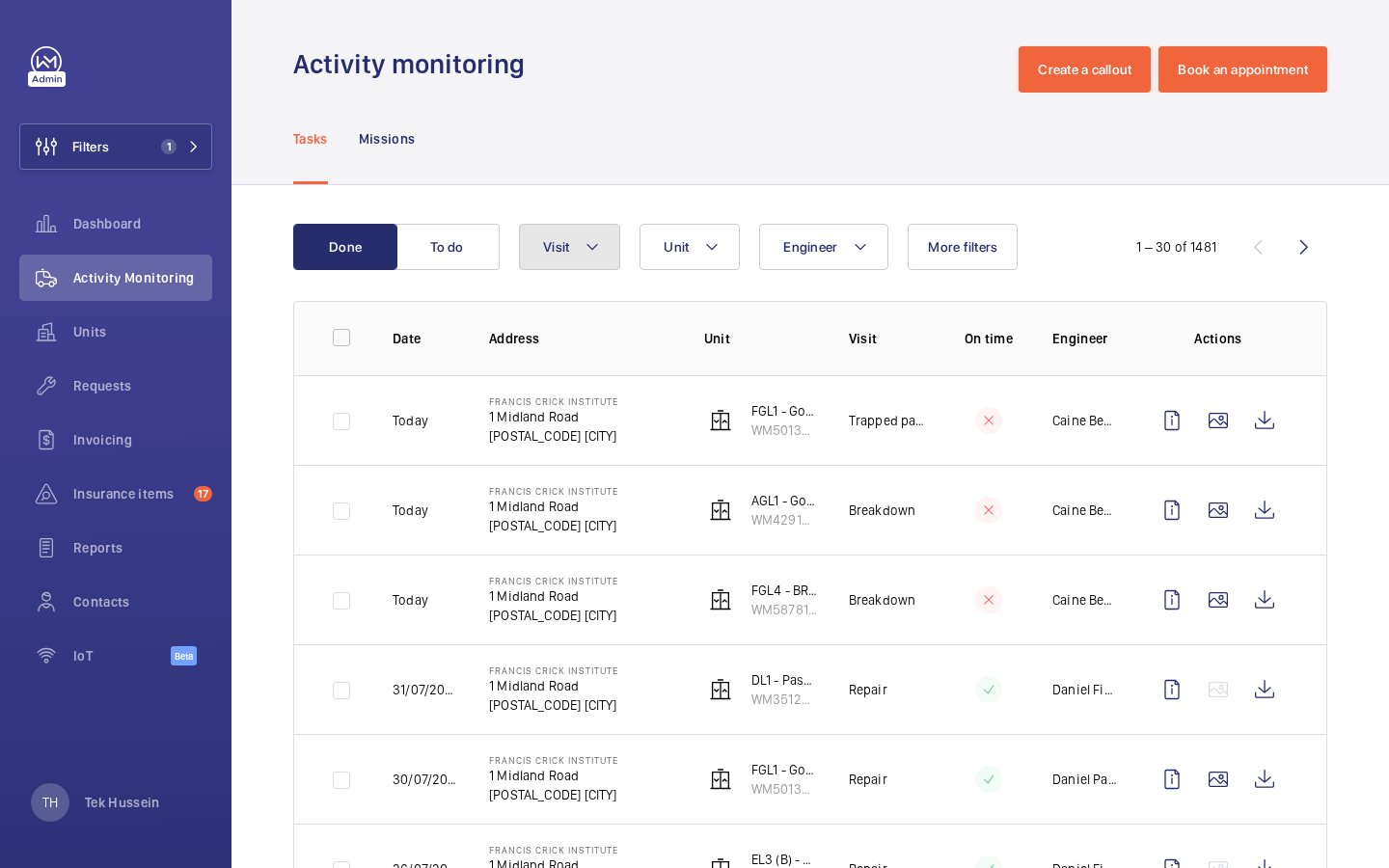 click 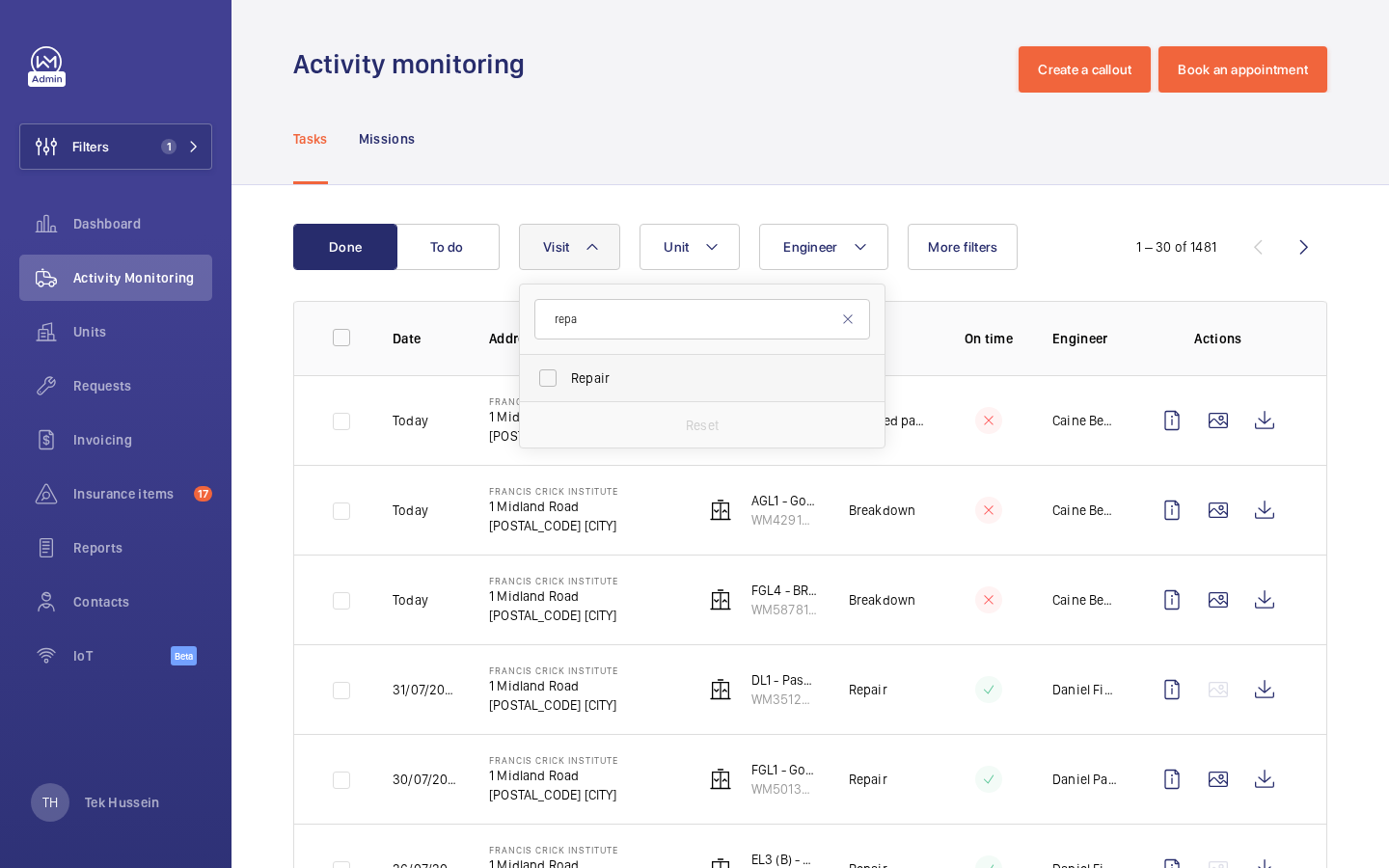 type on "repa" 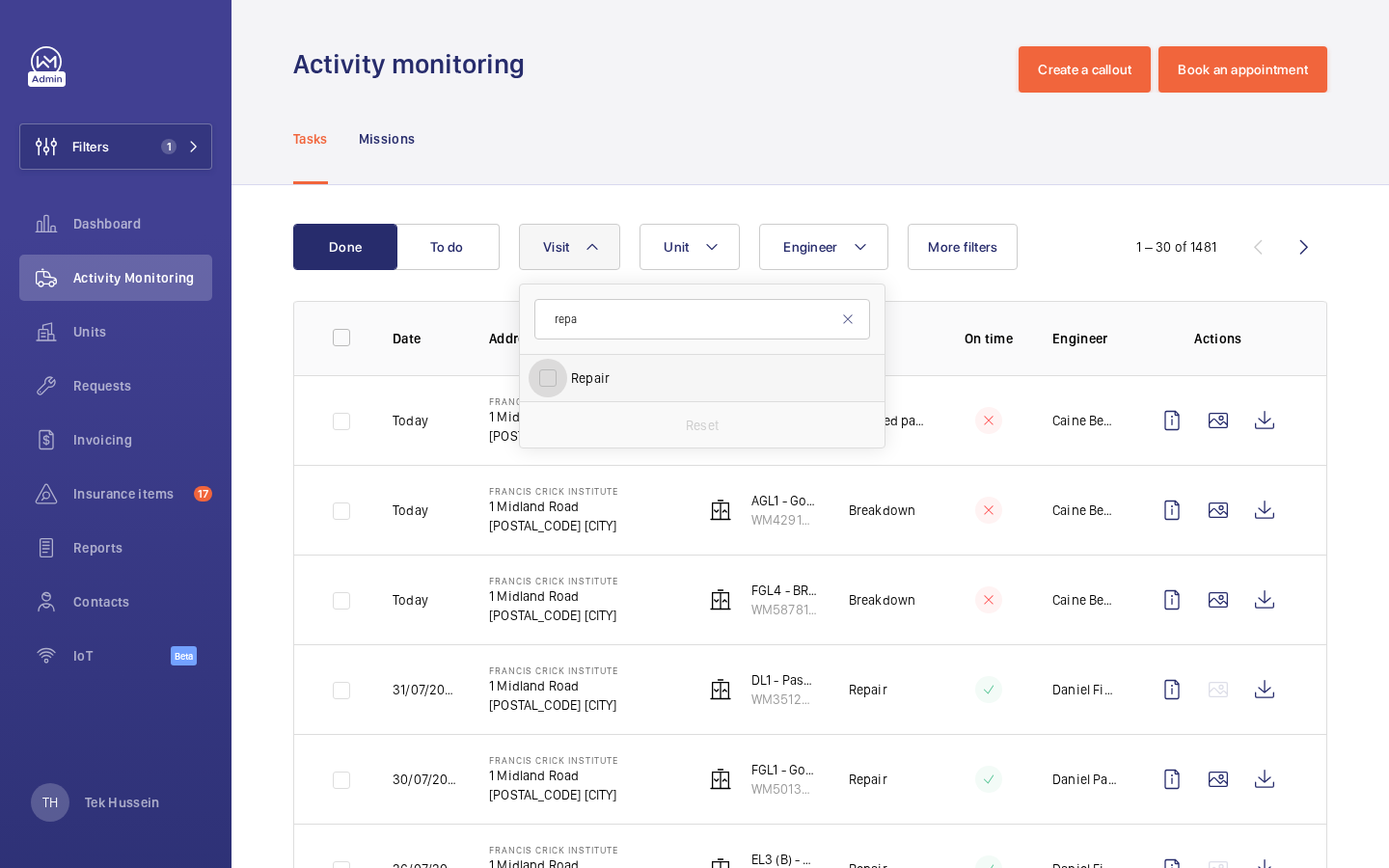 click on "Repair" at bounding box center [548, 378] 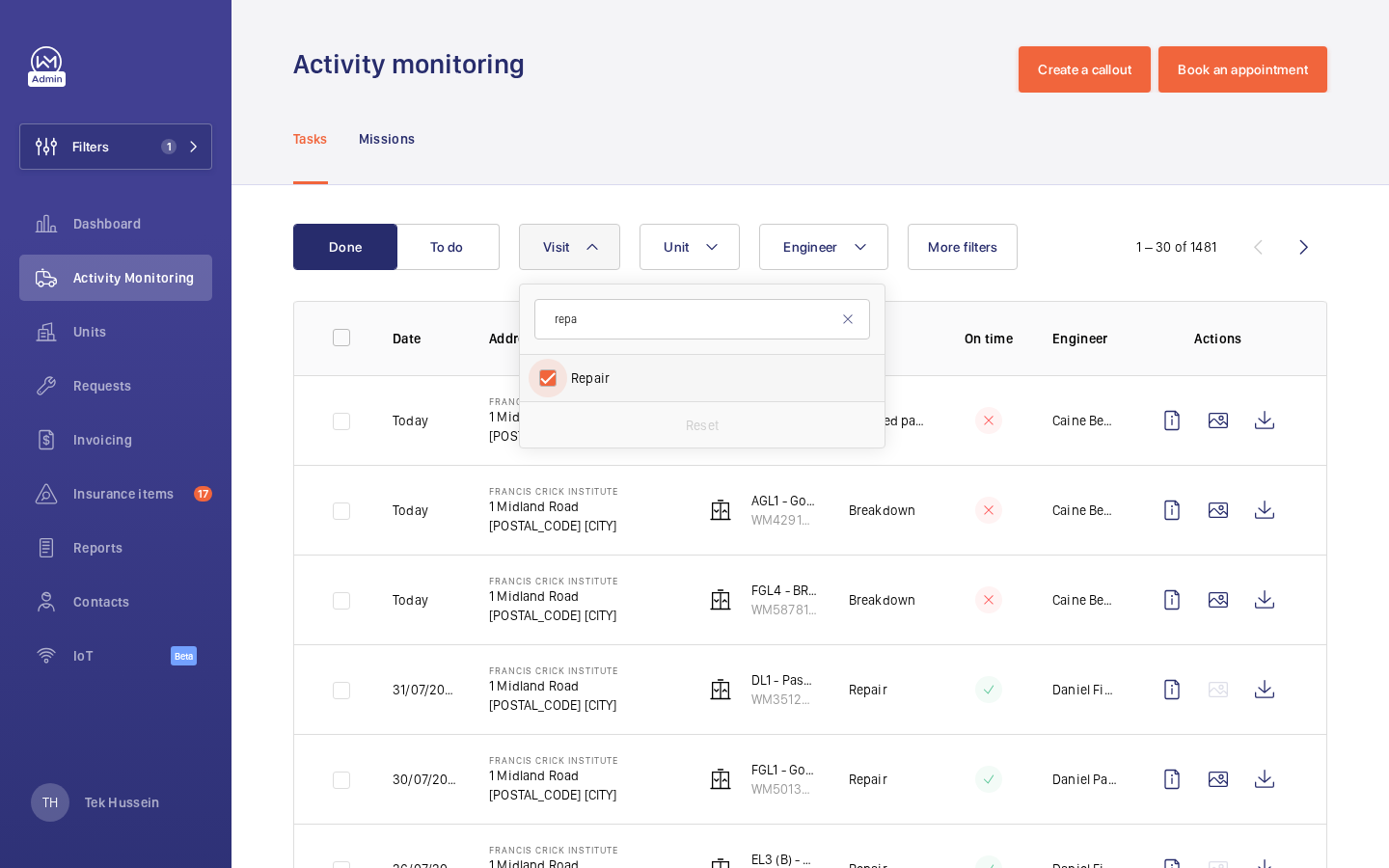 checkbox on "true" 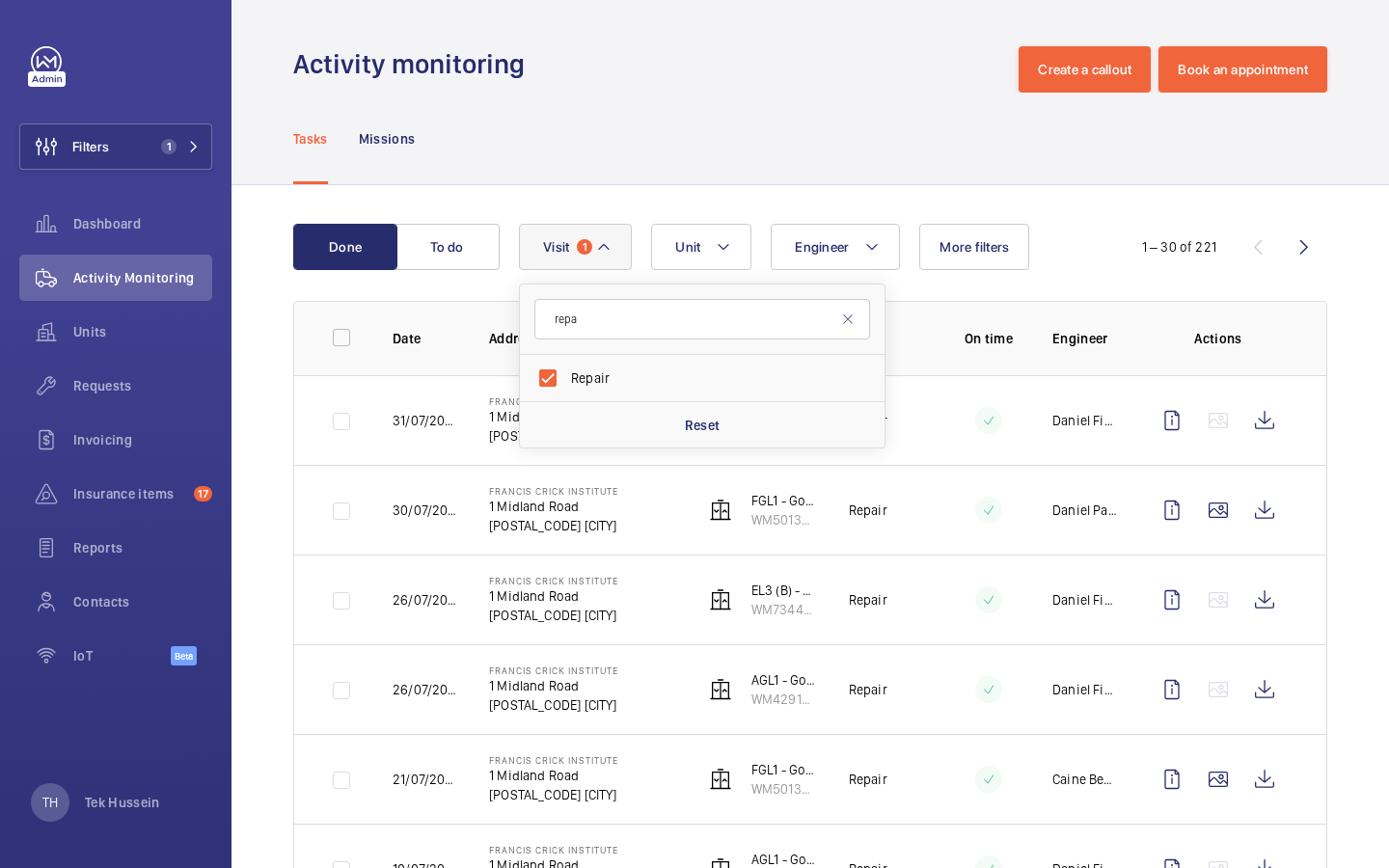 click on "Engineer Unit Visit" 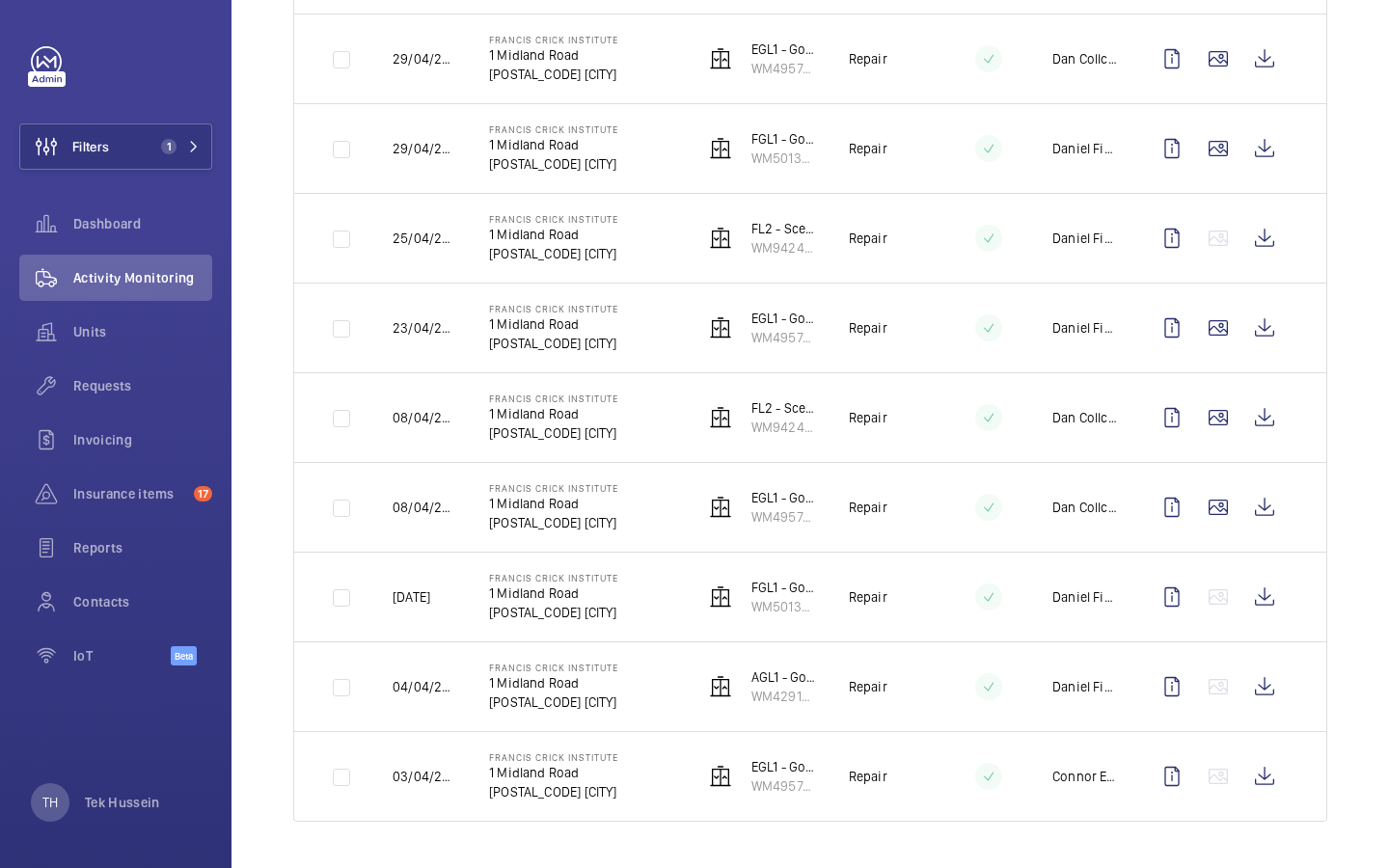 scroll, scrollTop: 0, scrollLeft: 0, axis: both 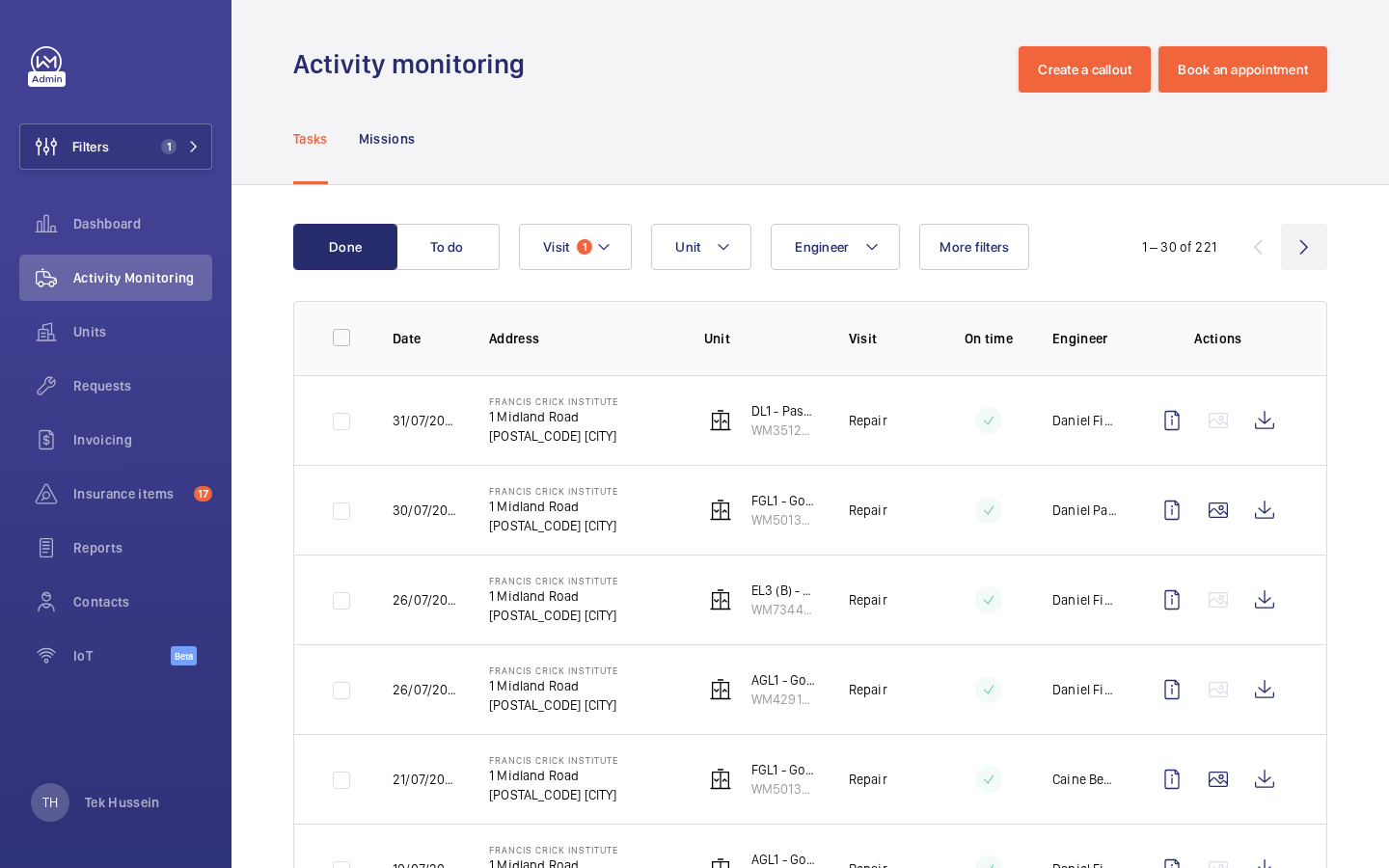 click 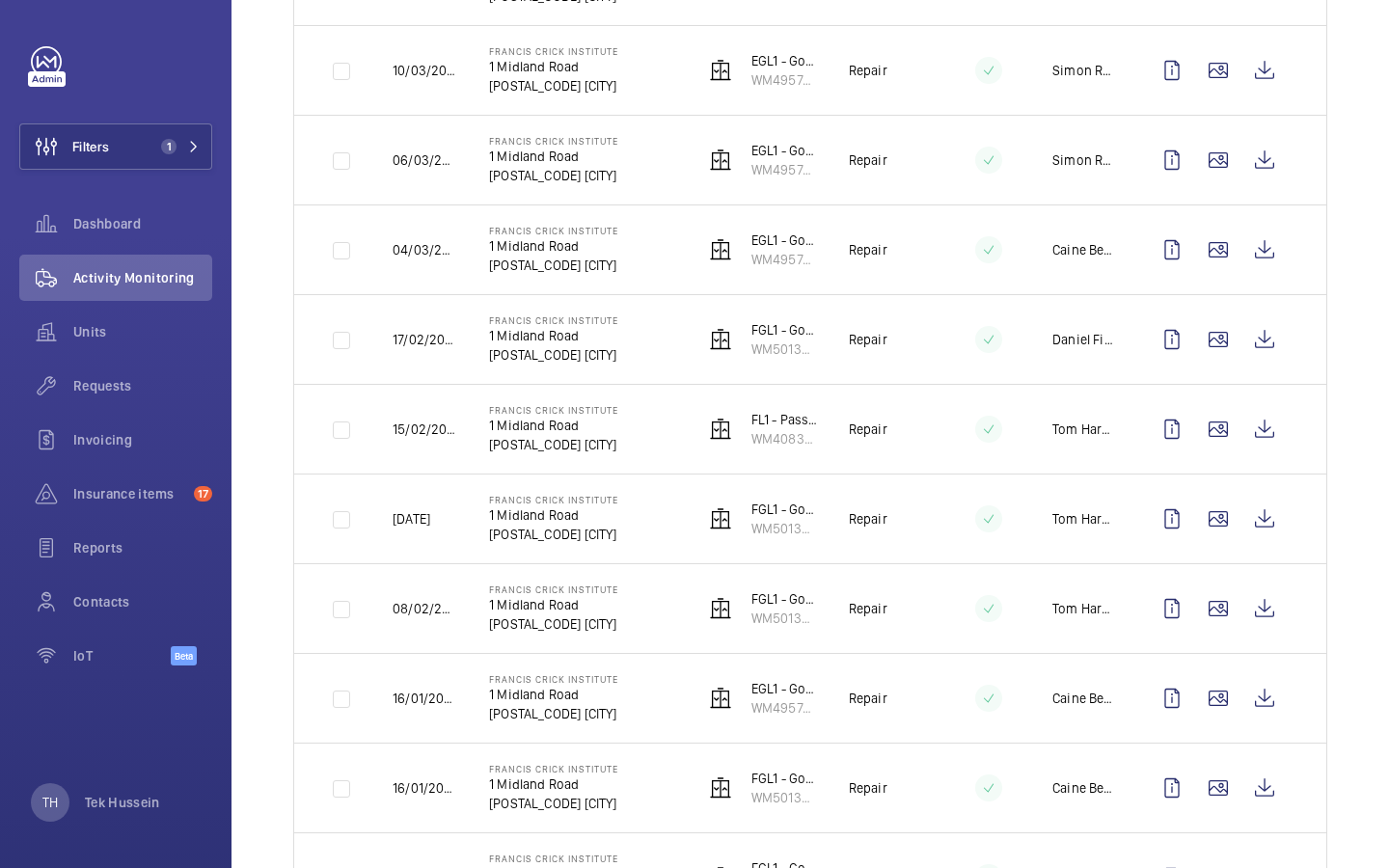 scroll, scrollTop: 809, scrollLeft: 0, axis: vertical 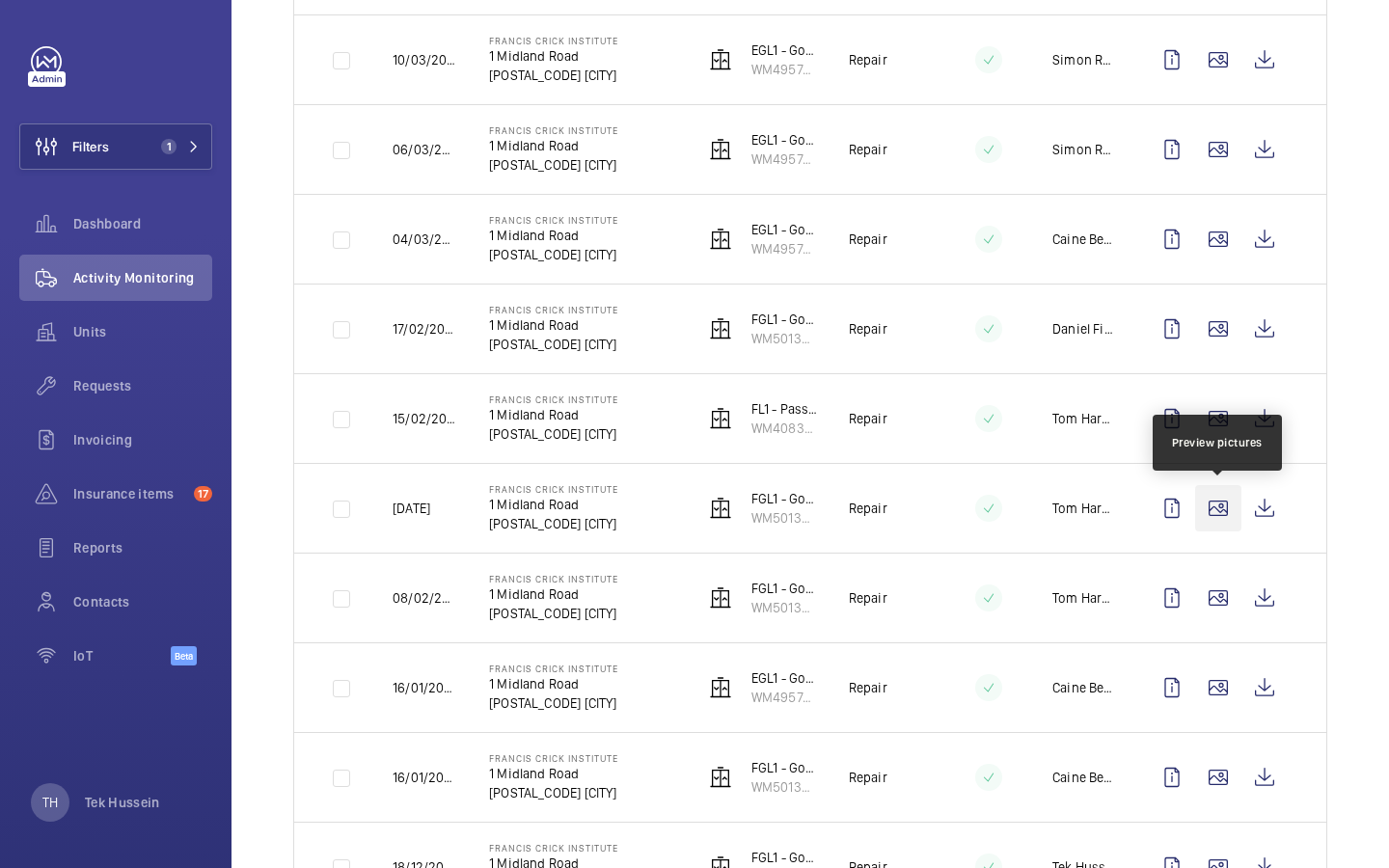 click 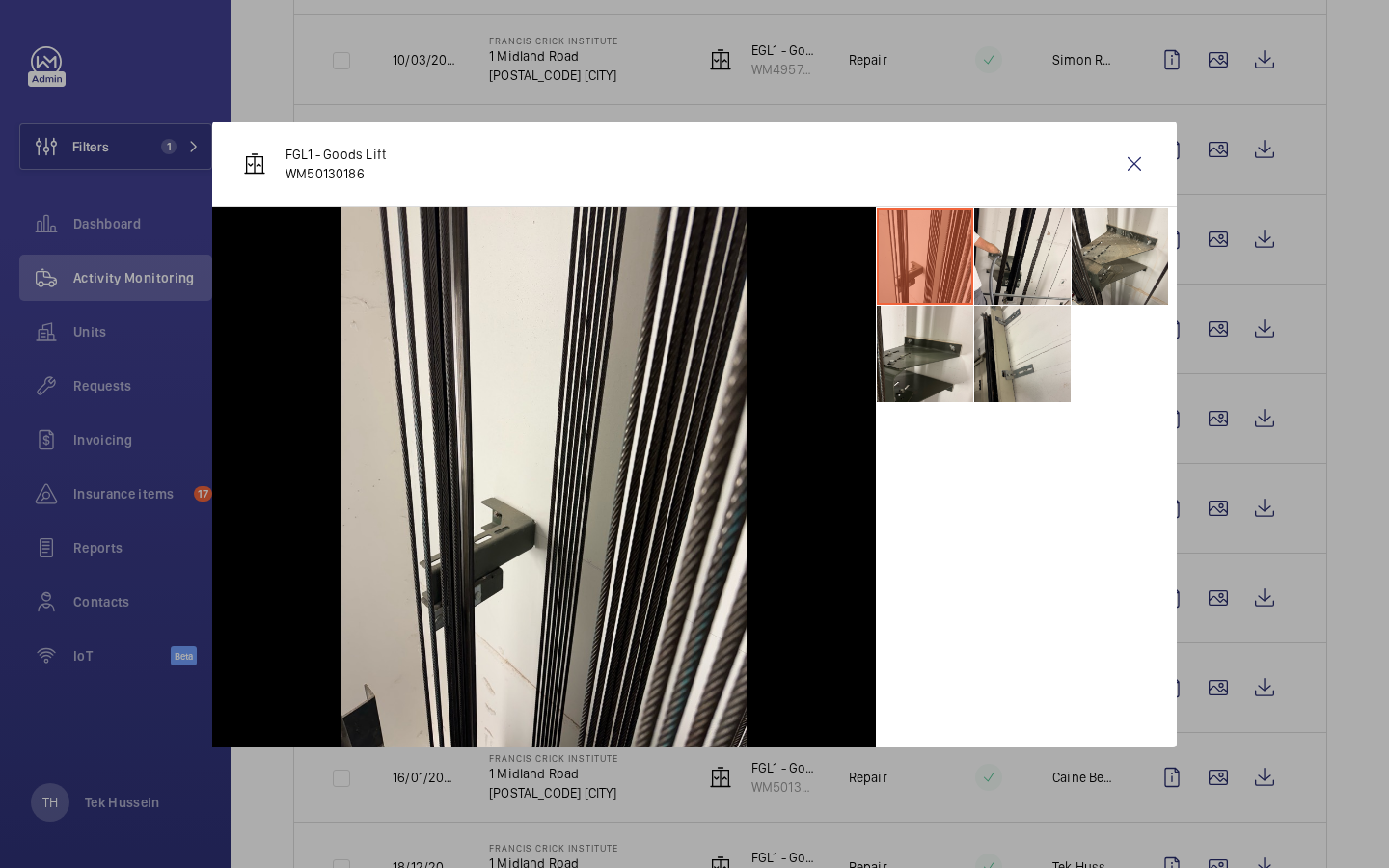 click at bounding box center [694, 434] 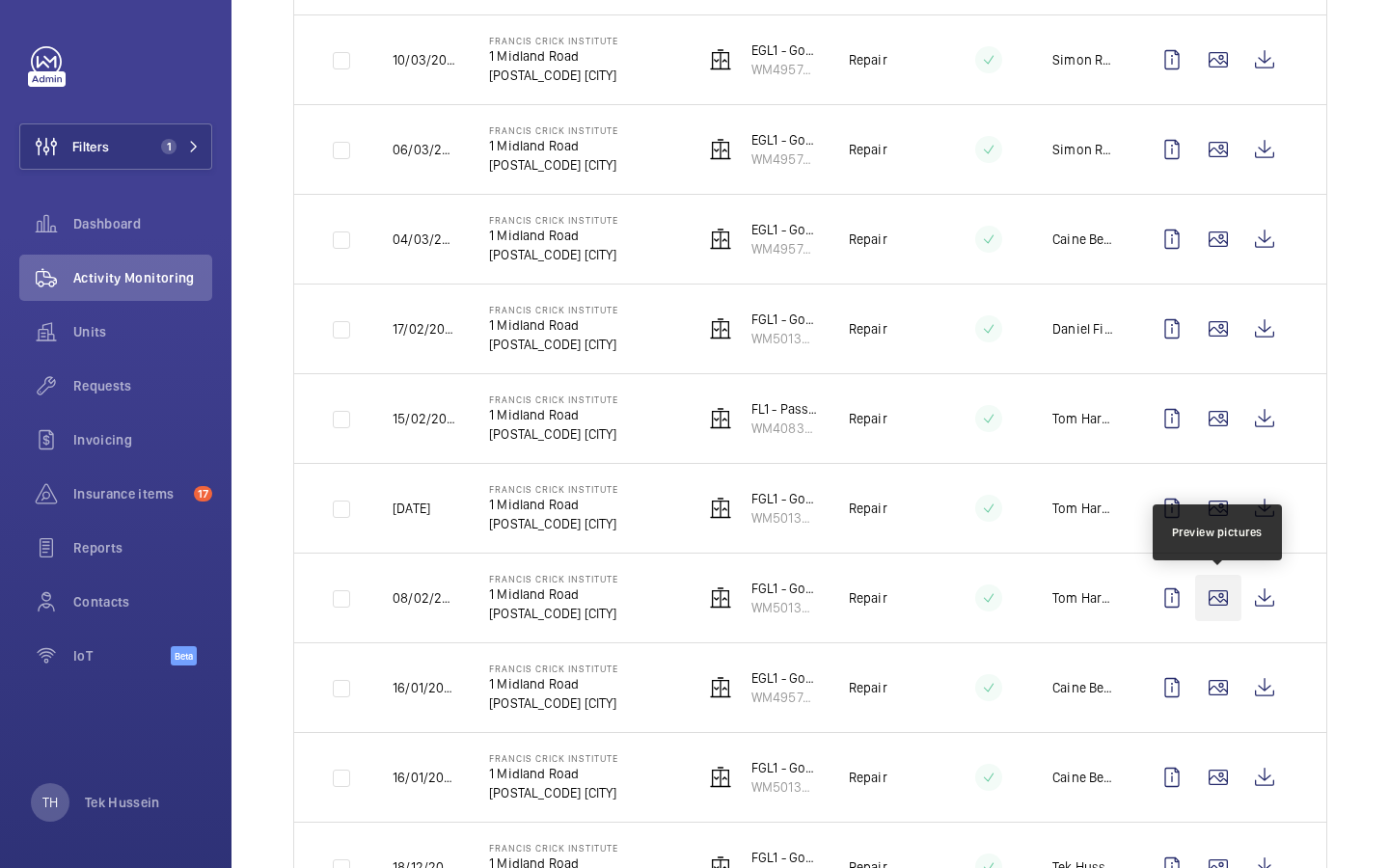 click 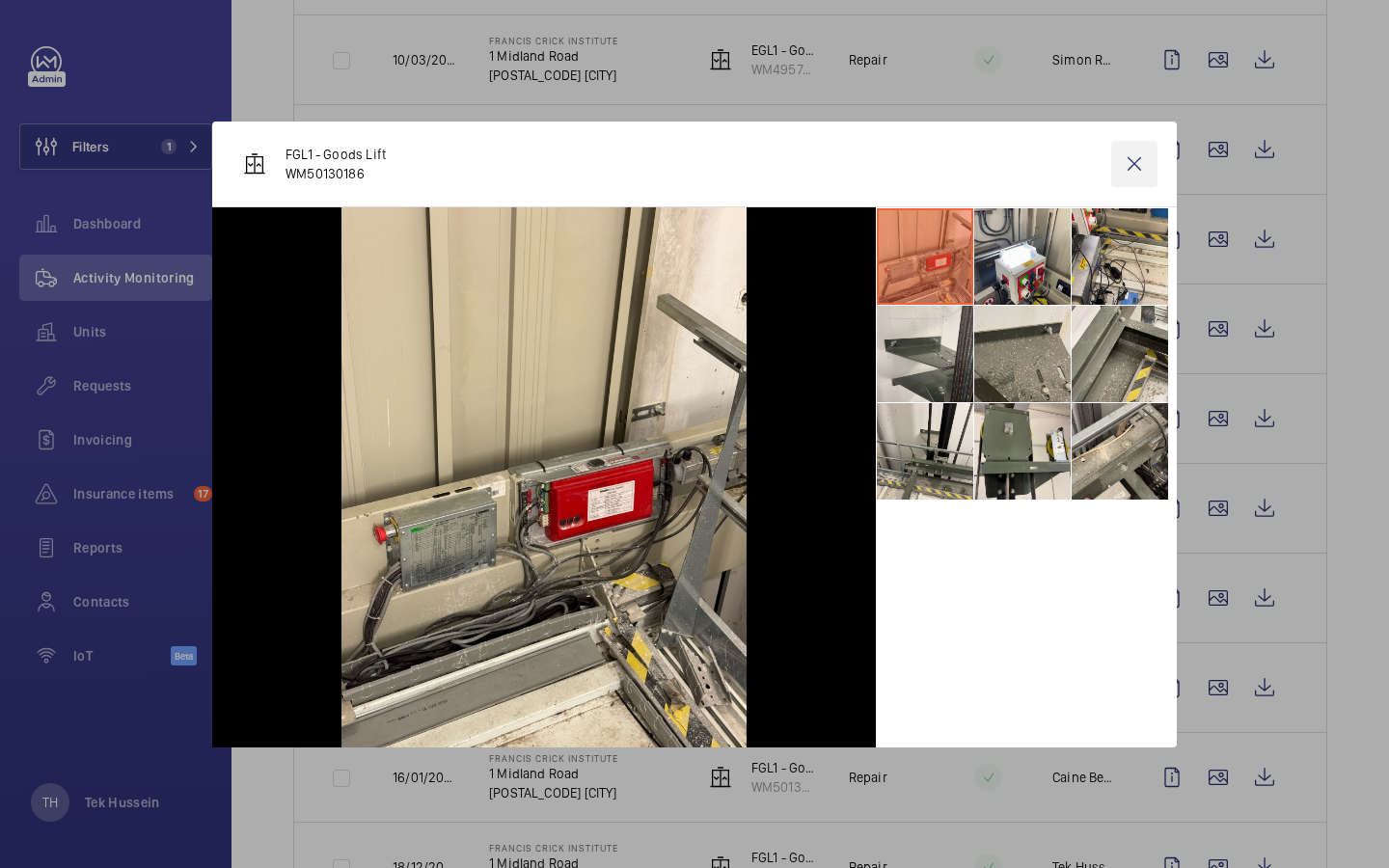 click at bounding box center (1134, 164) 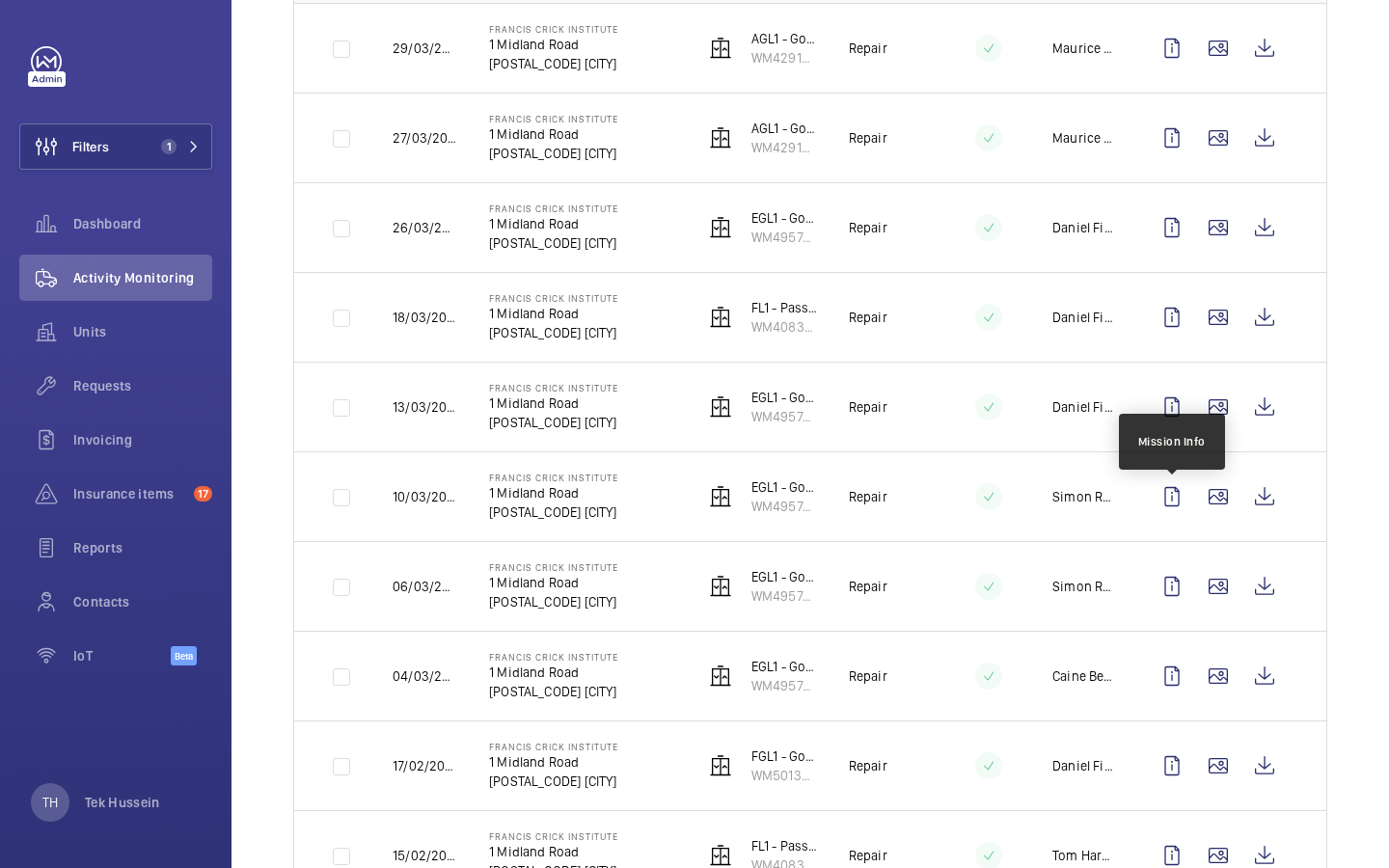 scroll, scrollTop: 0, scrollLeft: 0, axis: both 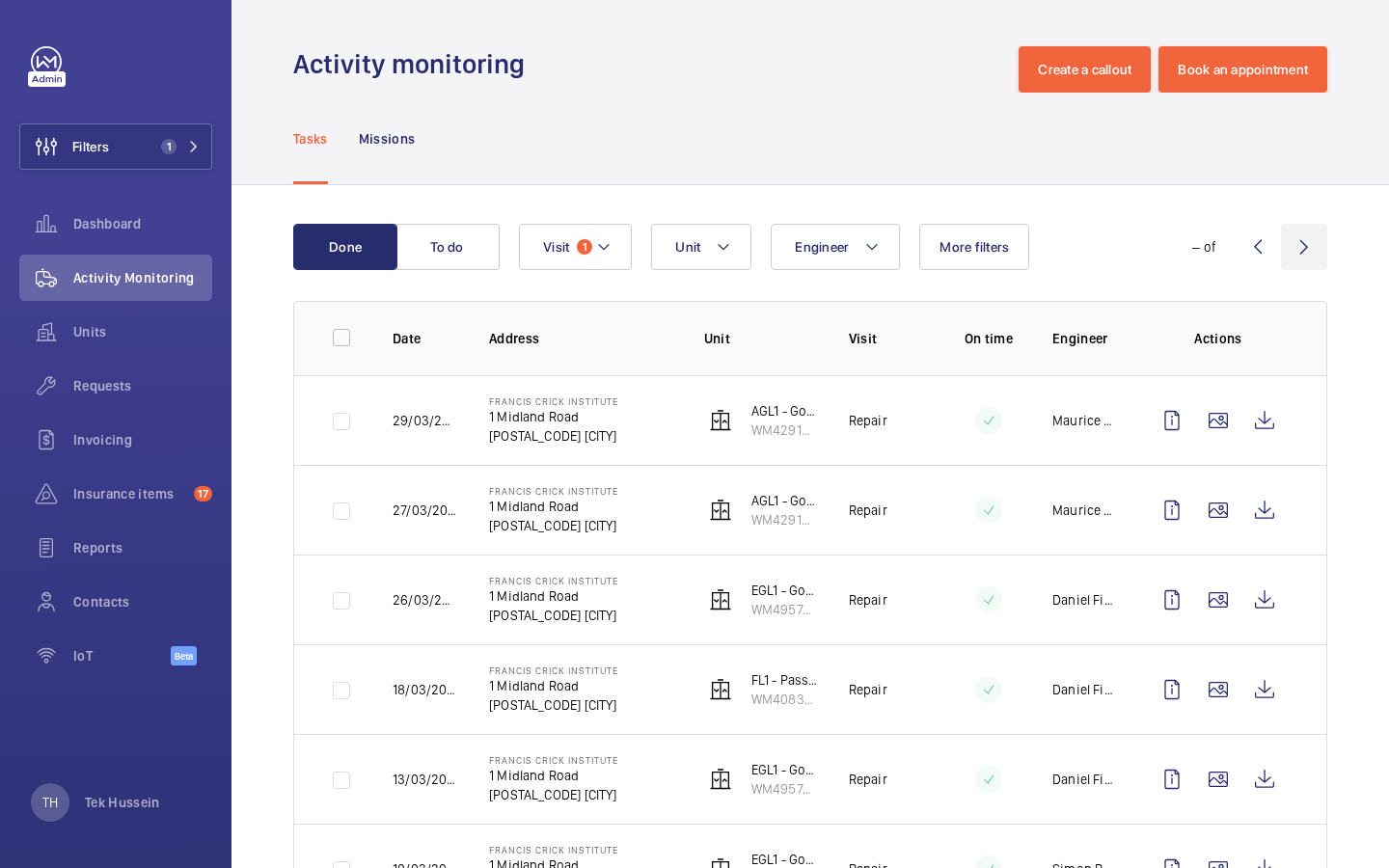 click 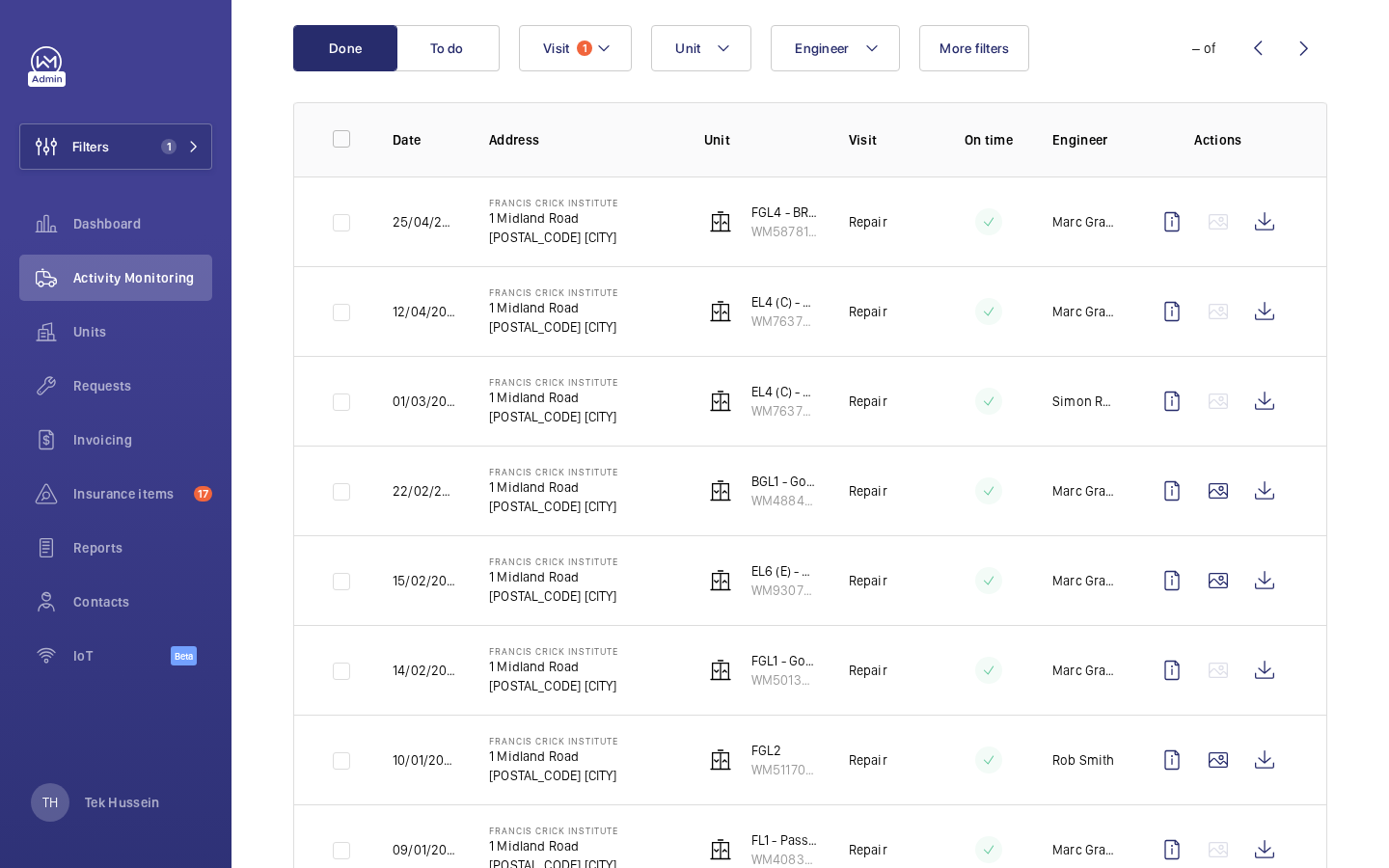 scroll, scrollTop: 0, scrollLeft: 0, axis: both 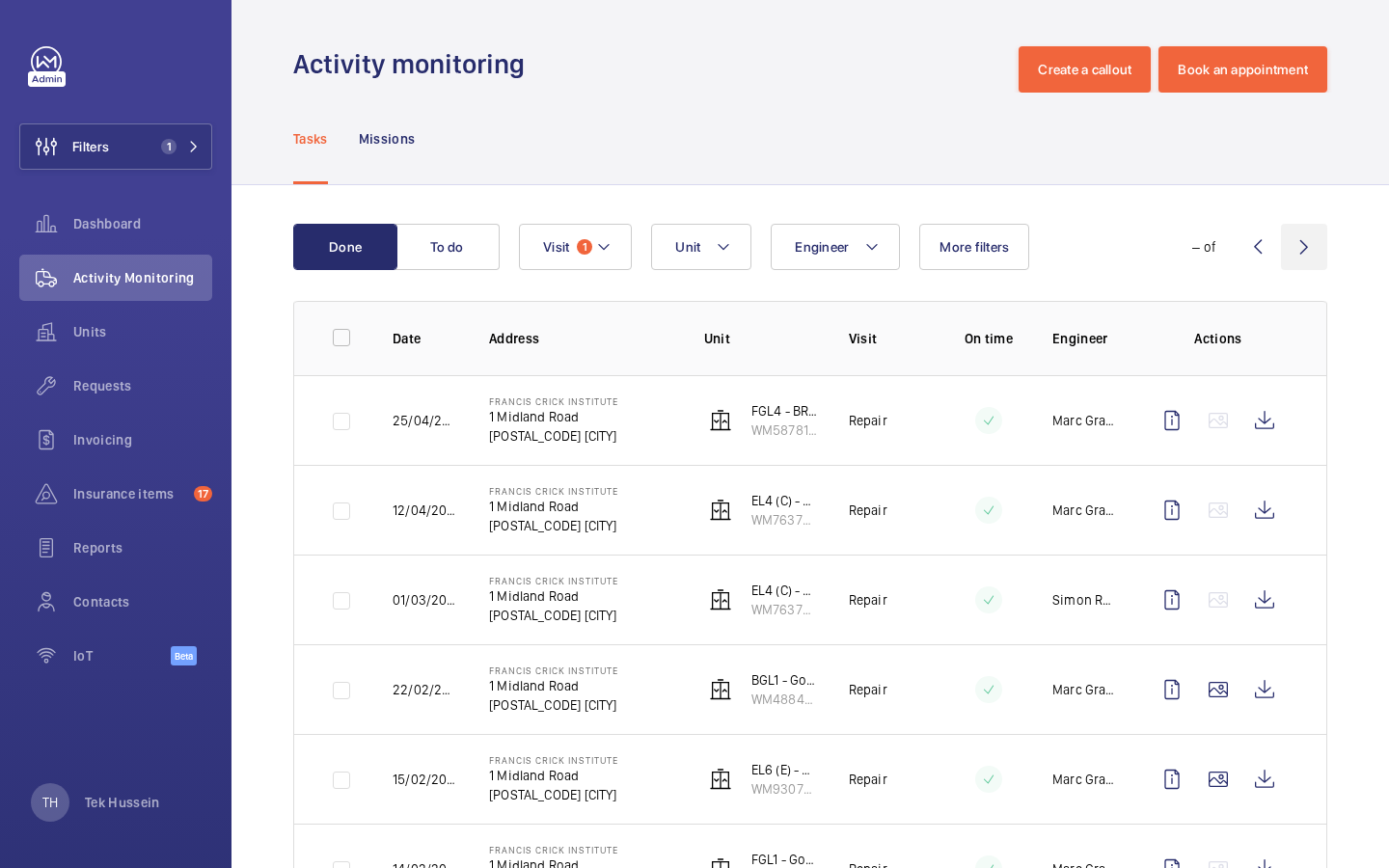 click 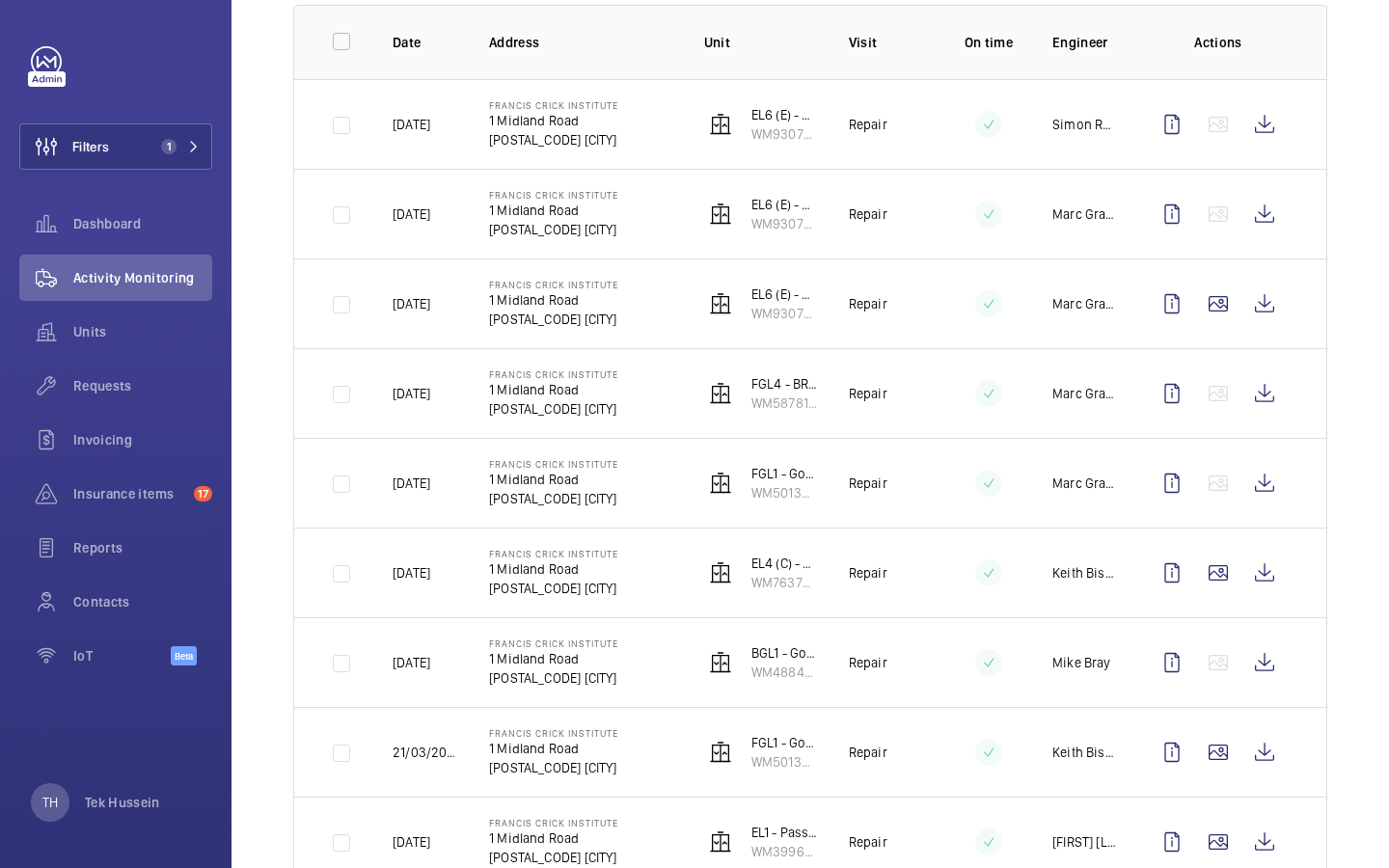 scroll, scrollTop: 0, scrollLeft: 0, axis: both 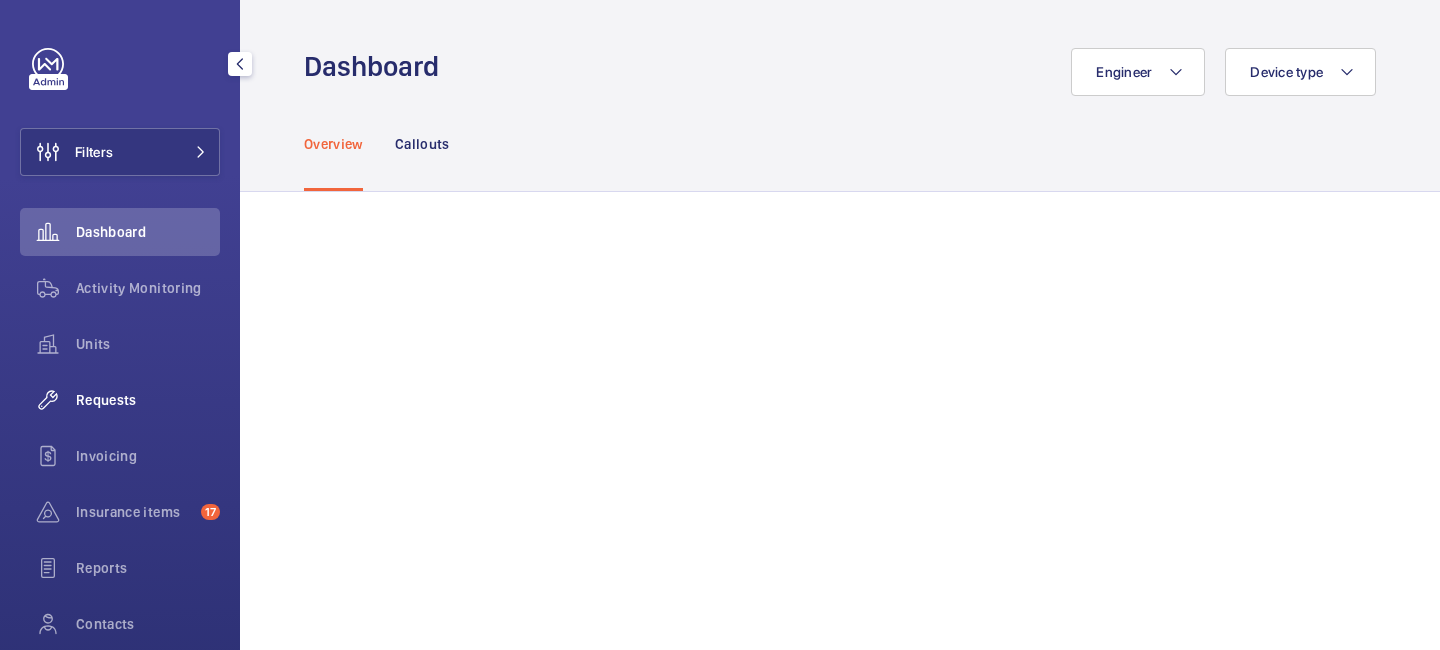 click on "Requests" 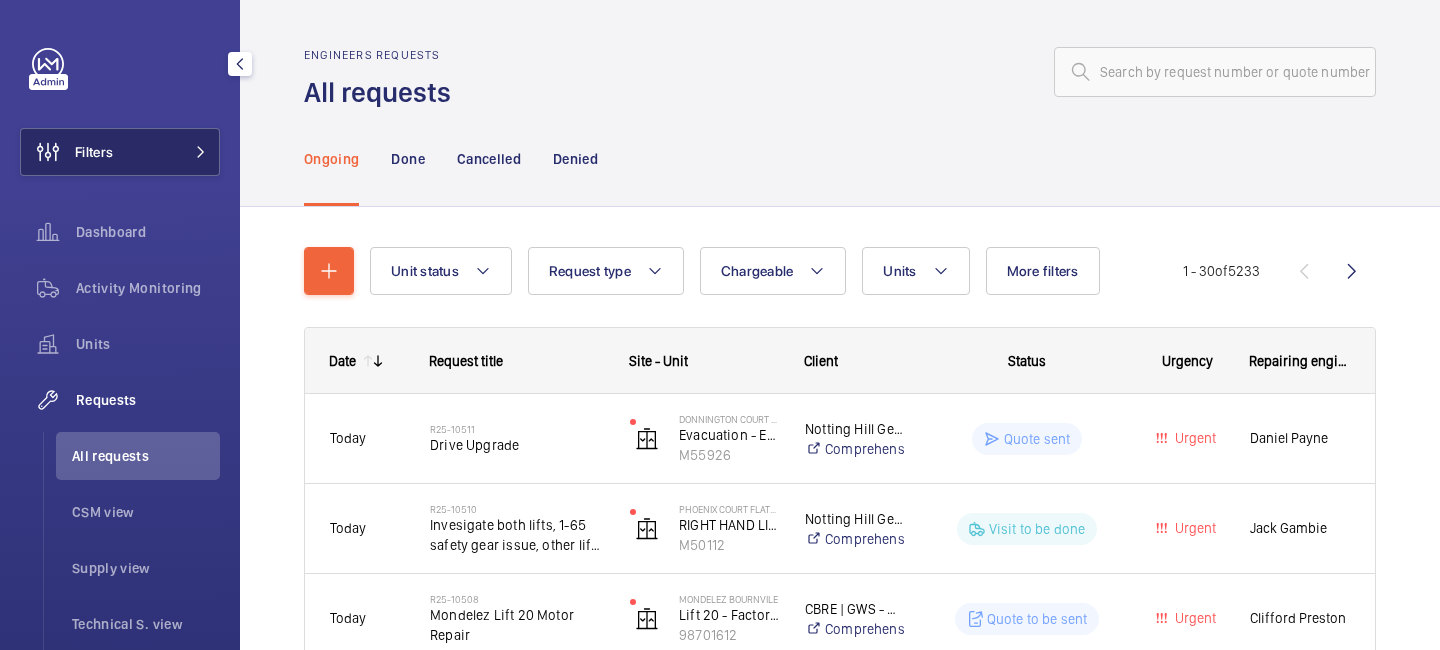 click on "Filters" 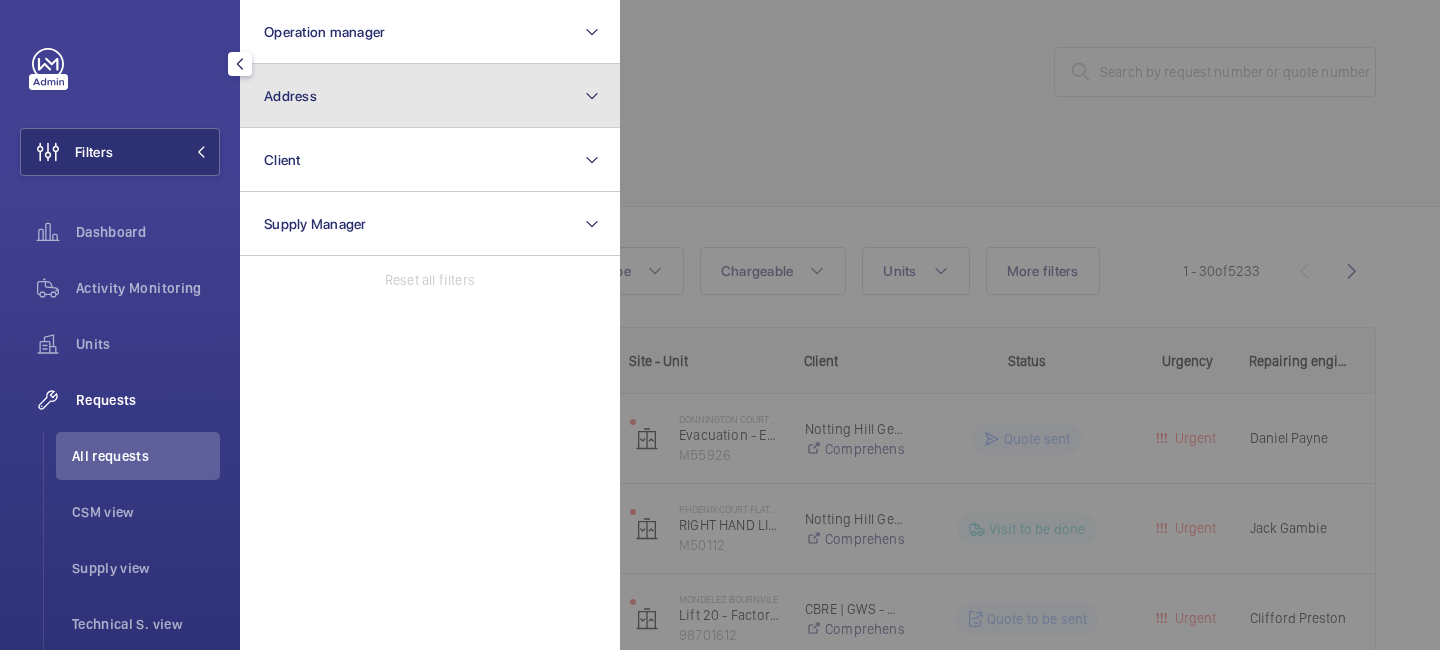 click on "Address" 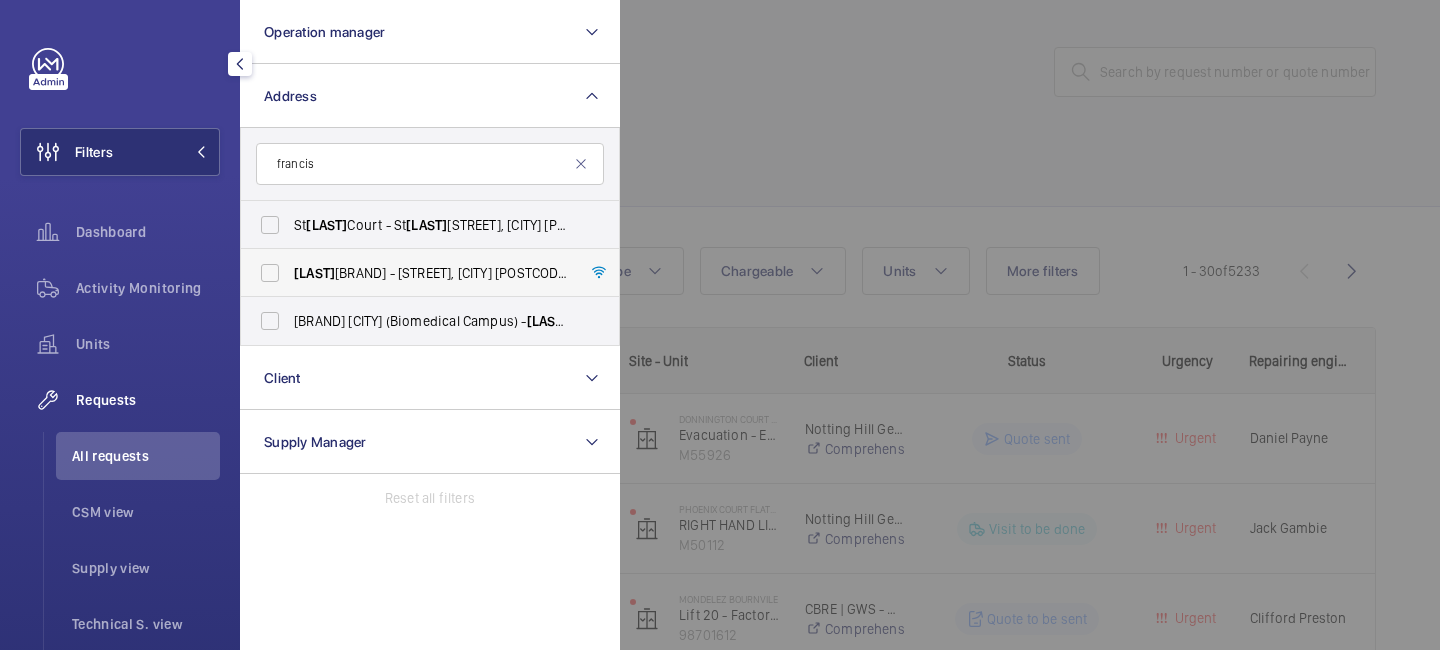 type on "francis" 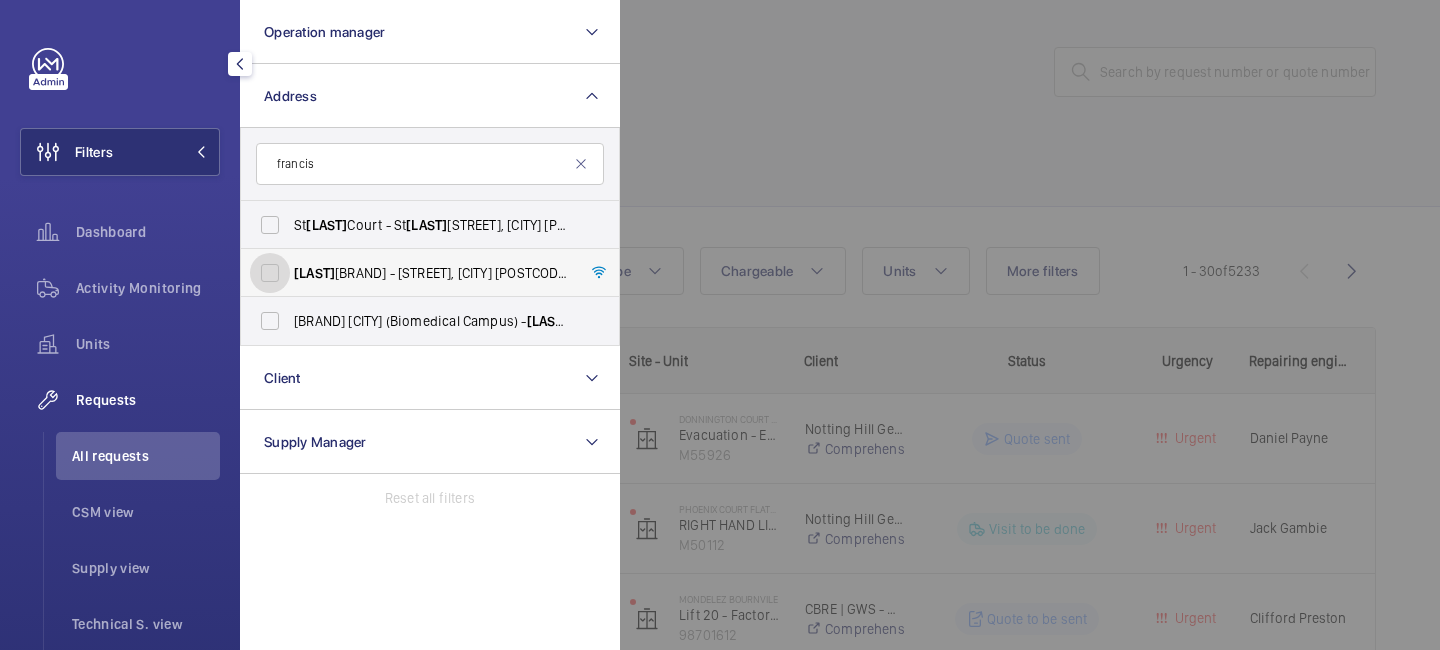 click on "[PERSON] [BRAND] - [STREET], [CITY] [POSTCODE]" at bounding box center (270, 273) 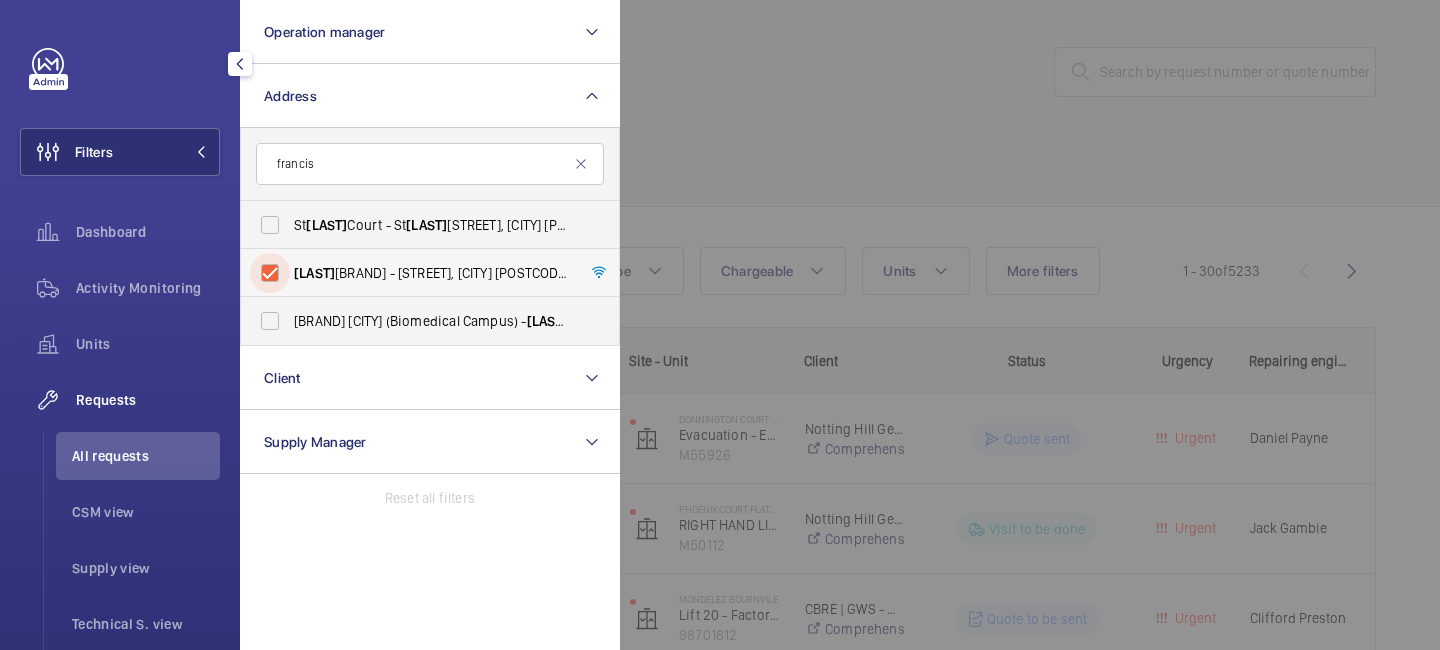 checkbox on "true" 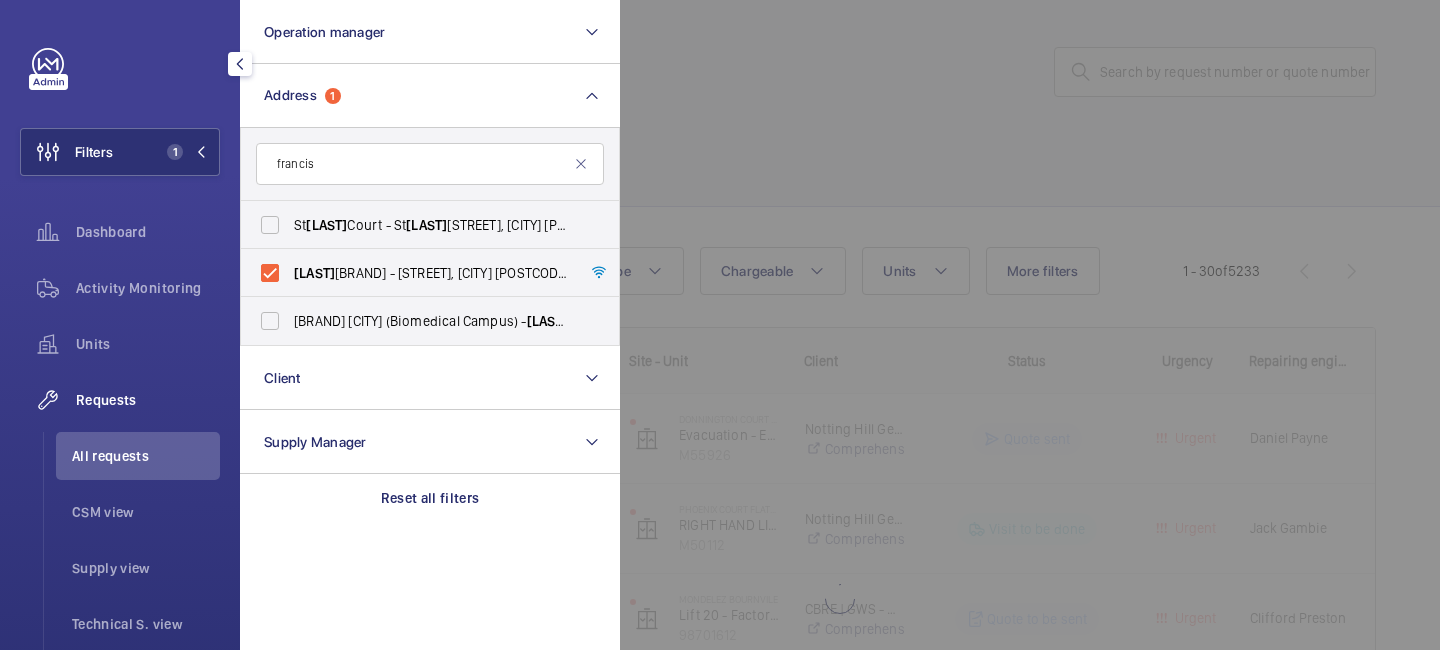 click 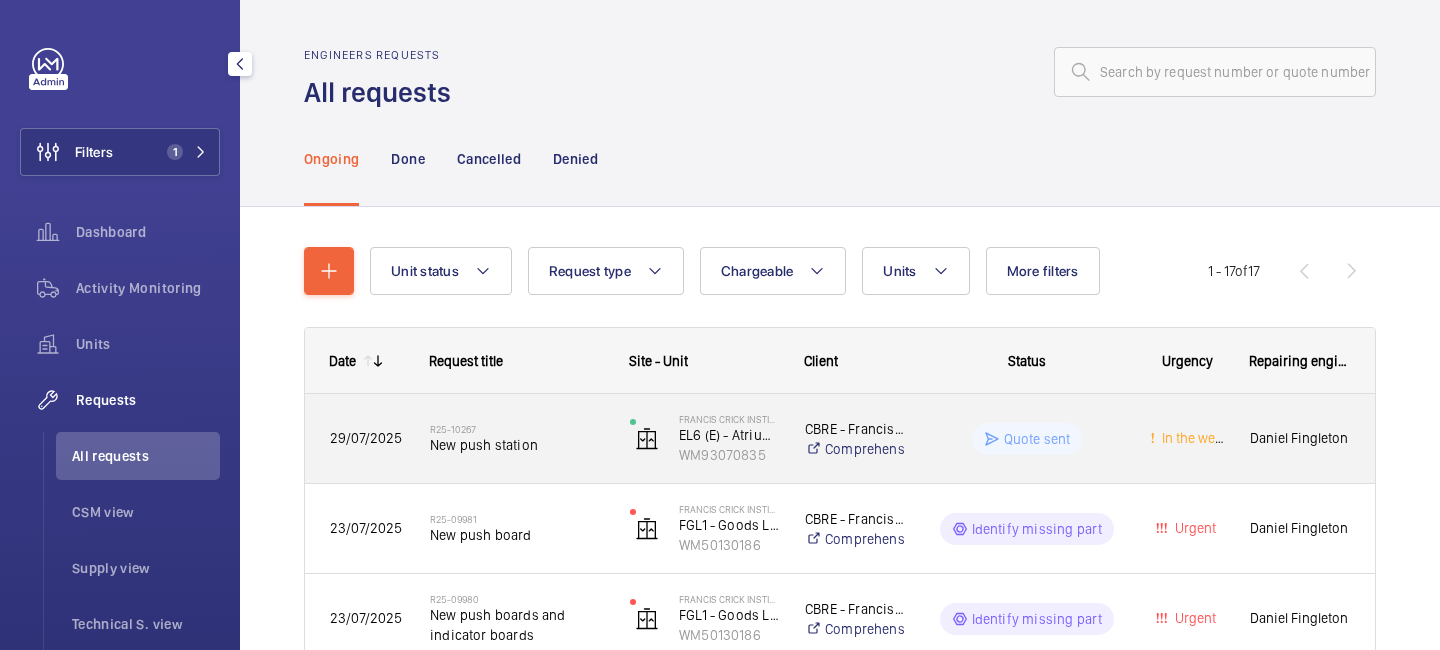 click on "New push station" 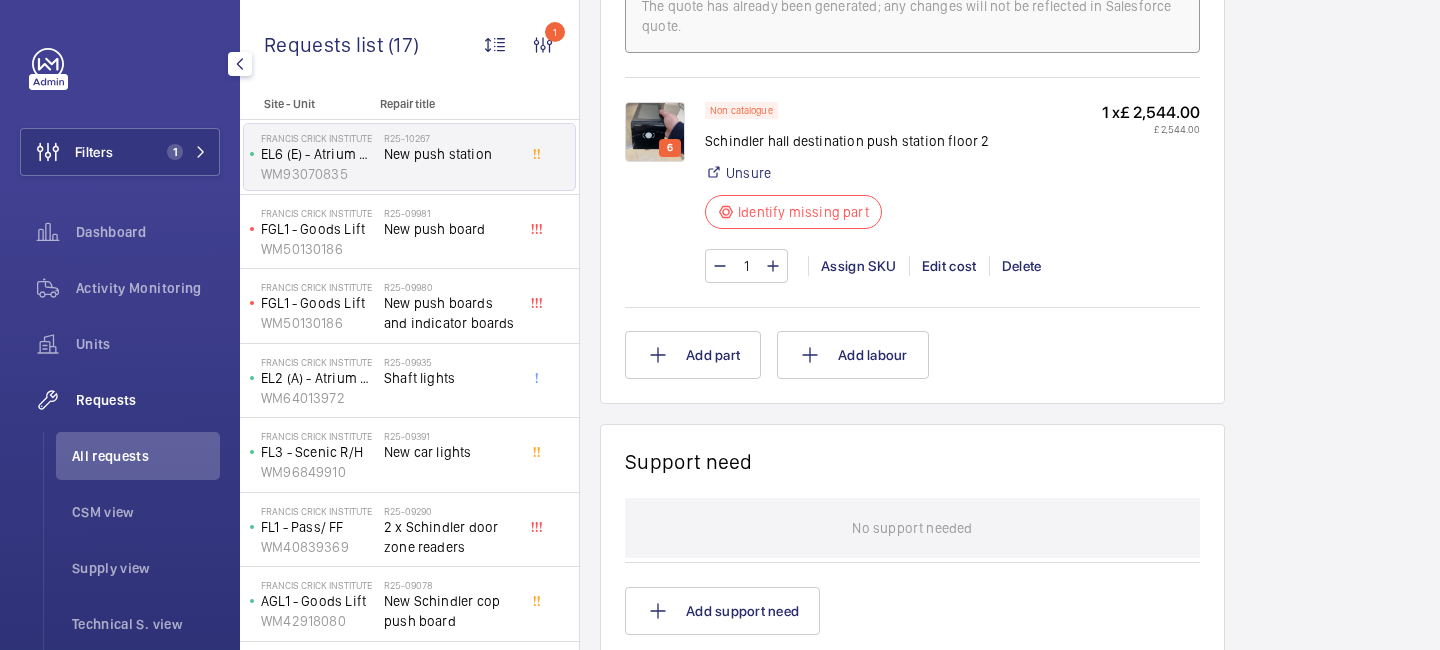 scroll, scrollTop: 0, scrollLeft: 0, axis: both 